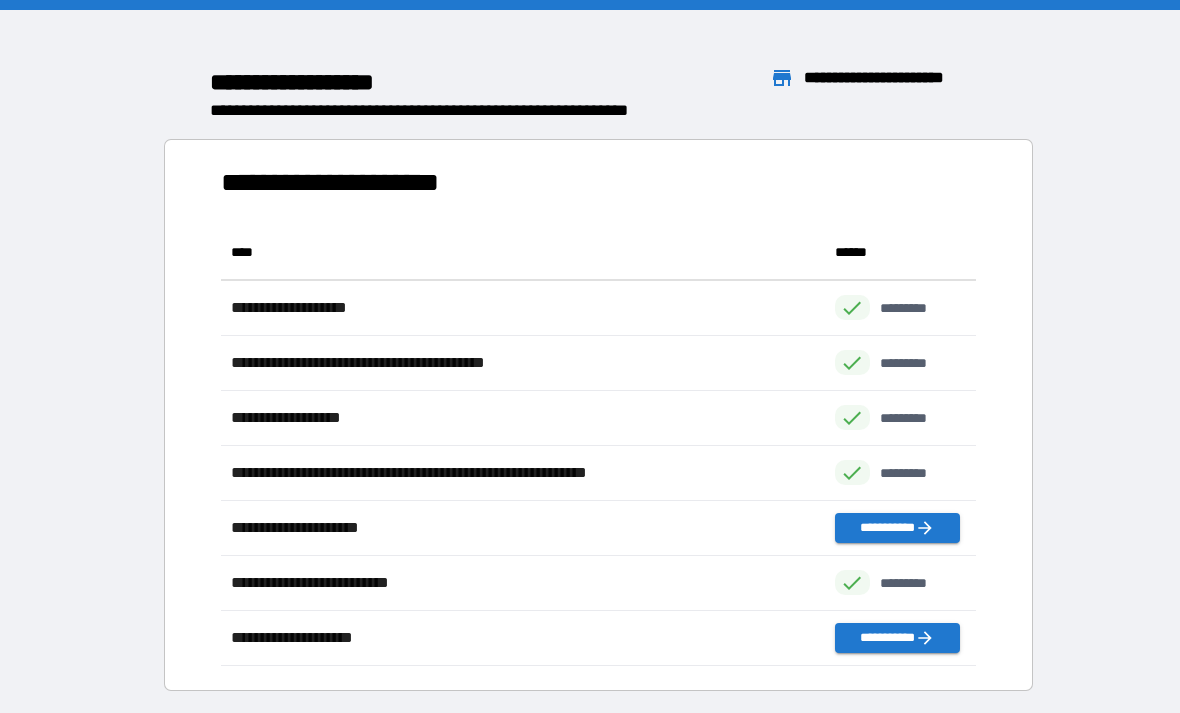 scroll, scrollTop: 64, scrollLeft: 0, axis: vertical 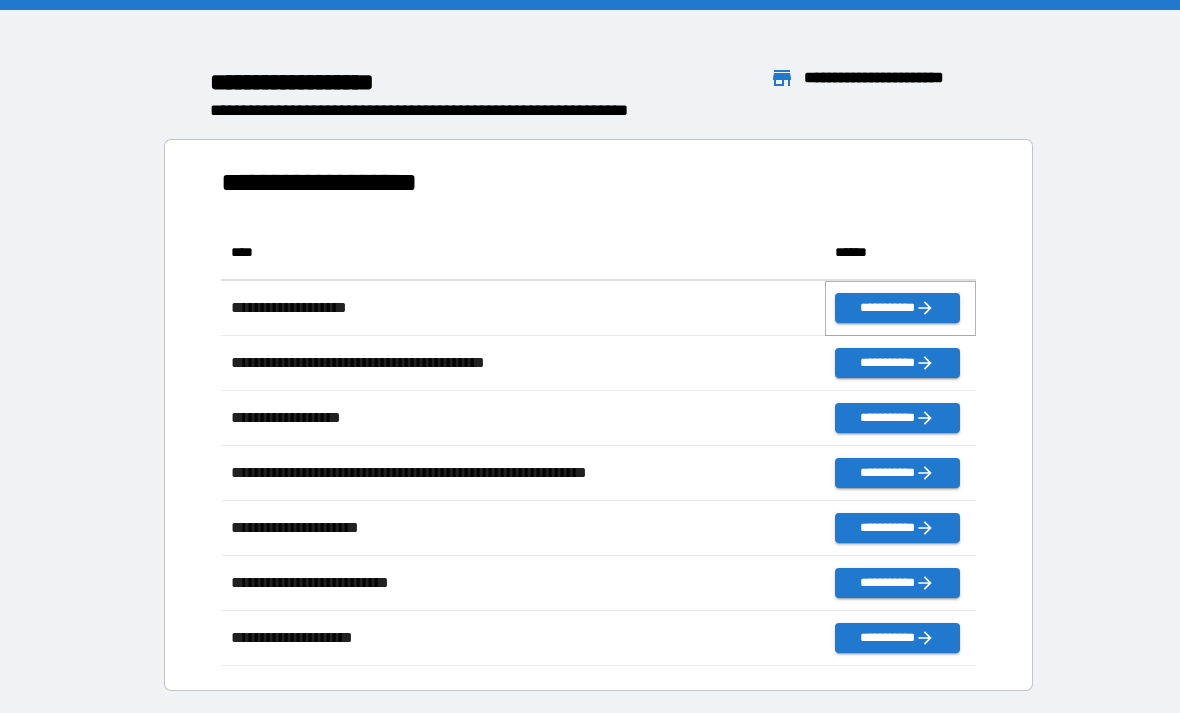 click on "**********" at bounding box center (897, 308) 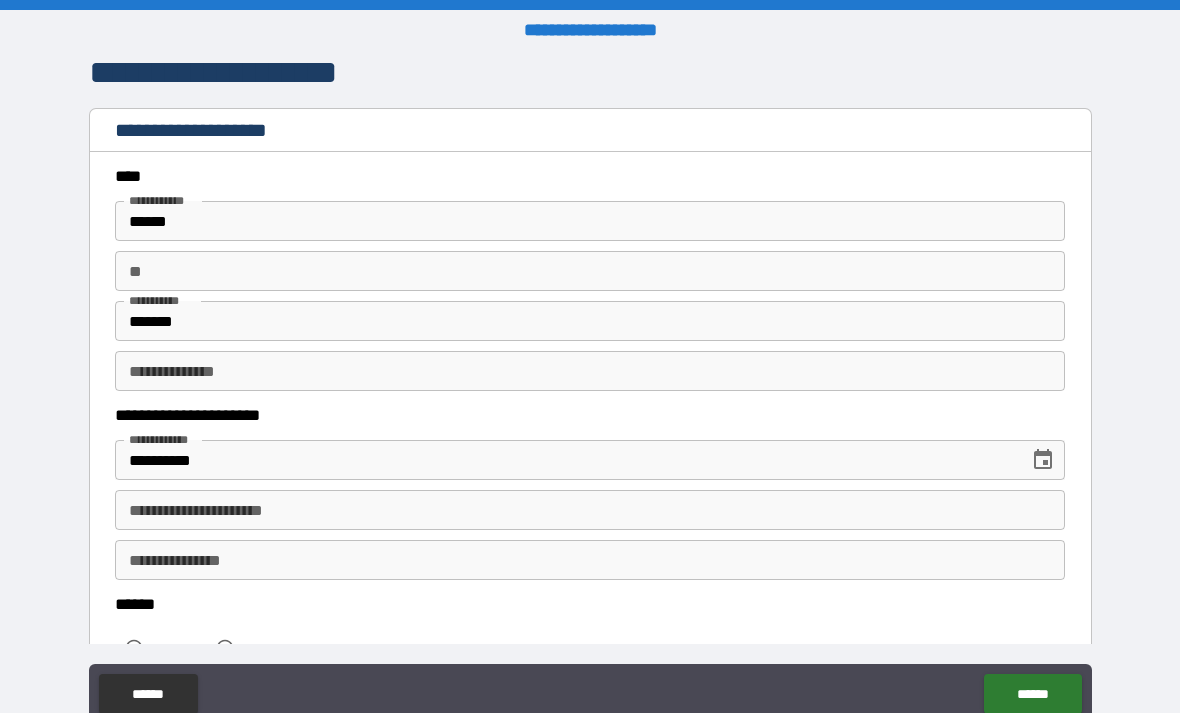 click on "**" at bounding box center [590, 271] 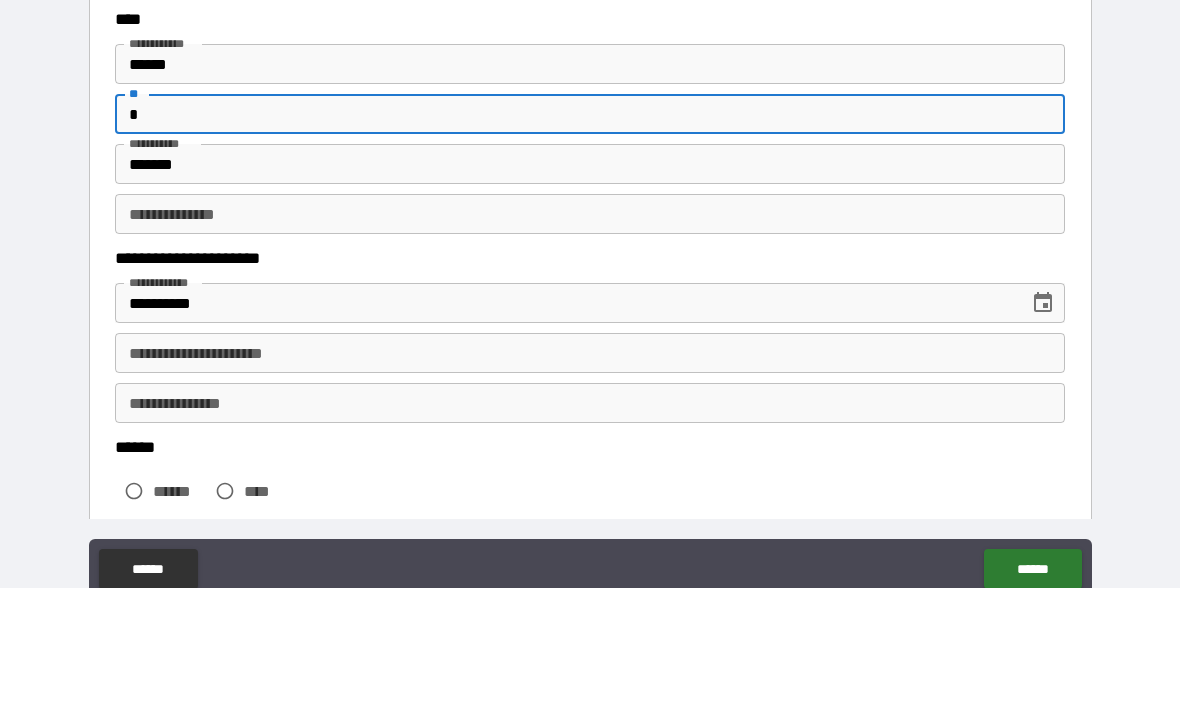 scroll, scrollTop: 41, scrollLeft: 0, axis: vertical 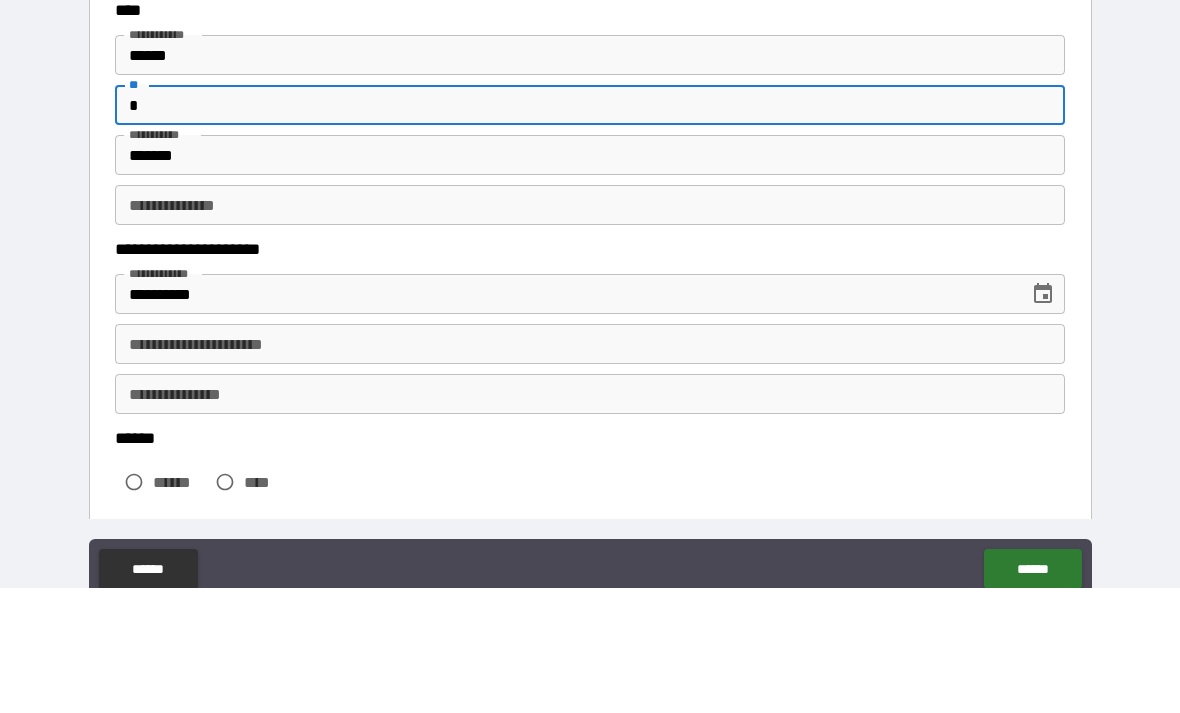 type on "*" 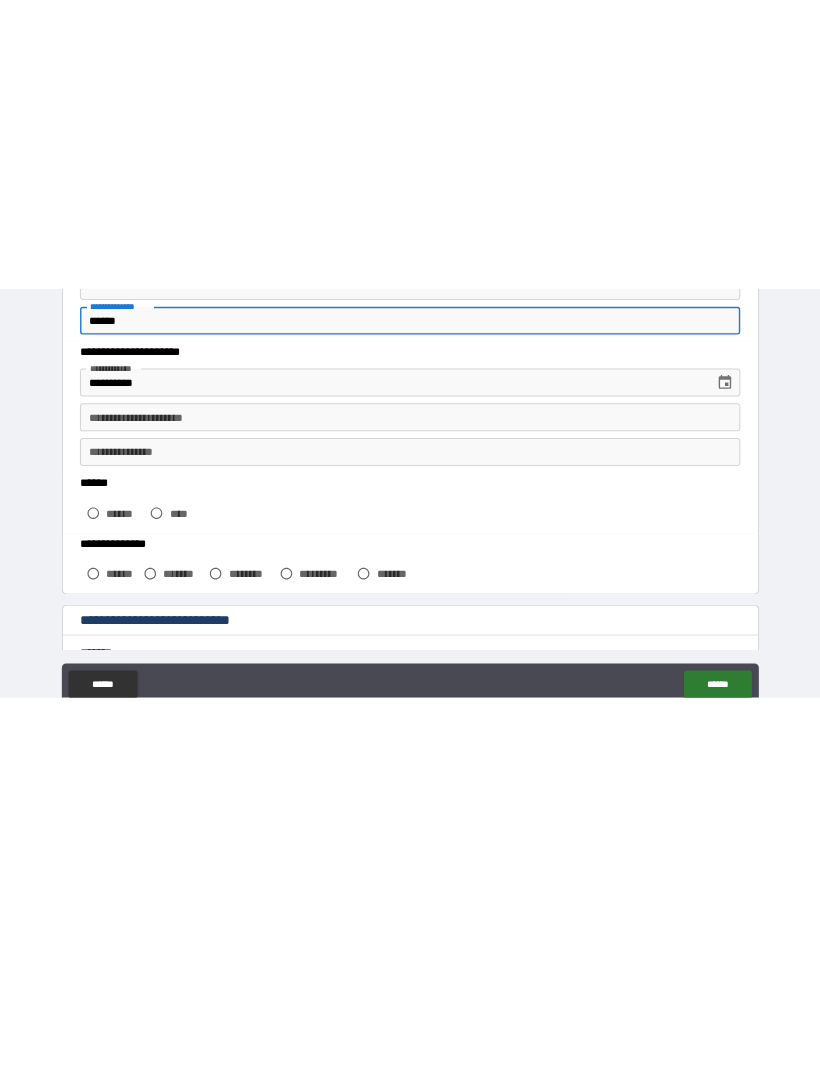 scroll, scrollTop: 208, scrollLeft: 0, axis: vertical 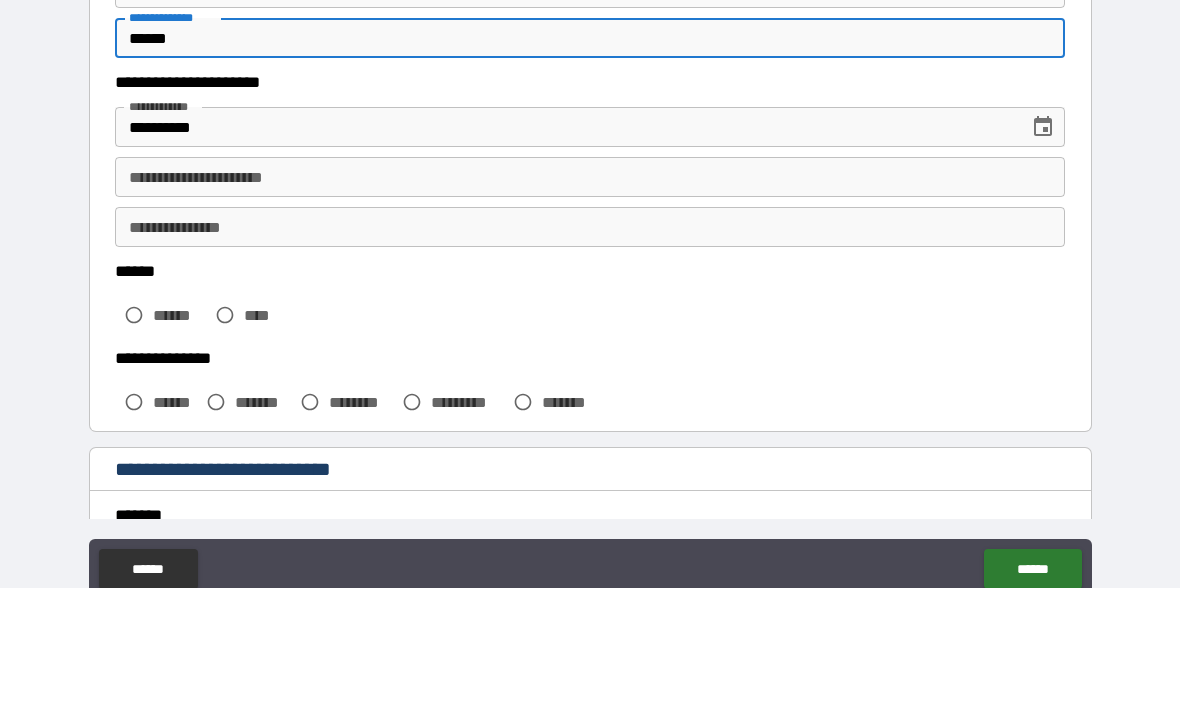 type on "******" 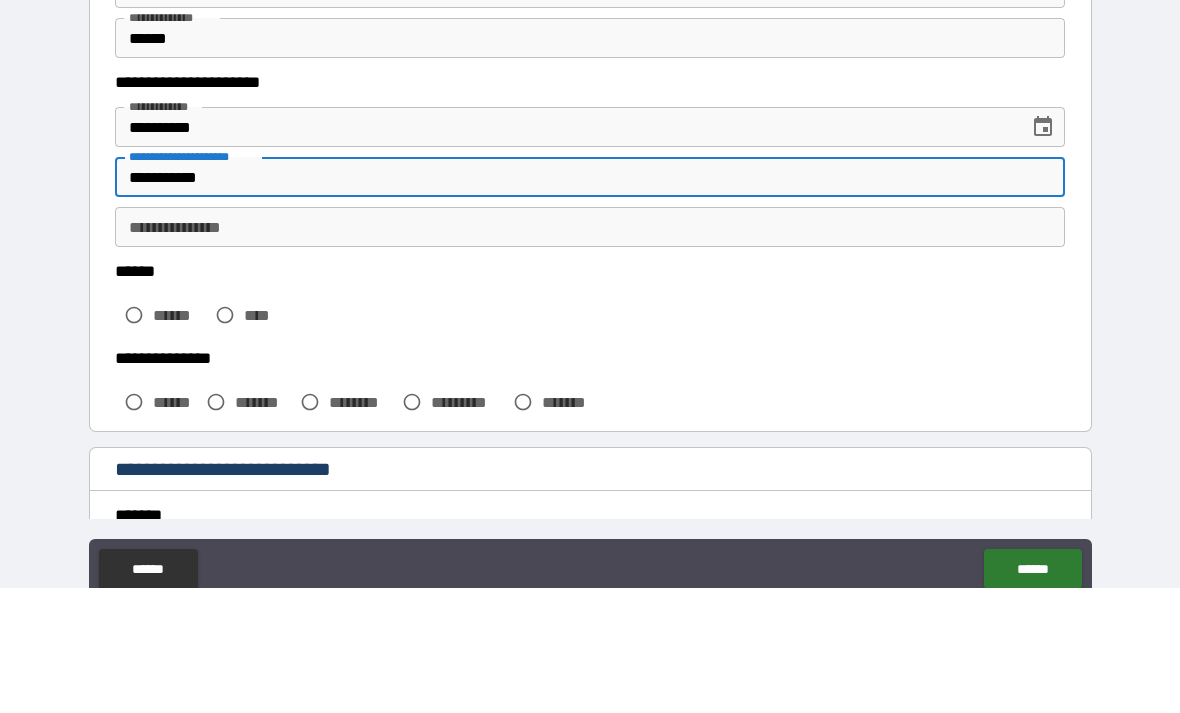 type on "**********" 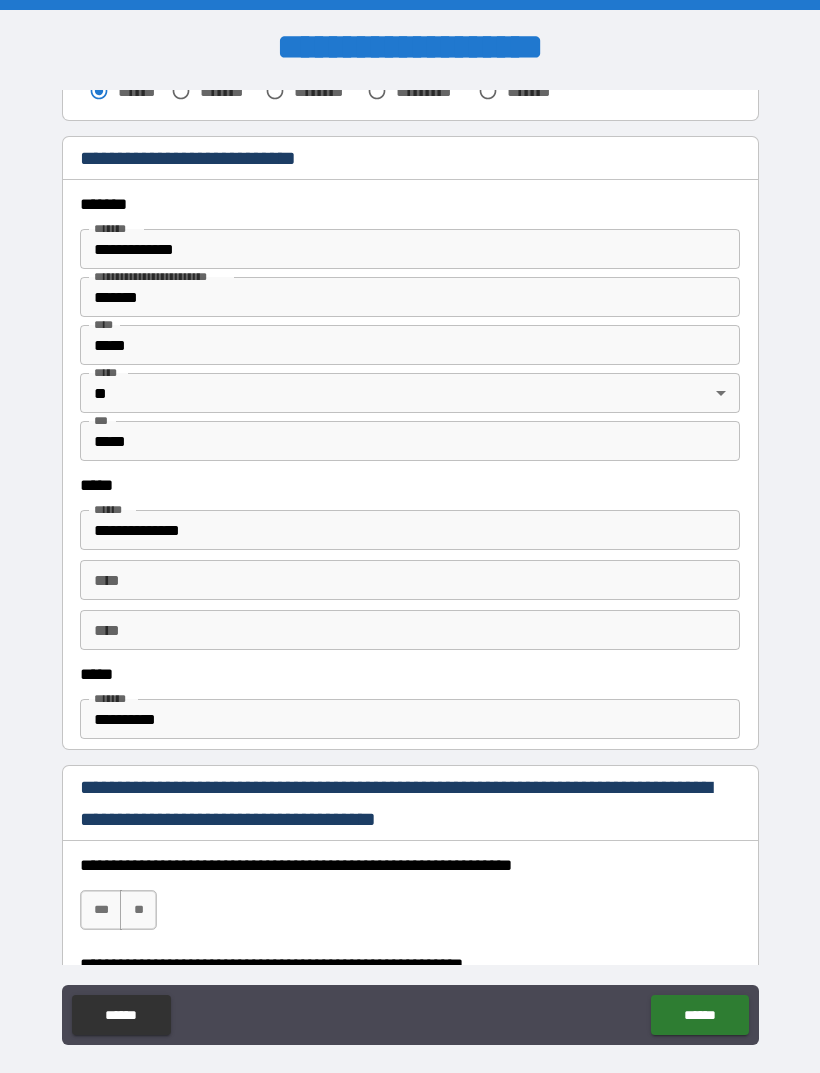 scroll, scrollTop: 683, scrollLeft: 0, axis: vertical 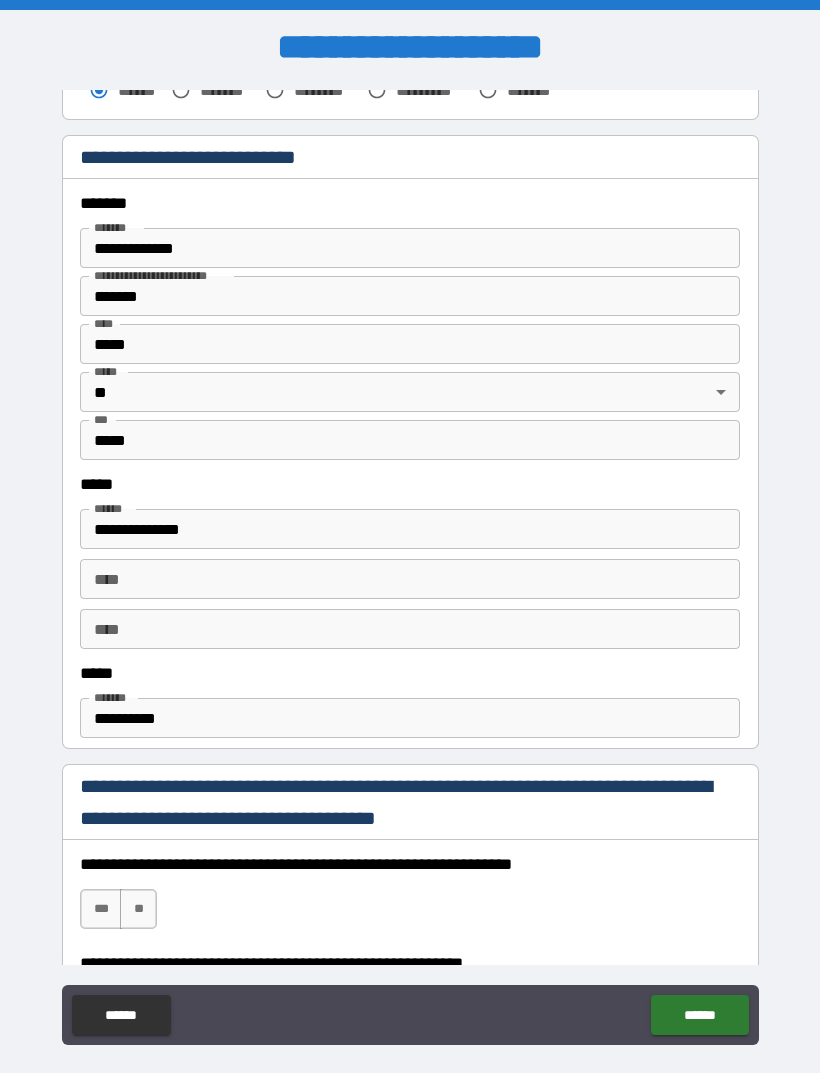 click on "**********" at bounding box center [410, 718] 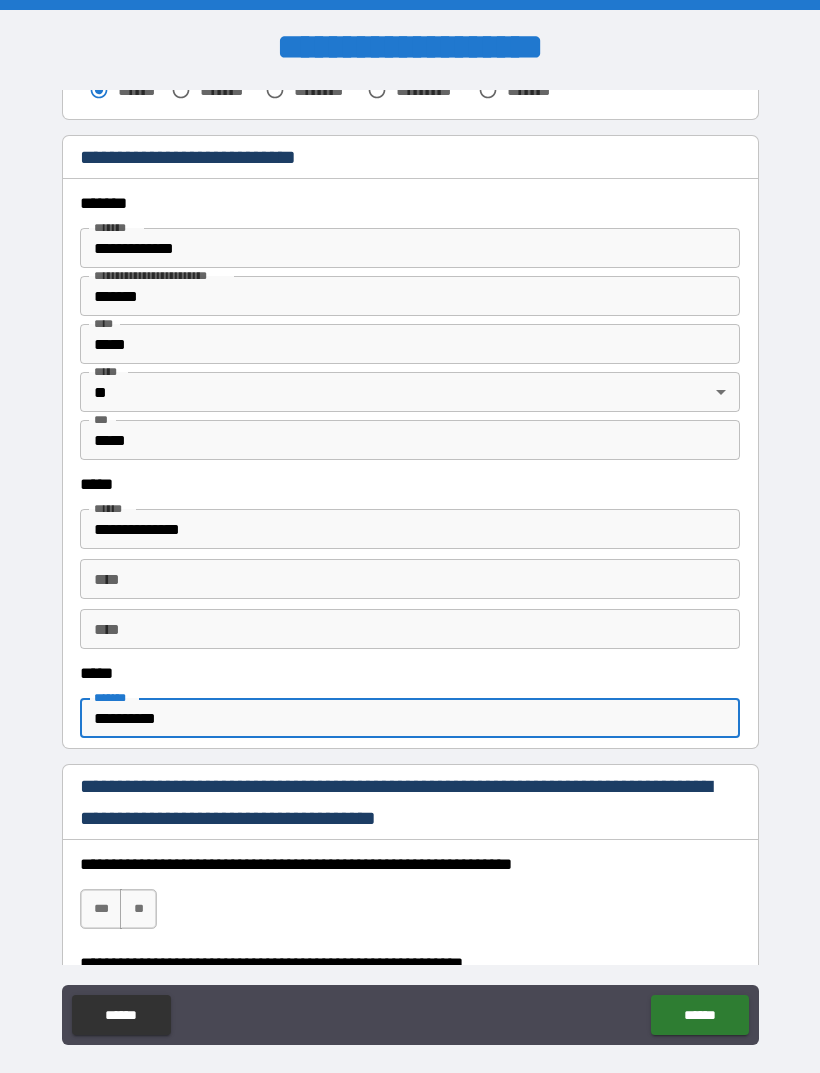 scroll, scrollTop: 15, scrollLeft: 0, axis: vertical 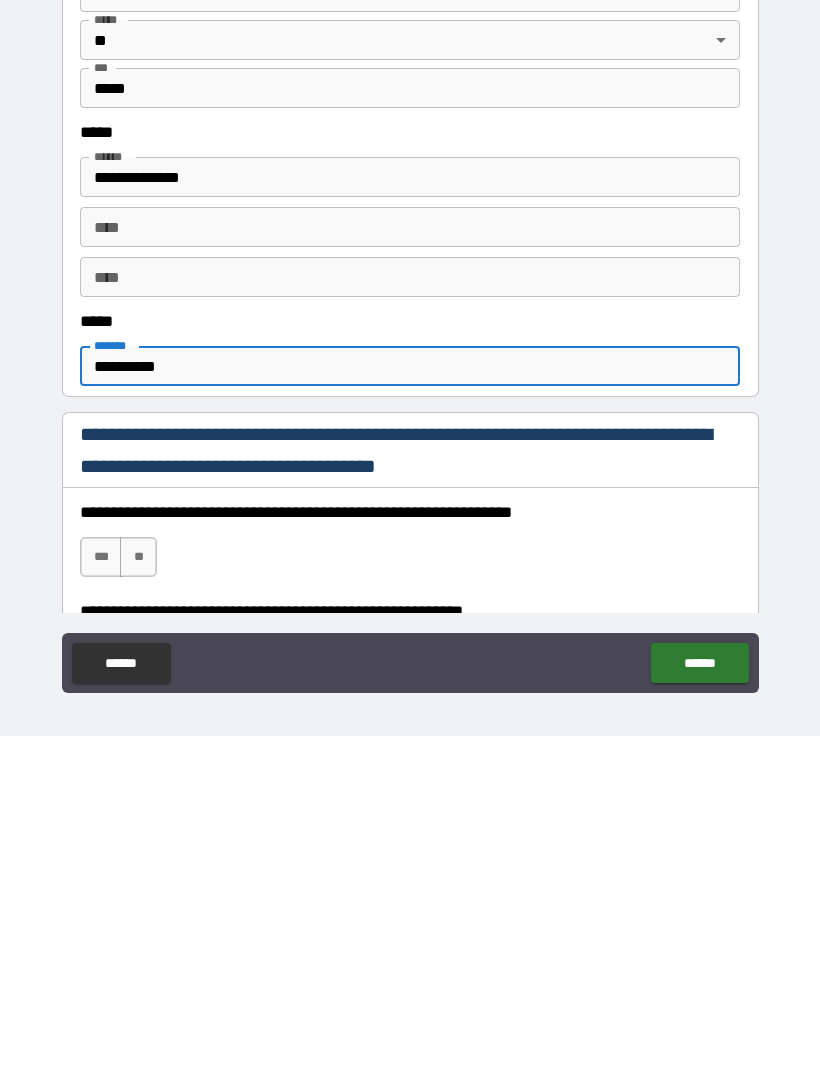 click on "***" at bounding box center [101, 894] 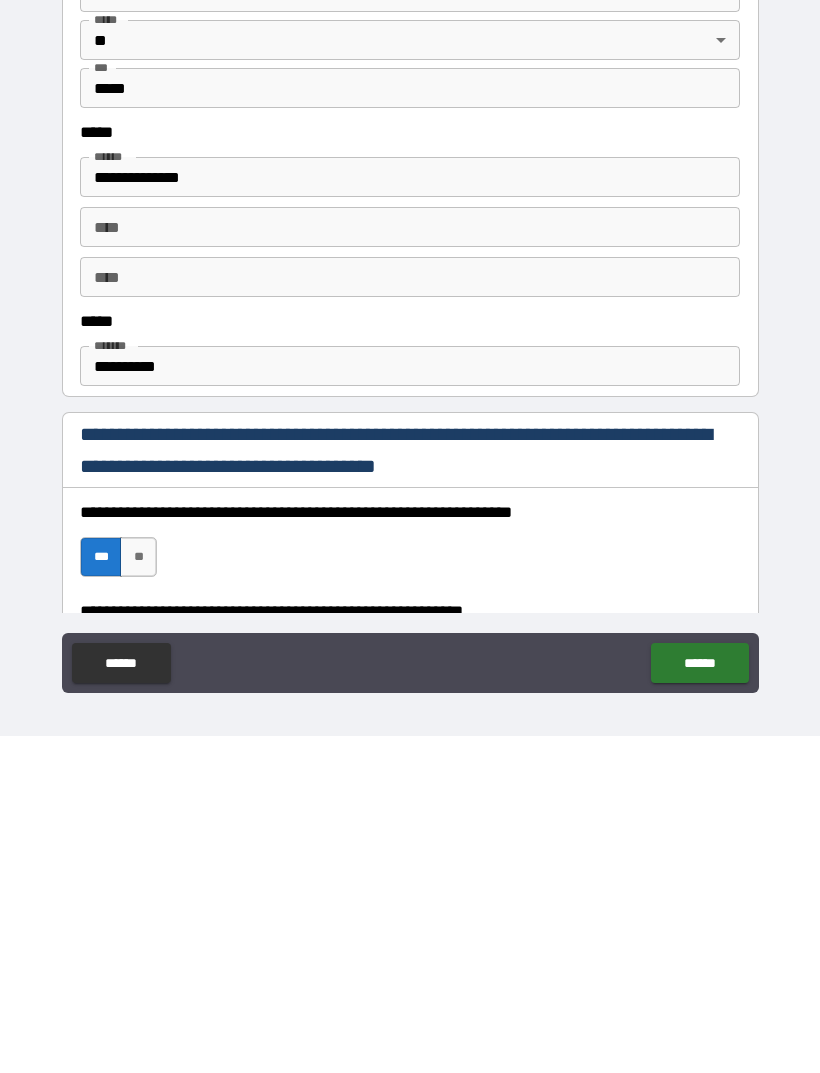 scroll, scrollTop: 64, scrollLeft: 0, axis: vertical 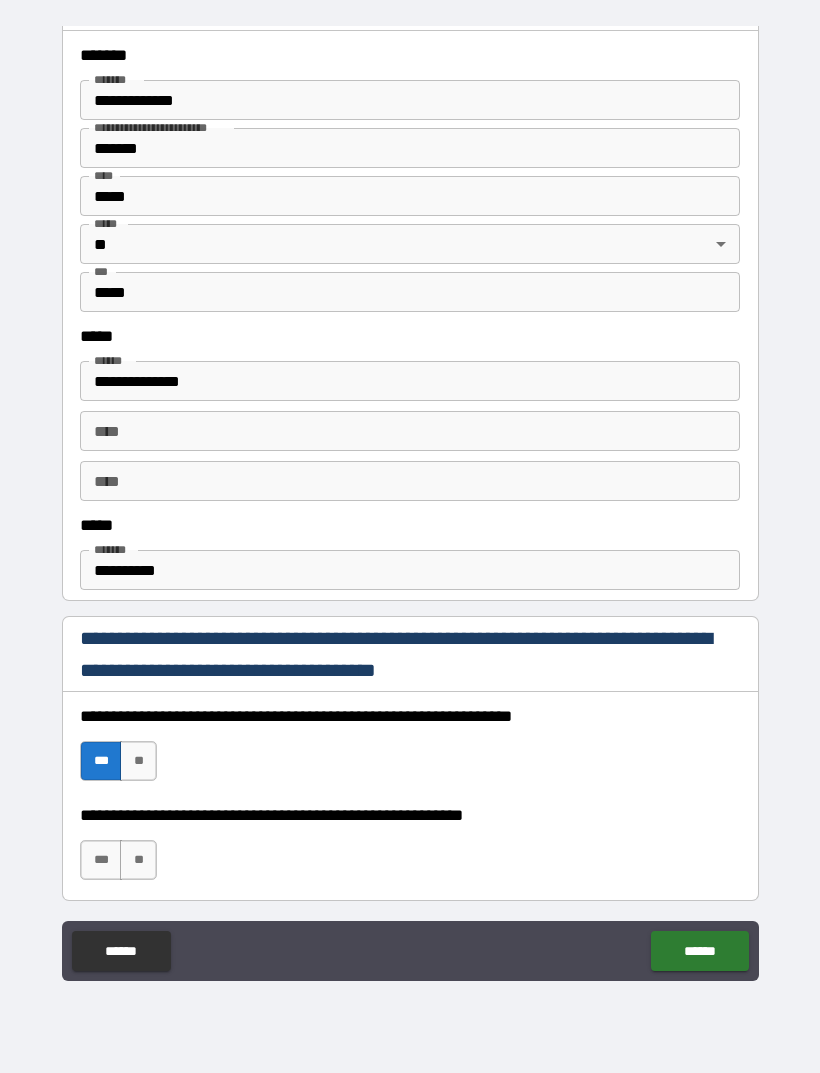 click on "***" at bounding box center [101, 860] 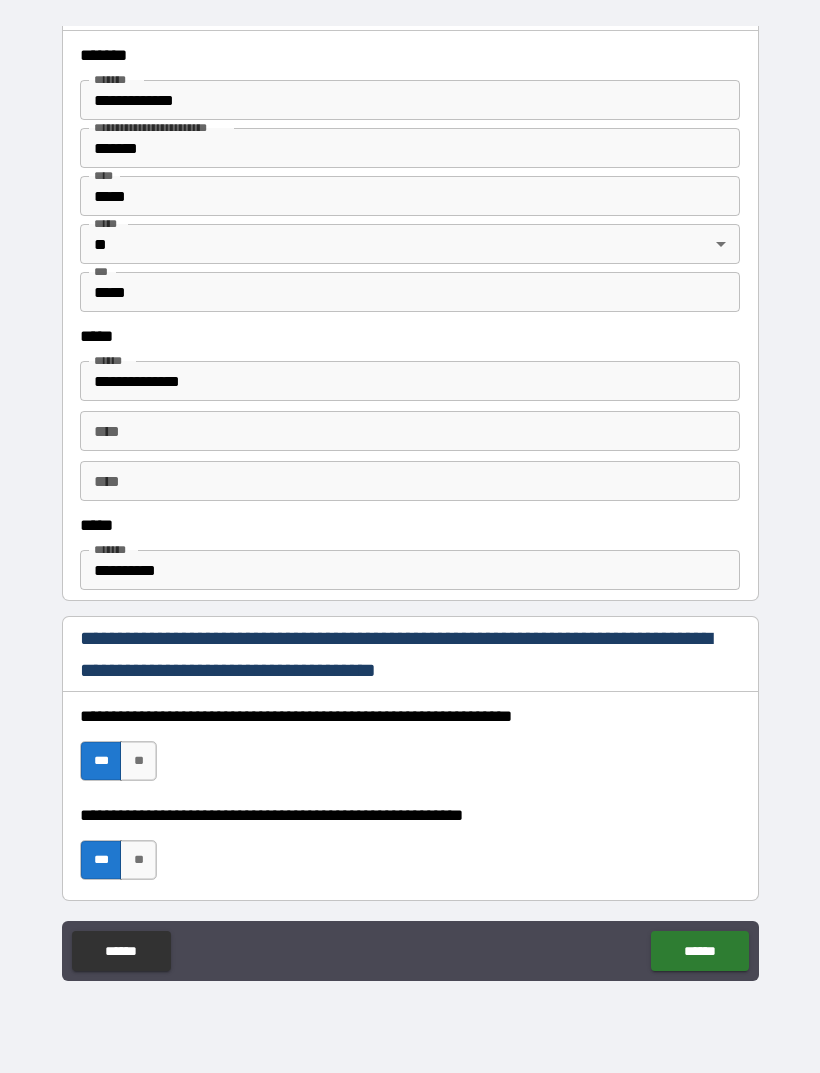 click on "**********" at bounding box center [410, 570] 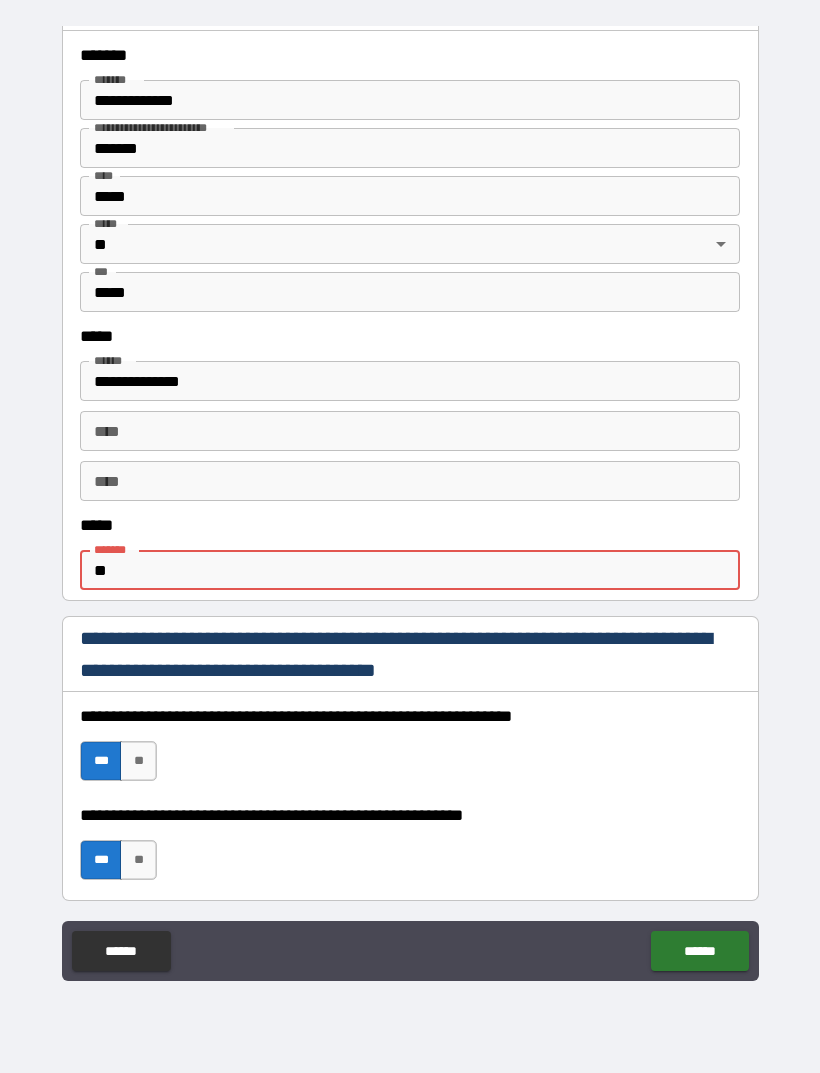 type on "*" 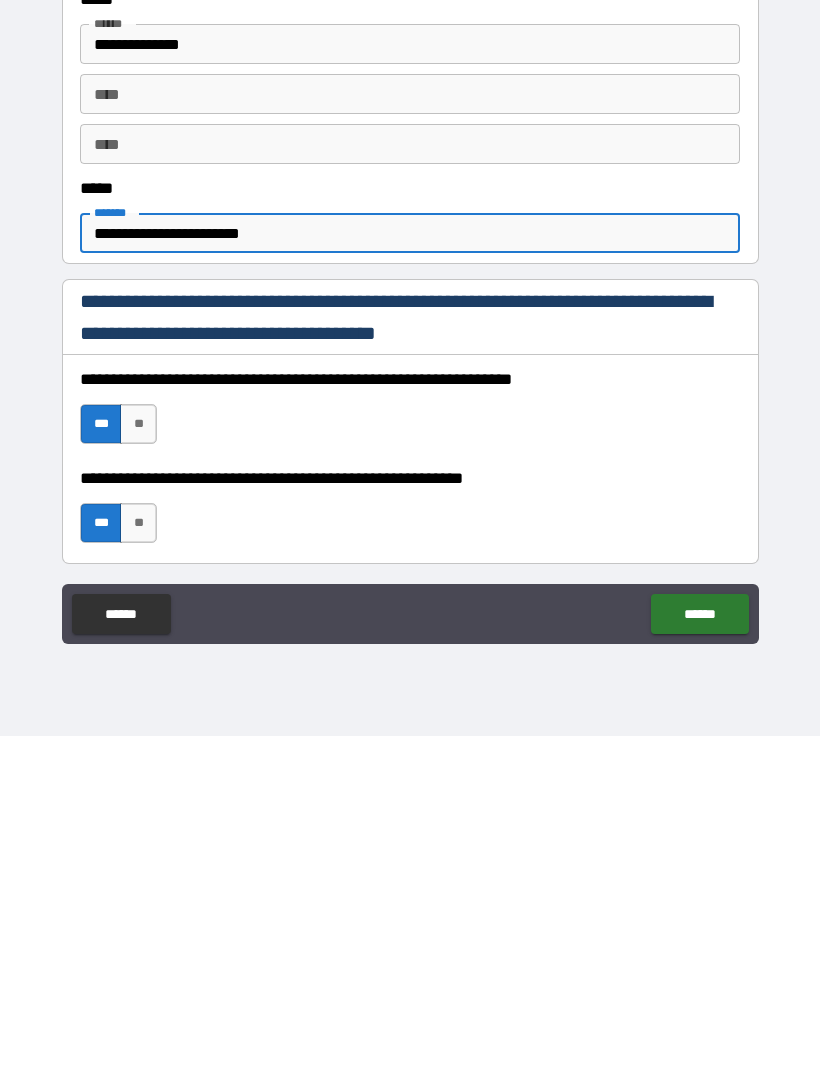 type on "**********" 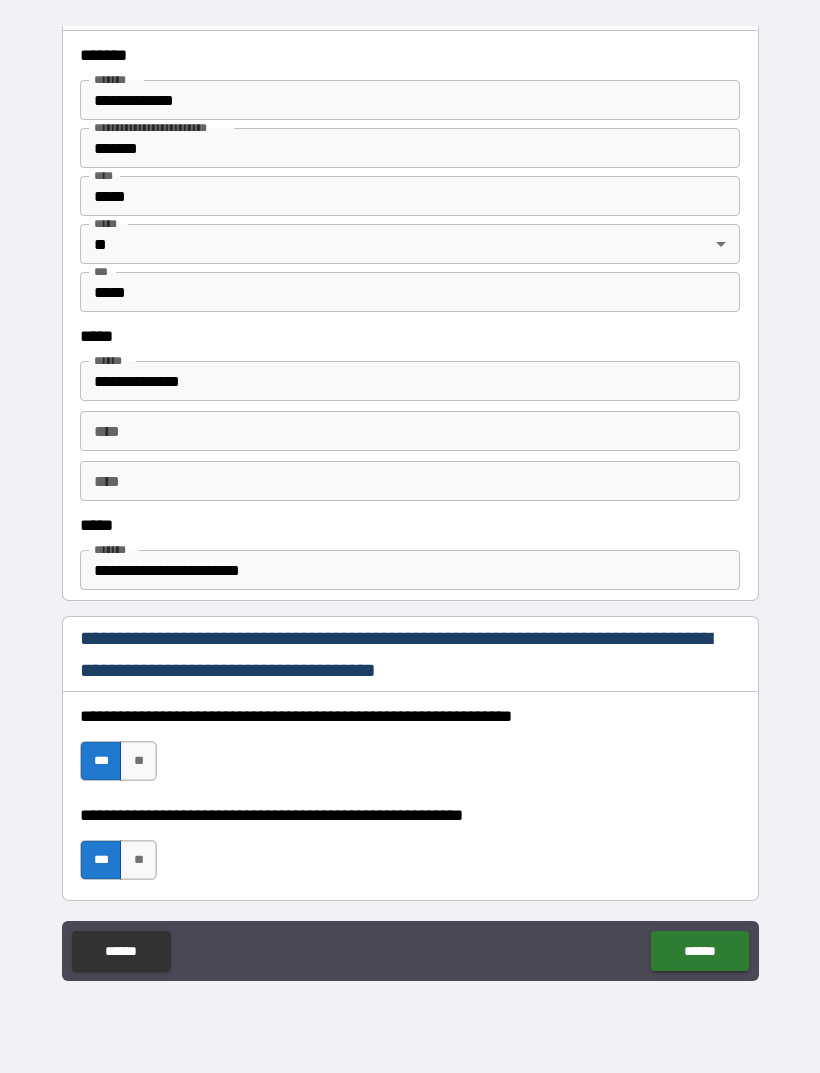 click on "**** ****" at bounding box center [410, 481] 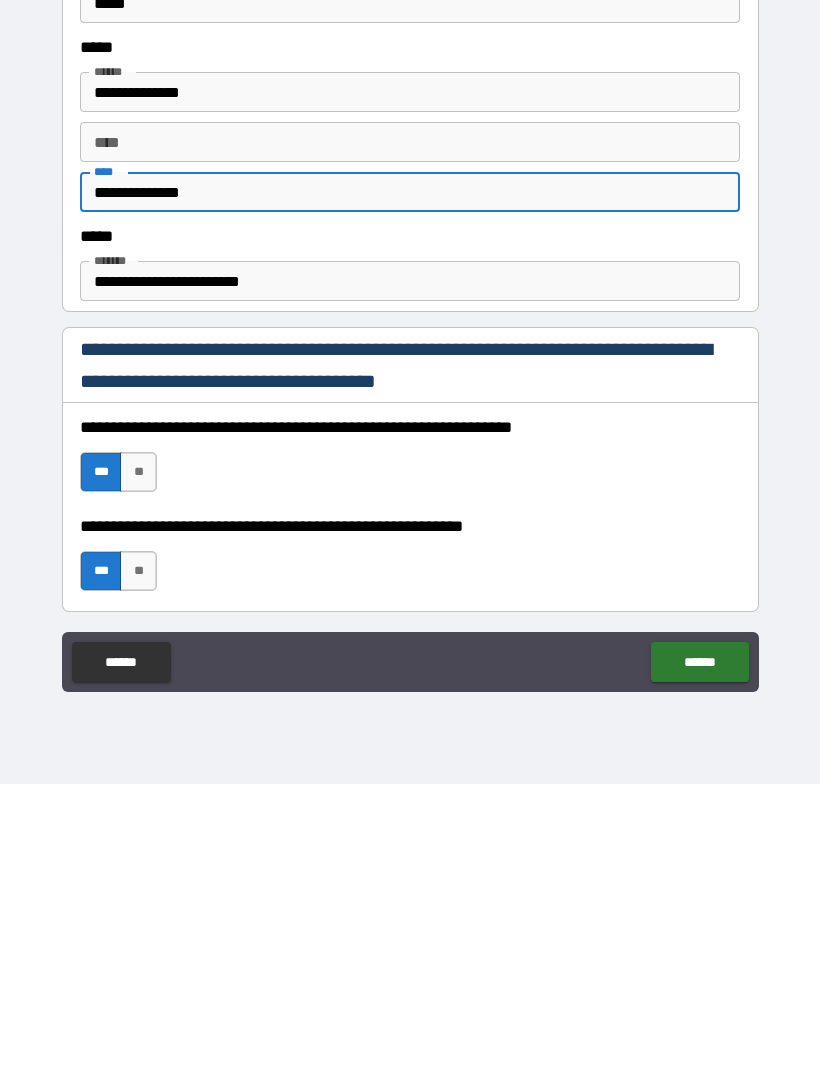 type on "**********" 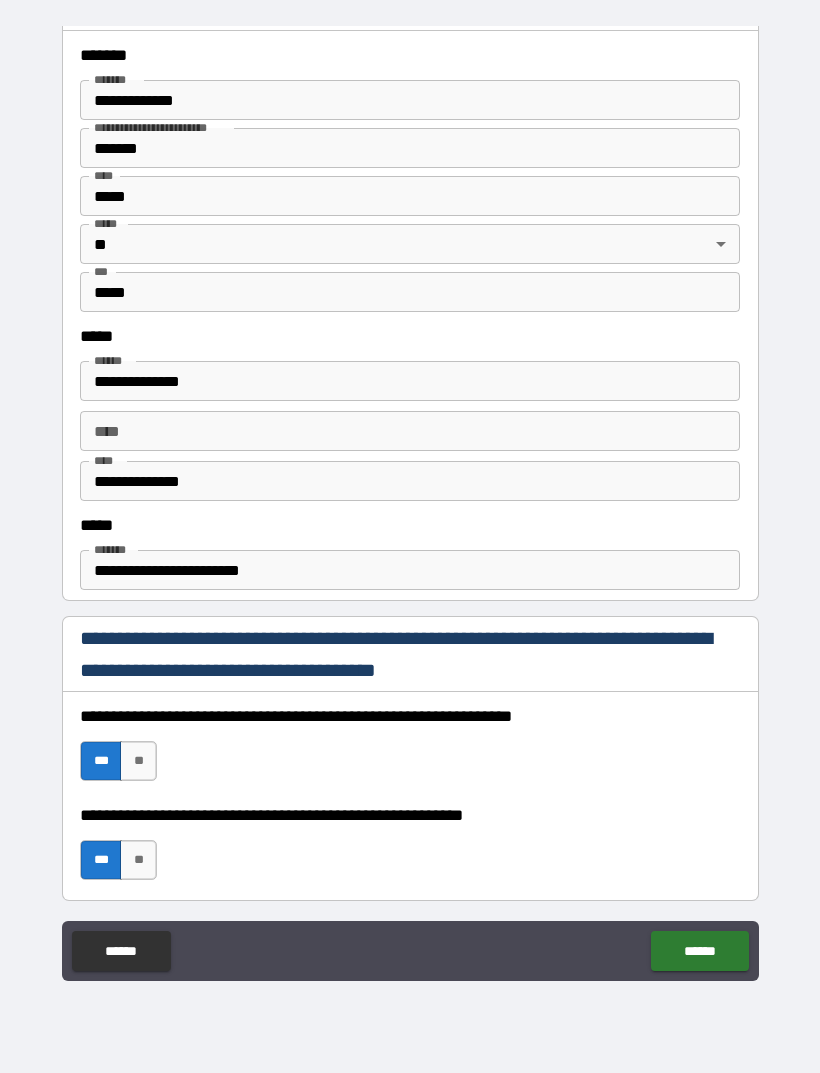click on "******" at bounding box center [699, 951] 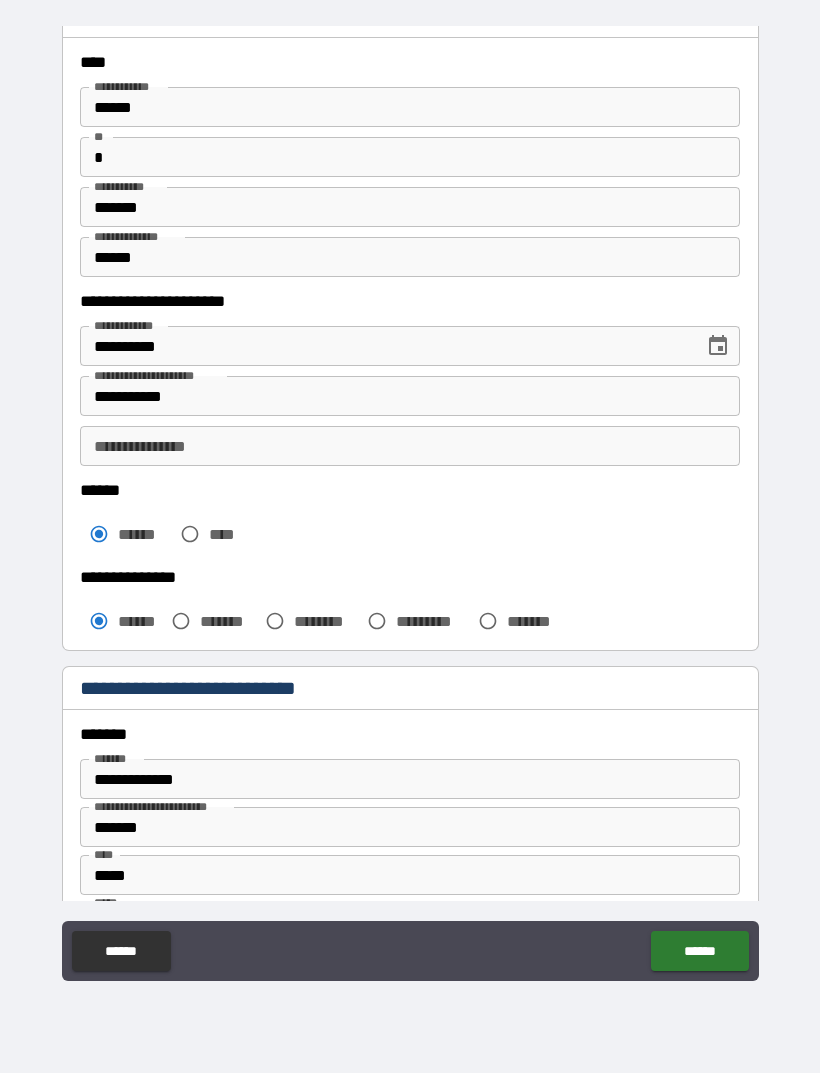 scroll, scrollTop: 87, scrollLeft: 0, axis: vertical 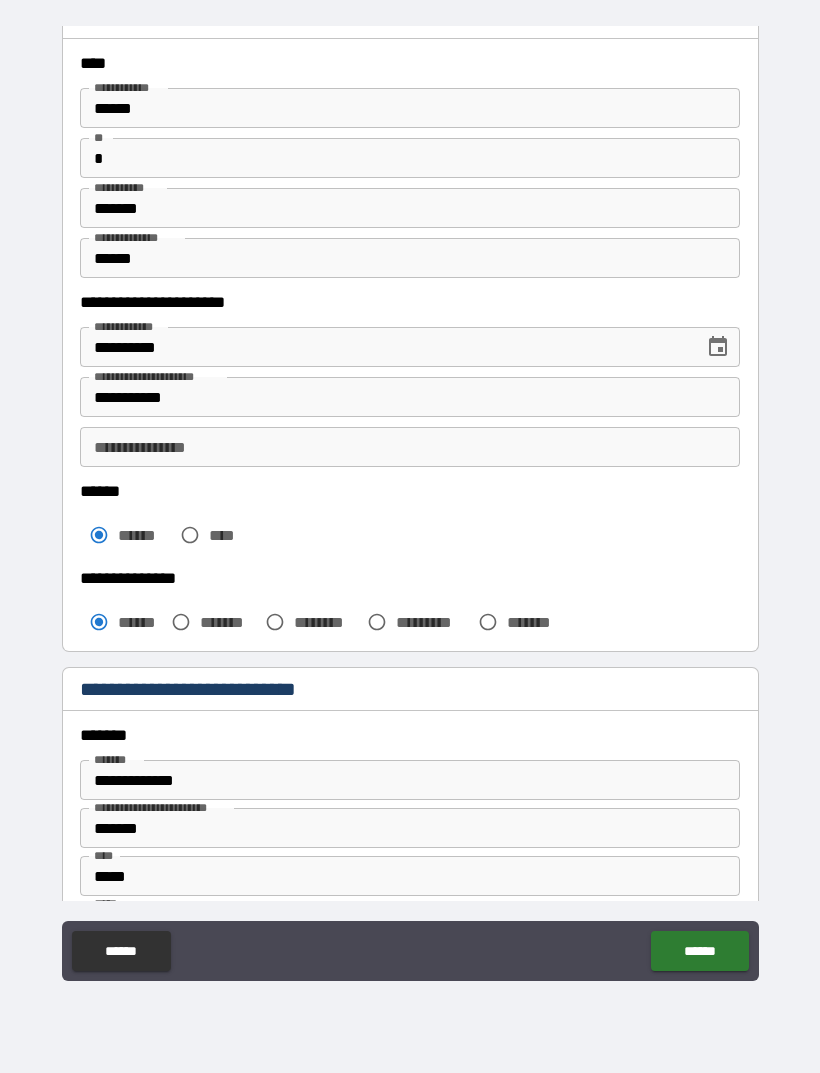 click on "**********" at bounding box center (410, 447) 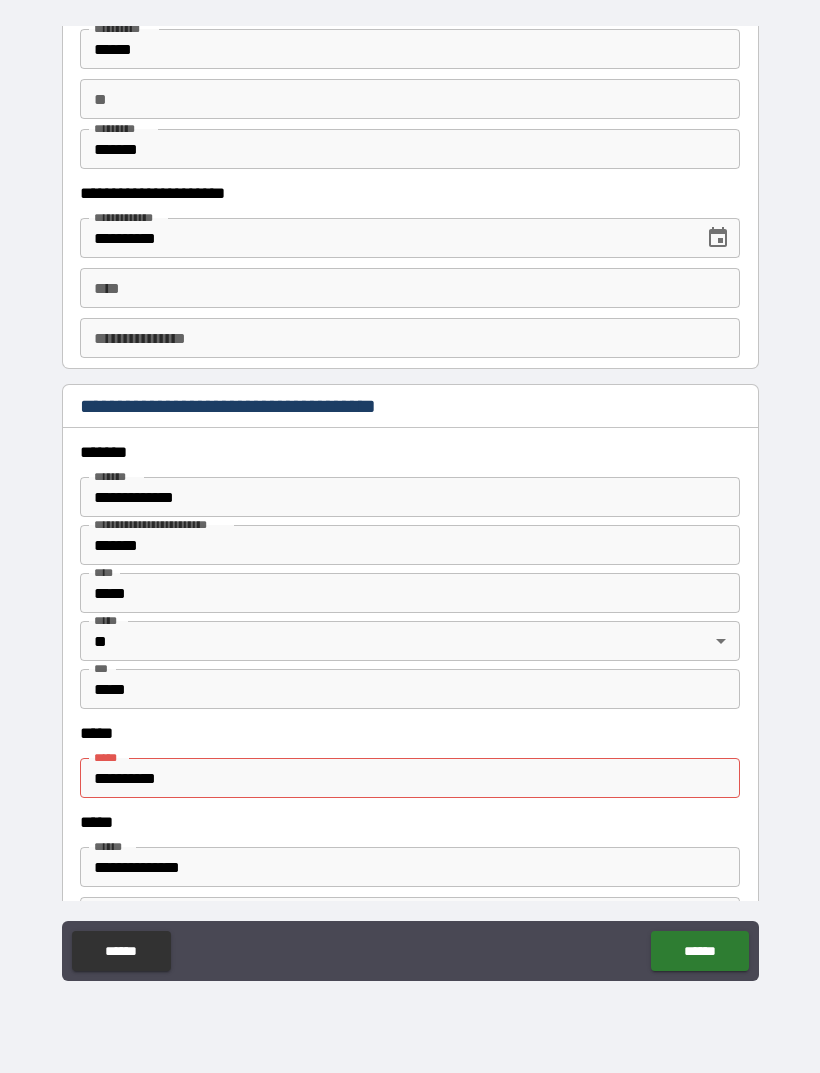 scroll, scrollTop: 2007, scrollLeft: 0, axis: vertical 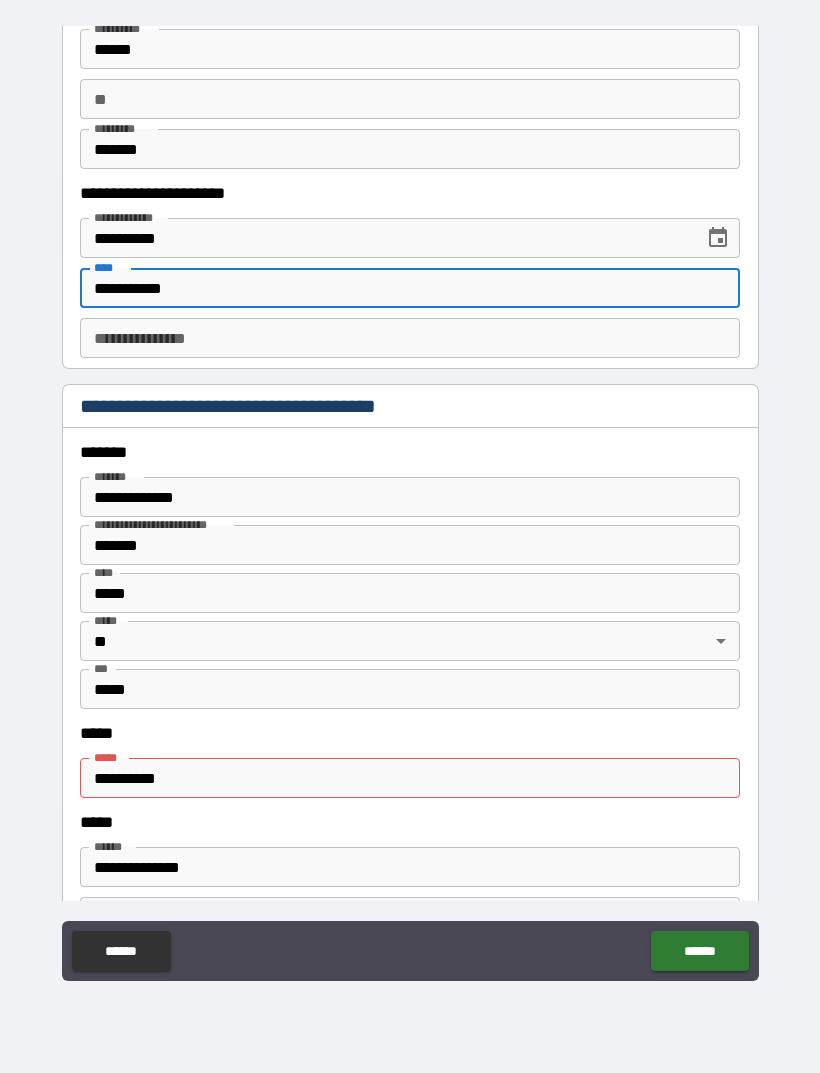 type on "**********" 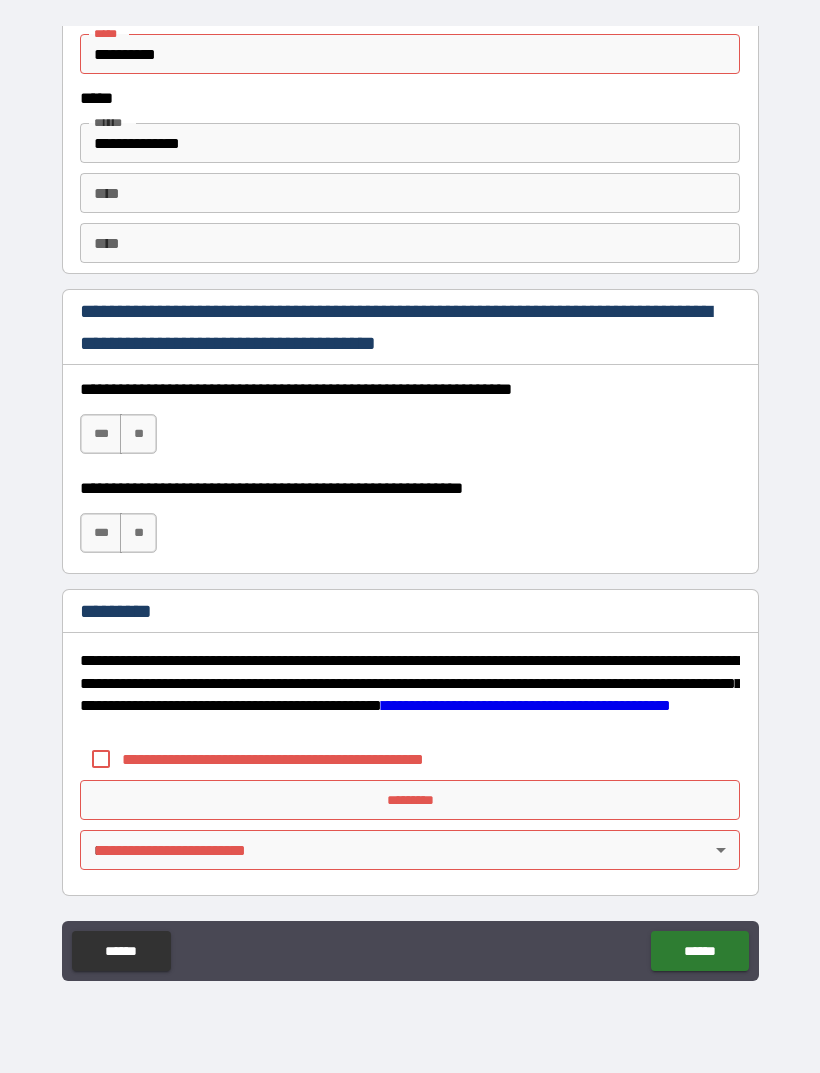 scroll, scrollTop: 2731, scrollLeft: 0, axis: vertical 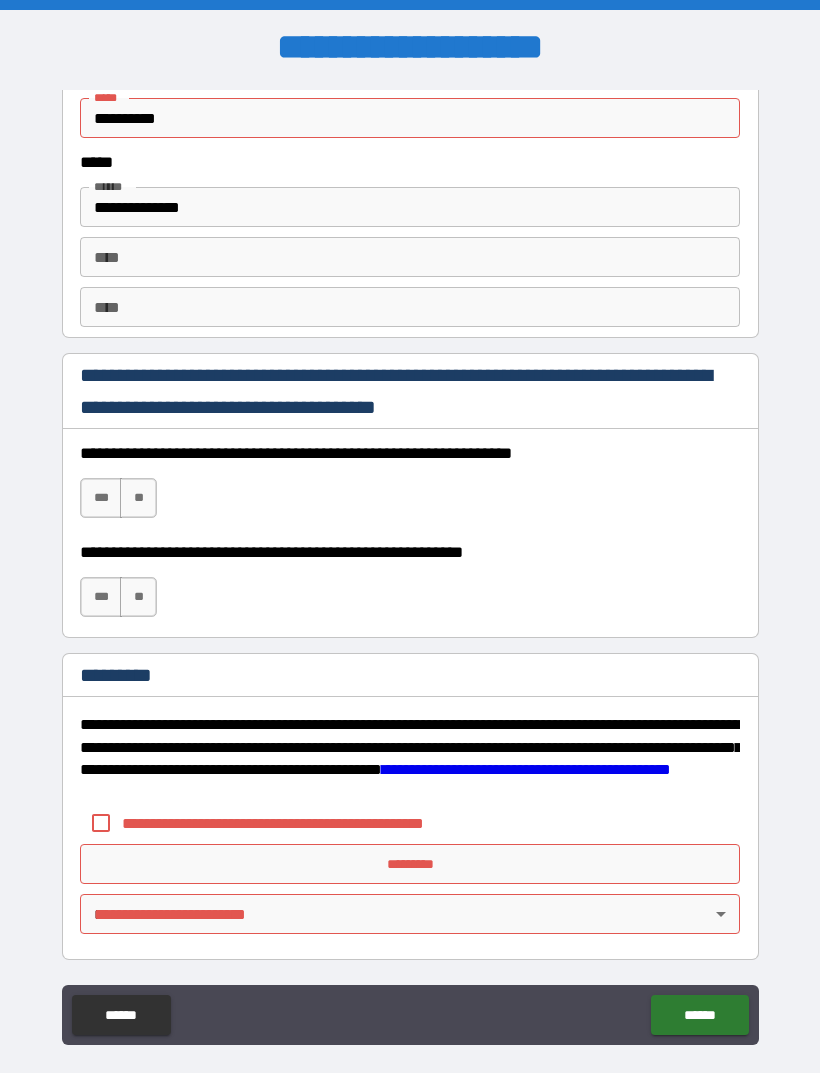 type on "**********" 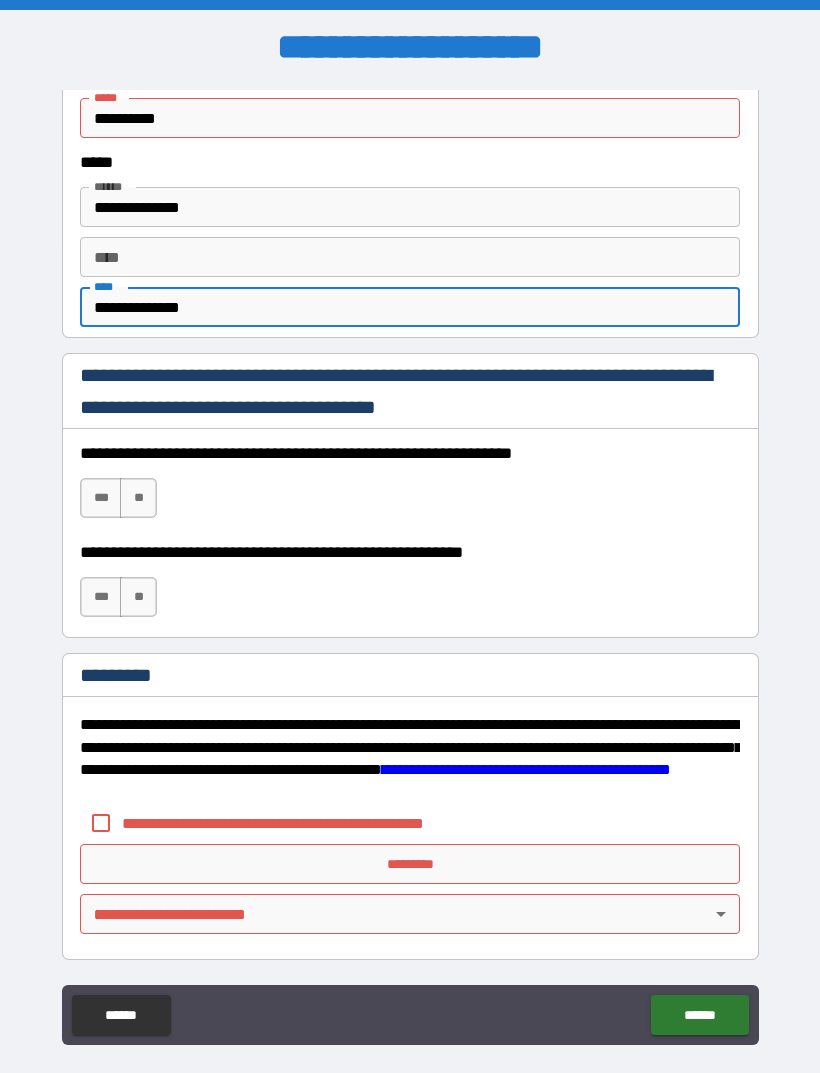 type on "**********" 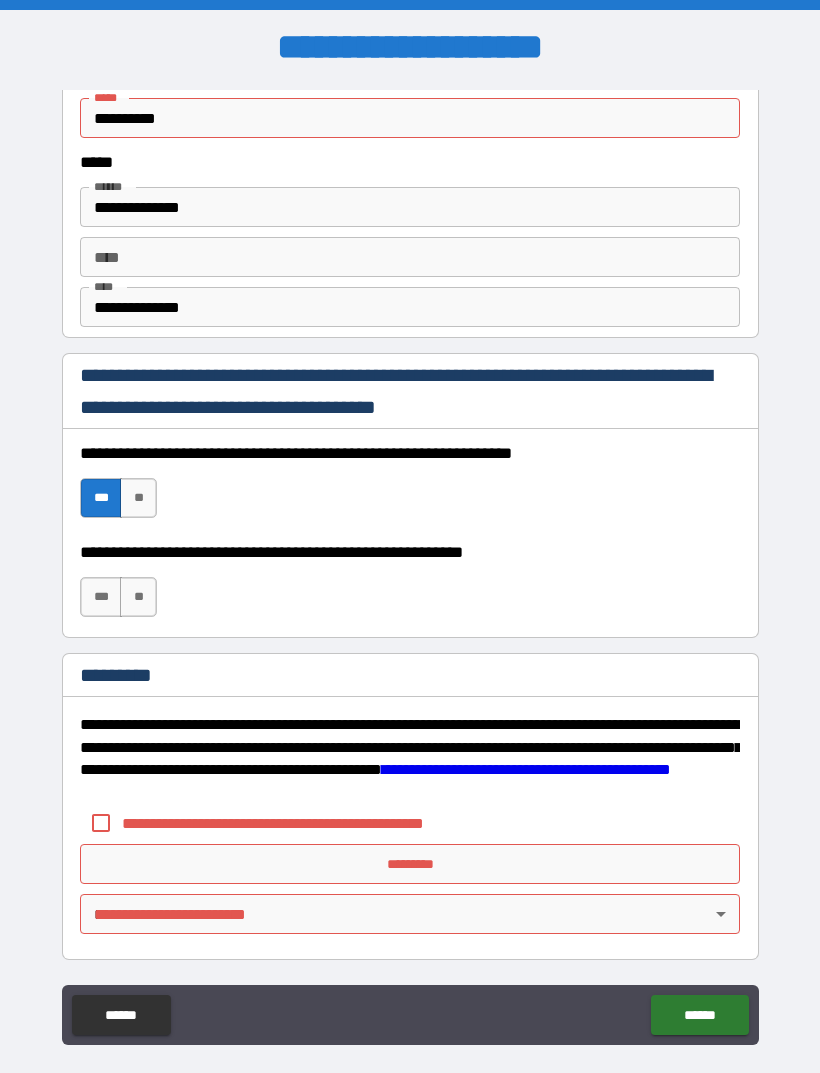 click on "***" at bounding box center [101, 597] 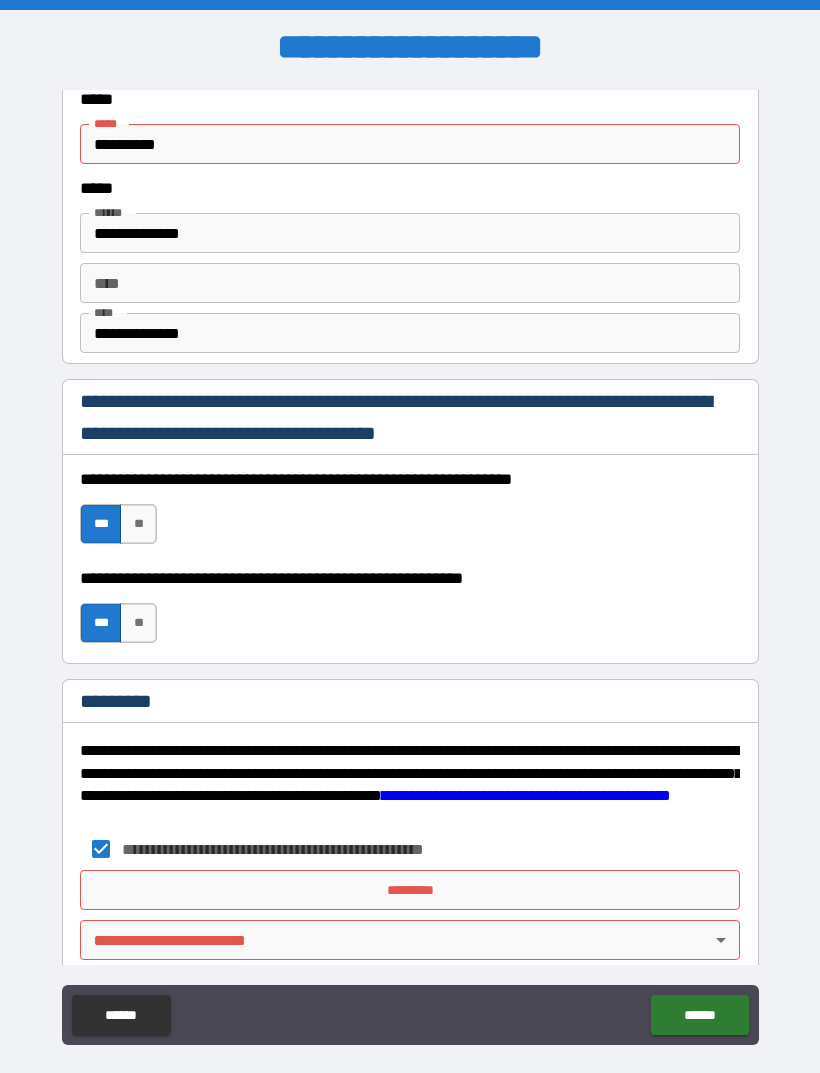 scroll, scrollTop: 2708, scrollLeft: 0, axis: vertical 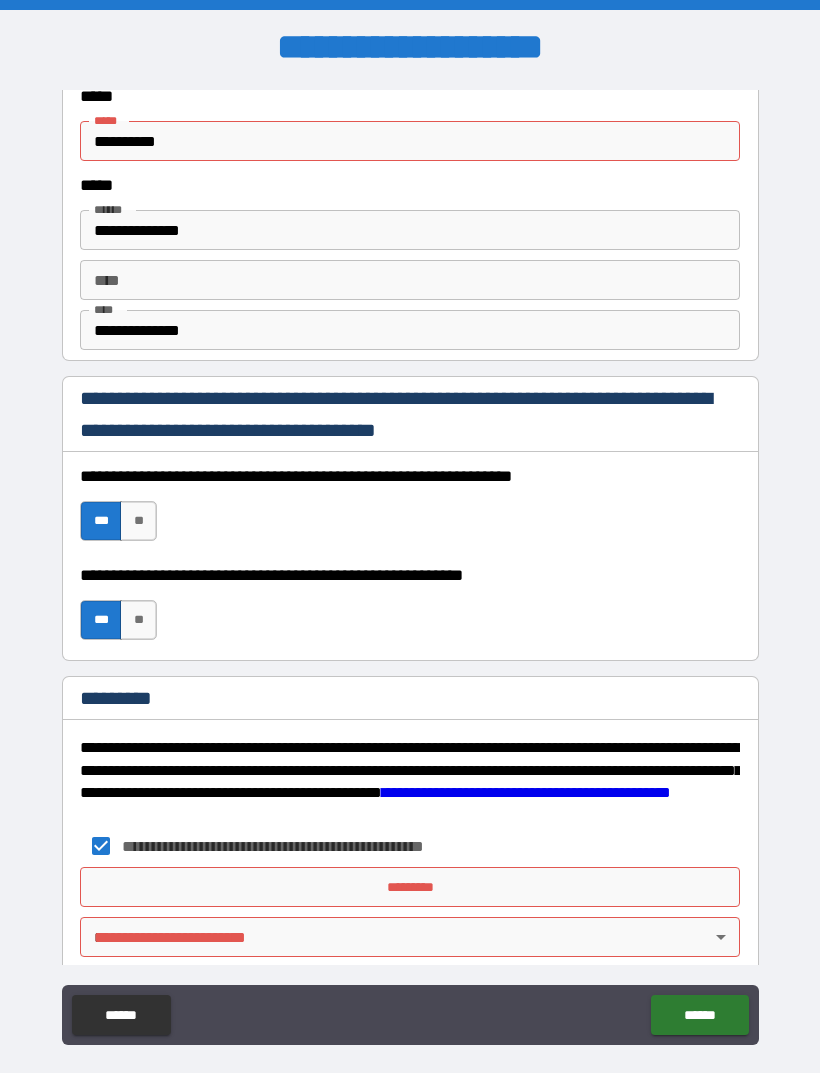 click on "*********" at bounding box center (410, 887) 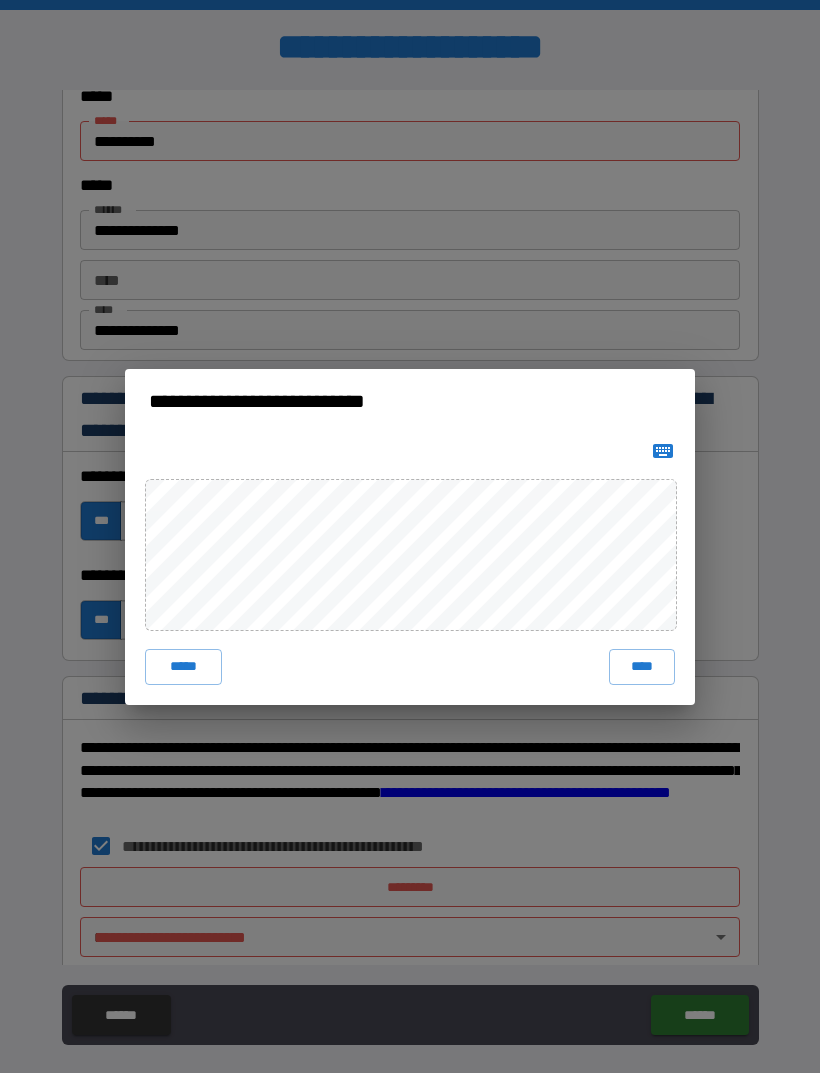 click on "****" at bounding box center (642, 667) 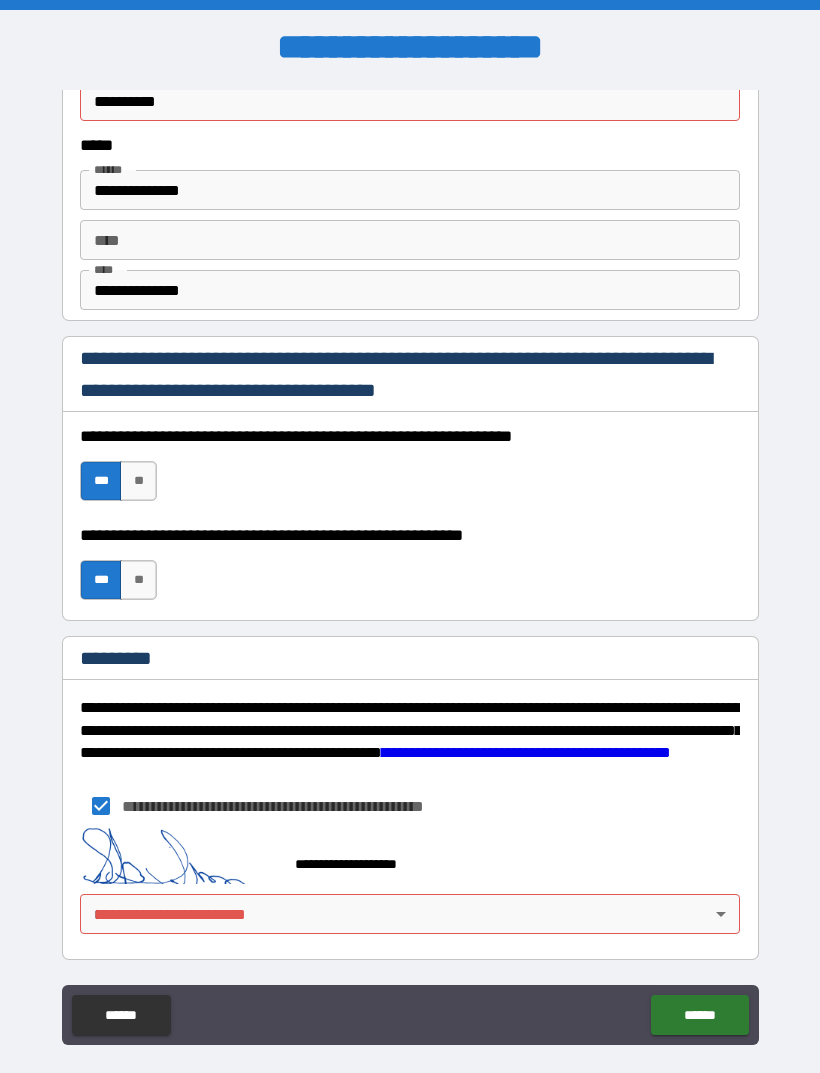 scroll, scrollTop: 2748, scrollLeft: 0, axis: vertical 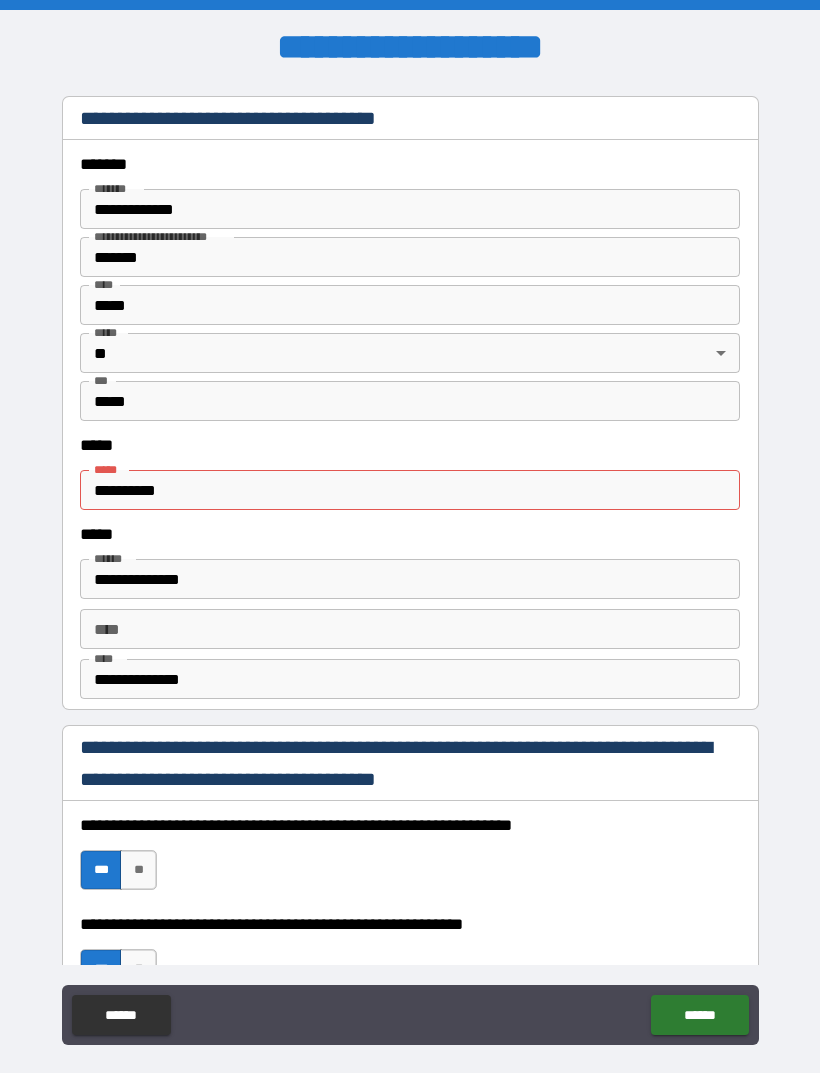 click on "**********" at bounding box center [410, 490] 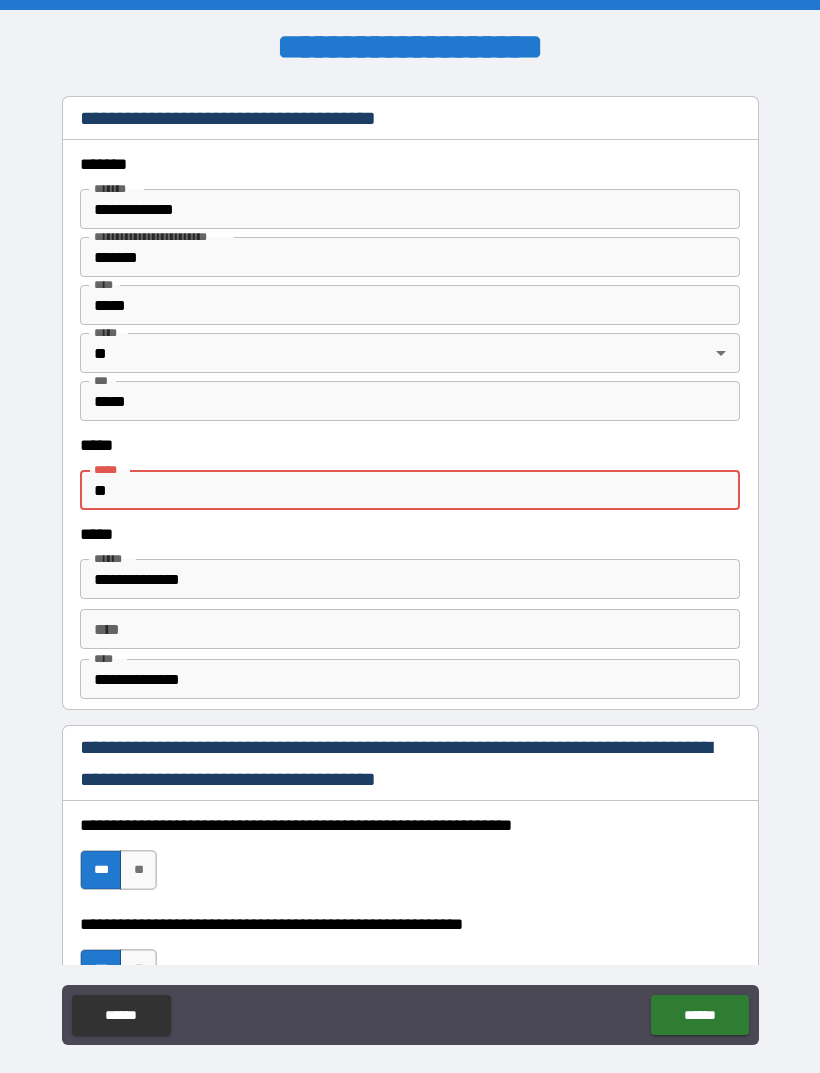 type on "*" 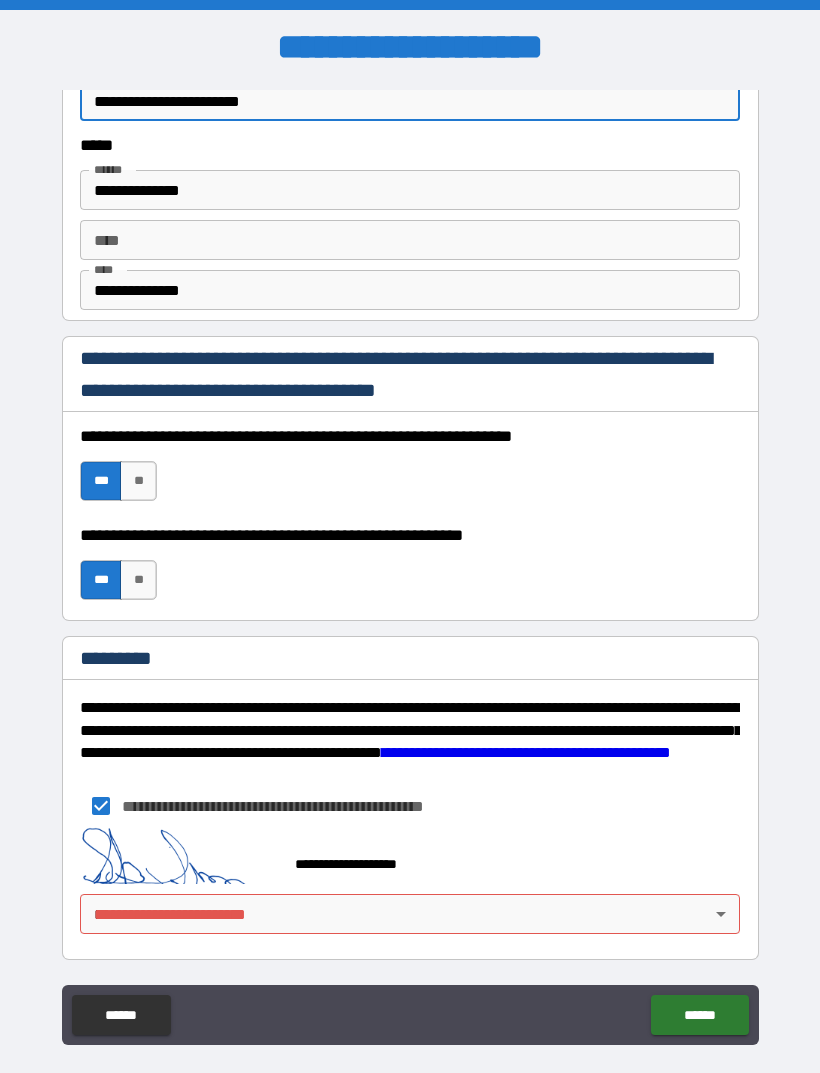 scroll, scrollTop: 2748, scrollLeft: 0, axis: vertical 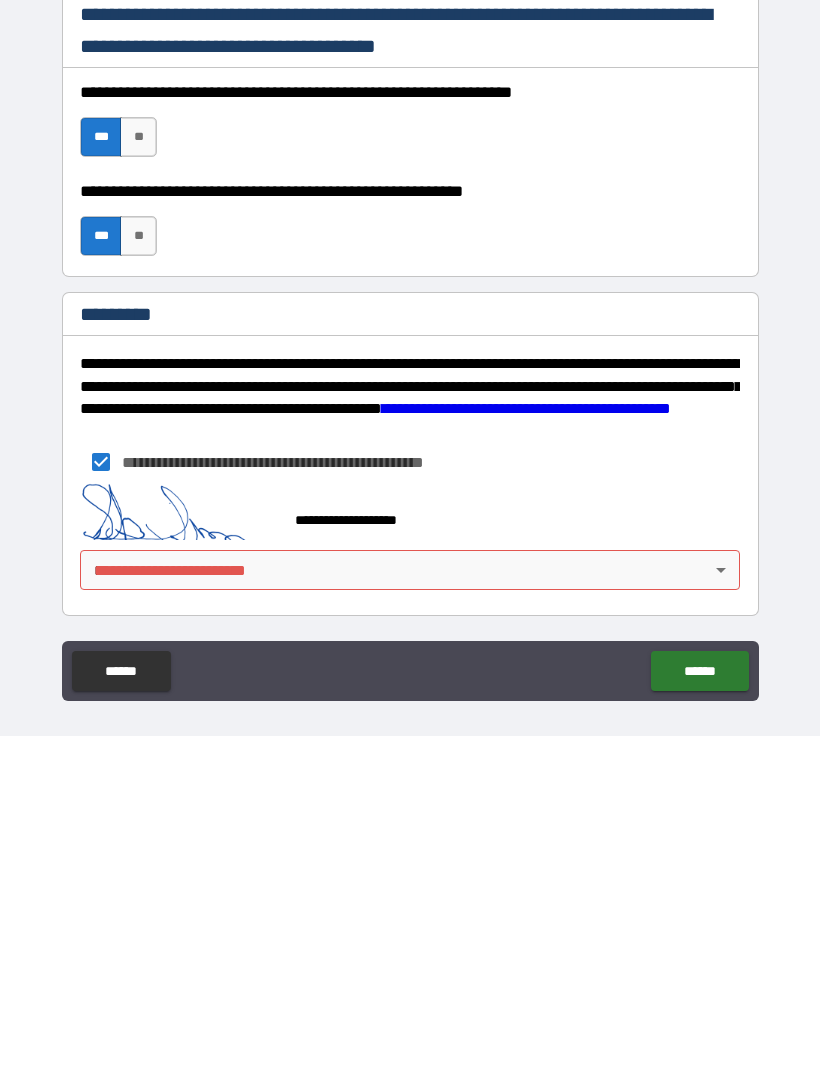 type on "**********" 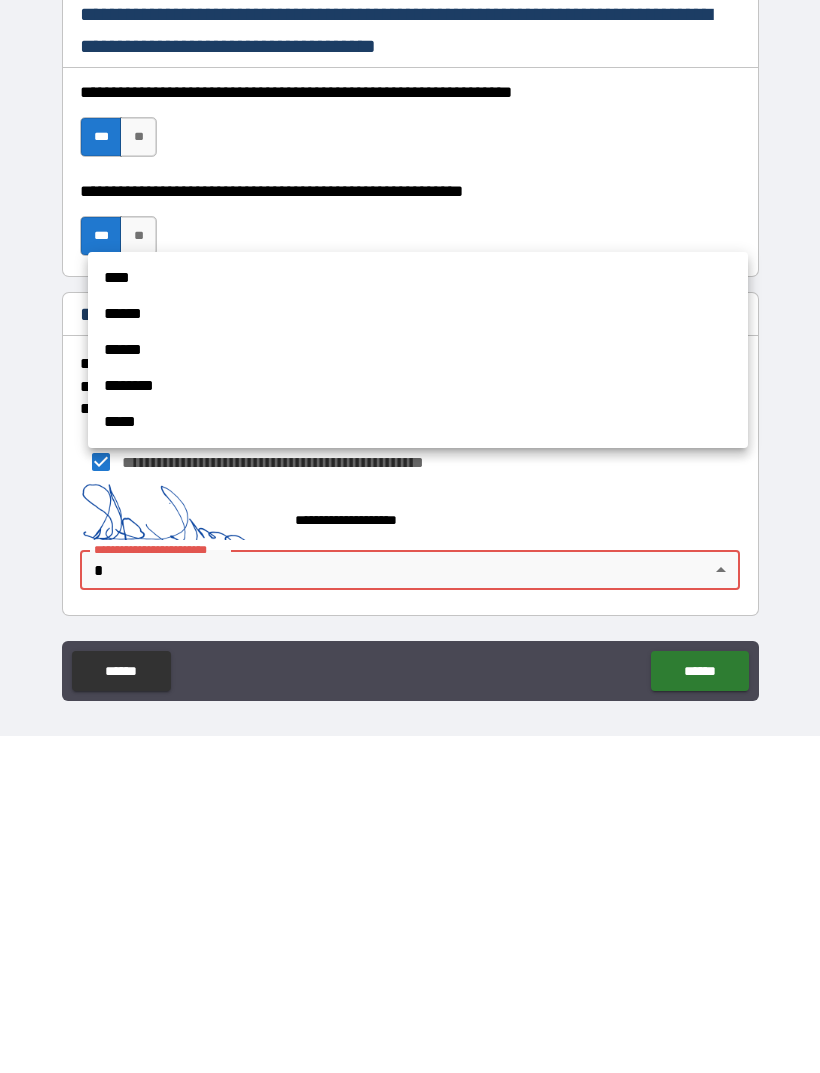 scroll, scrollTop: 64, scrollLeft: 0, axis: vertical 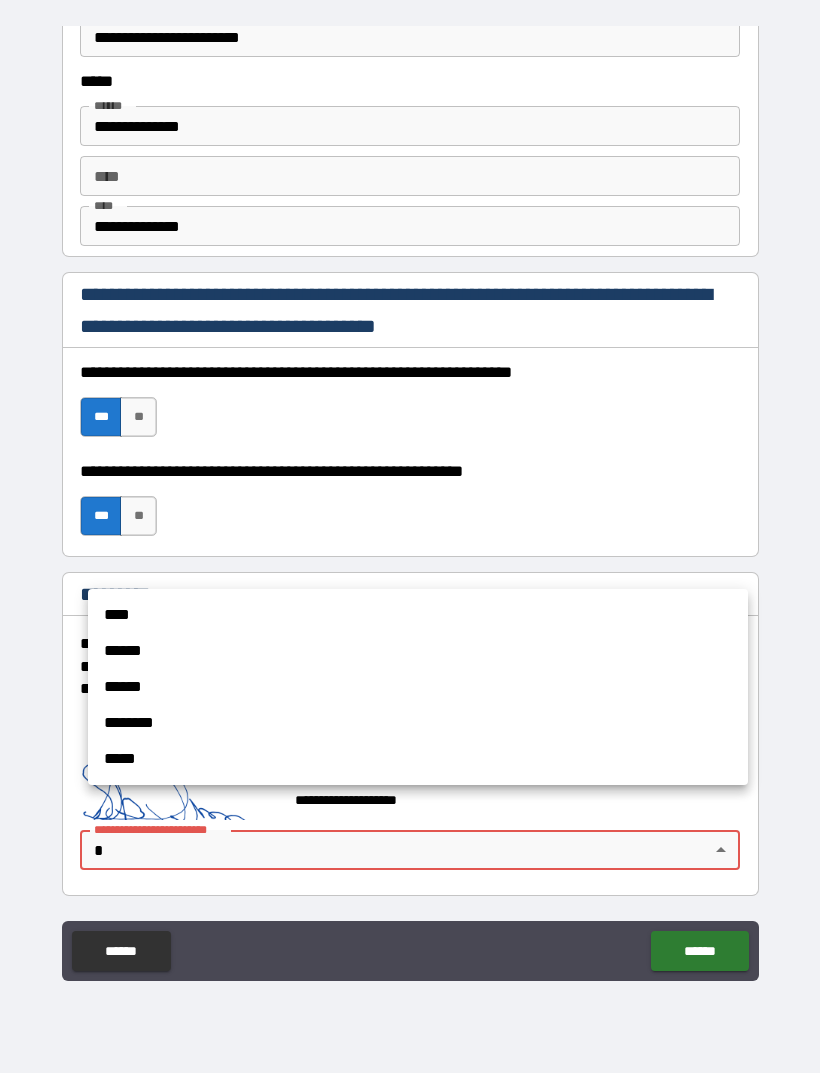 click at bounding box center [410, 536] 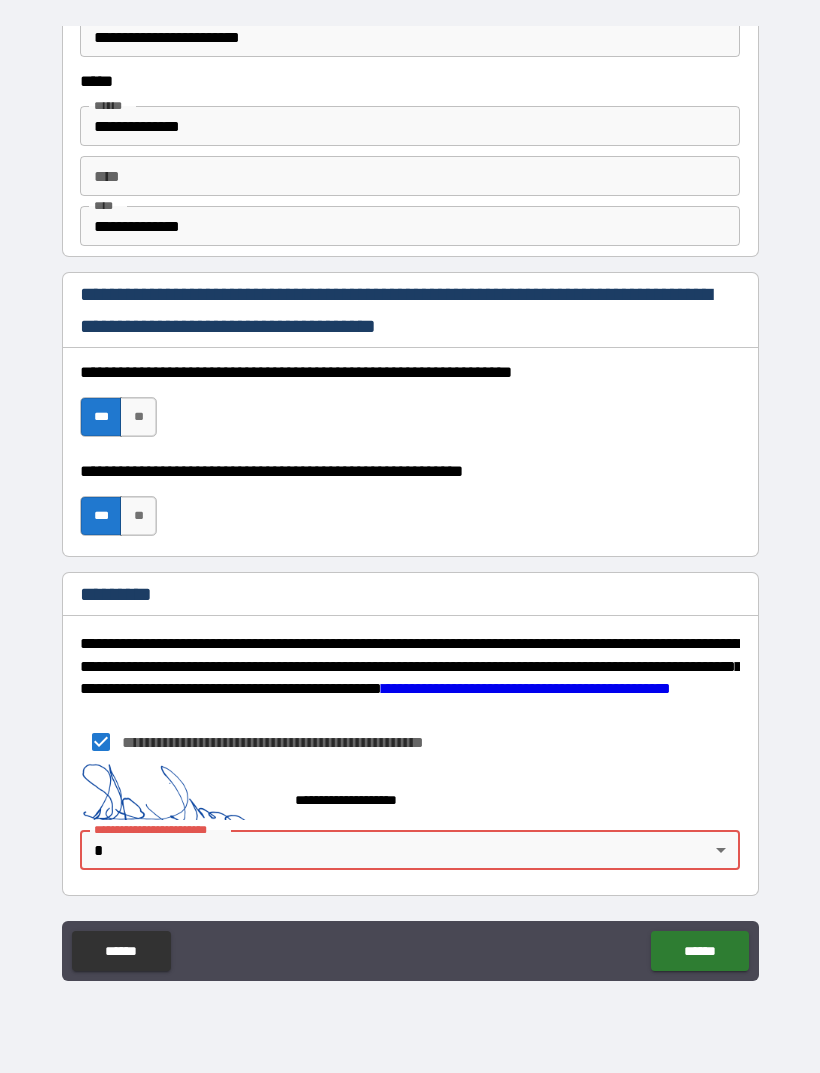 click on "**********" at bounding box center (410, 504) 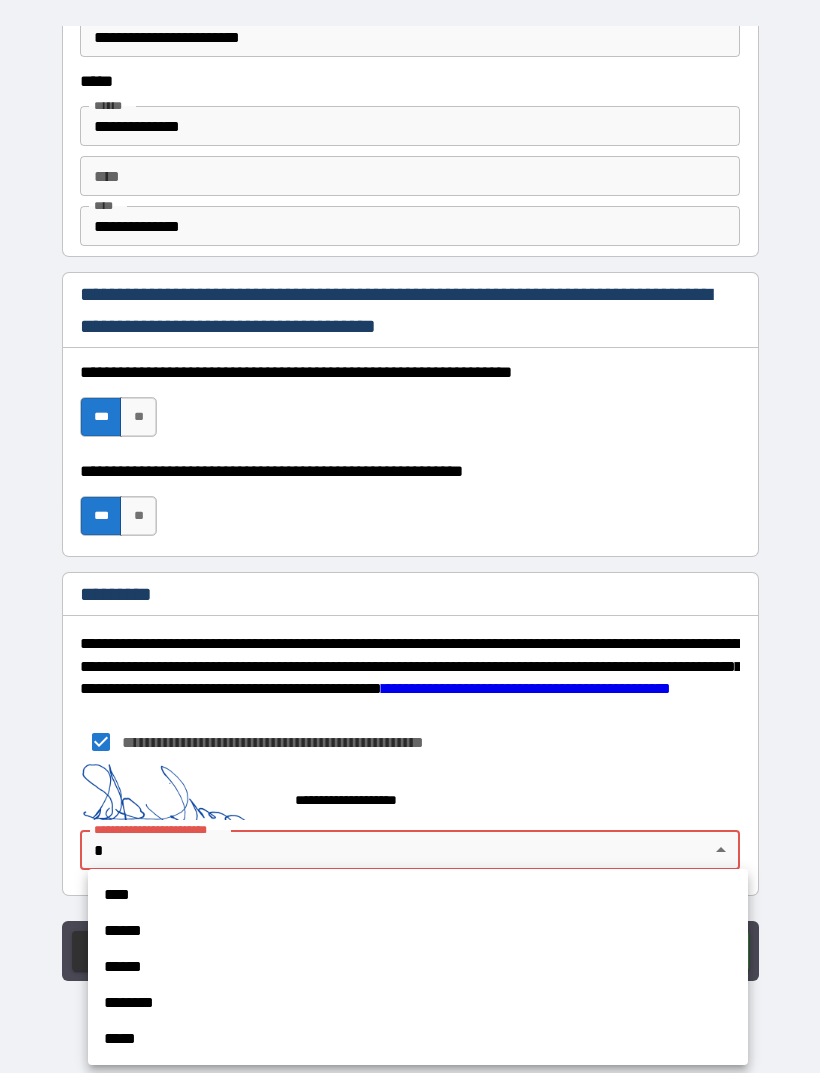 click on "****" at bounding box center (418, 895) 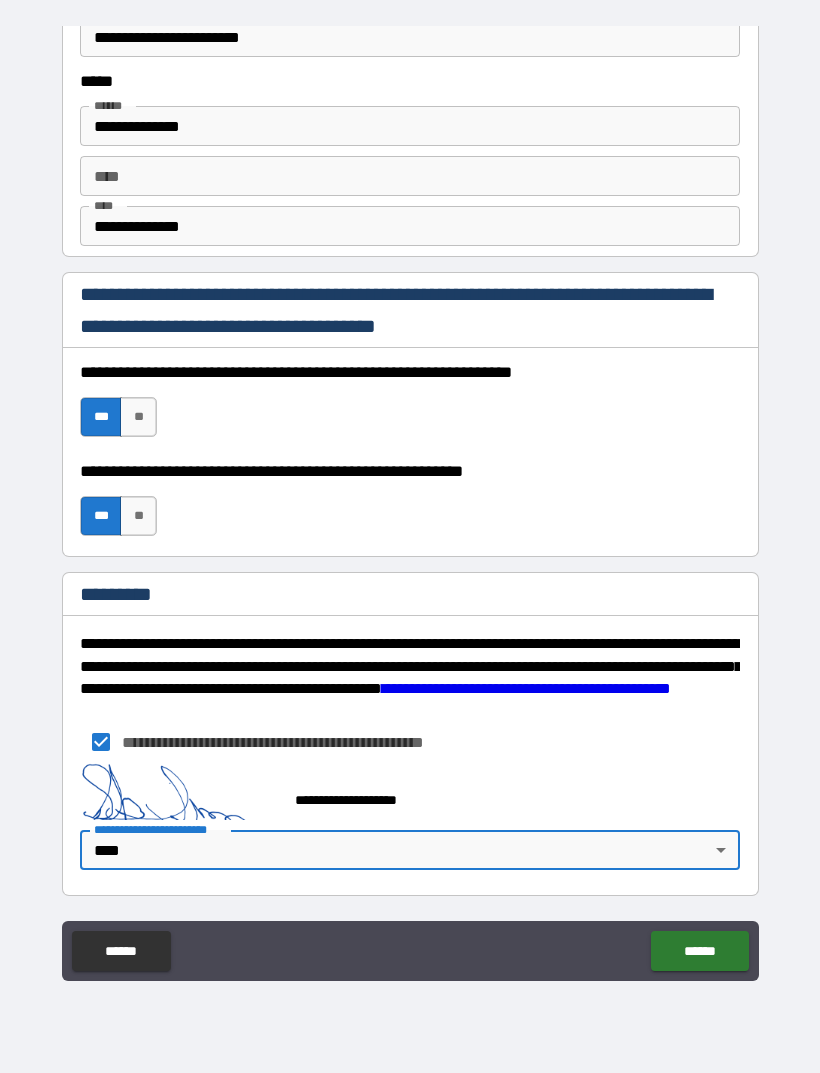 click on "******" at bounding box center (699, 951) 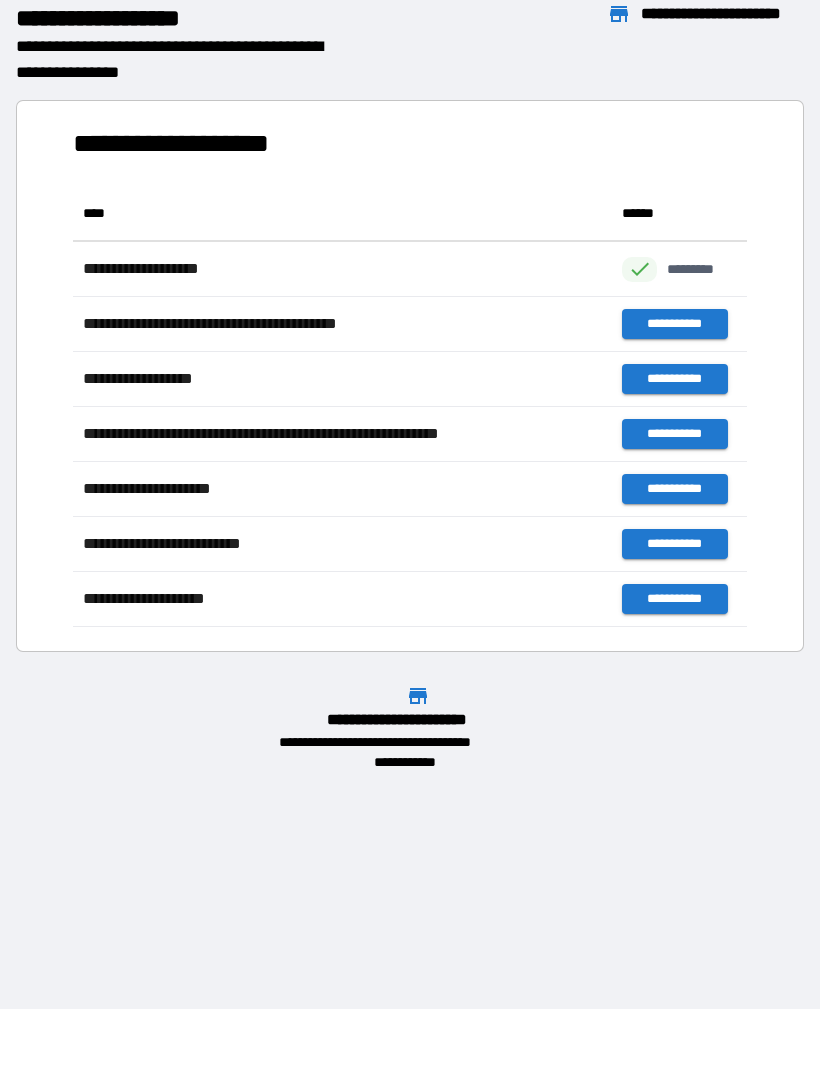 scroll, scrollTop: 1, scrollLeft: 1, axis: both 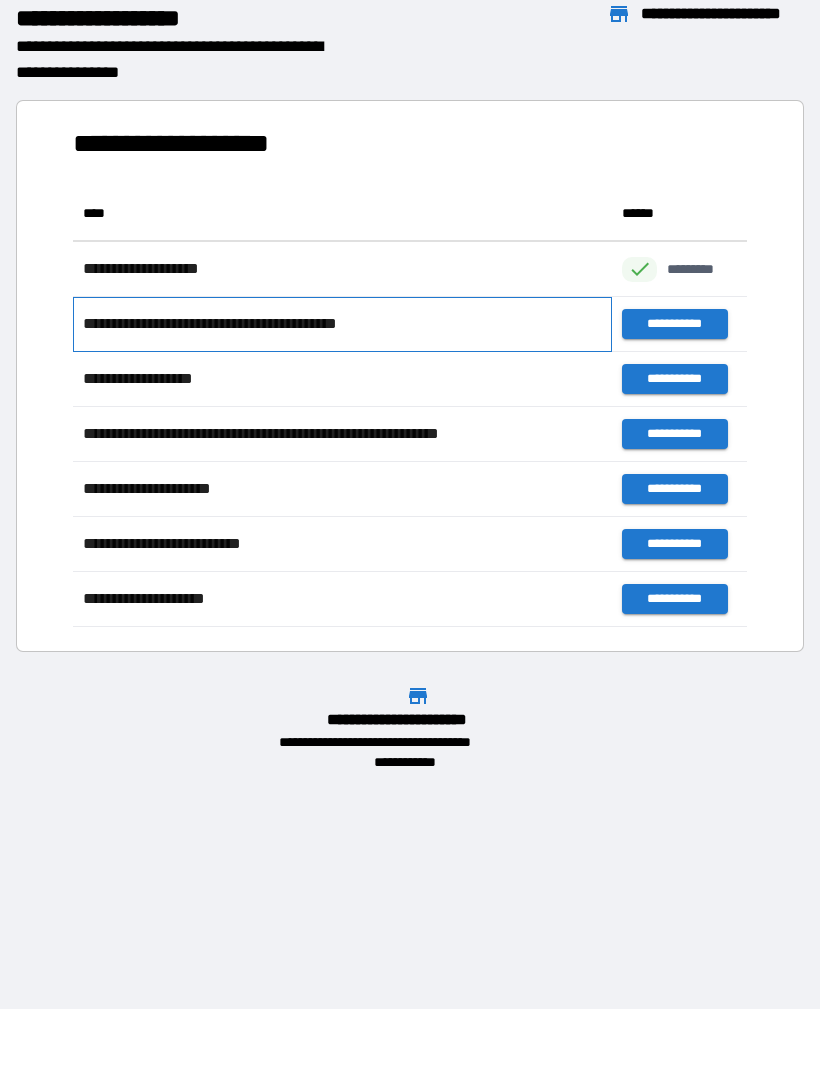 click on "**********" at bounding box center [235, 324] 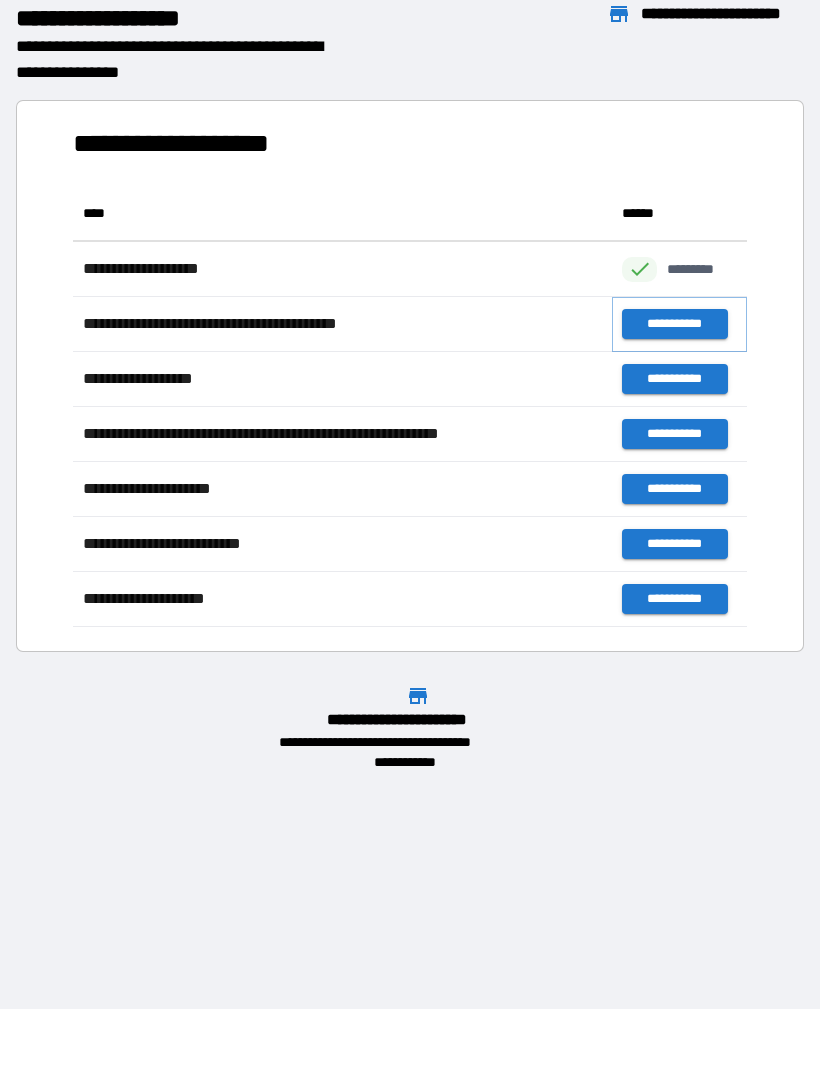 click on "**********" at bounding box center [674, 324] 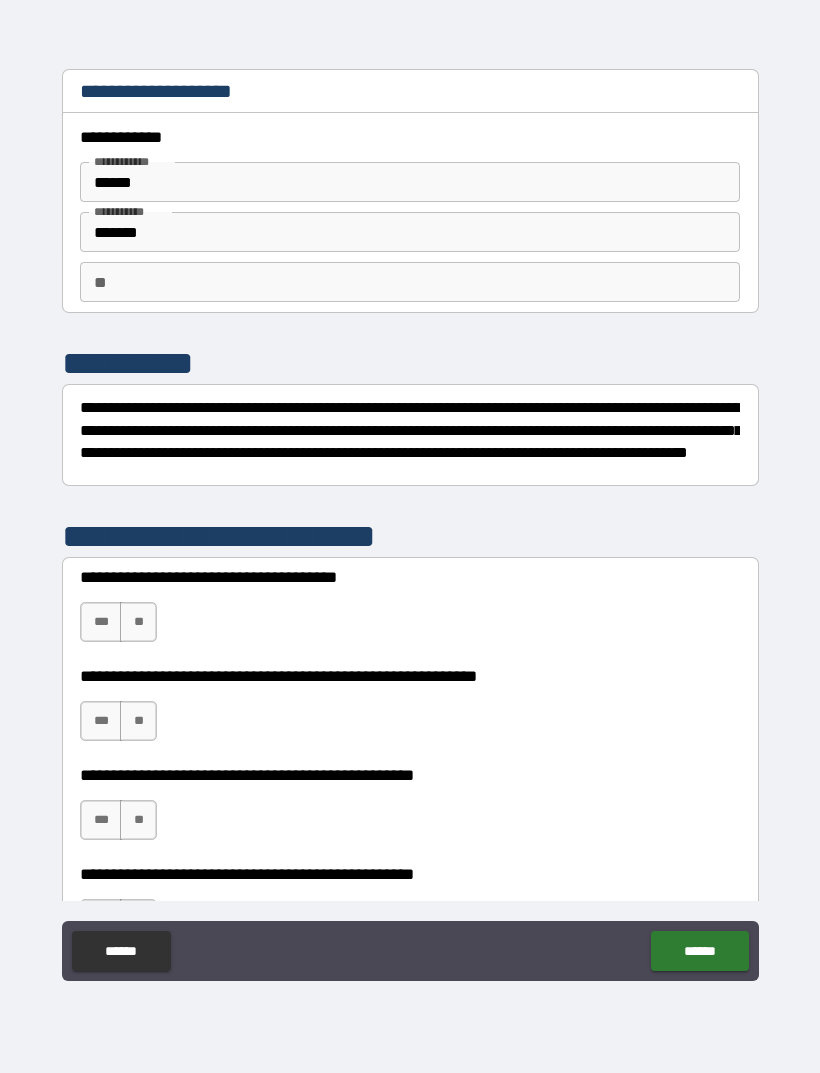 click on "** **" at bounding box center [410, 282] 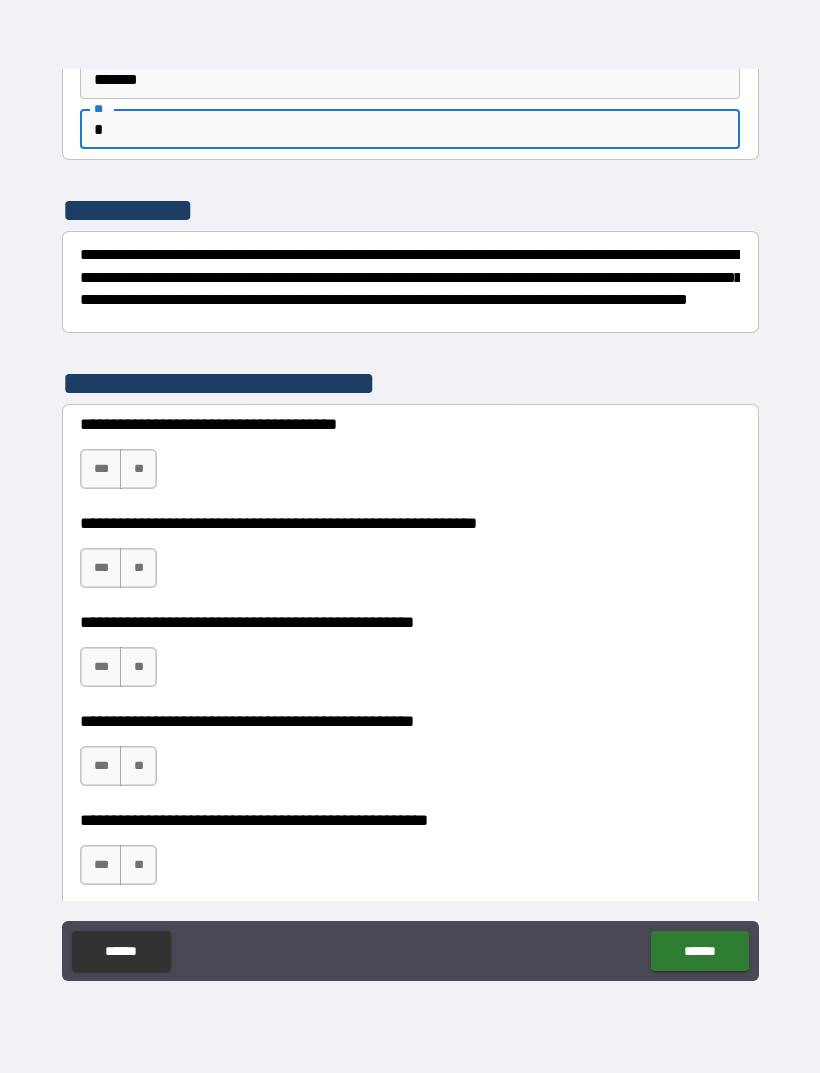 scroll, scrollTop: 188, scrollLeft: 0, axis: vertical 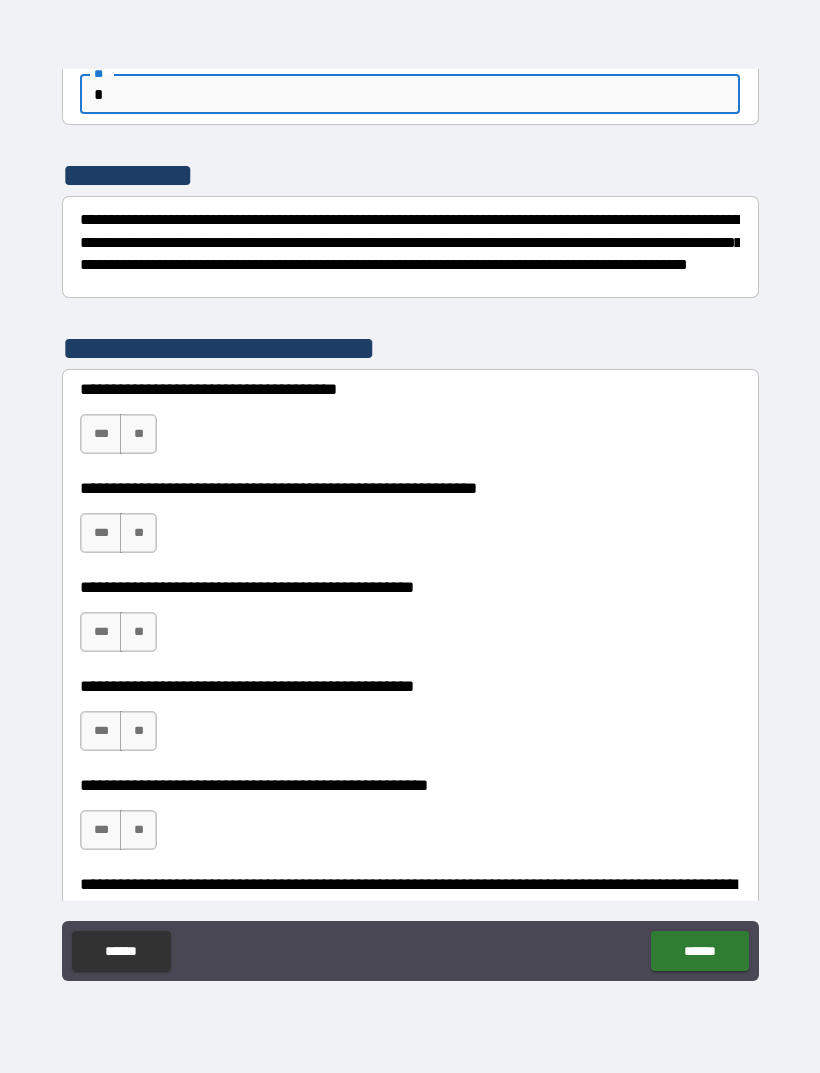 type on "*" 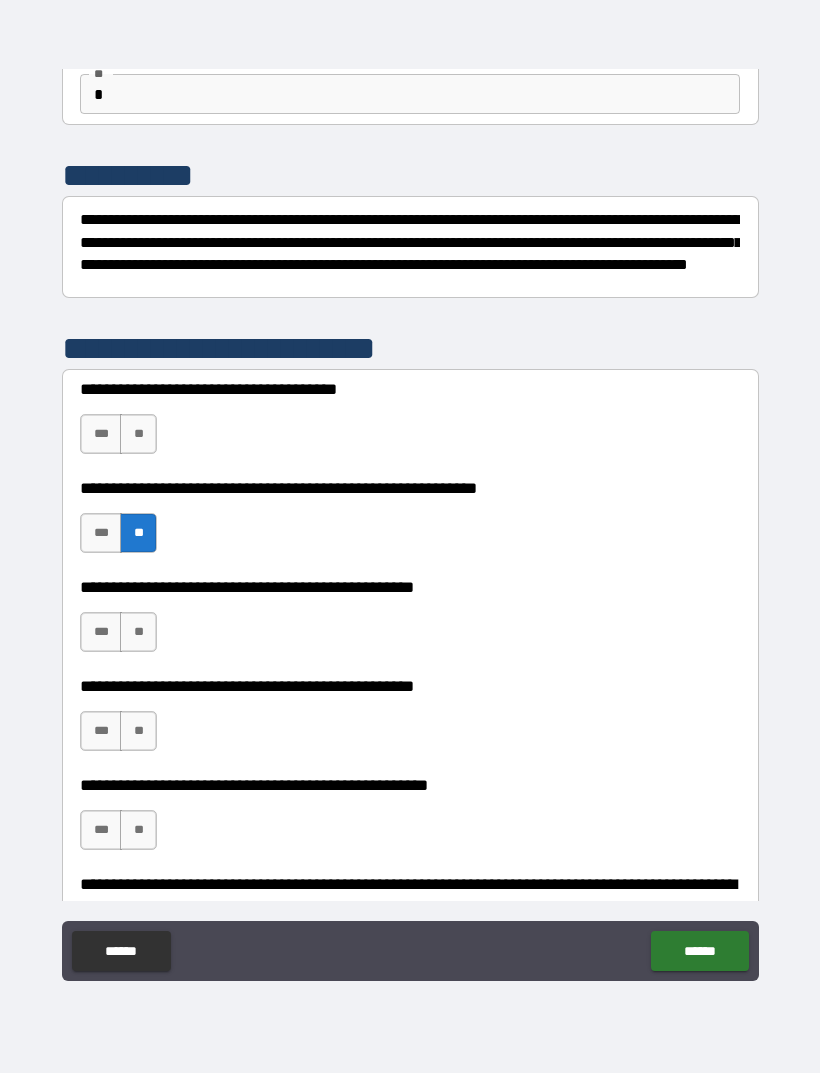 click on "***" at bounding box center [101, 434] 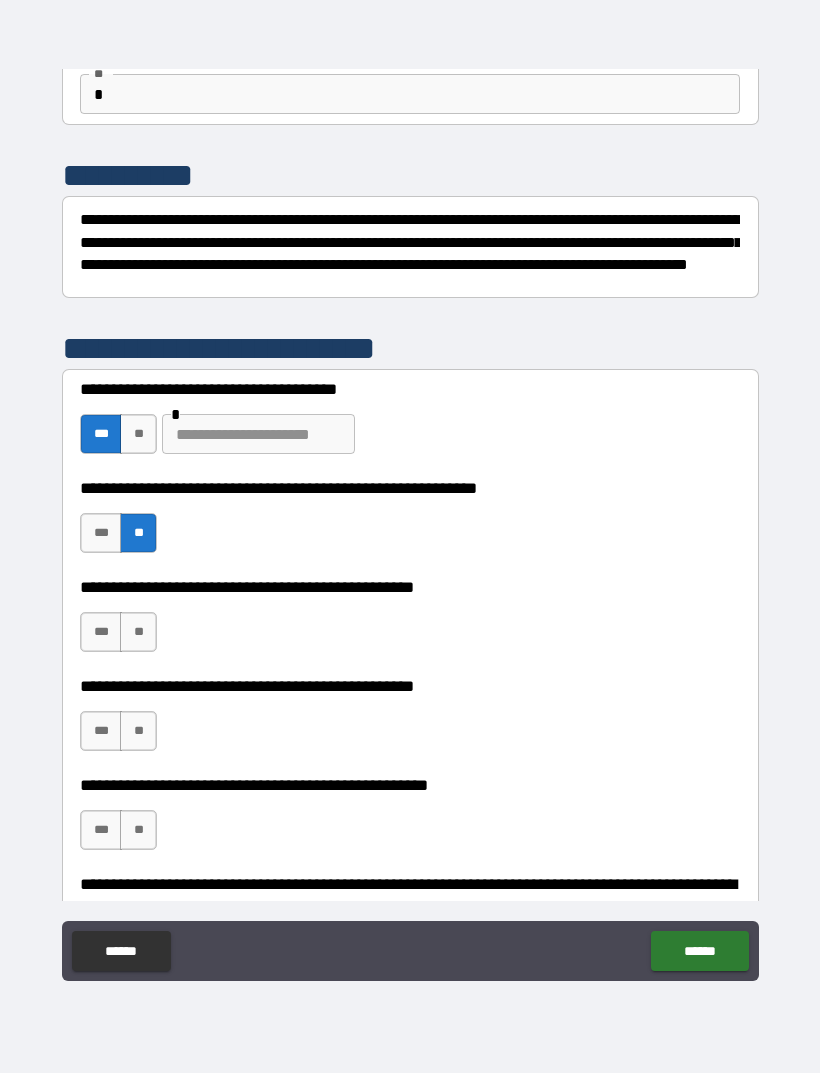 click on "**" at bounding box center (138, 434) 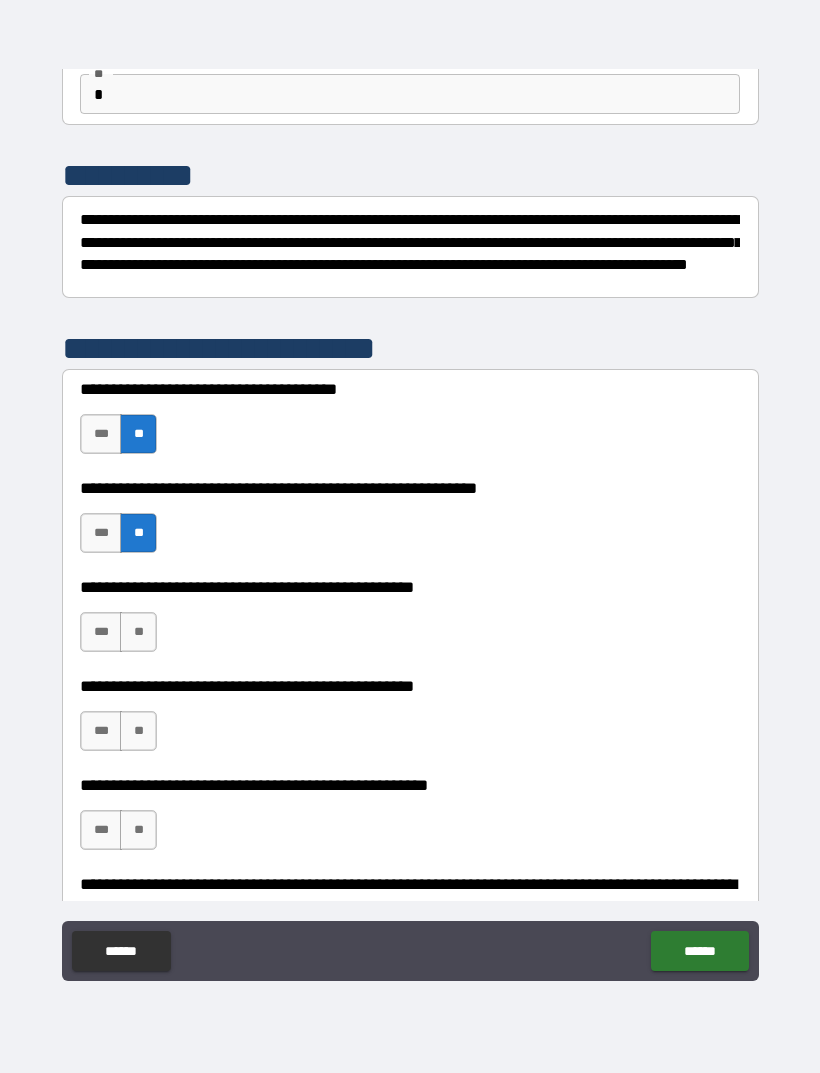 click on "**" at bounding box center [138, 632] 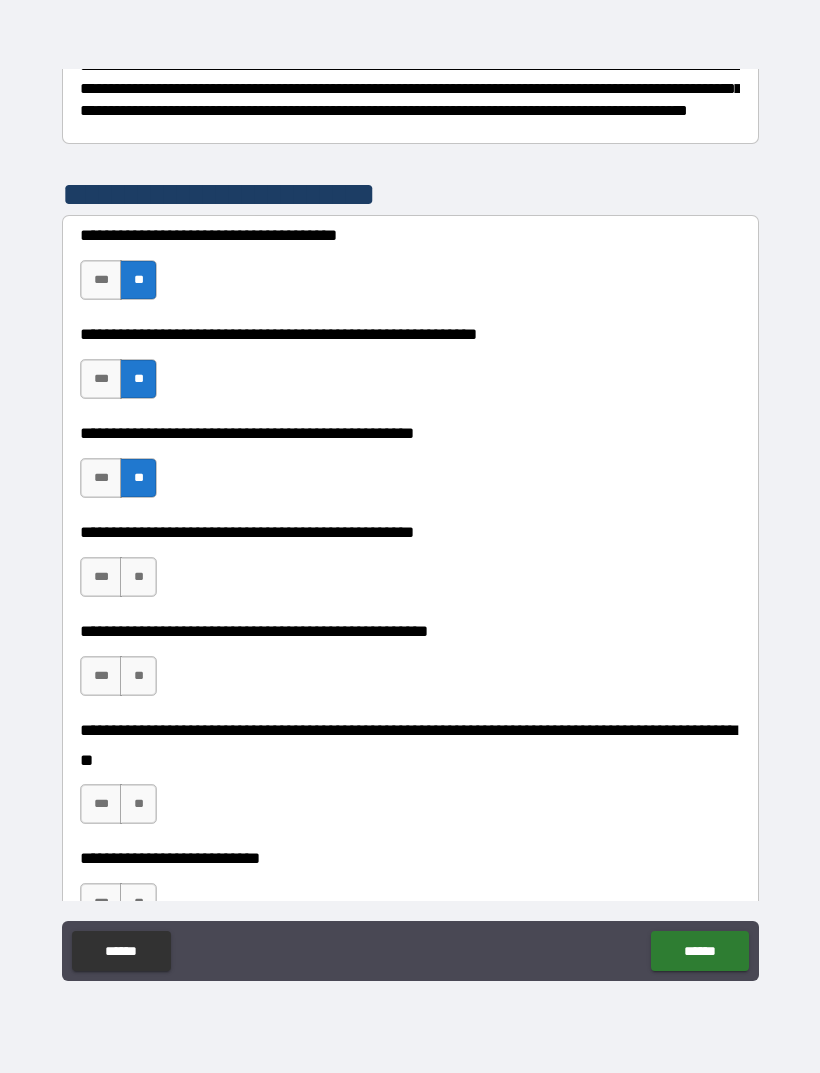 scroll, scrollTop: 368, scrollLeft: 0, axis: vertical 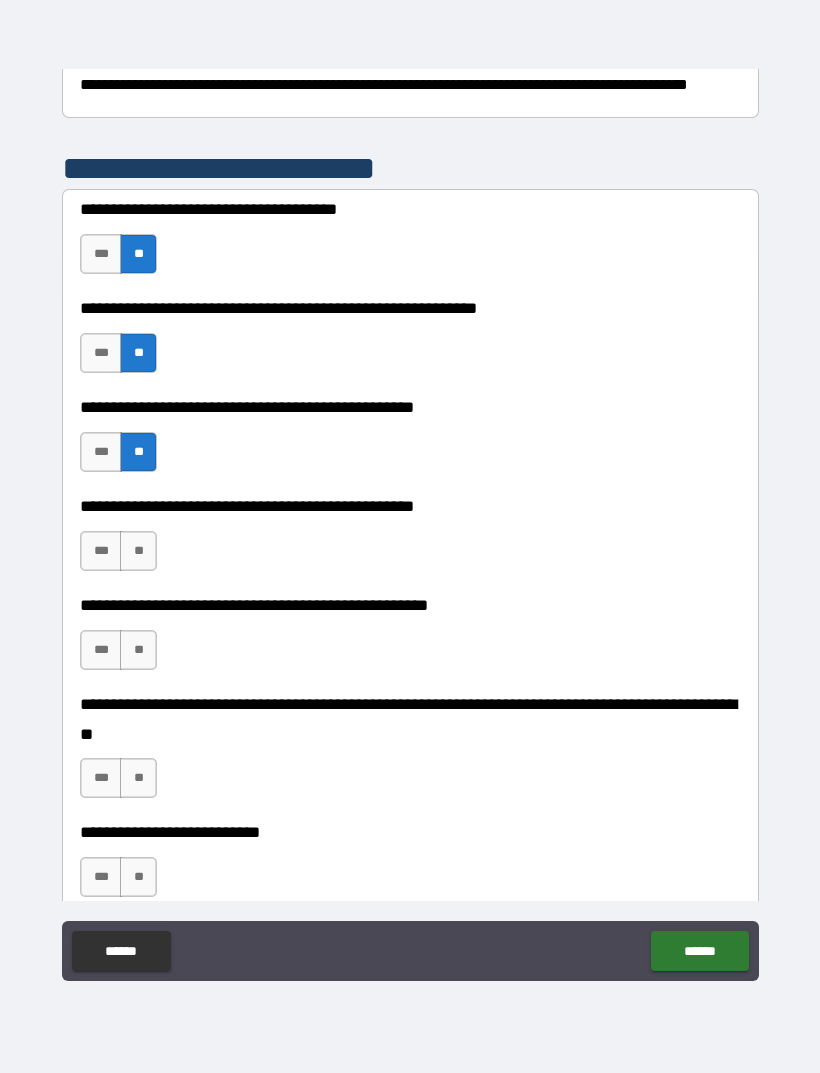 click on "***" at bounding box center [101, 551] 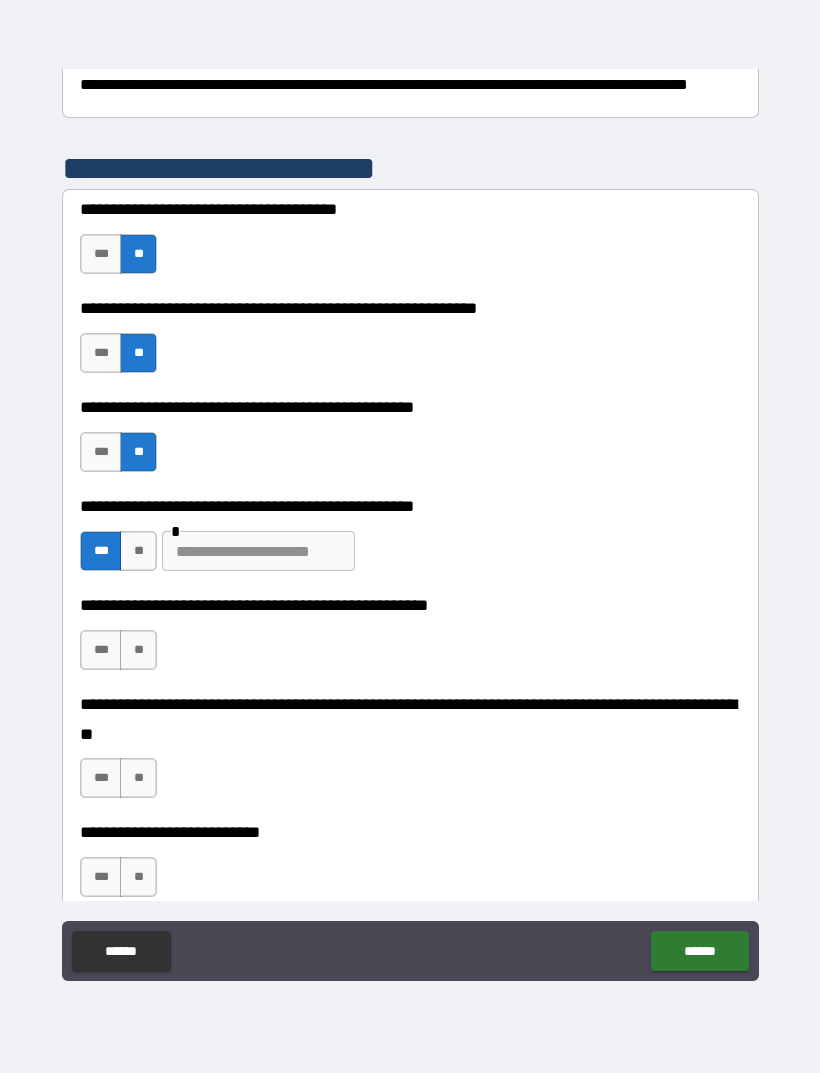 click at bounding box center (258, 551) 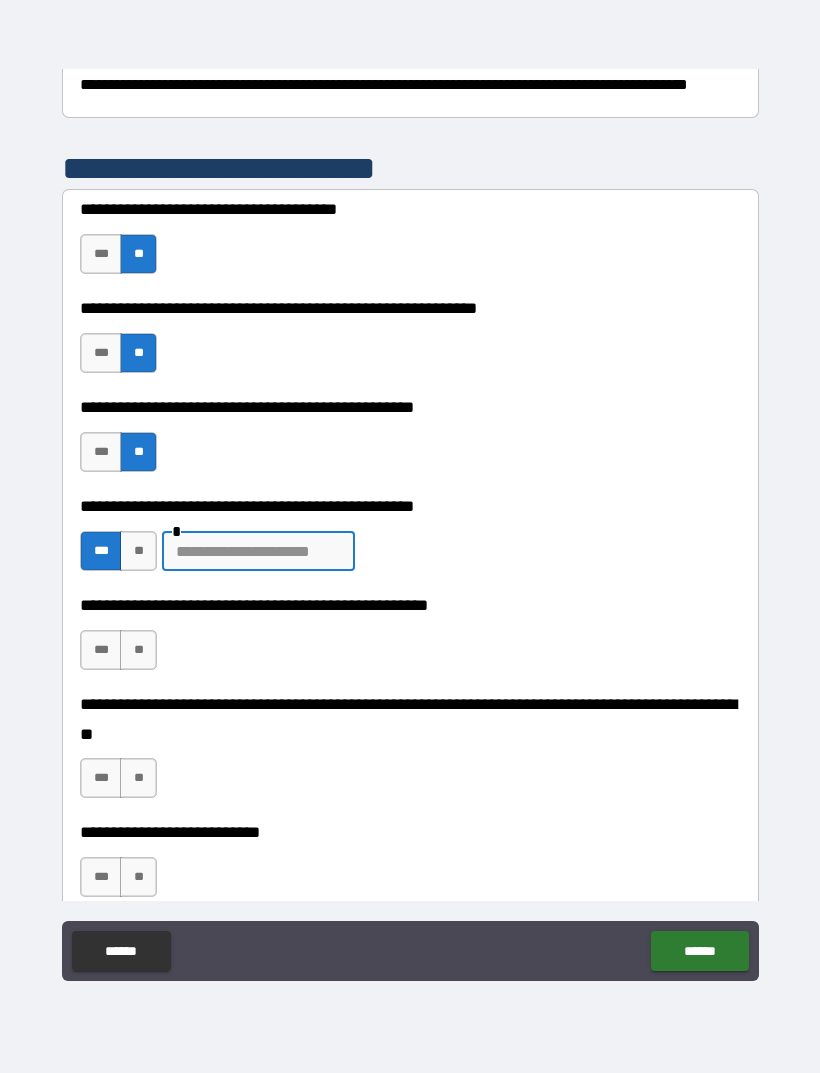 type on "*" 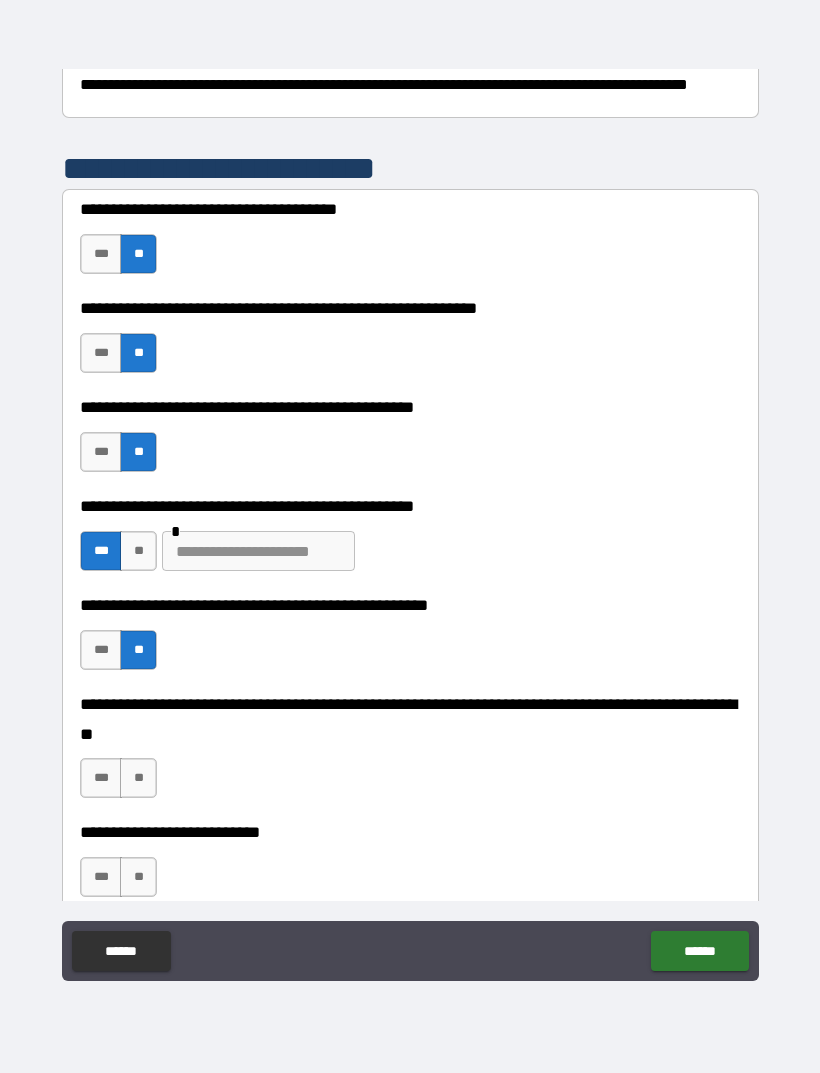 click on "**" at bounding box center (138, 778) 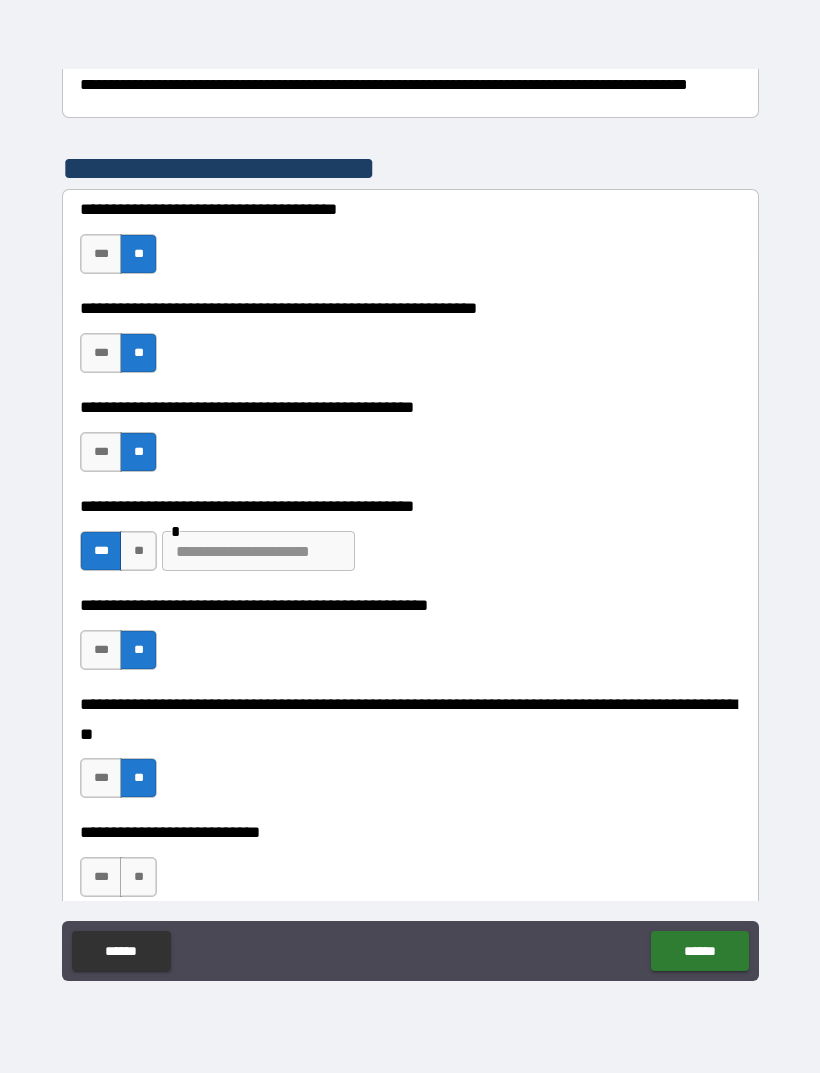 click on "**" at bounding box center [138, 877] 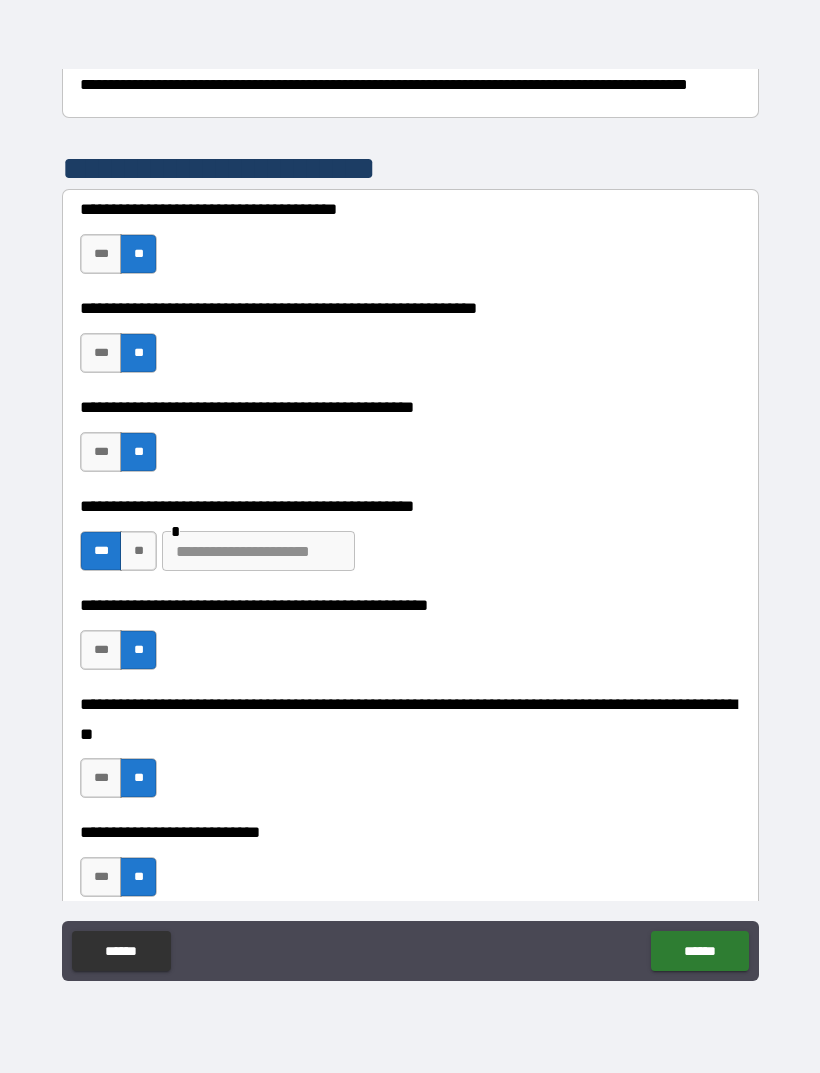 click at bounding box center [258, 551] 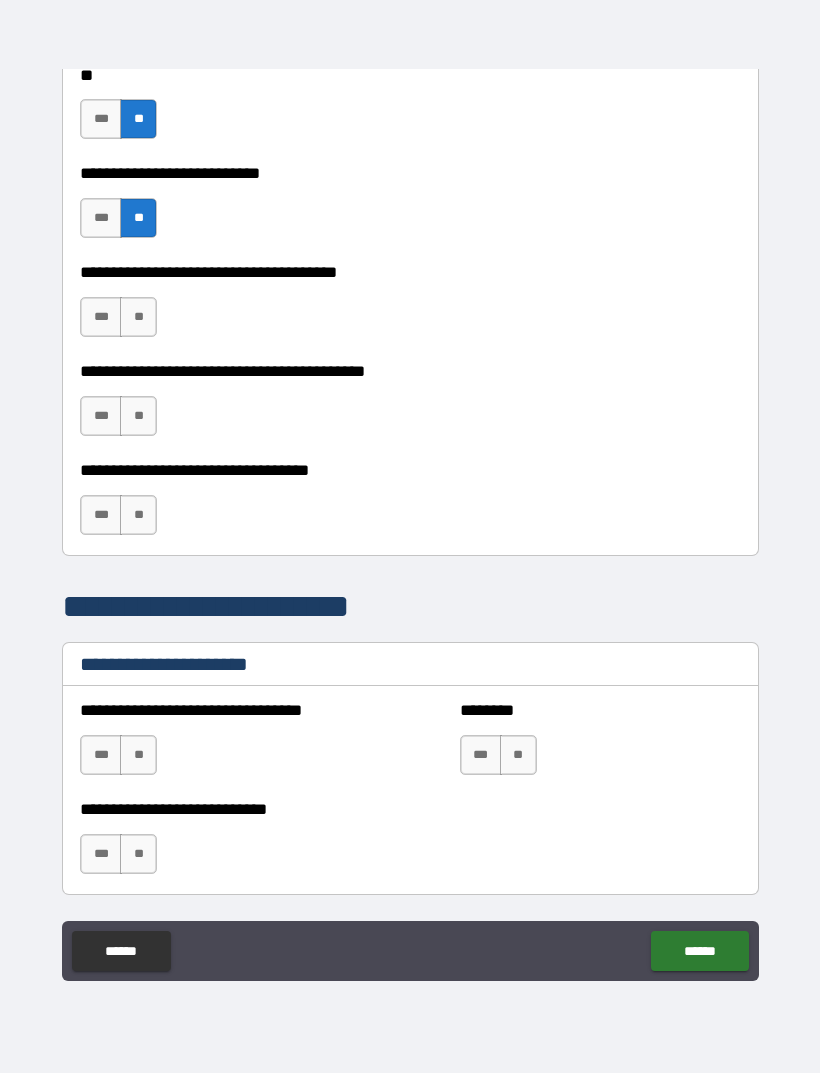 scroll, scrollTop: 1026, scrollLeft: 0, axis: vertical 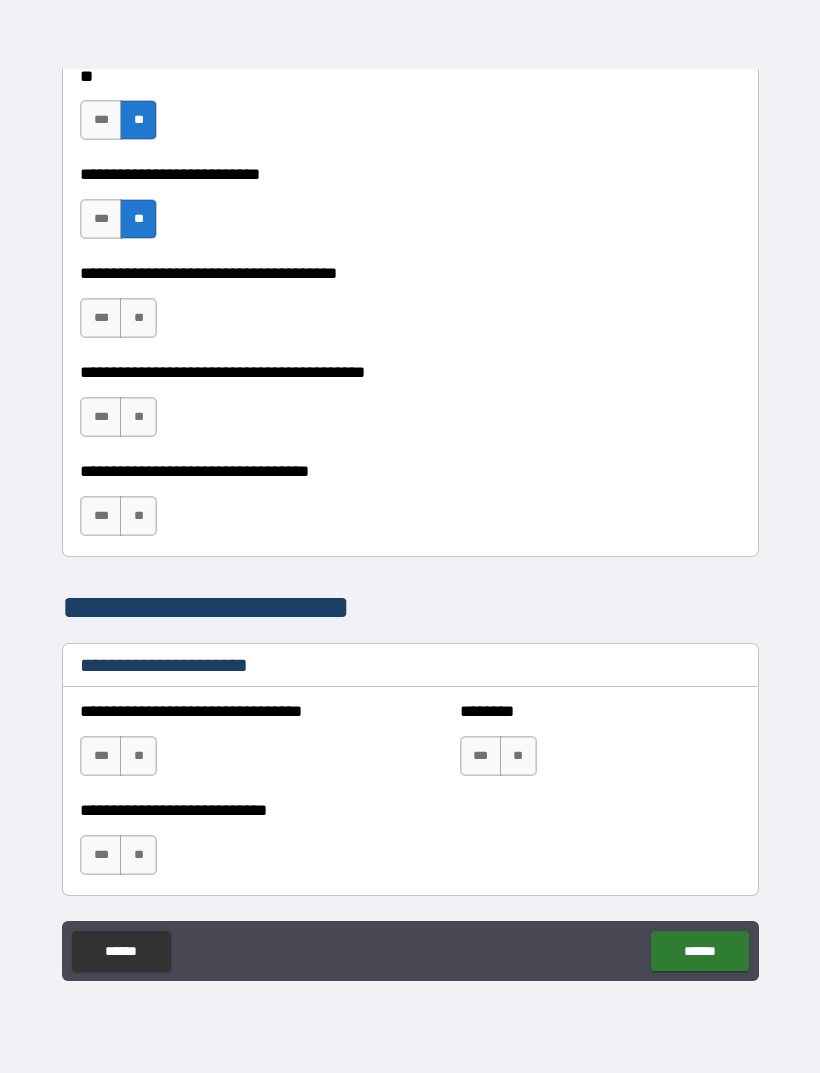 type on "**********" 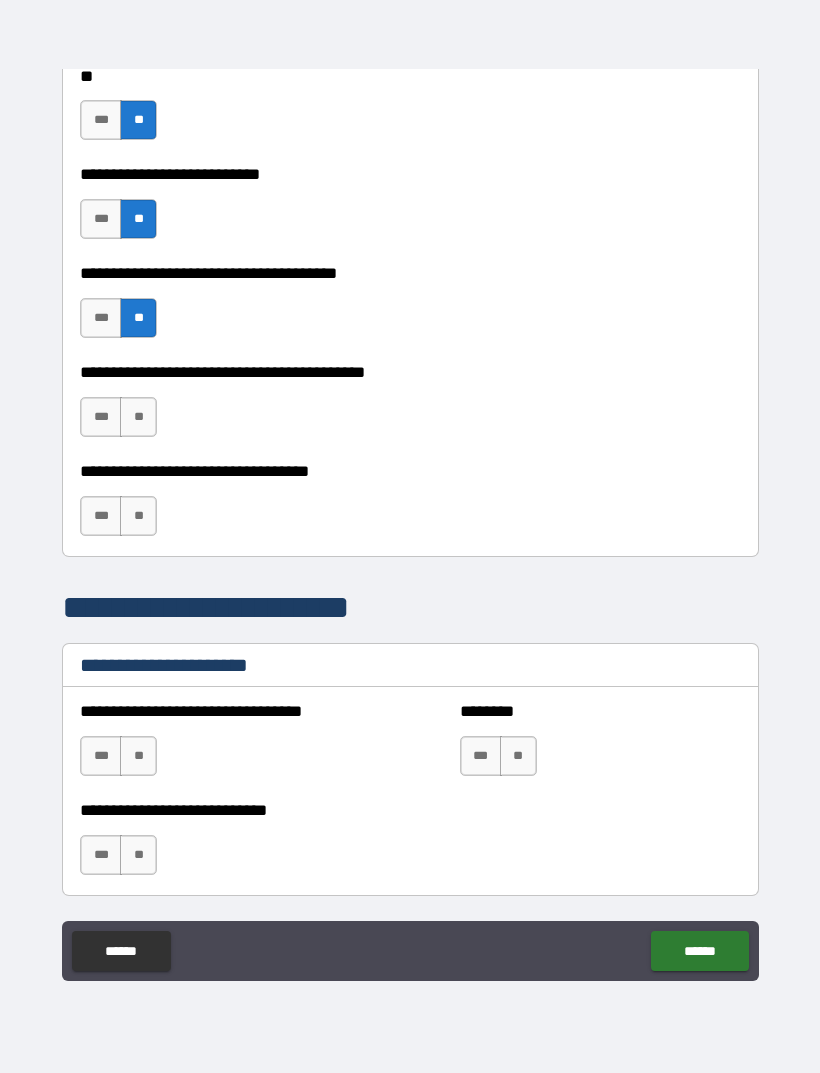 click on "**" at bounding box center (138, 417) 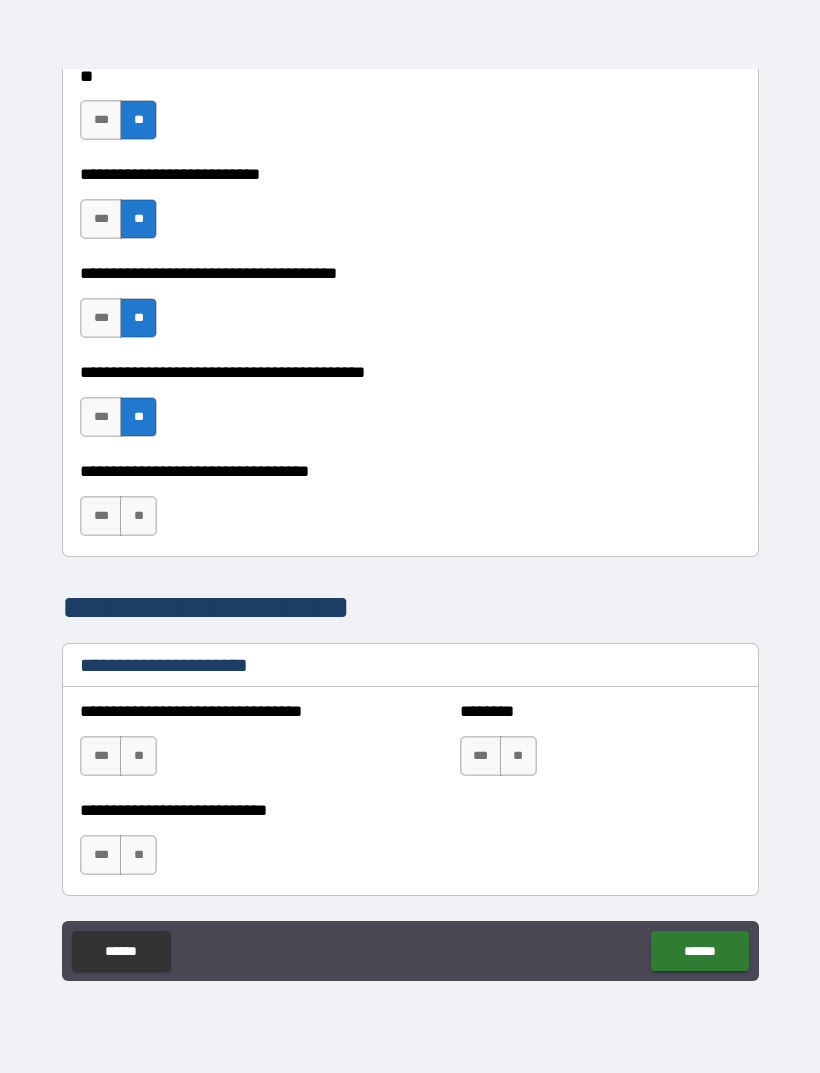 click on "**" at bounding box center [138, 516] 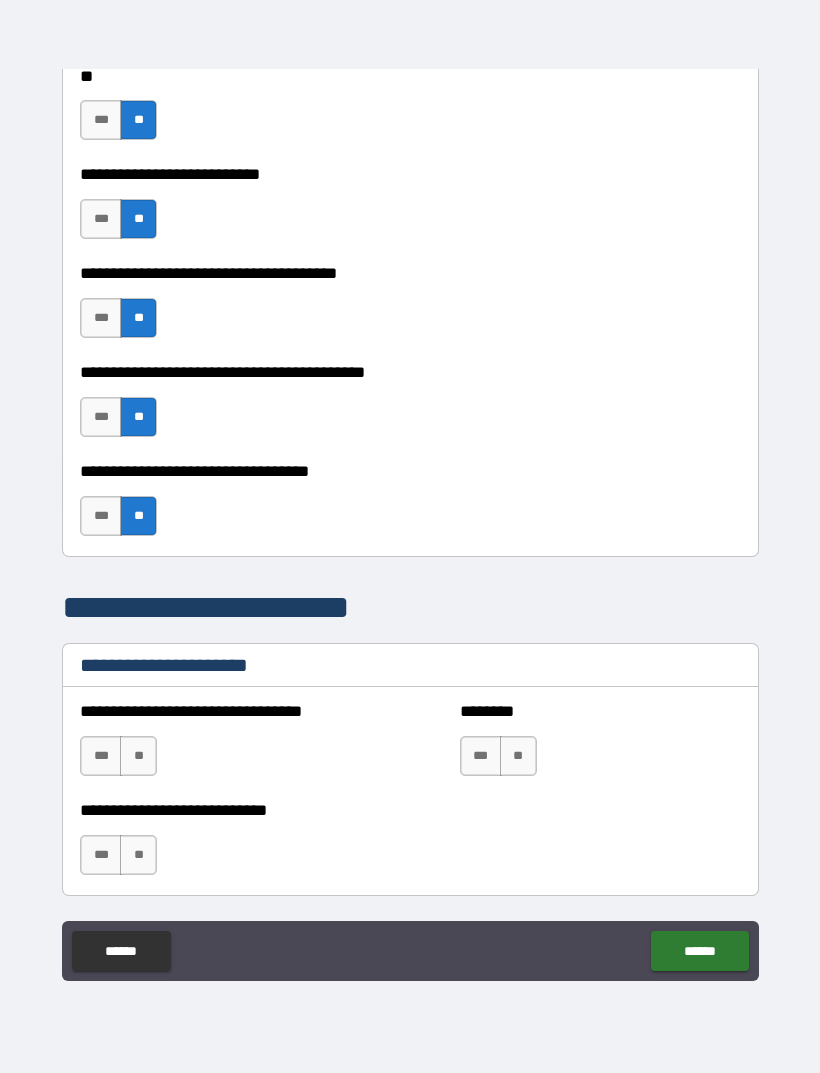 click on "**" at bounding box center [138, 756] 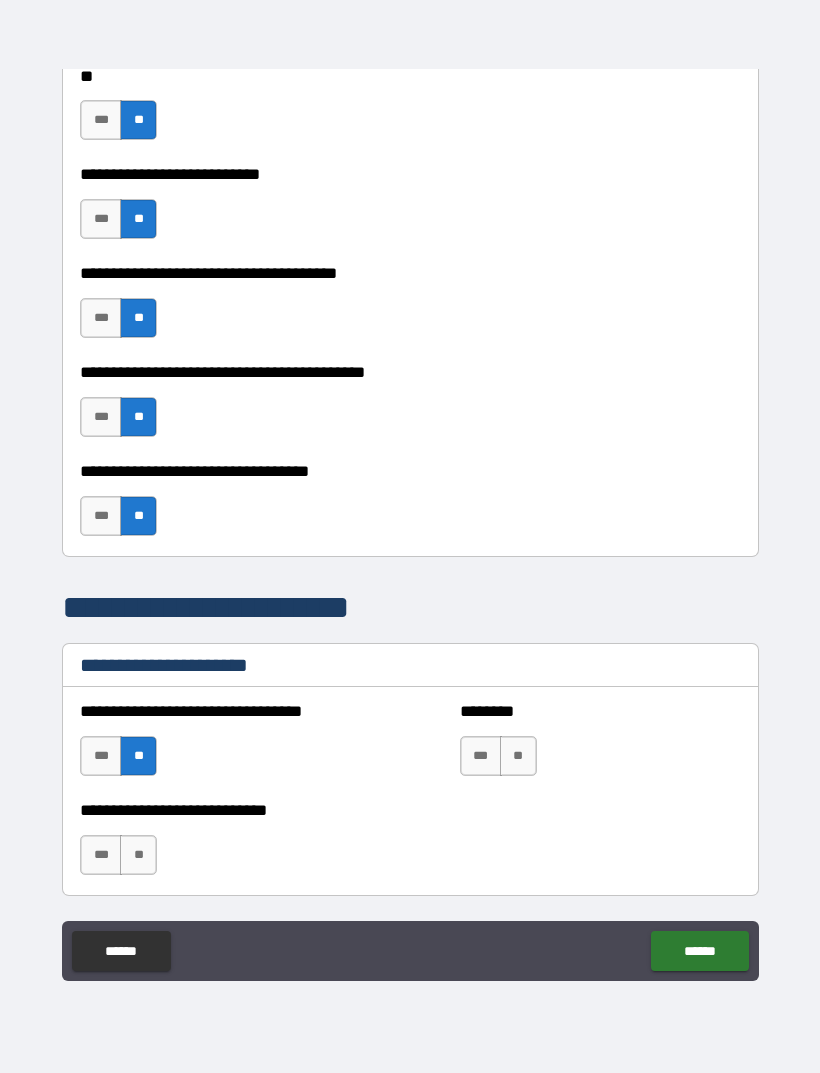 click on "**" at bounding box center (518, 756) 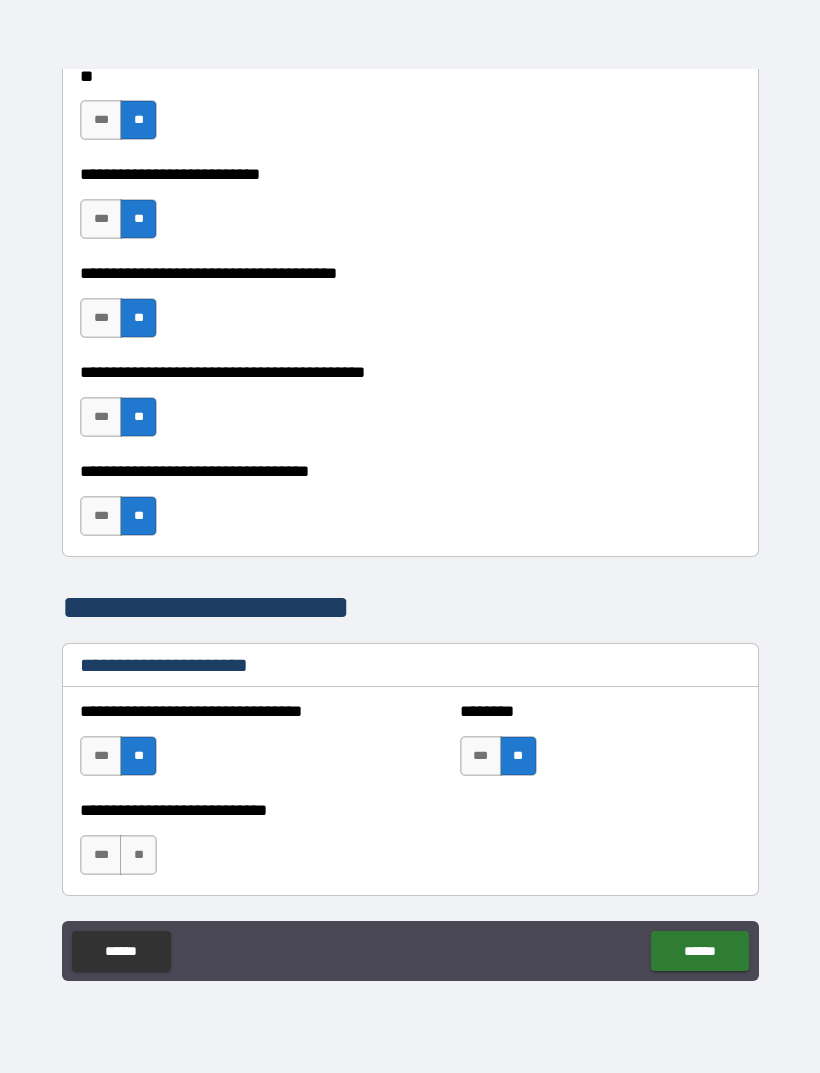 click on "**" at bounding box center (138, 855) 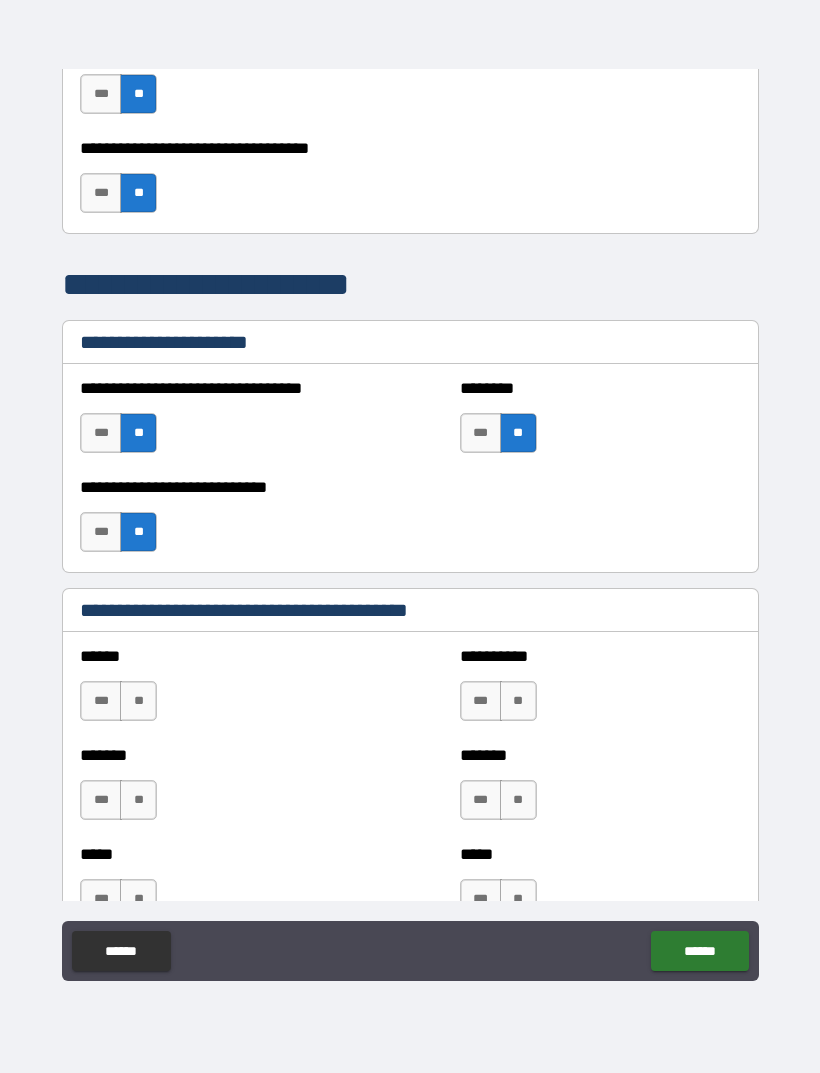 scroll, scrollTop: 1376, scrollLeft: 0, axis: vertical 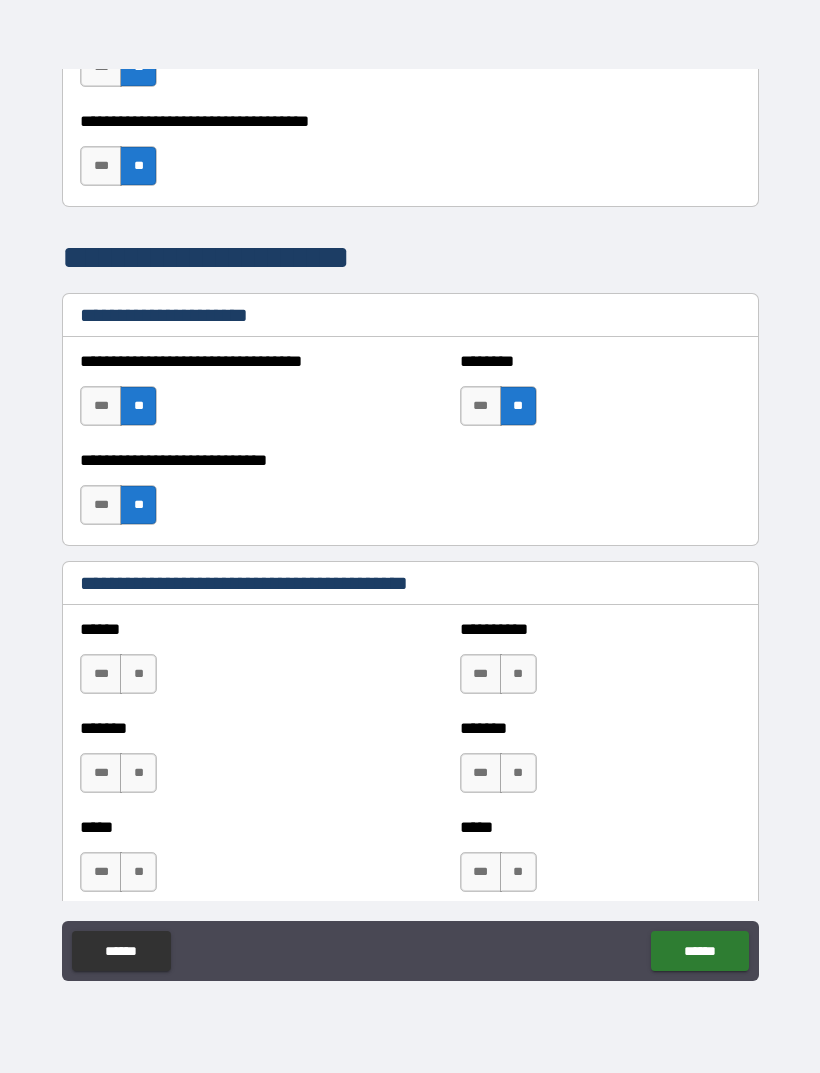 click on "**" at bounding box center (138, 674) 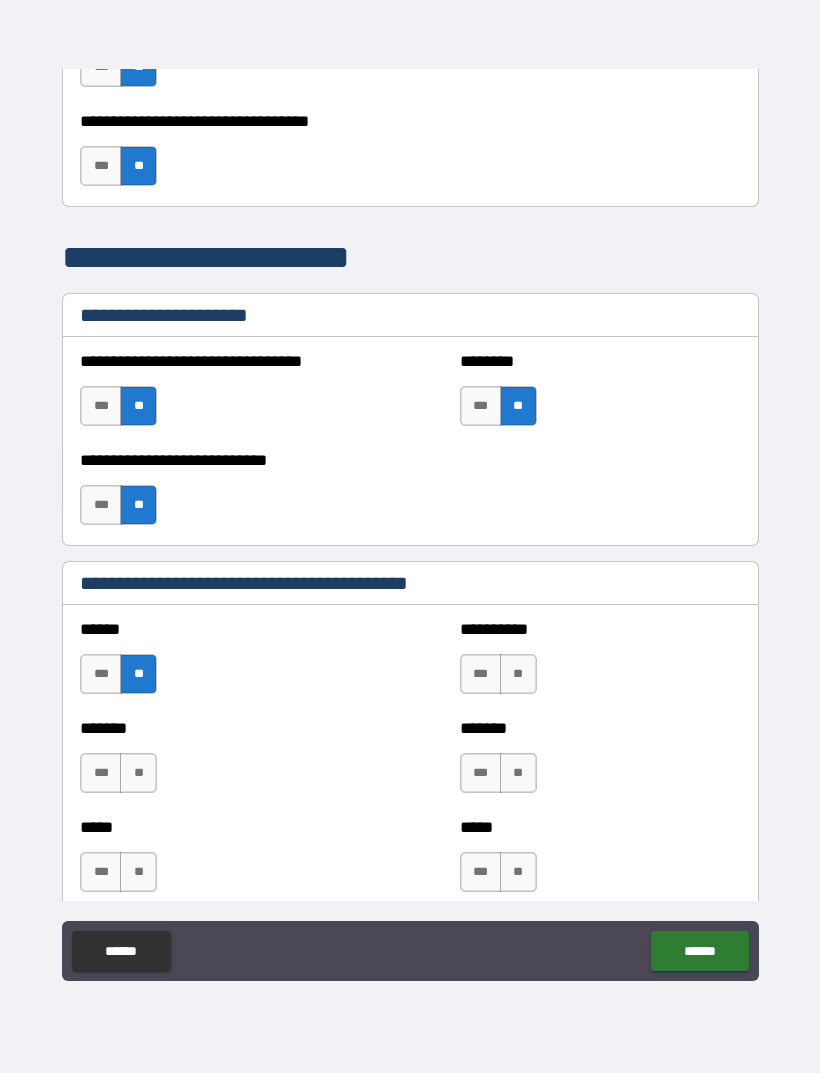 click on "**" at bounding box center [138, 773] 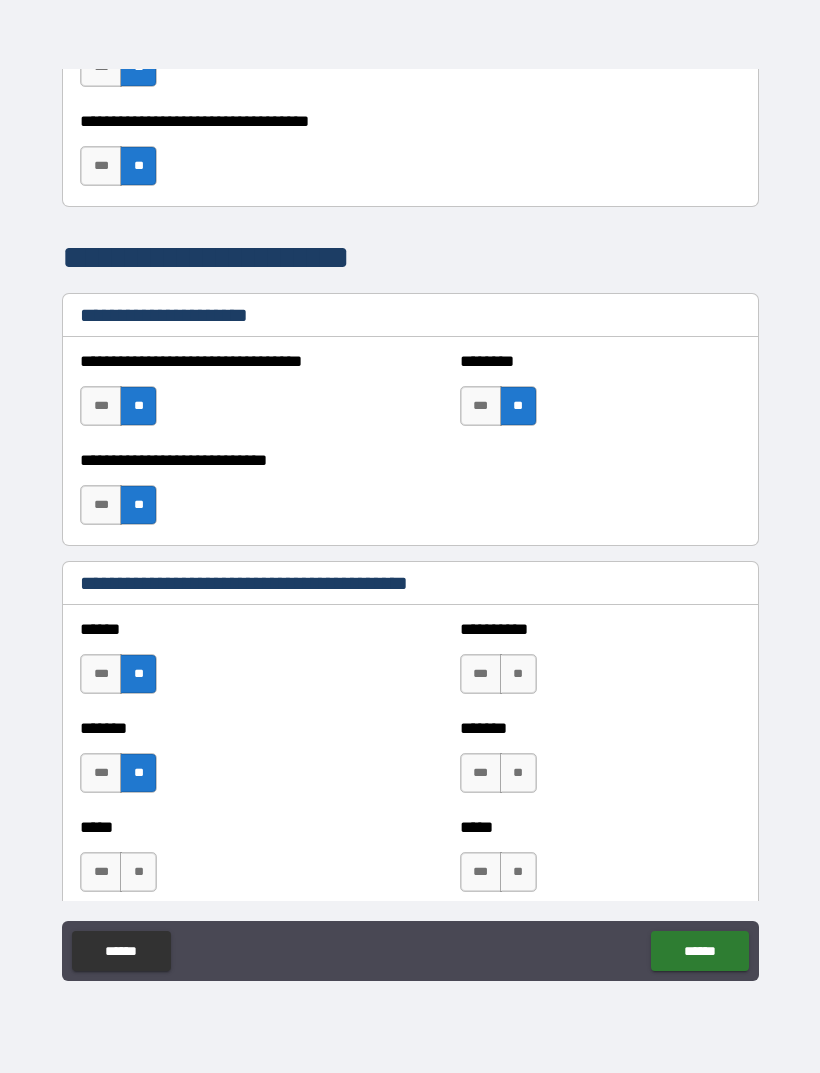 click on "**" at bounding box center (138, 872) 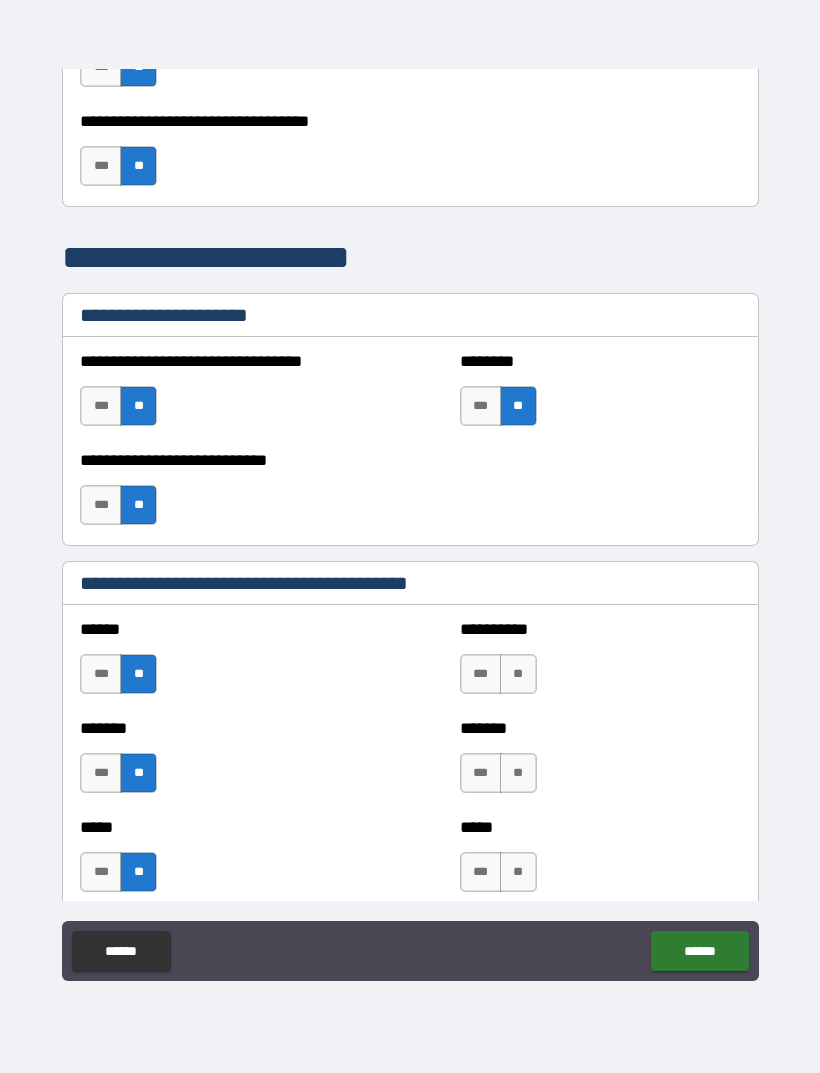 click on "***" at bounding box center (481, 674) 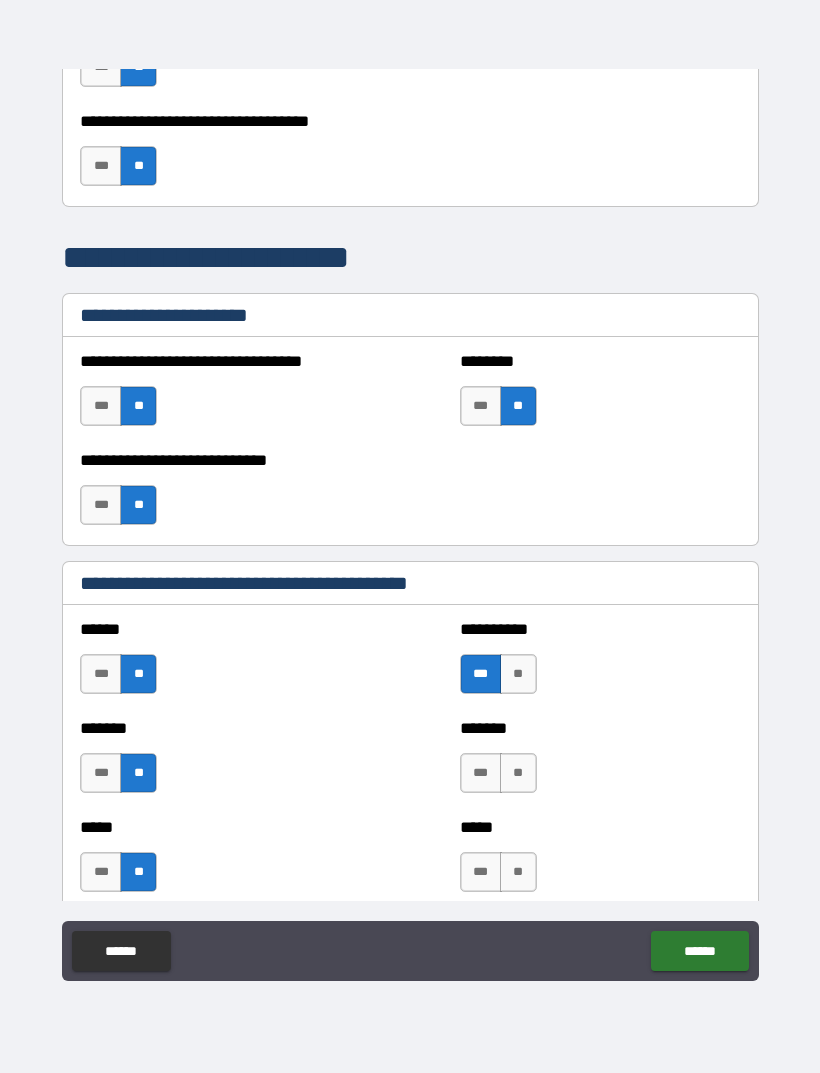 click on "**" at bounding box center [518, 773] 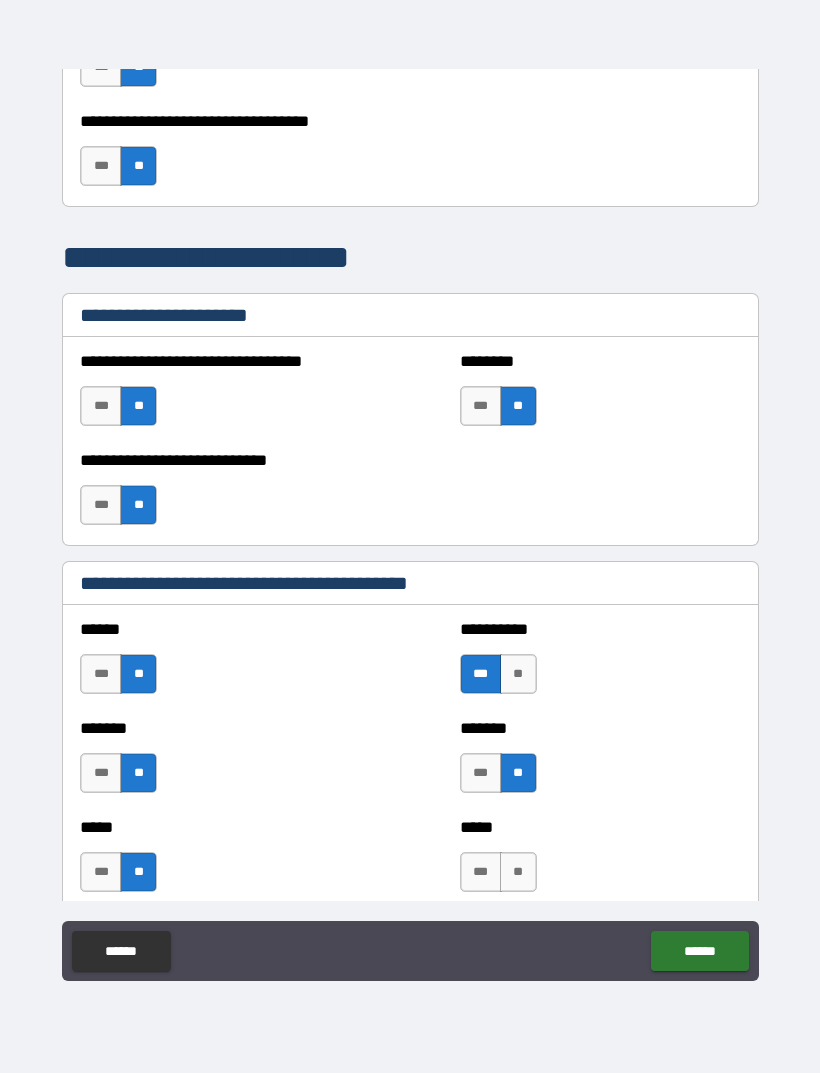 click on "**" at bounding box center (518, 872) 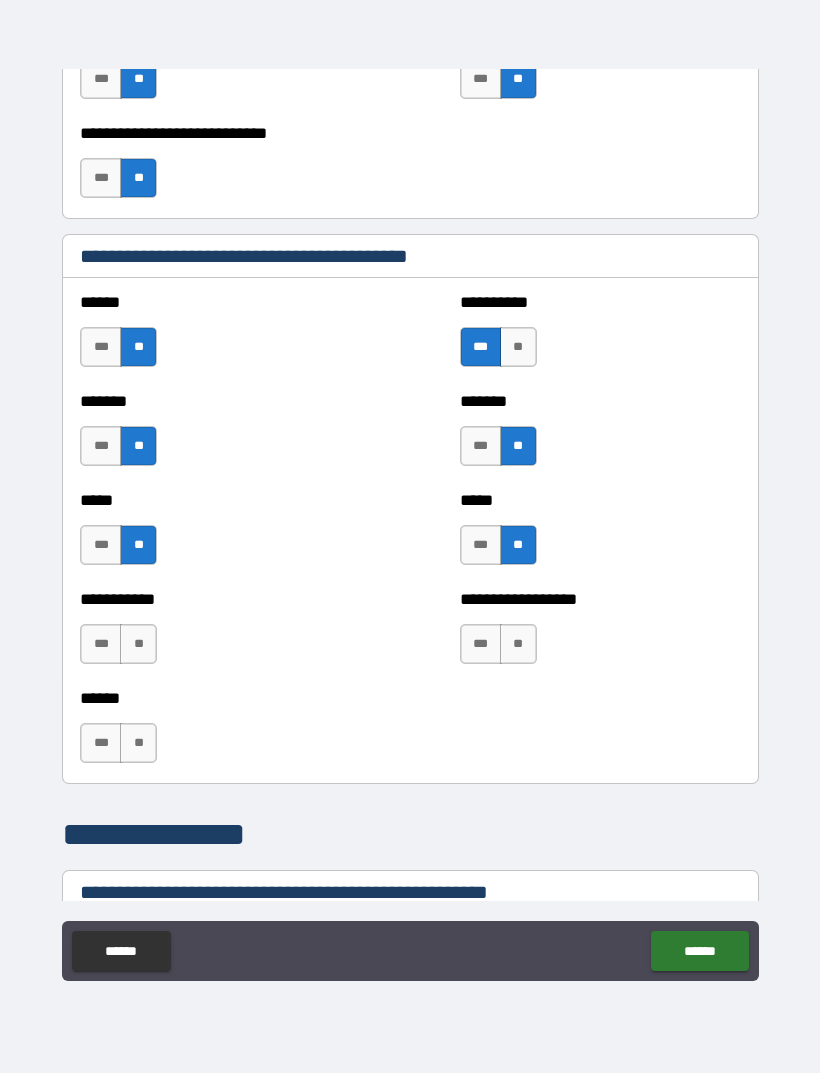 scroll, scrollTop: 1704, scrollLeft: 0, axis: vertical 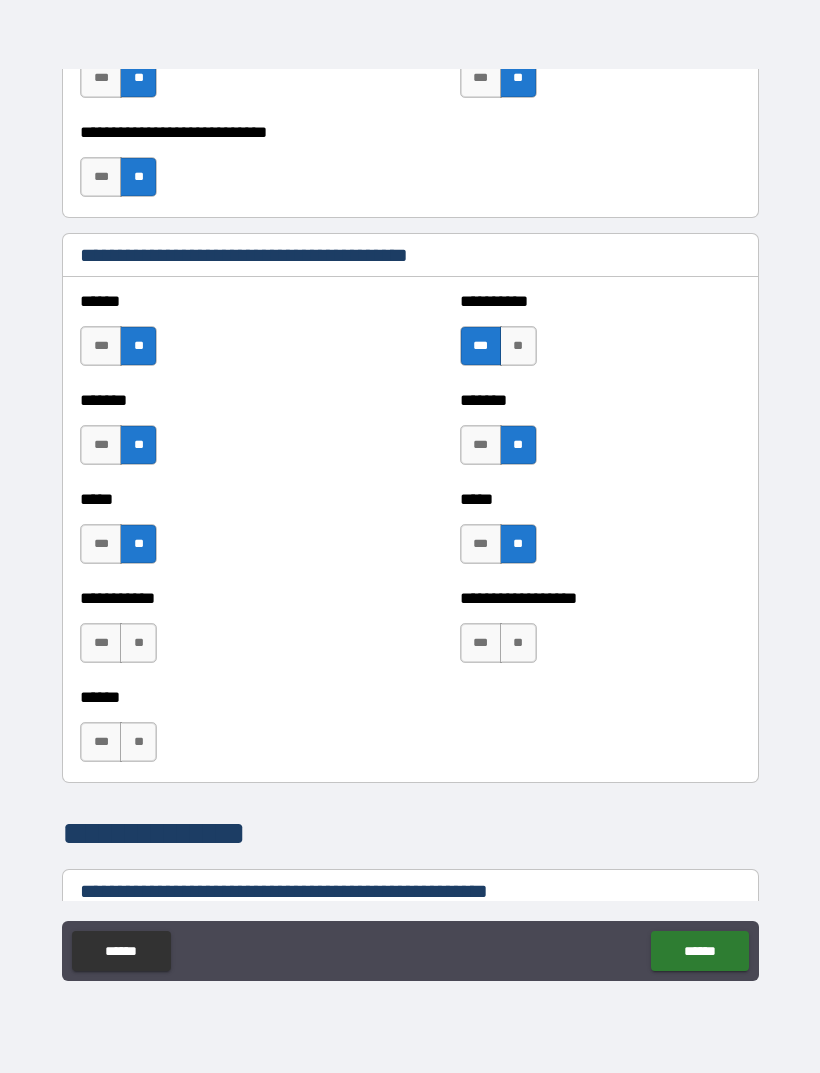 click on "***" at bounding box center [101, 643] 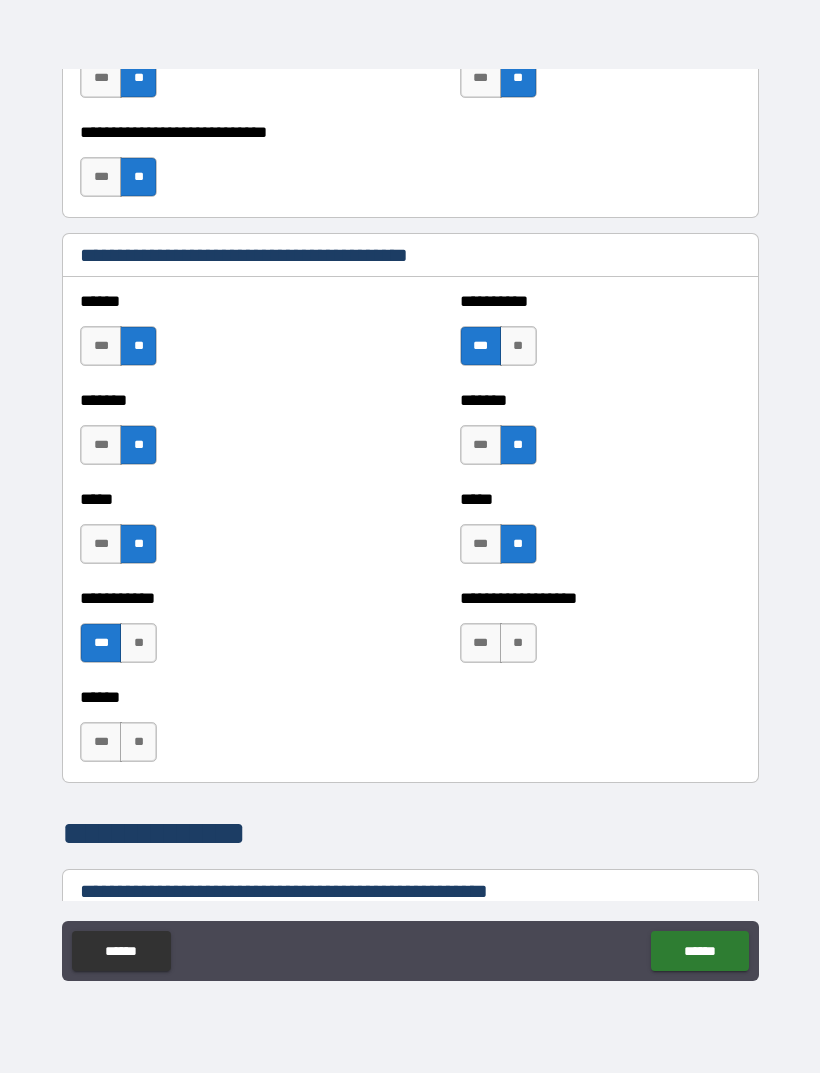 click on "**" at bounding box center [138, 742] 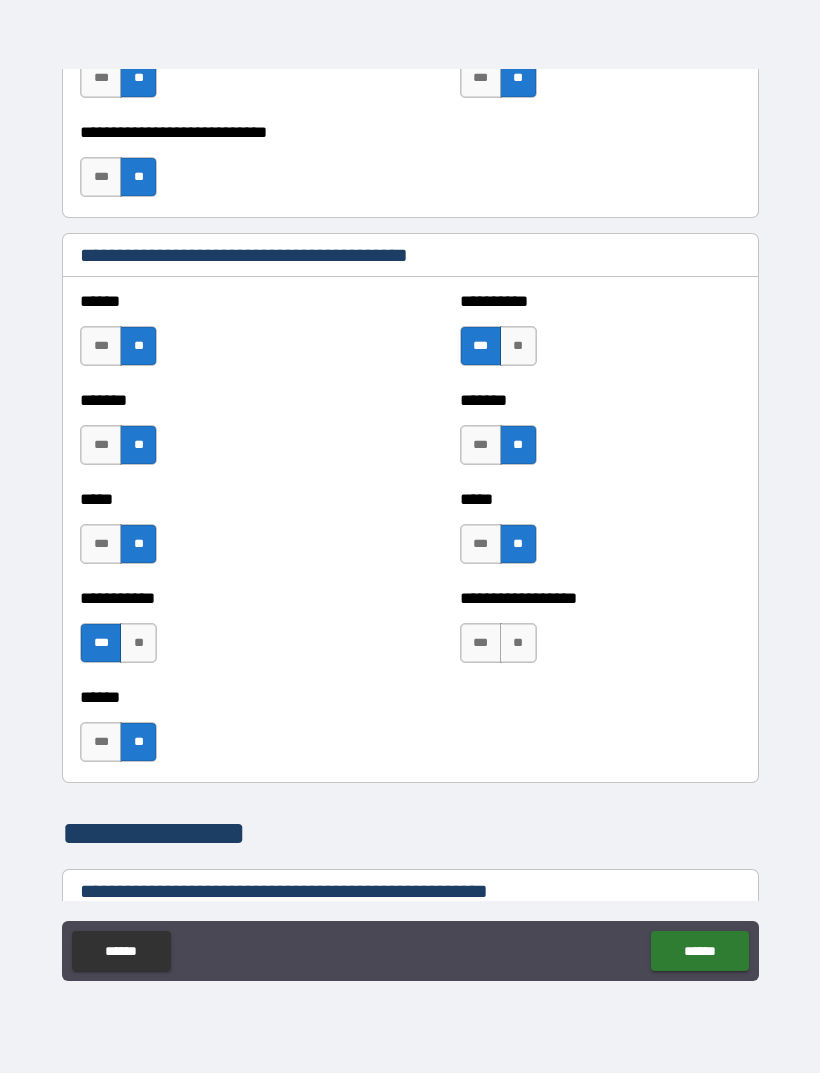 click on "**" at bounding box center [518, 643] 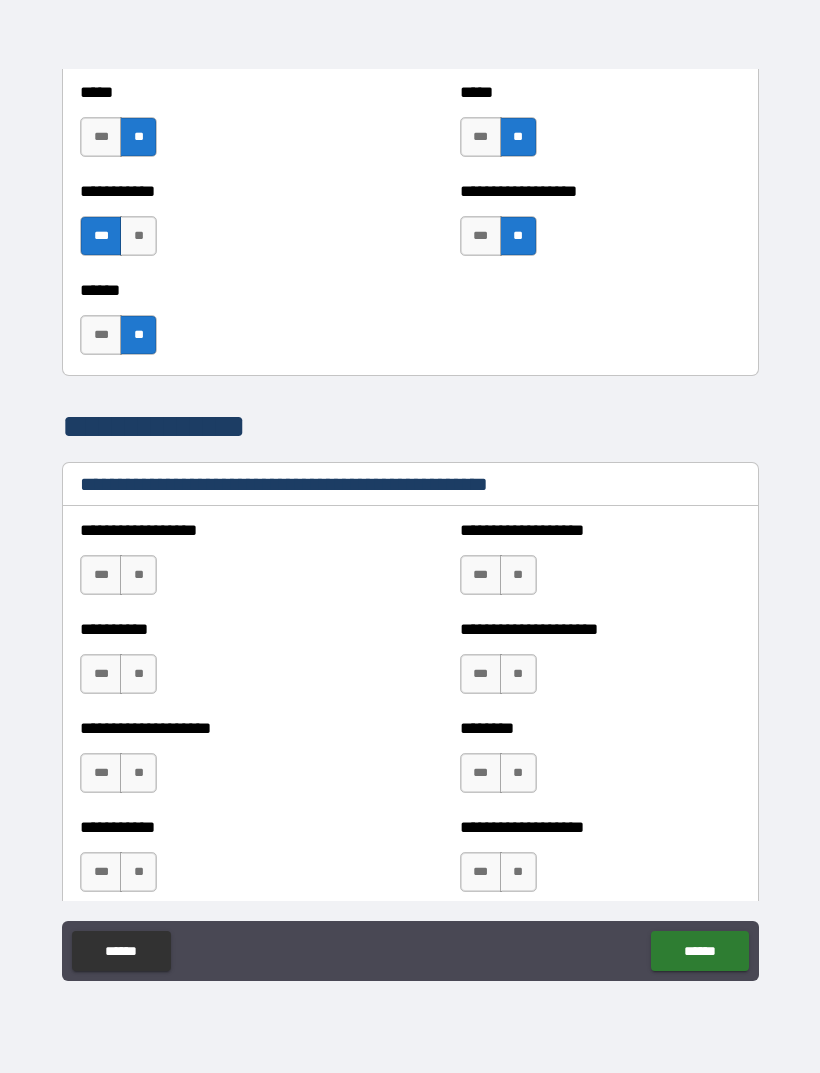 scroll, scrollTop: 2117, scrollLeft: 0, axis: vertical 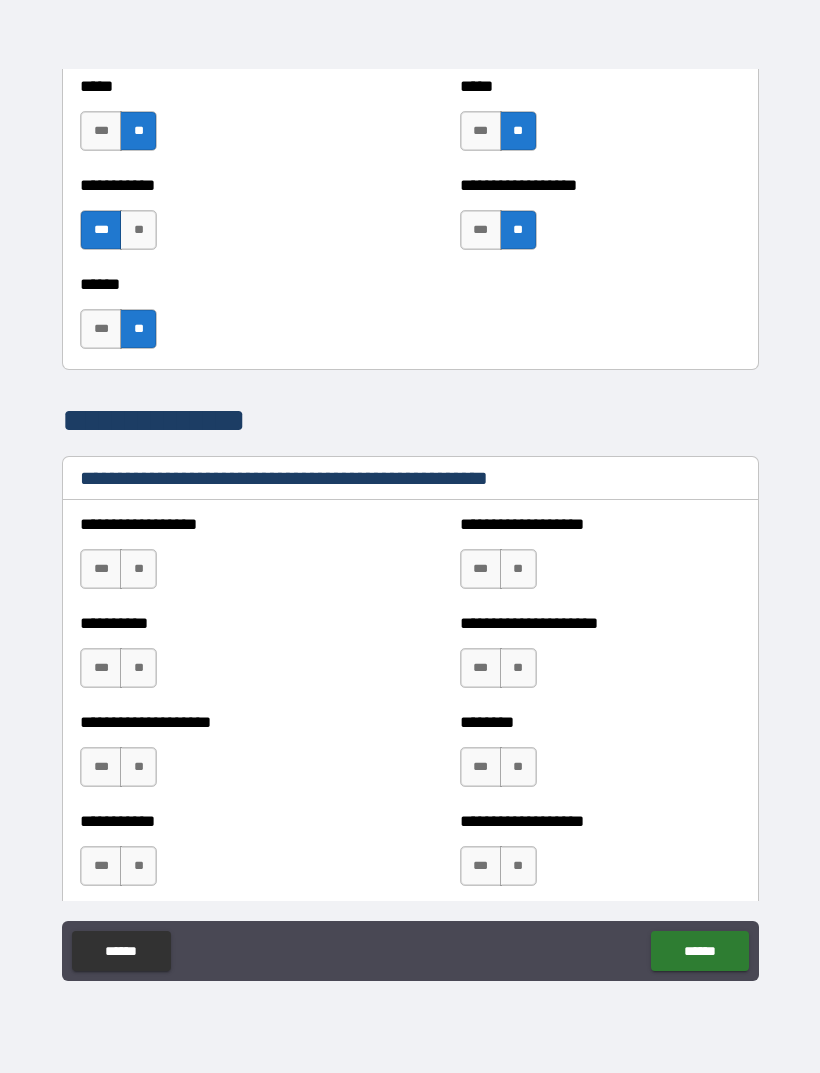 click on "**" at bounding box center [138, 569] 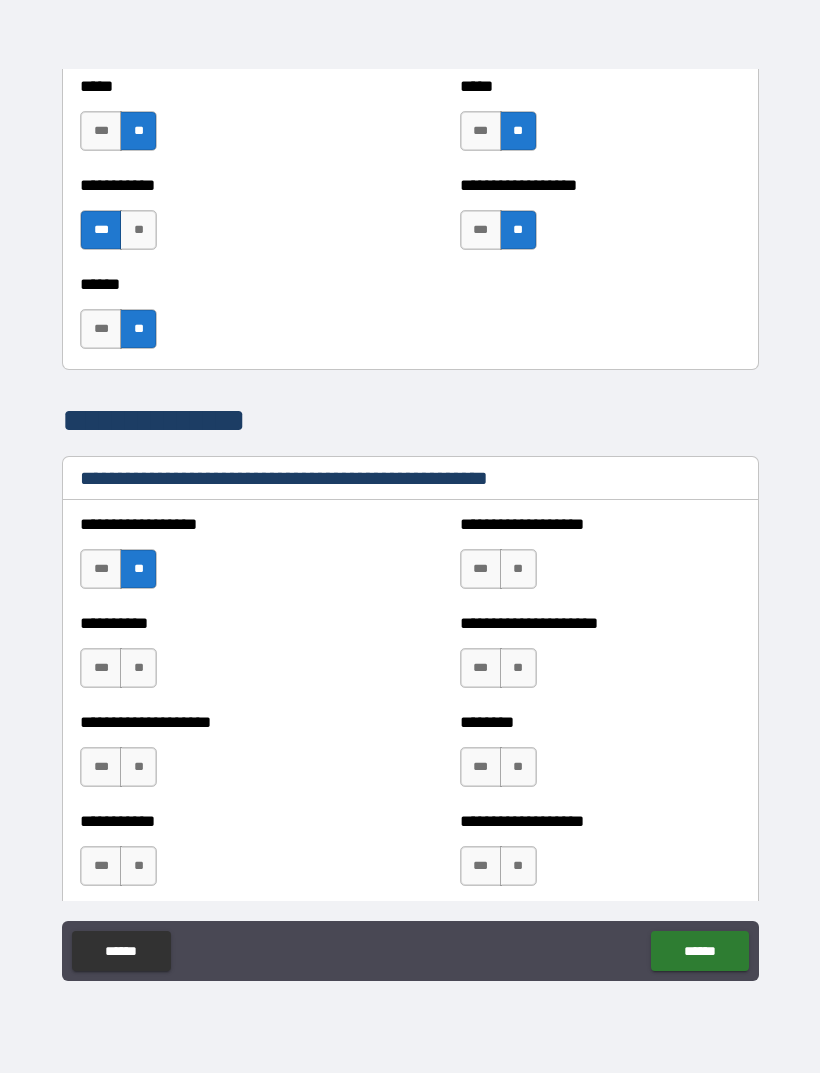 click on "**" at bounding box center [138, 668] 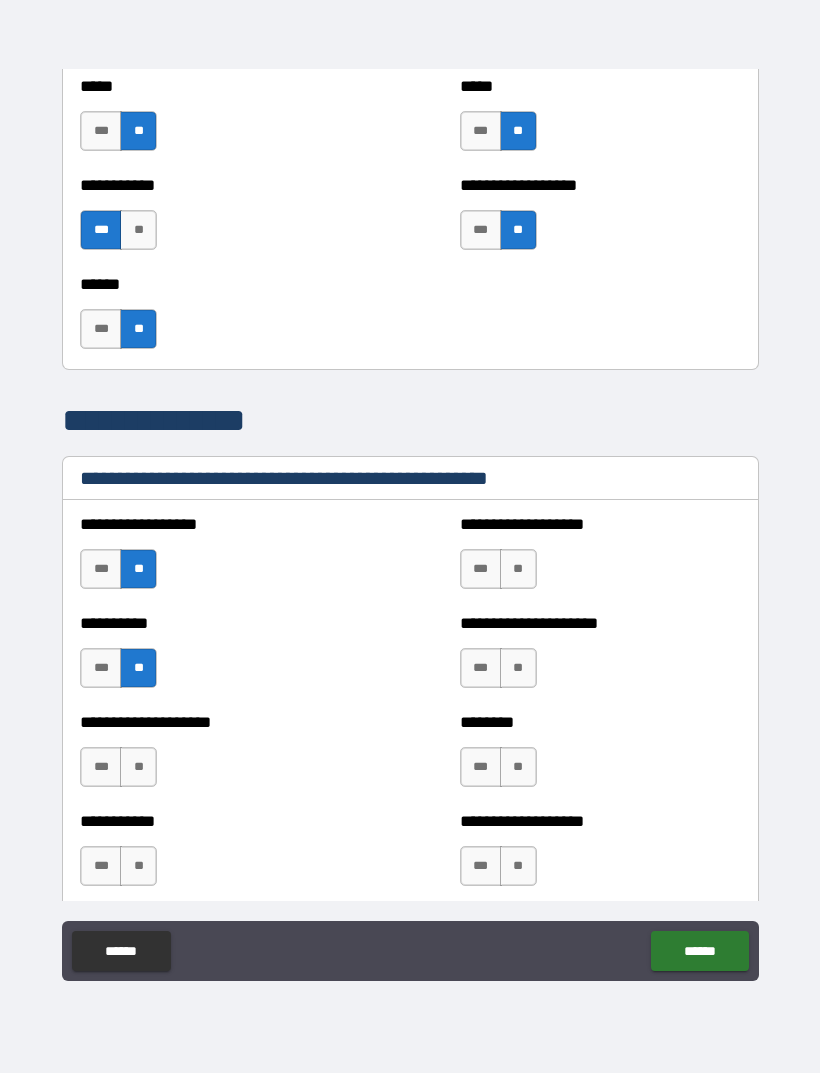 click on "**" at bounding box center [138, 767] 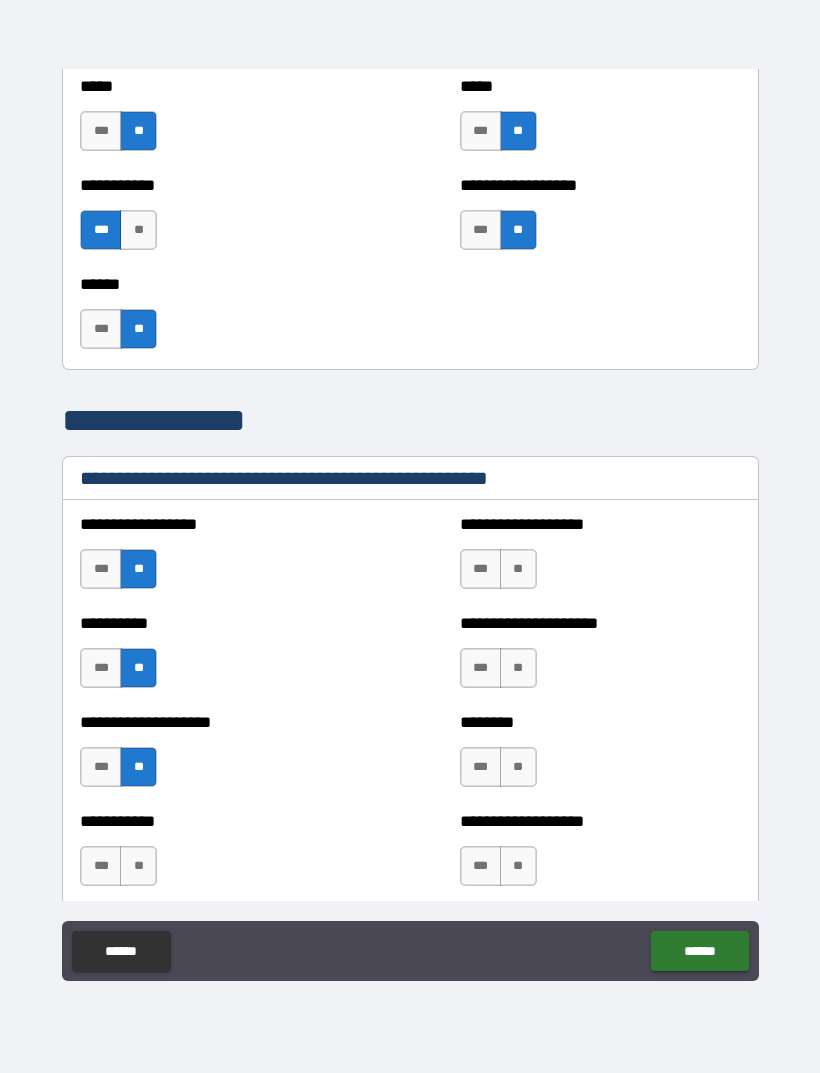 click on "**" at bounding box center [138, 866] 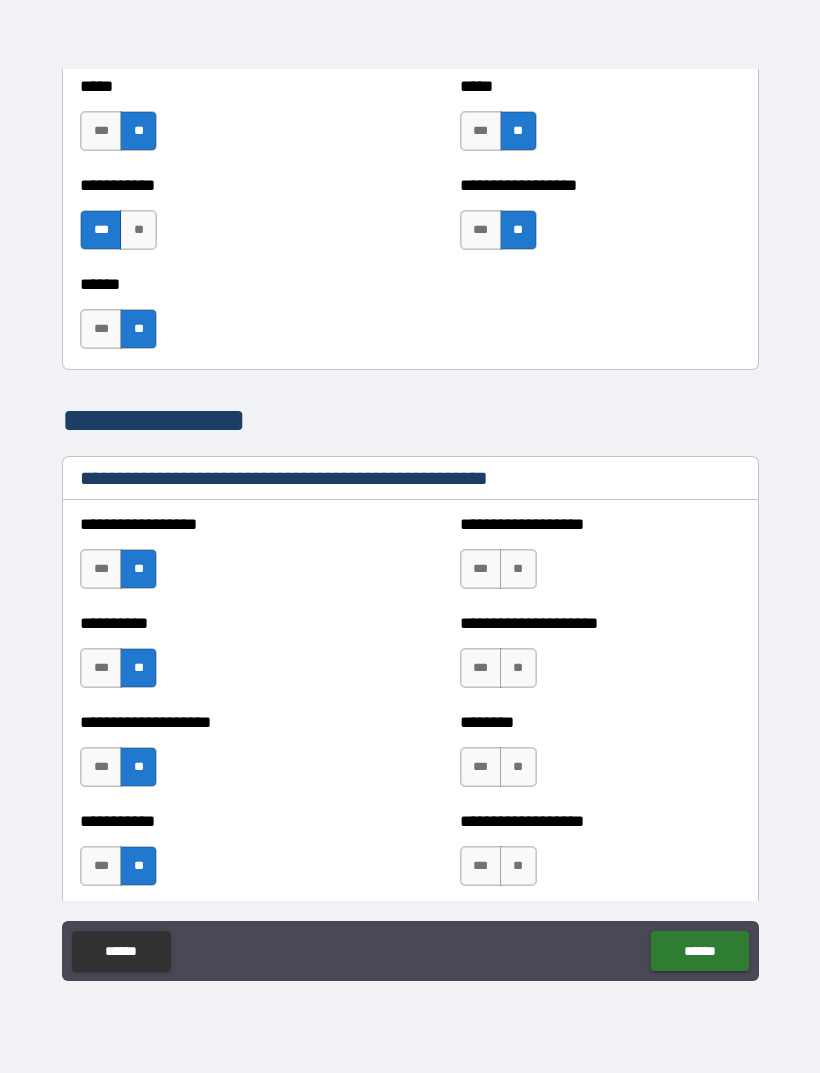 click on "**" at bounding box center [518, 569] 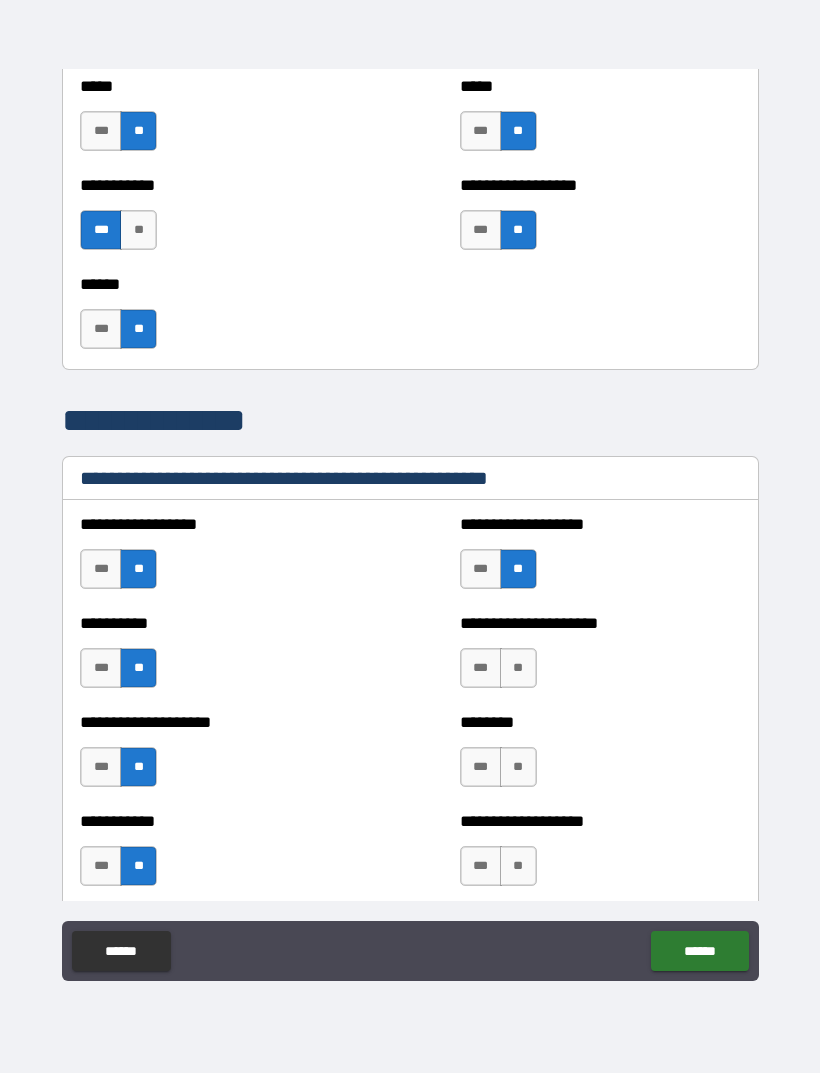 click on "**" at bounding box center [518, 668] 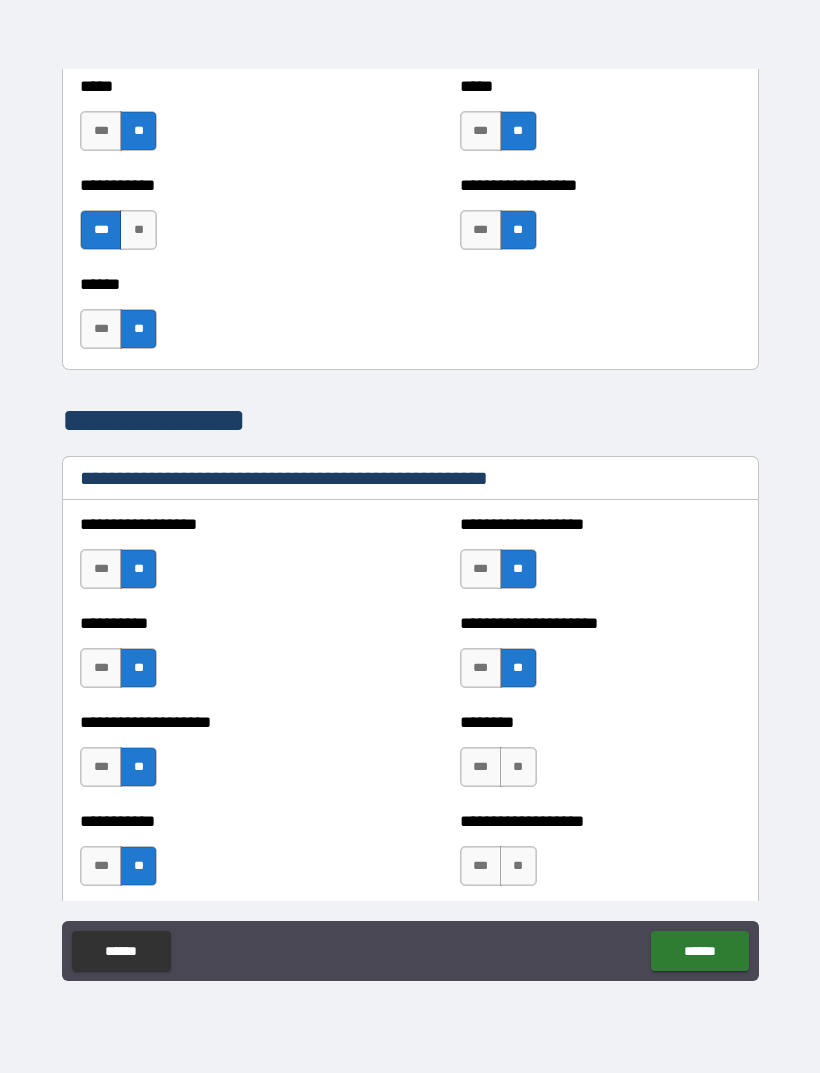 click on "***" at bounding box center [481, 767] 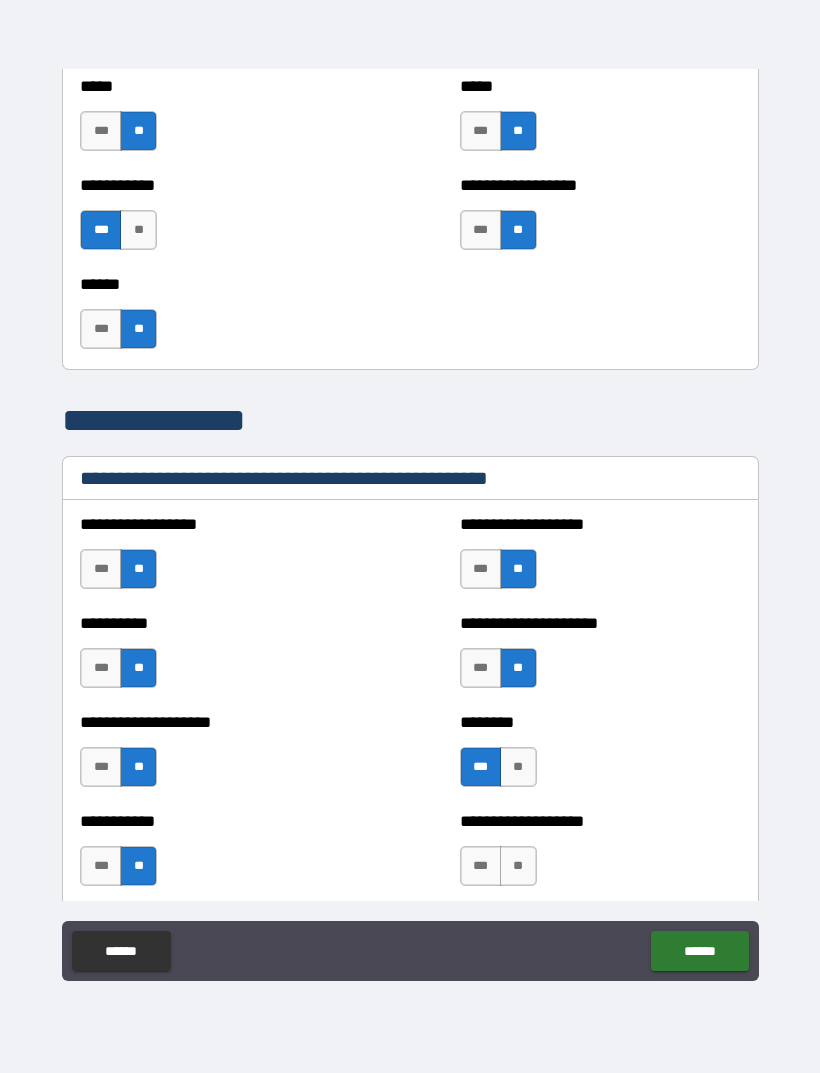 click on "**" at bounding box center (518, 866) 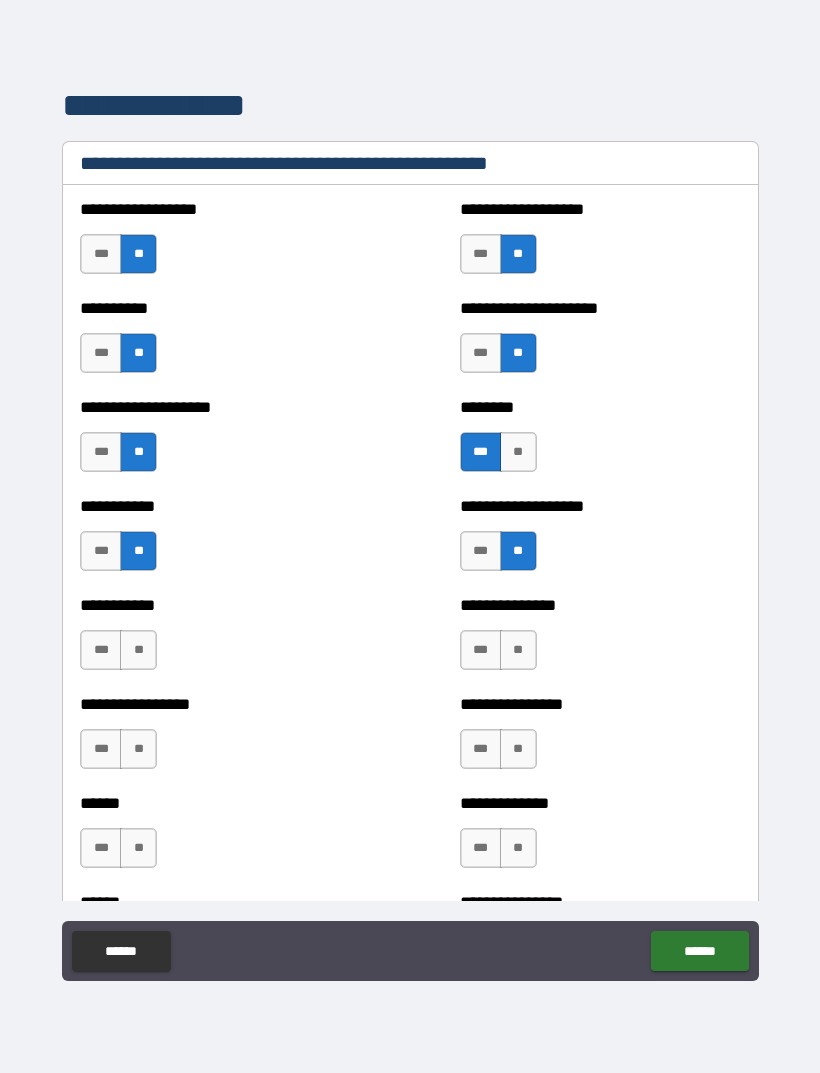 scroll, scrollTop: 2440, scrollLeft: 0, axis: vertical 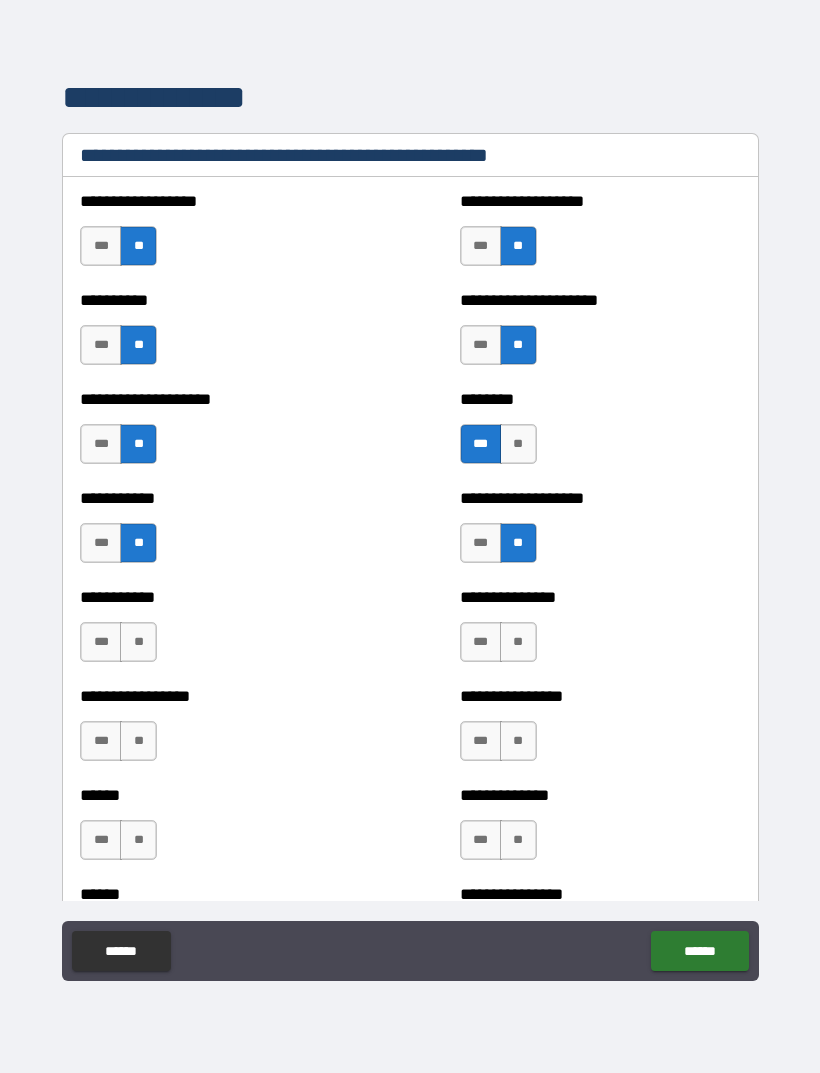 click on "**" at bounding box center (518, 642) 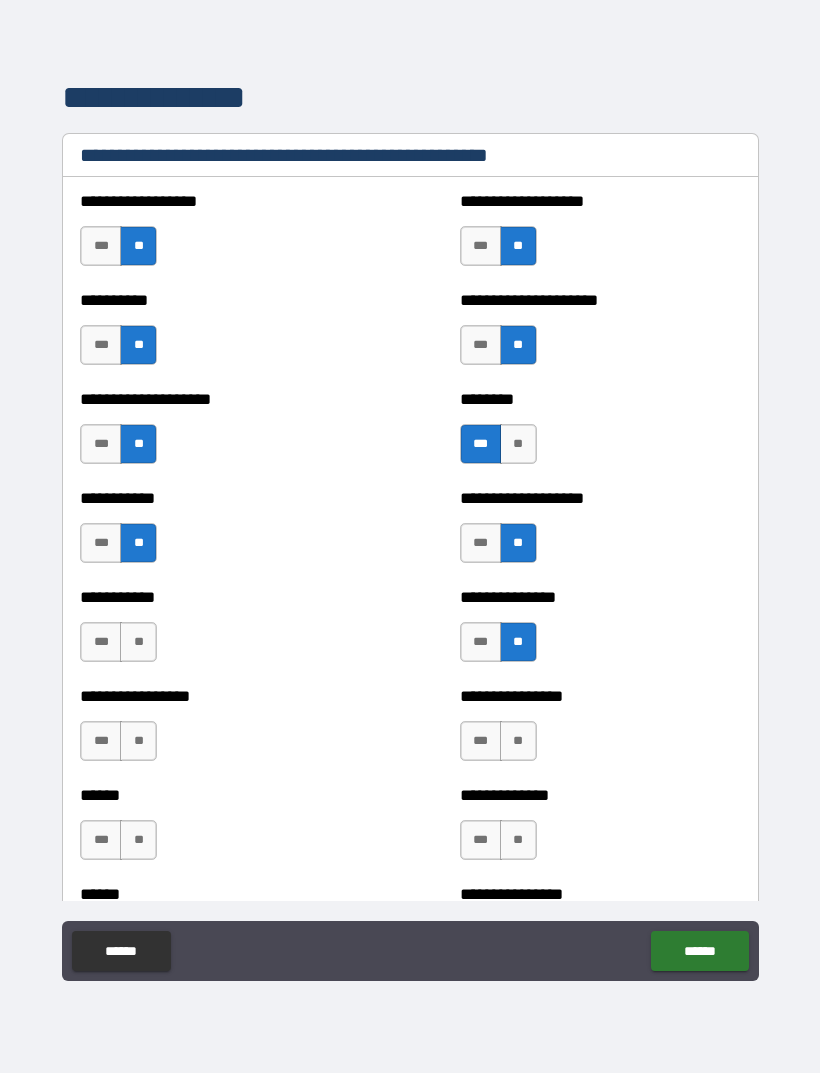 click on "**" at bounding box center [518, 741] 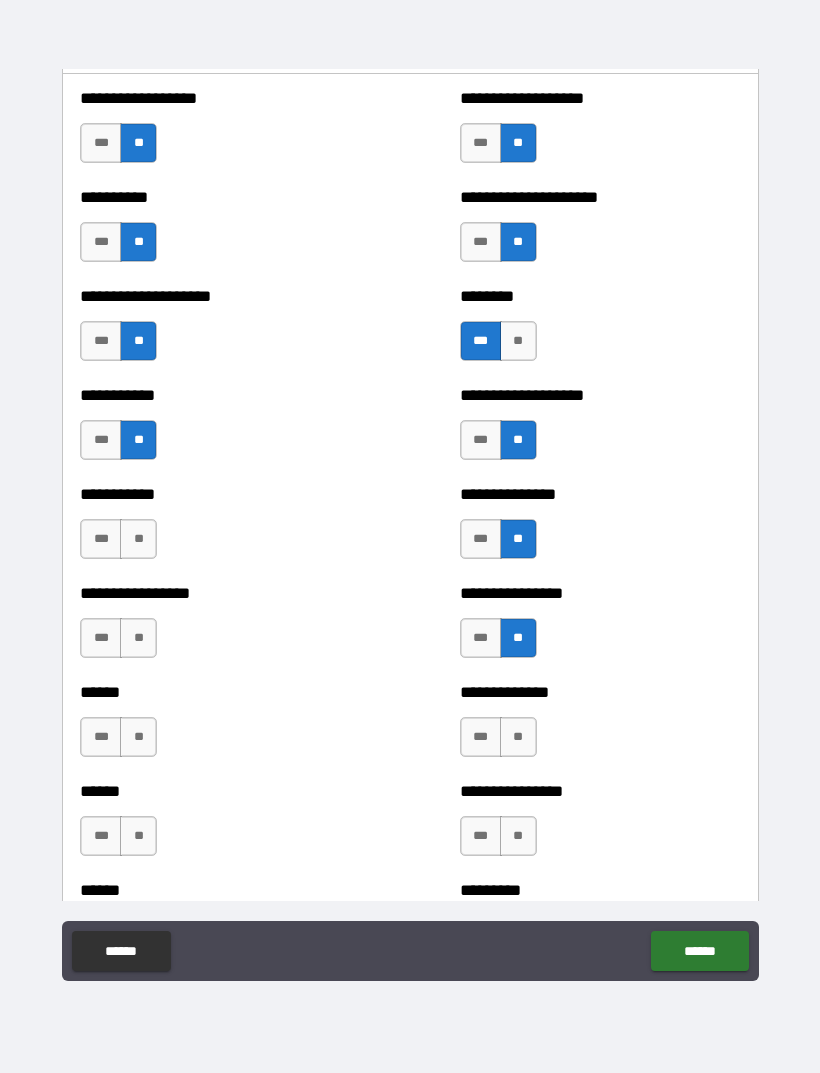 scroll, scrollTop: 2549, scrollLeft: 0, axis: vertical 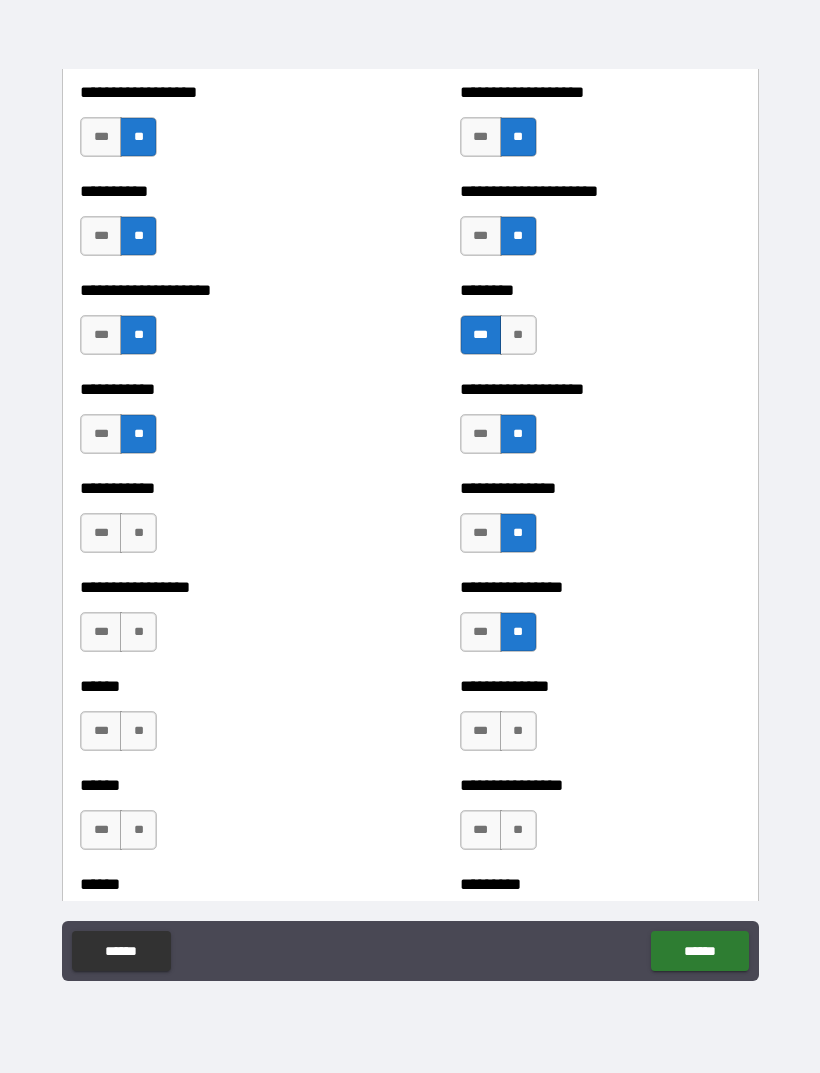 click on "**" at bounding box center [518, 731] 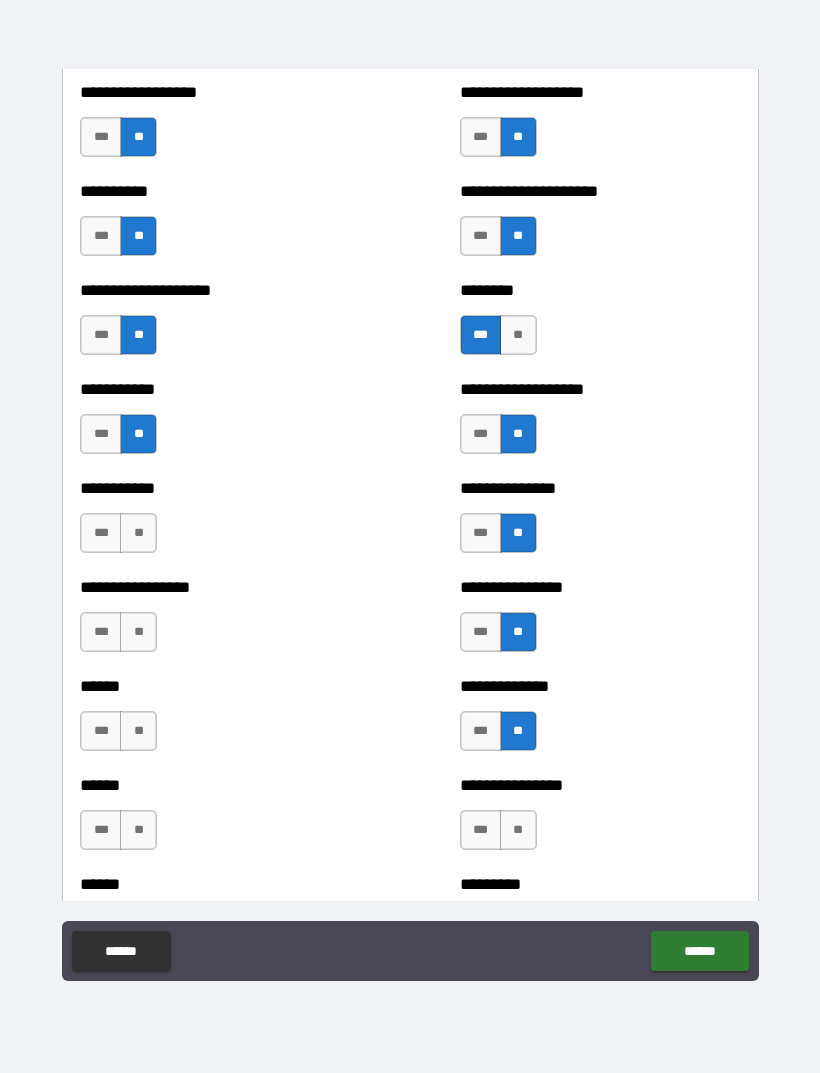 click on "**" at bounding box center [518, 830] 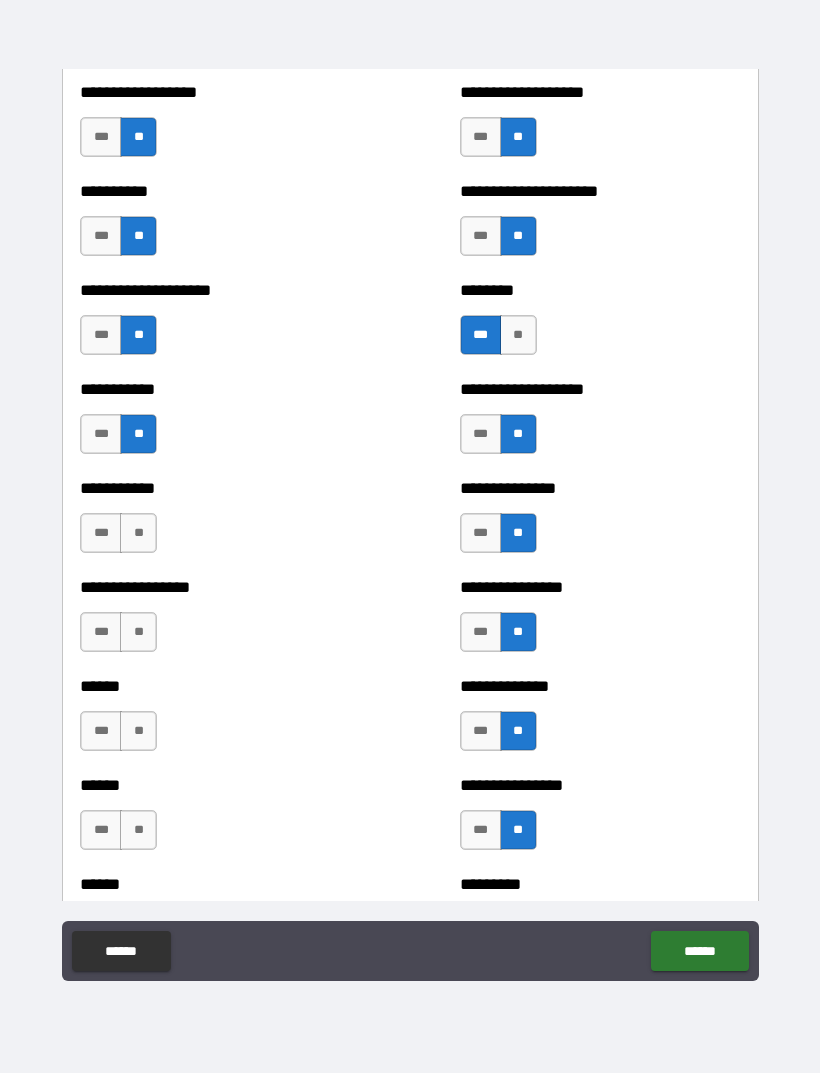 click on "**" at bounding box center (138, 533) 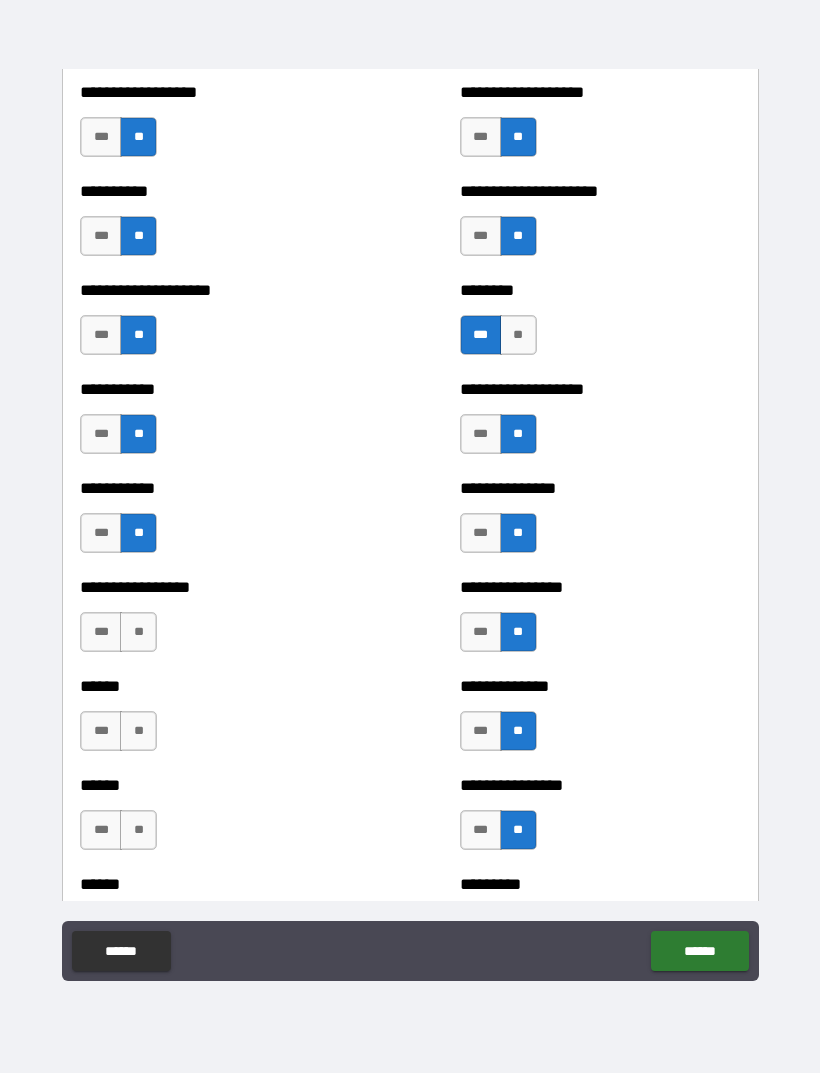 click on "**" at bounding box center (138, 632) 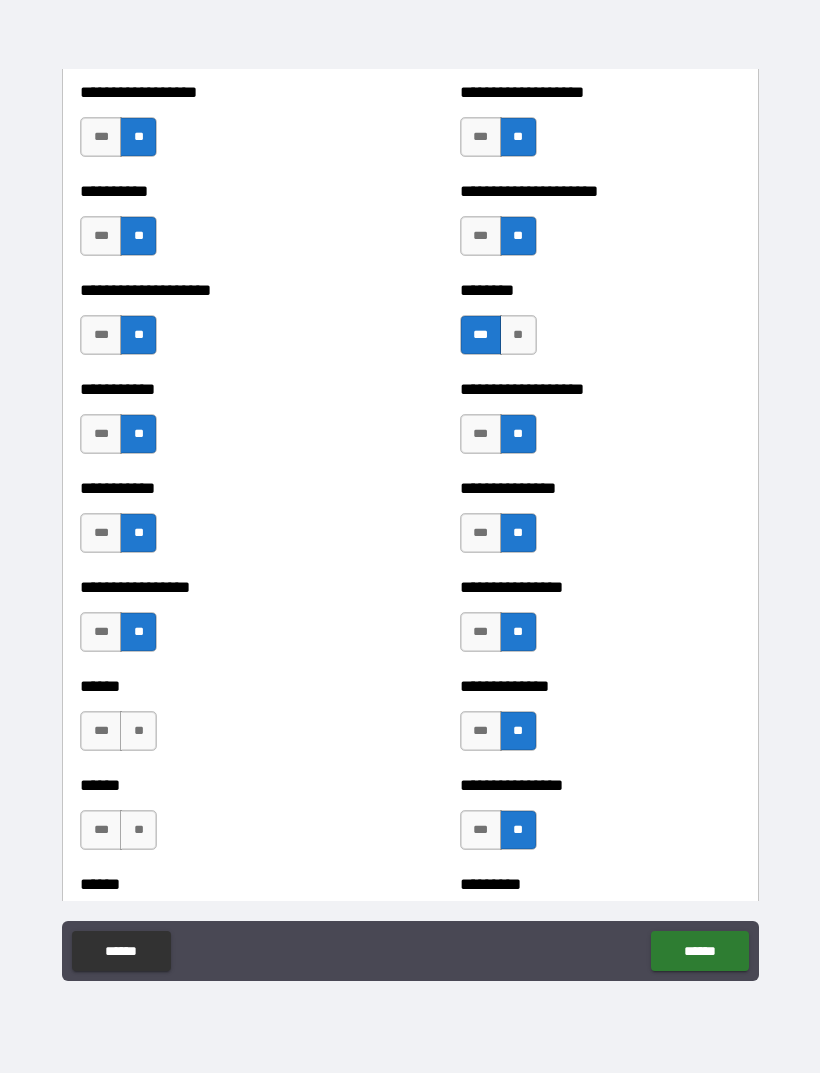 click on "**" at bounding box center [138, 731] 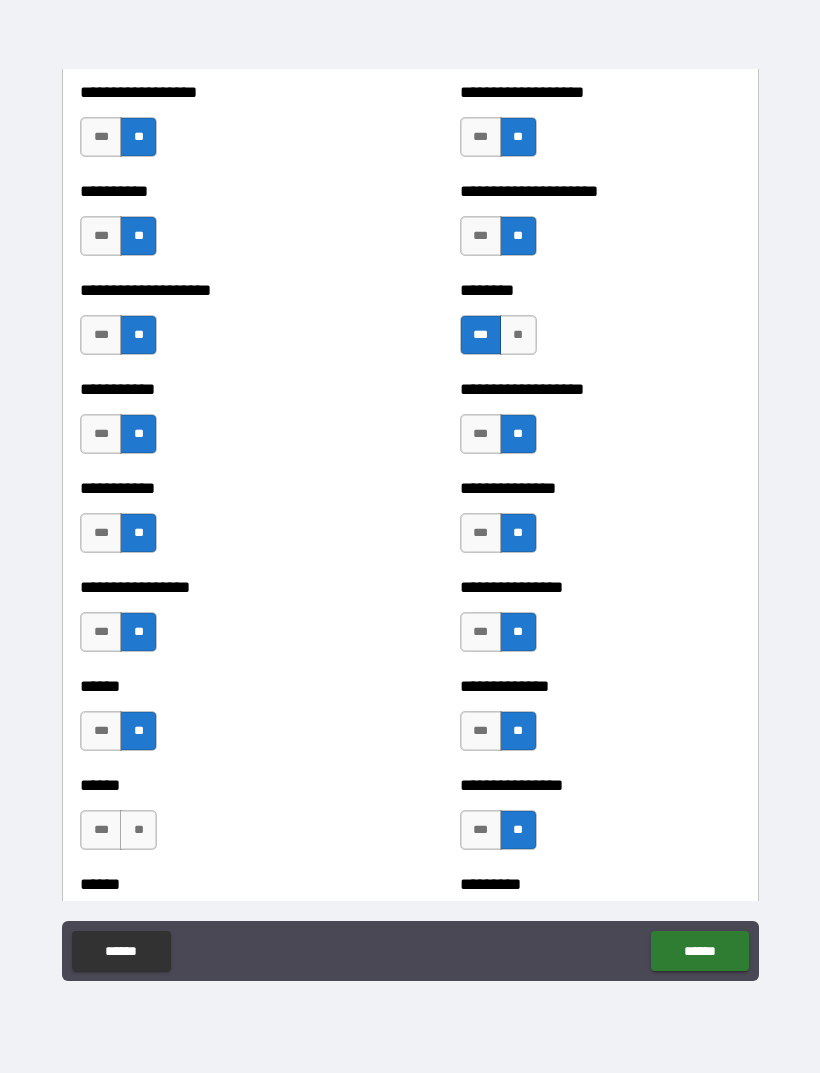 click on "***" at bounding box center [101, 830] 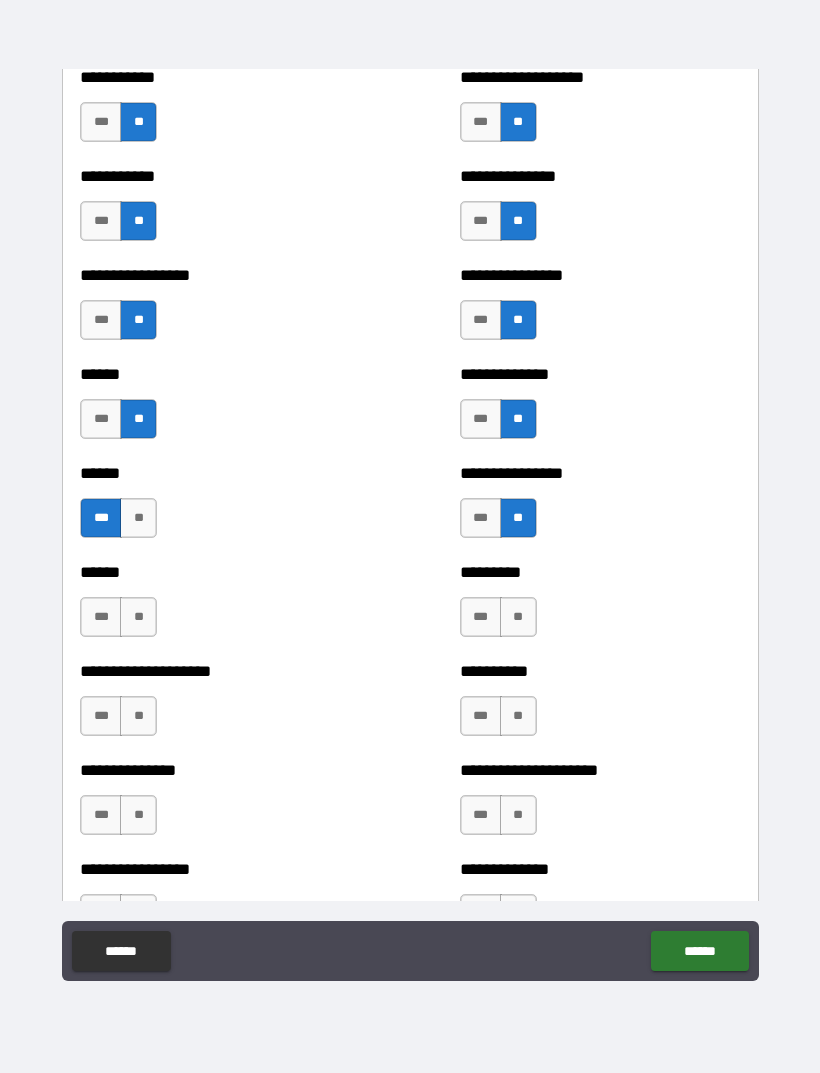 scroll, scrollTop: 2866, scrollLeft: 0, axis: vertical 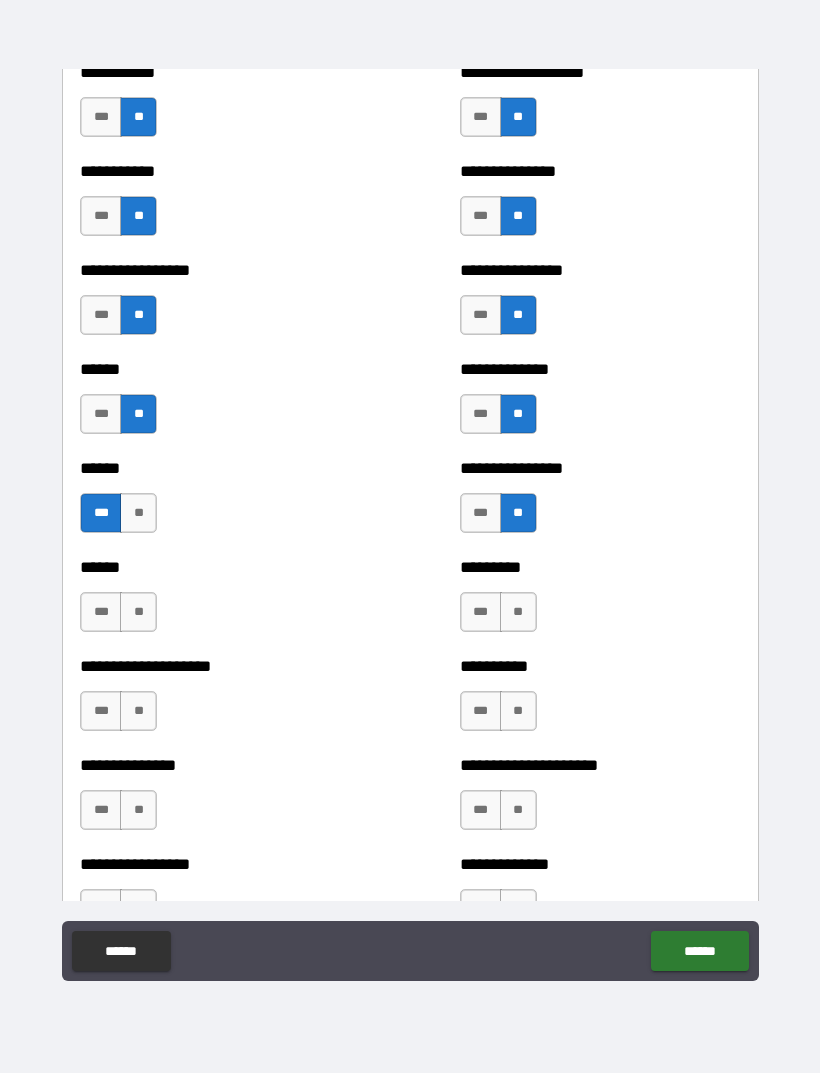 click on "**" at bounding box center (138, 612) 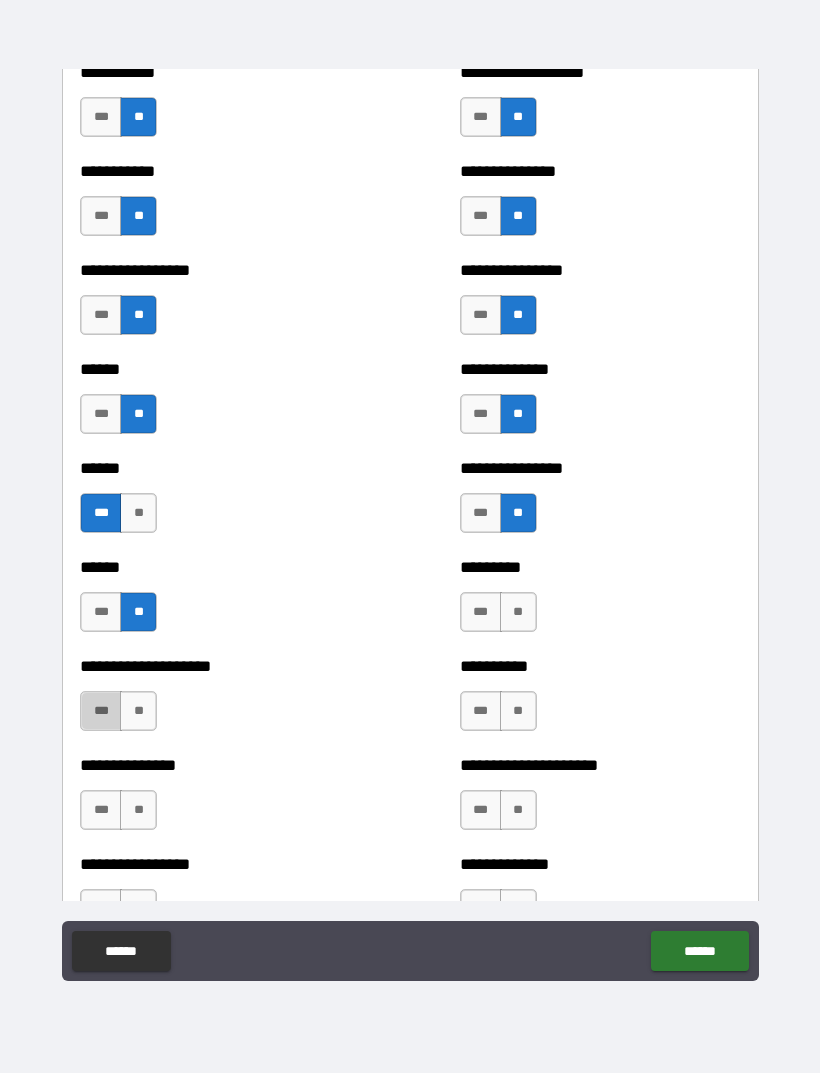 click on "***" at bounding box center [101, 711] 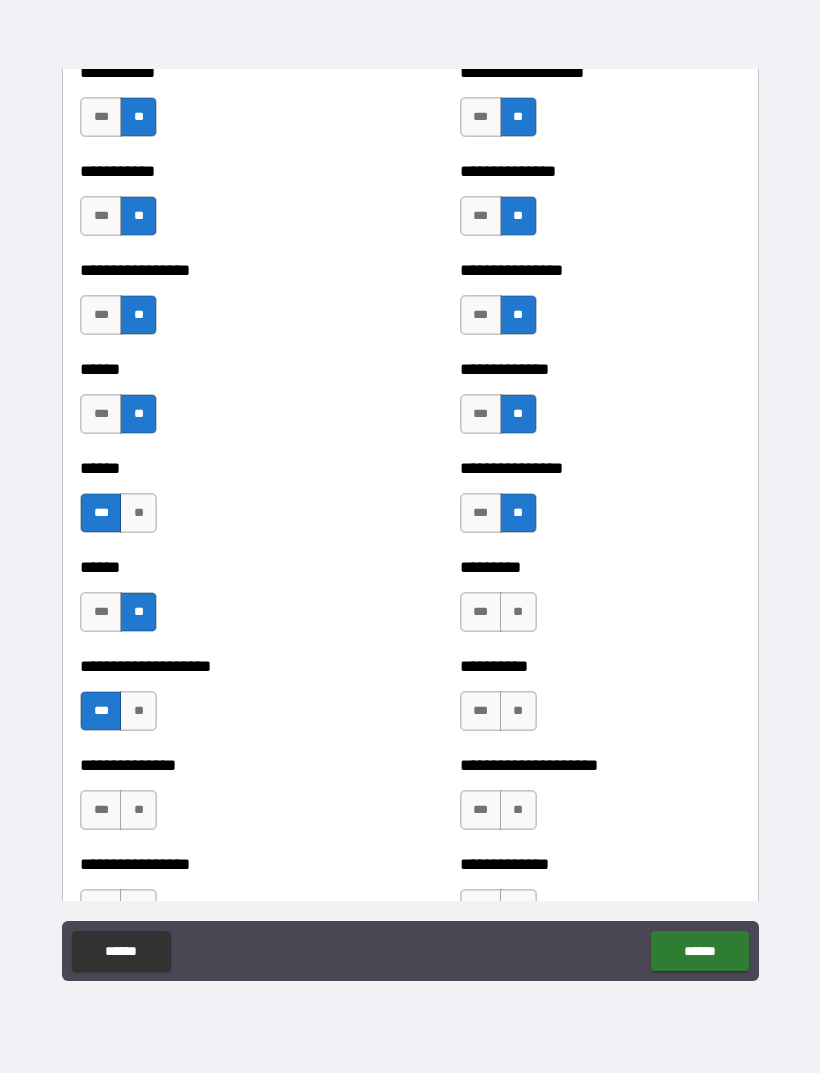 click on "***" at bounding box center [101, 810] 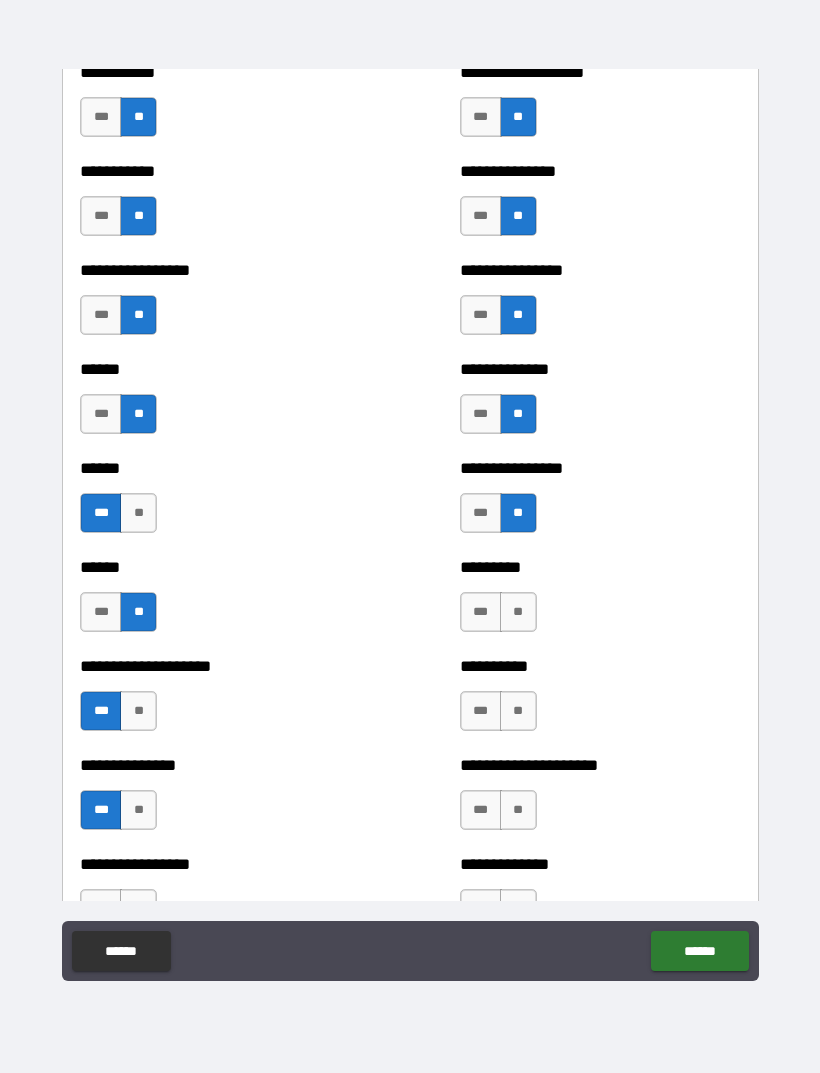 click on "**" at bounding box center (518, 612) 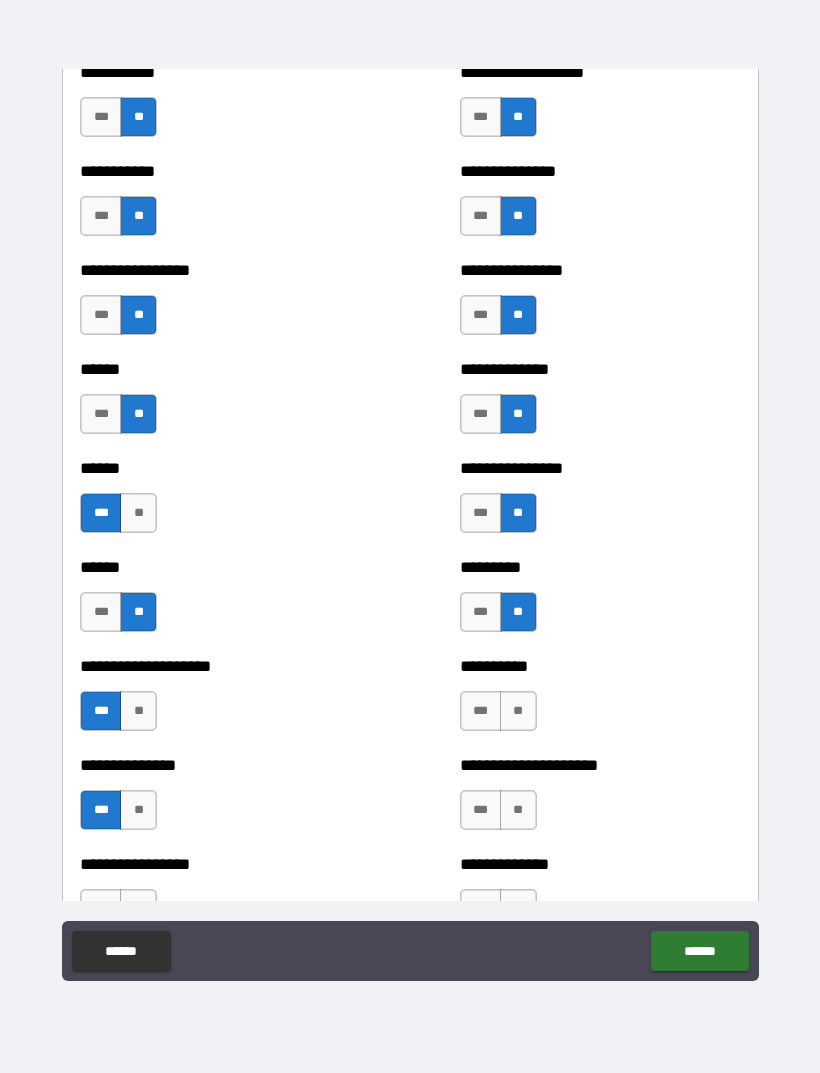 click on "**" at bounding box center [518, 711] 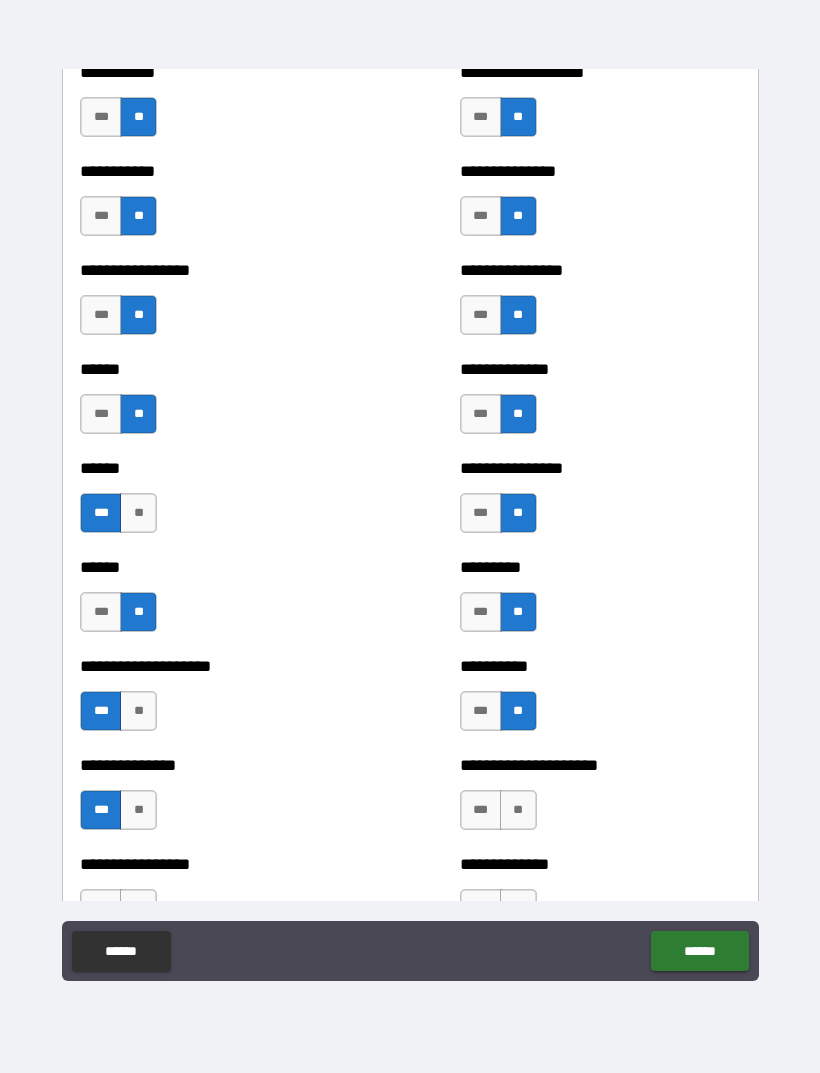 click on "**" at bounding box center [518, 810] 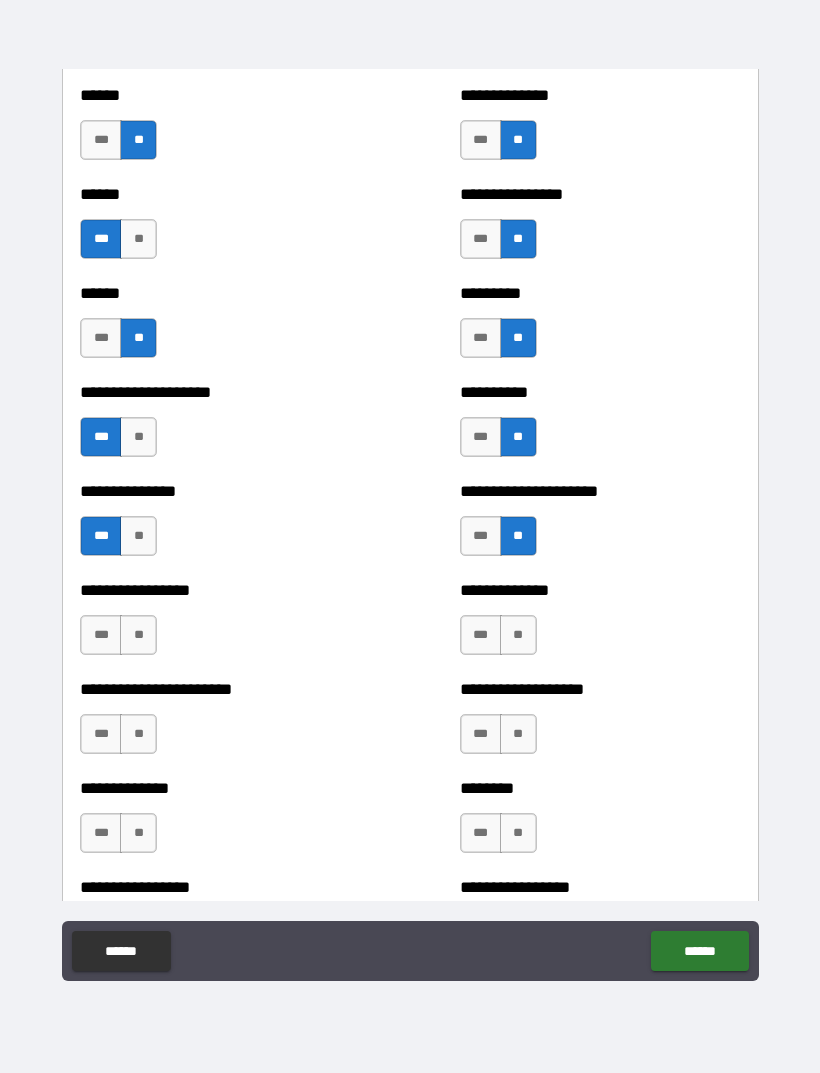 scroll, scrollTop: 3141, scrollLeft: 0, axis: vertical 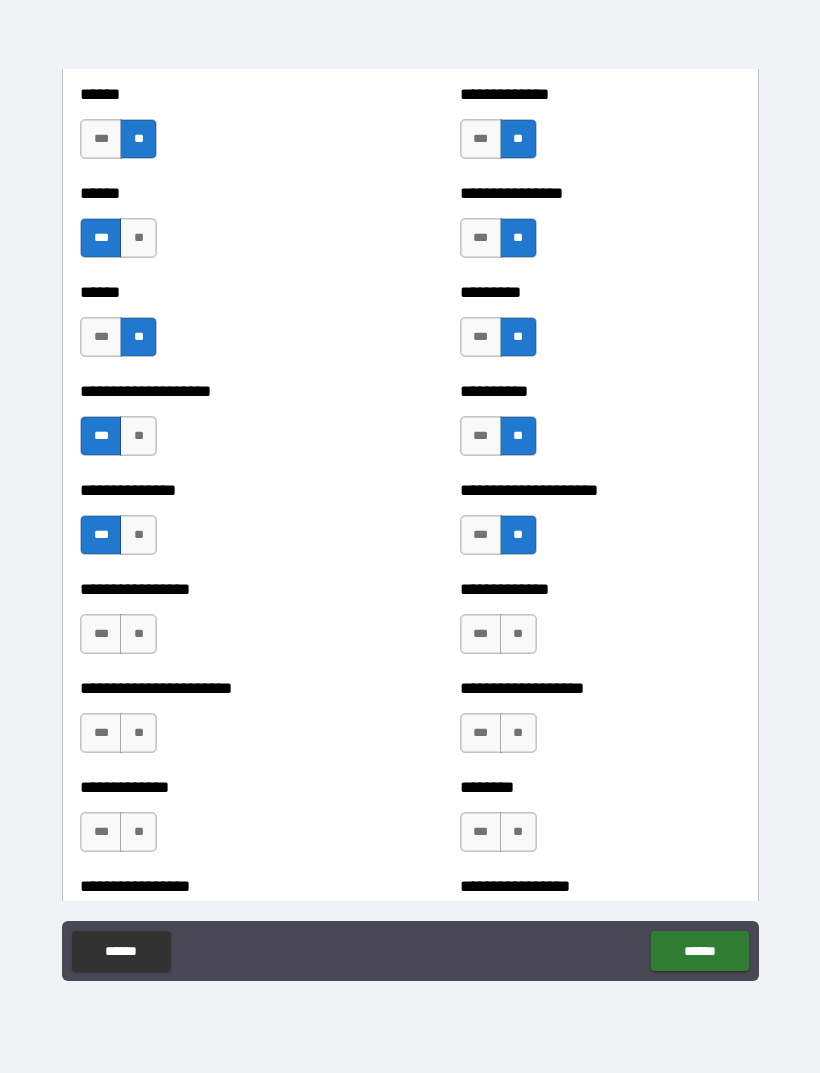 click on "***" at bounding box center (101, 634) 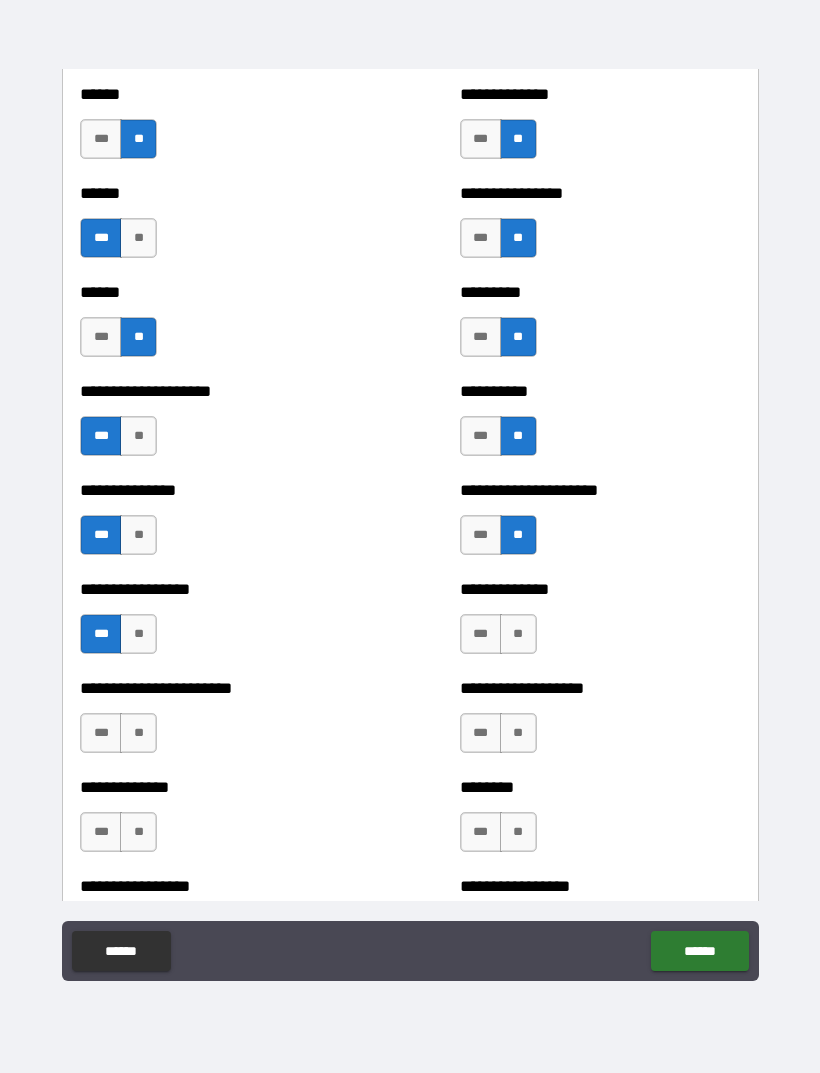 click on "**" at bounding box center [518, 634] 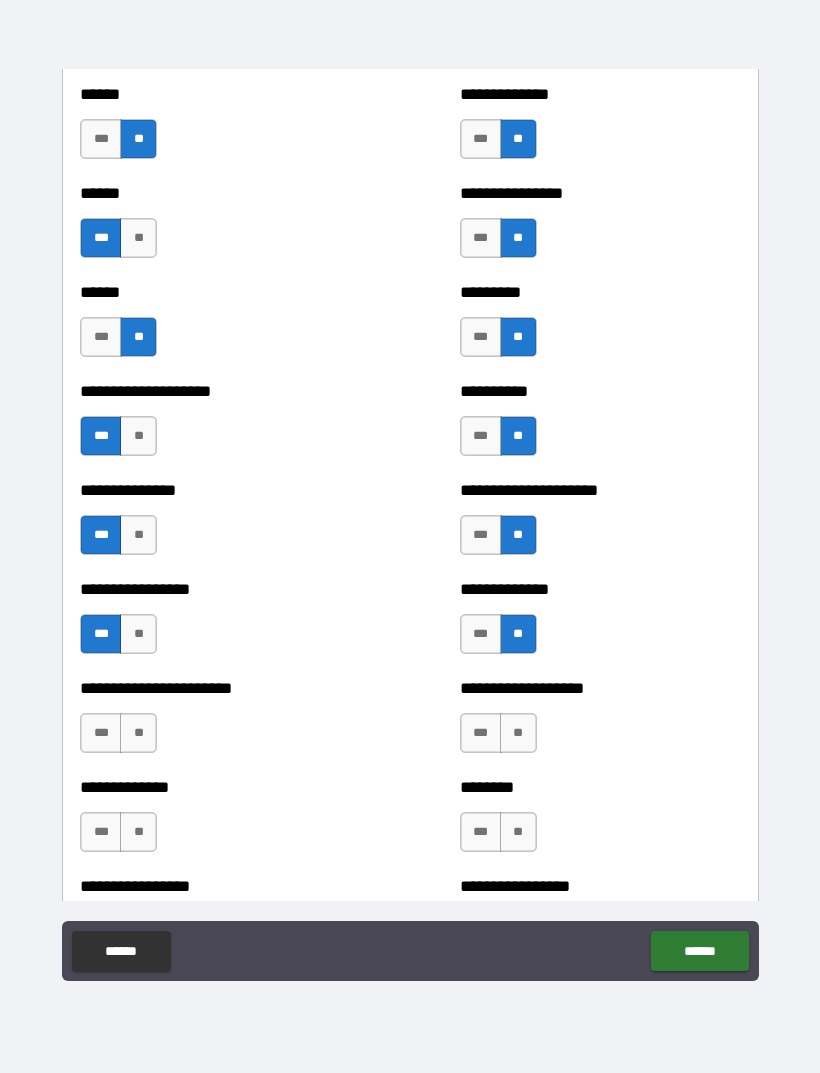 click on "**" at bounding box center (138, 733) 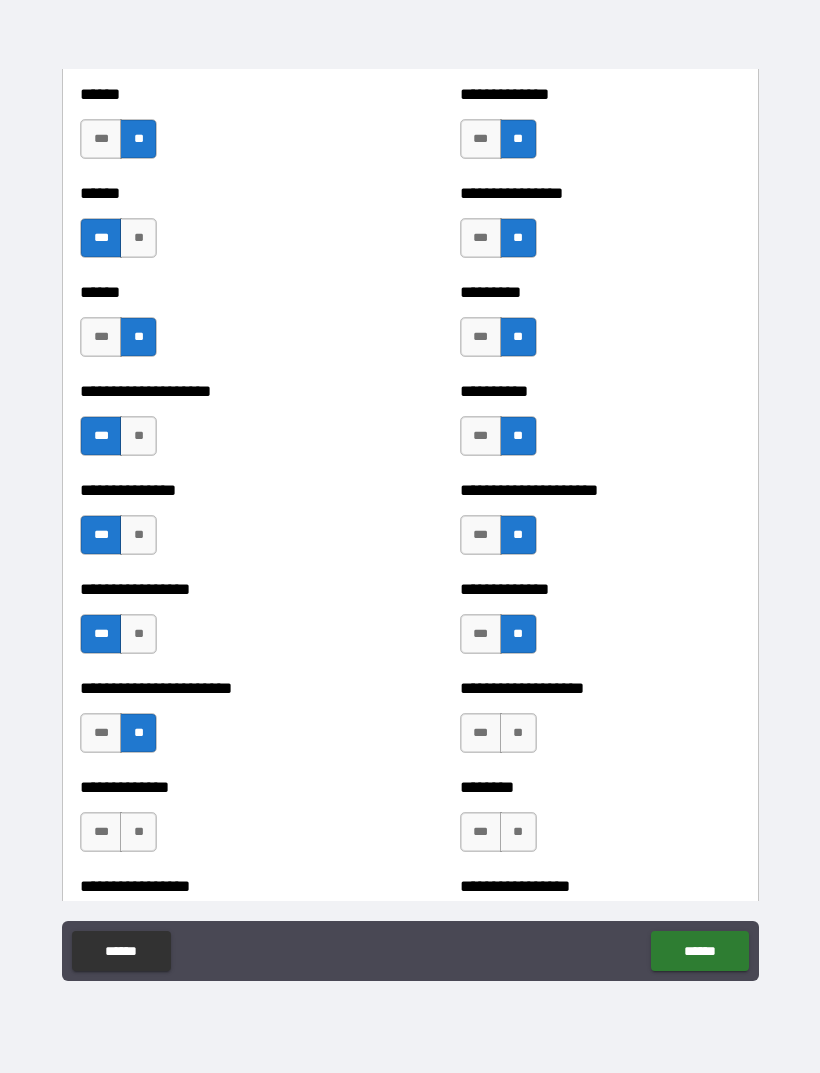 click on "**" at bounding box center [518, 733] 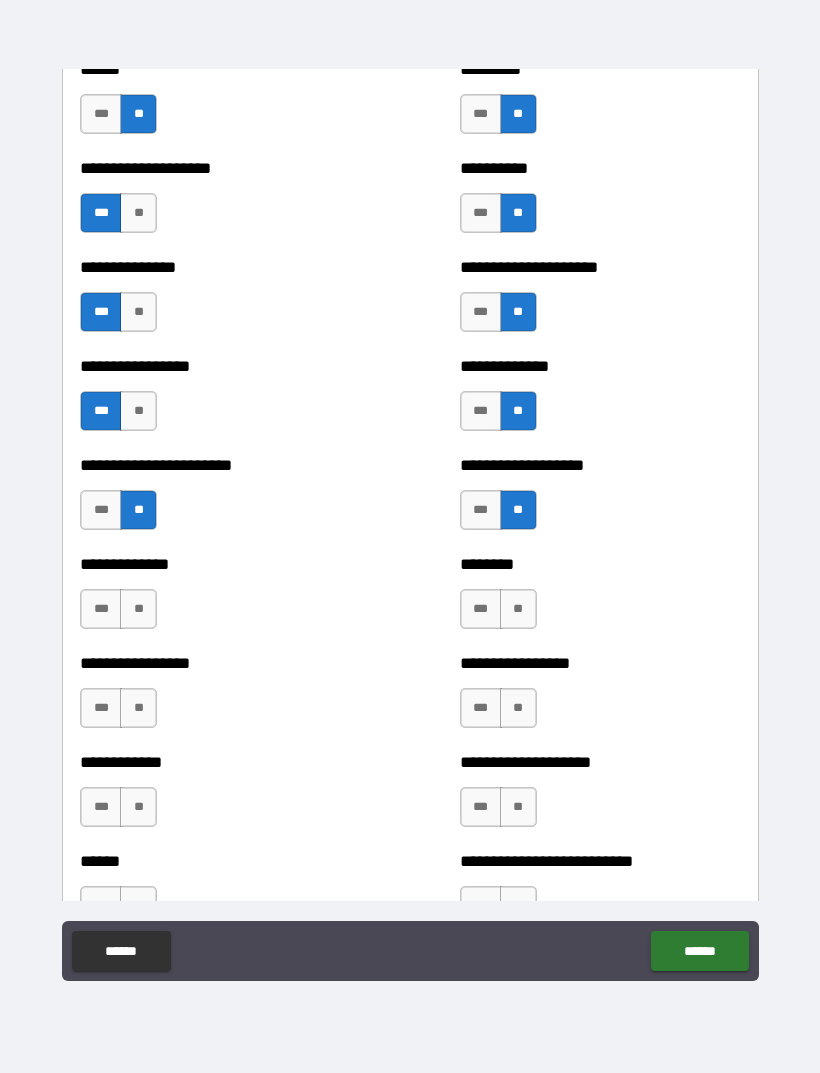 scroll, scrollTop: 3379, scrollLeft: 0, axis: vertical 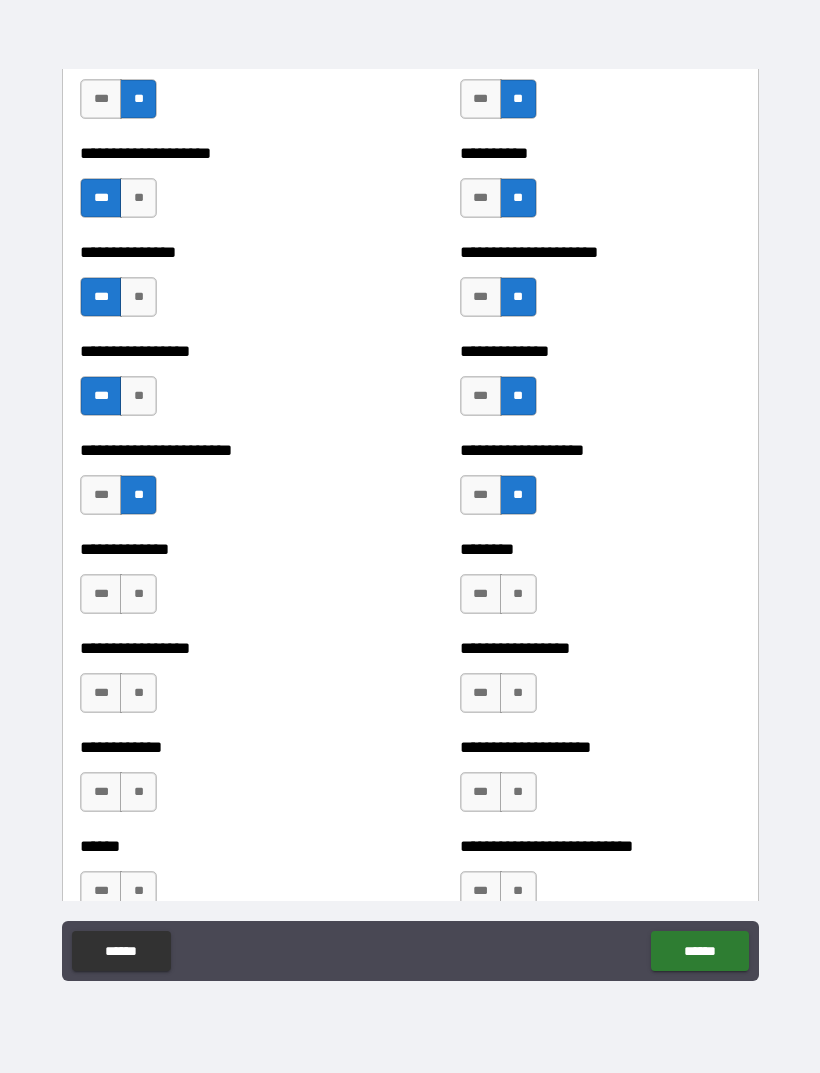 click on "**" at bounding box center [138, 594] 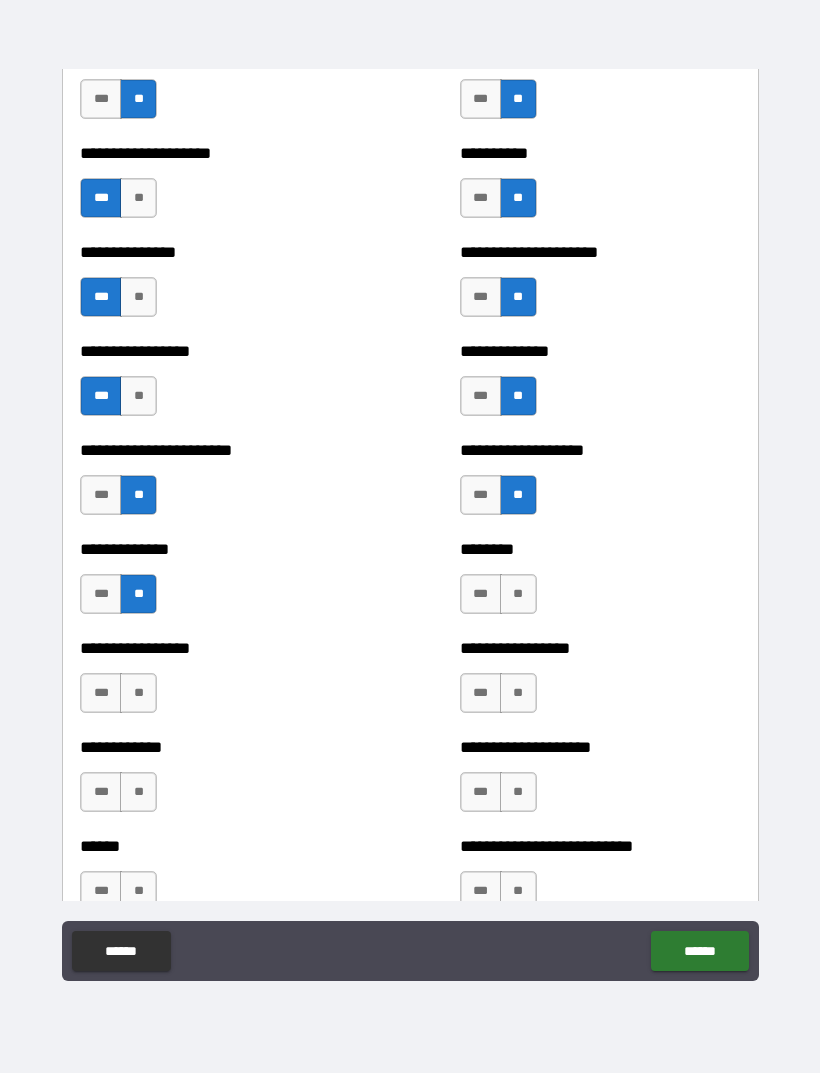 click on "**" at bounding box center (518, 594) 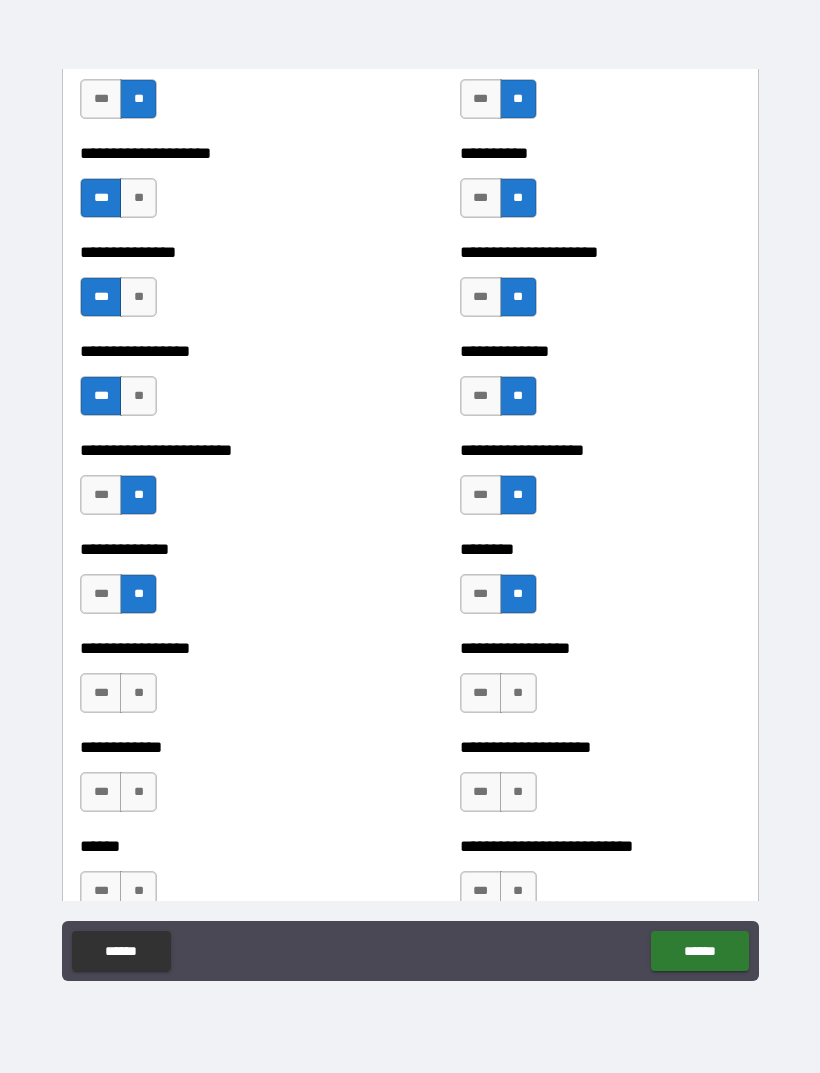 click on "**" at bounding box center [138, 693] 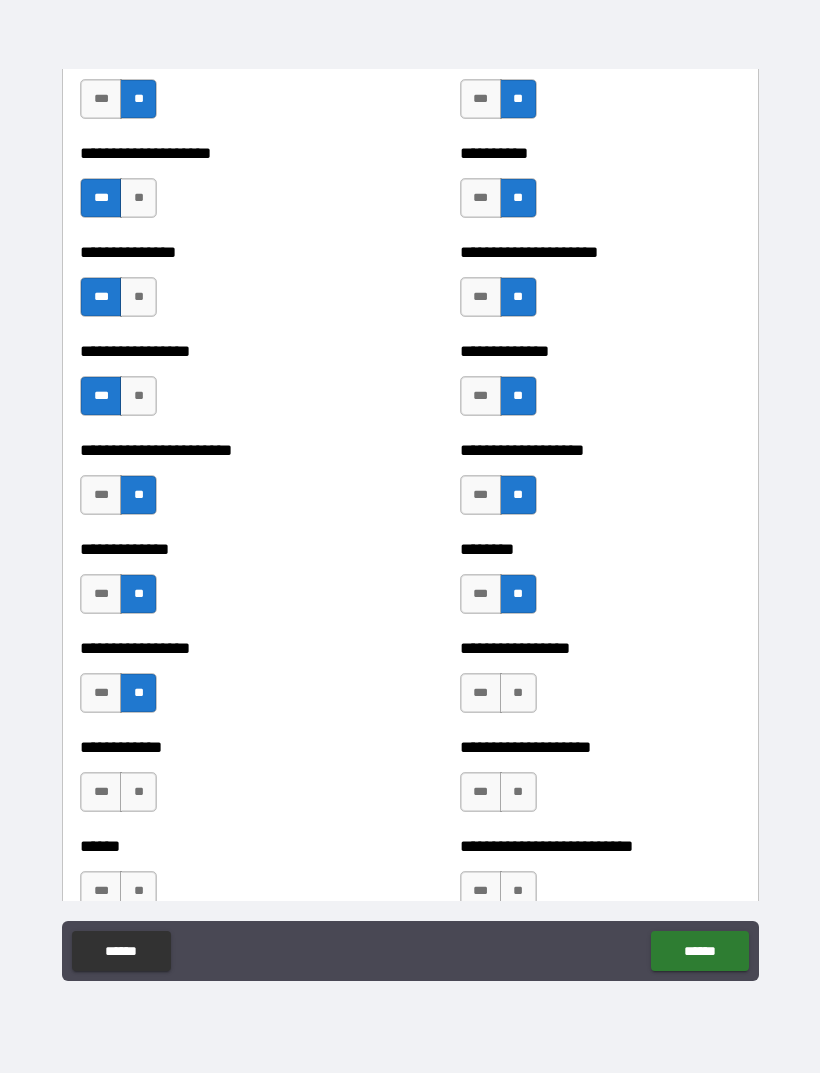 click on "**" at bounding box center [518, 693] 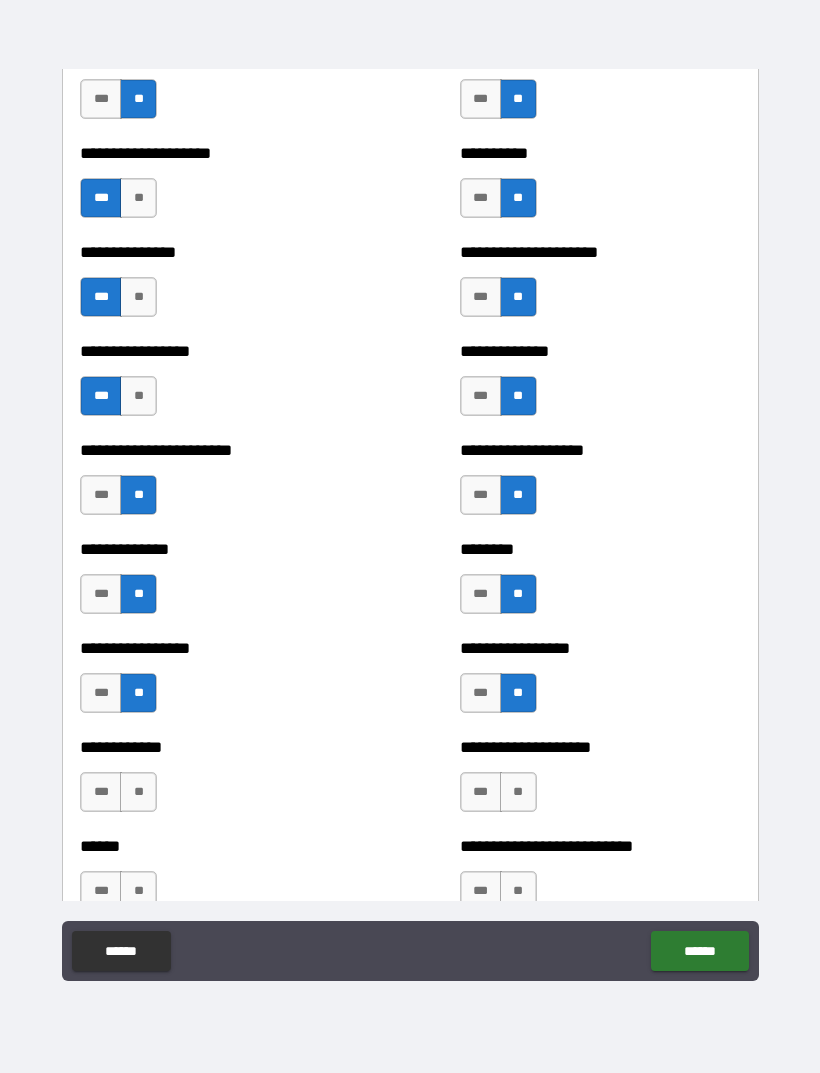 click on "**" at bounding box center (138, 792) 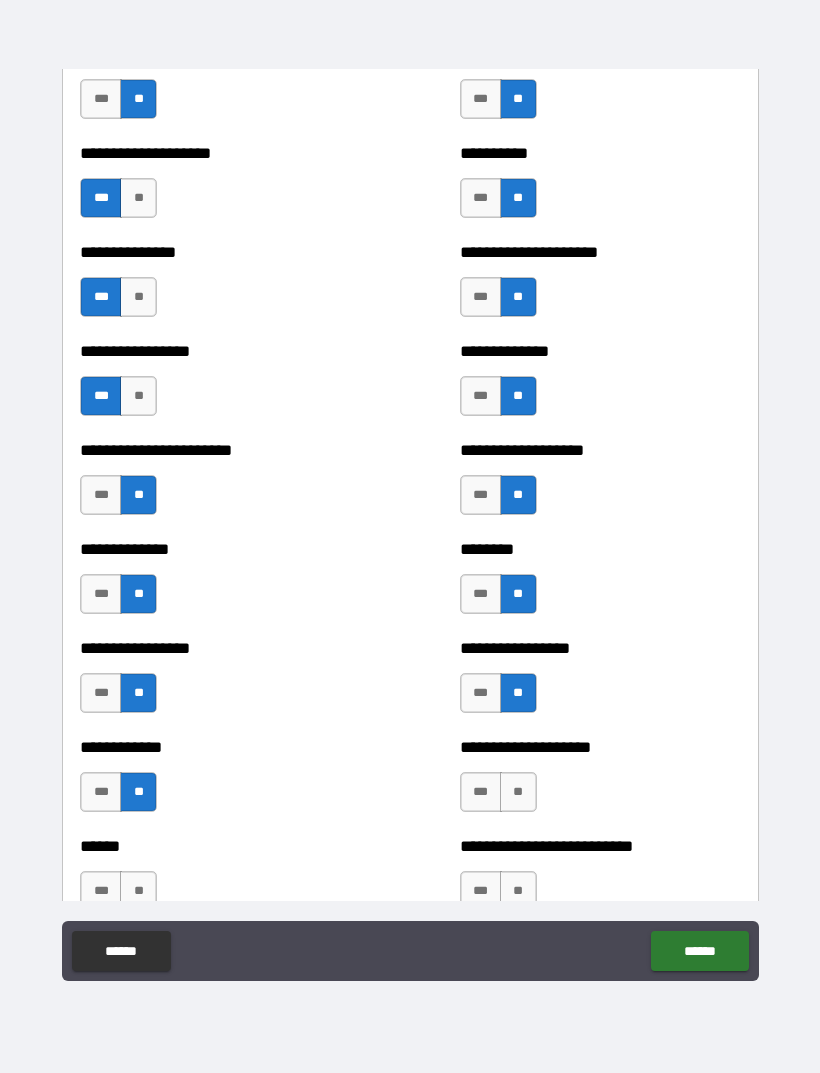 click on "**" at bounding box center (518, 792) 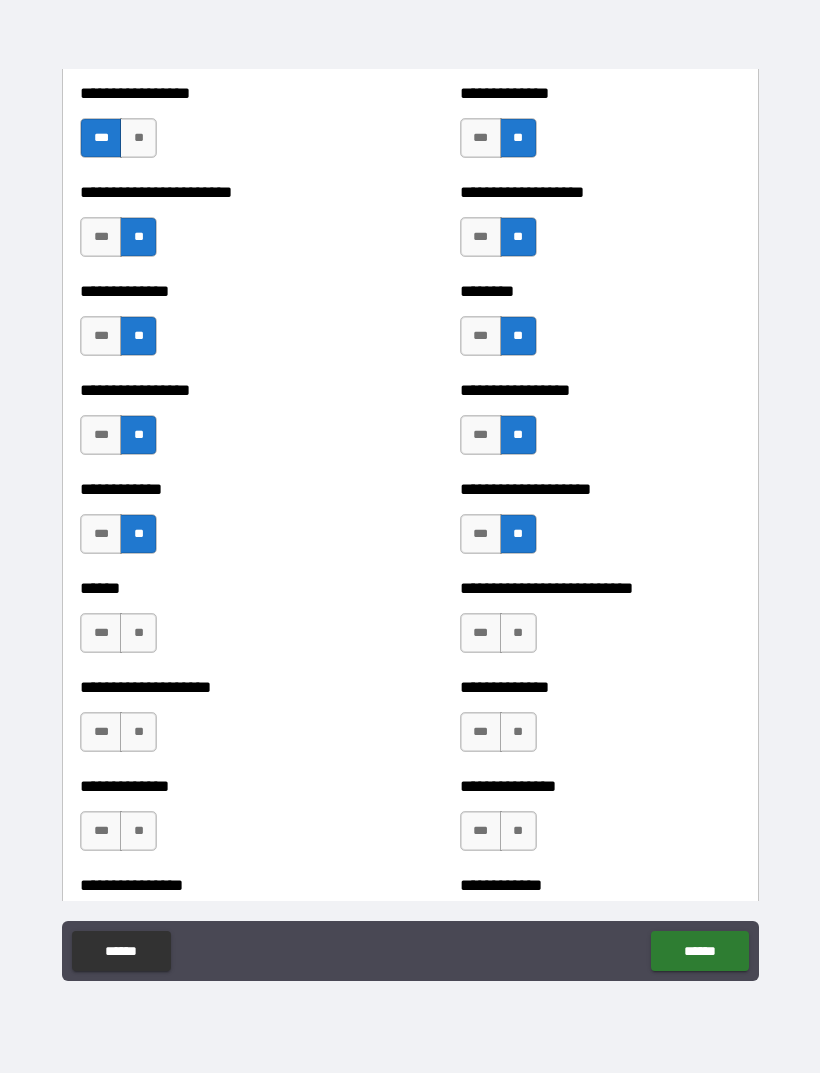 scroll, scrollTop: 3669, scrollLeft: 0, axis: vertical 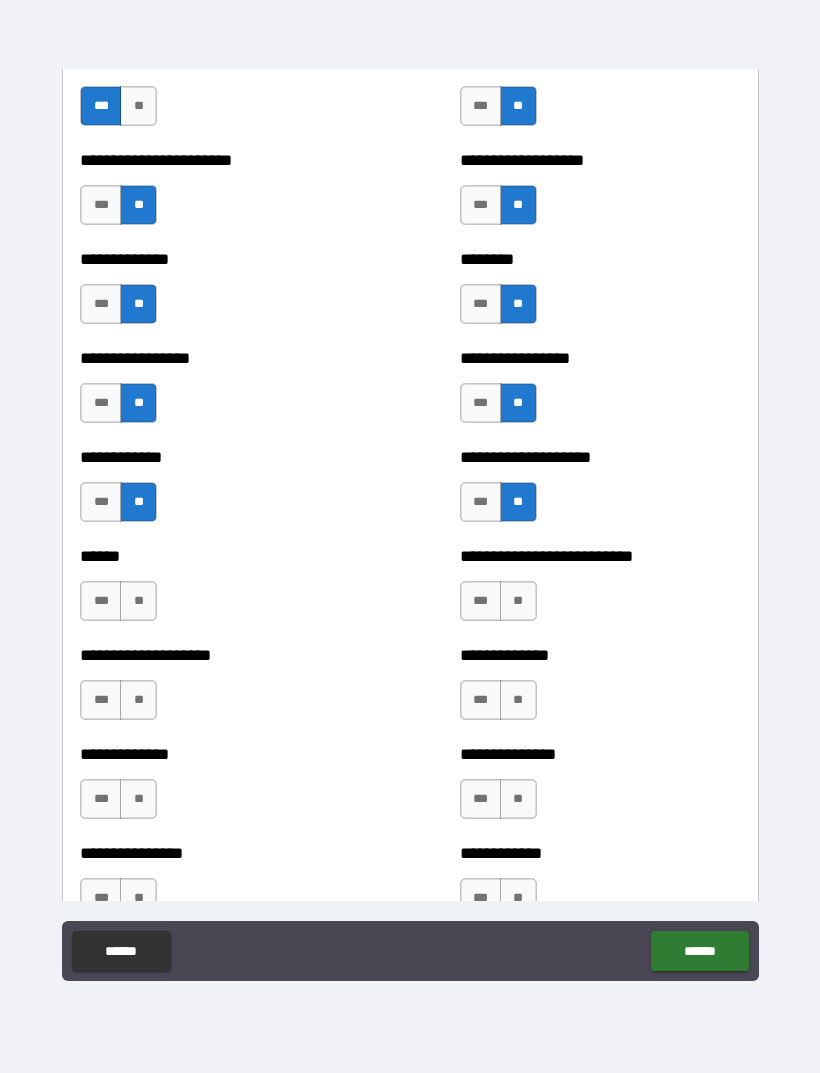 click on "**" at bounding box center (138, 601) 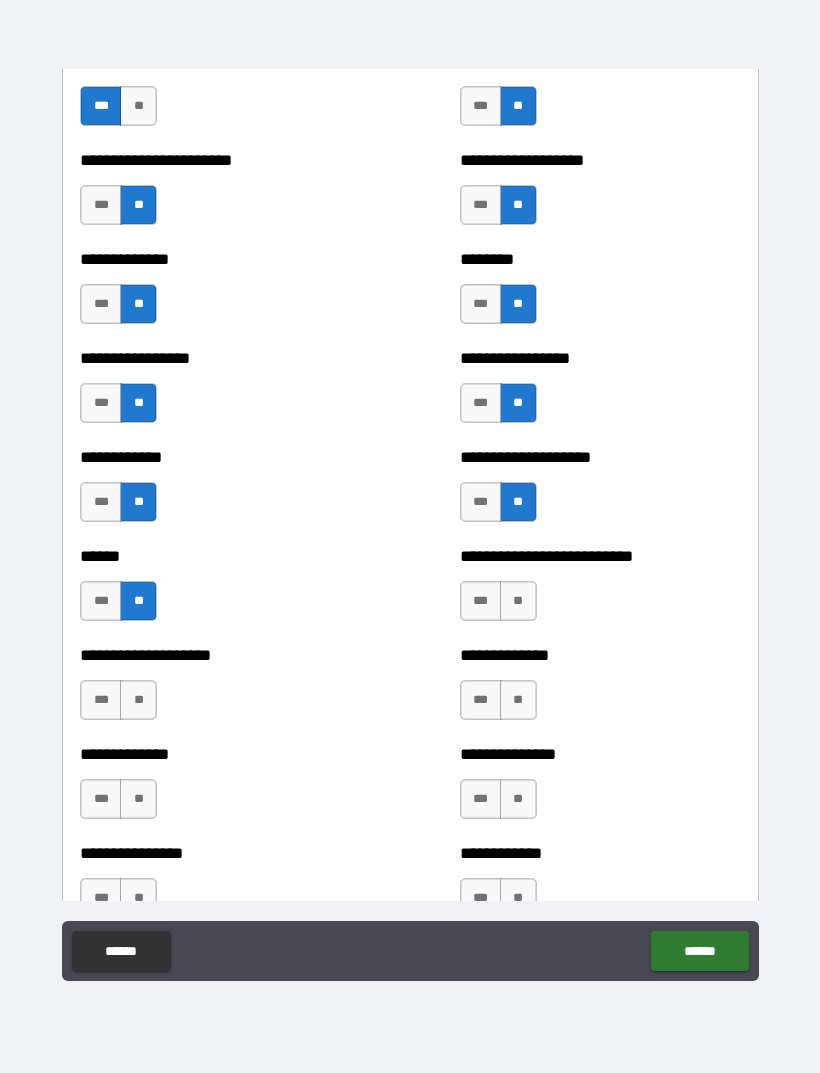 click on "**" at bounding box center (518, 601) 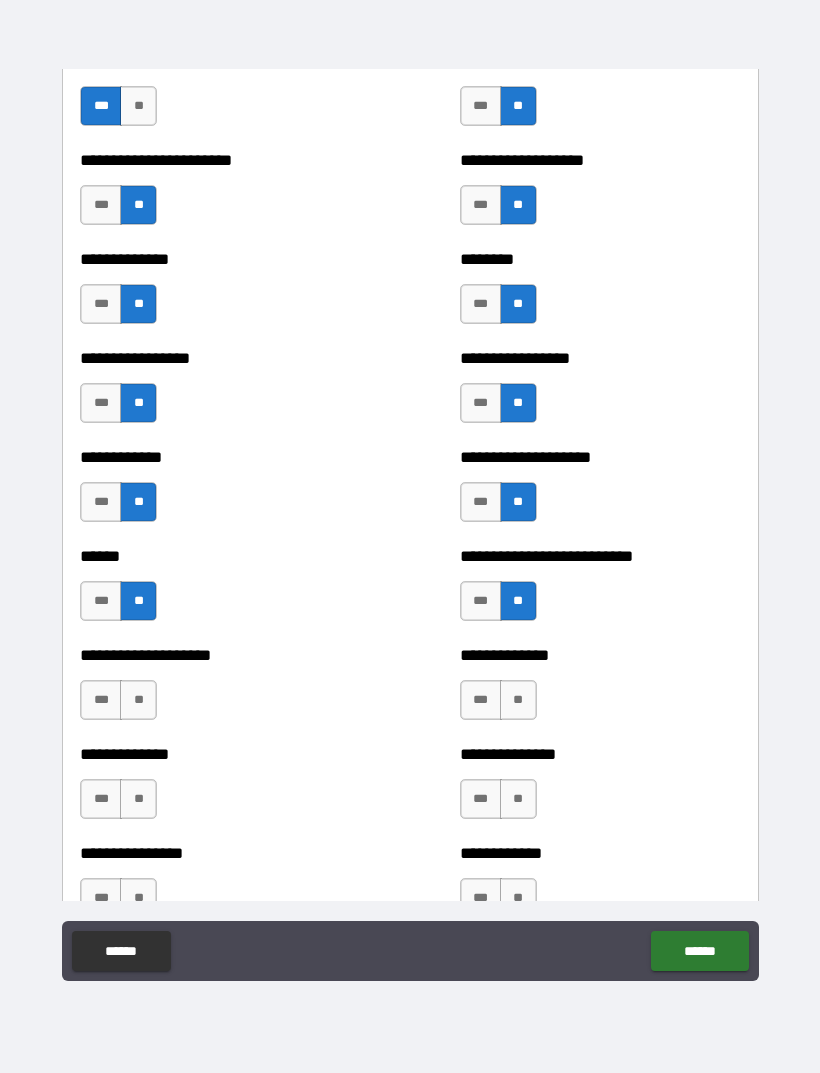 click on "**" at bounding box center [138, 700] 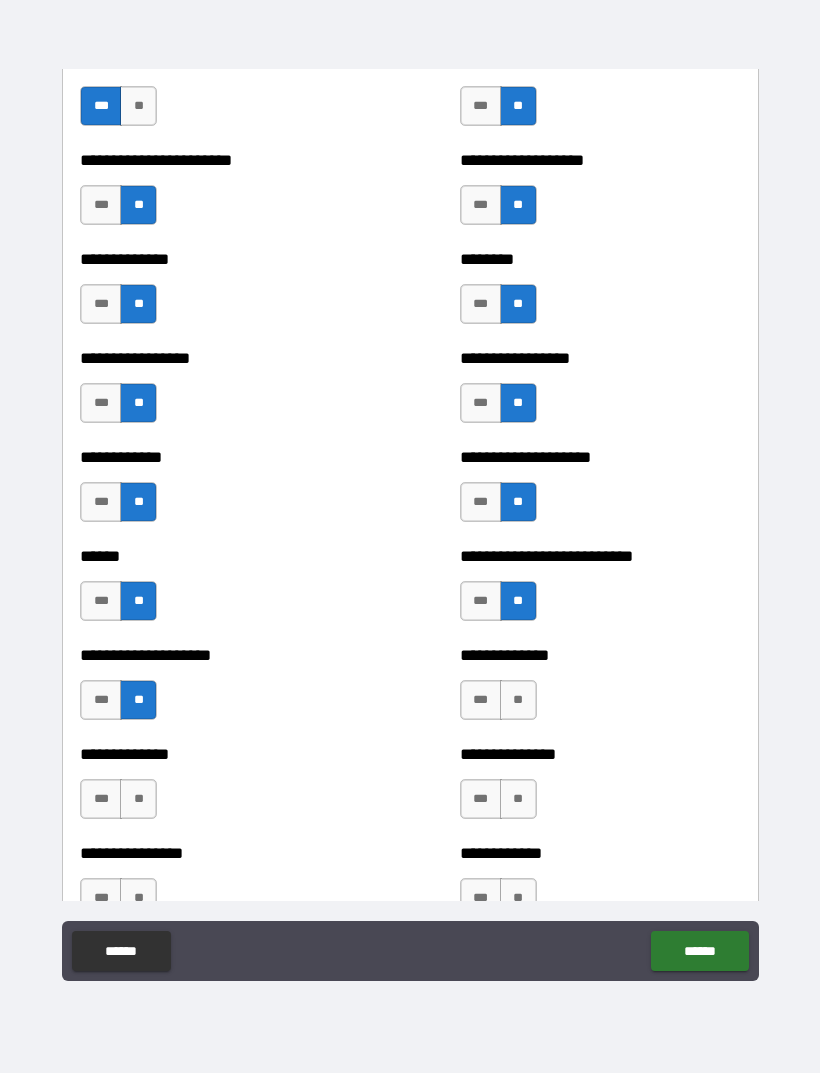 click on "**" at bounding box center [138, 799] 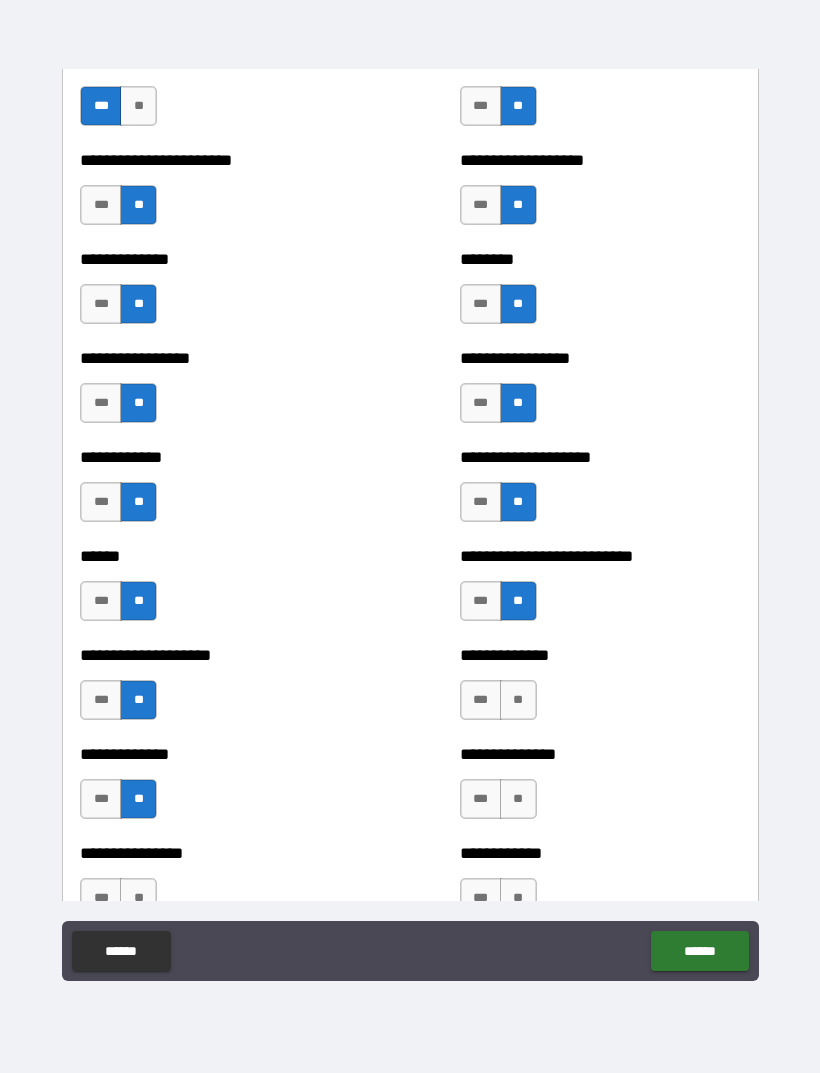 click on "**" at bounding box center [518, 700] 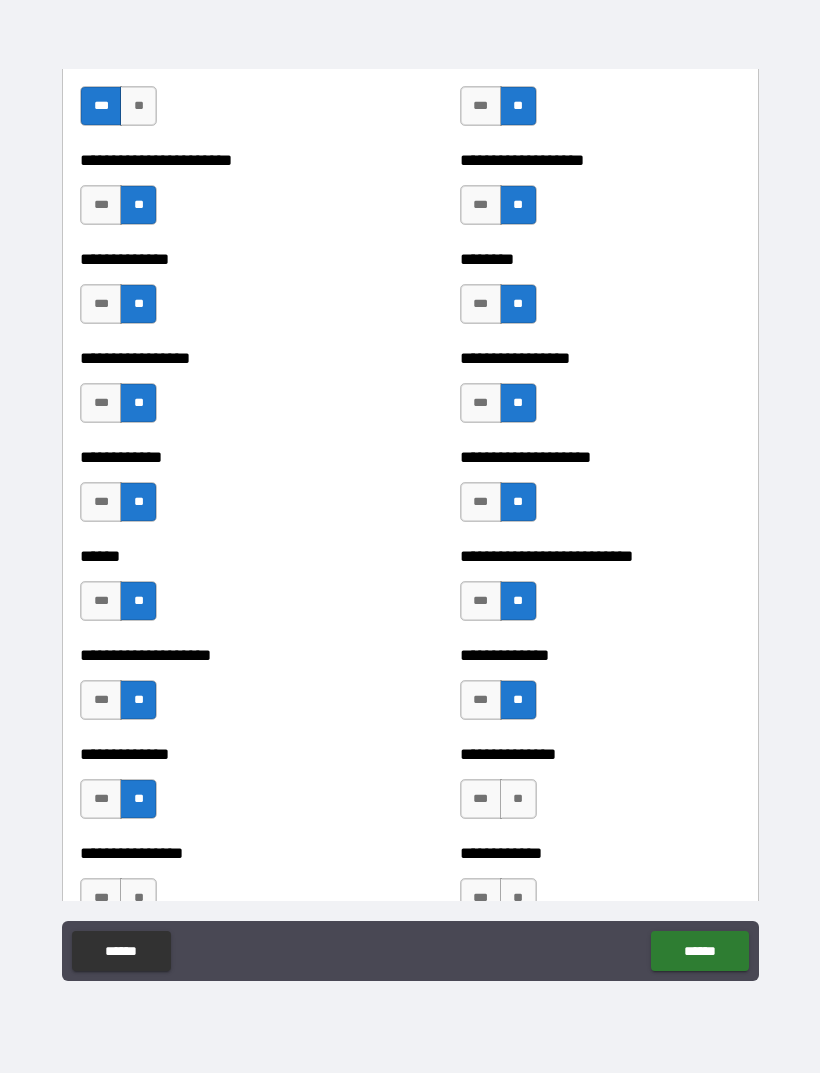 click on "**" at bounding box center [518, 799] 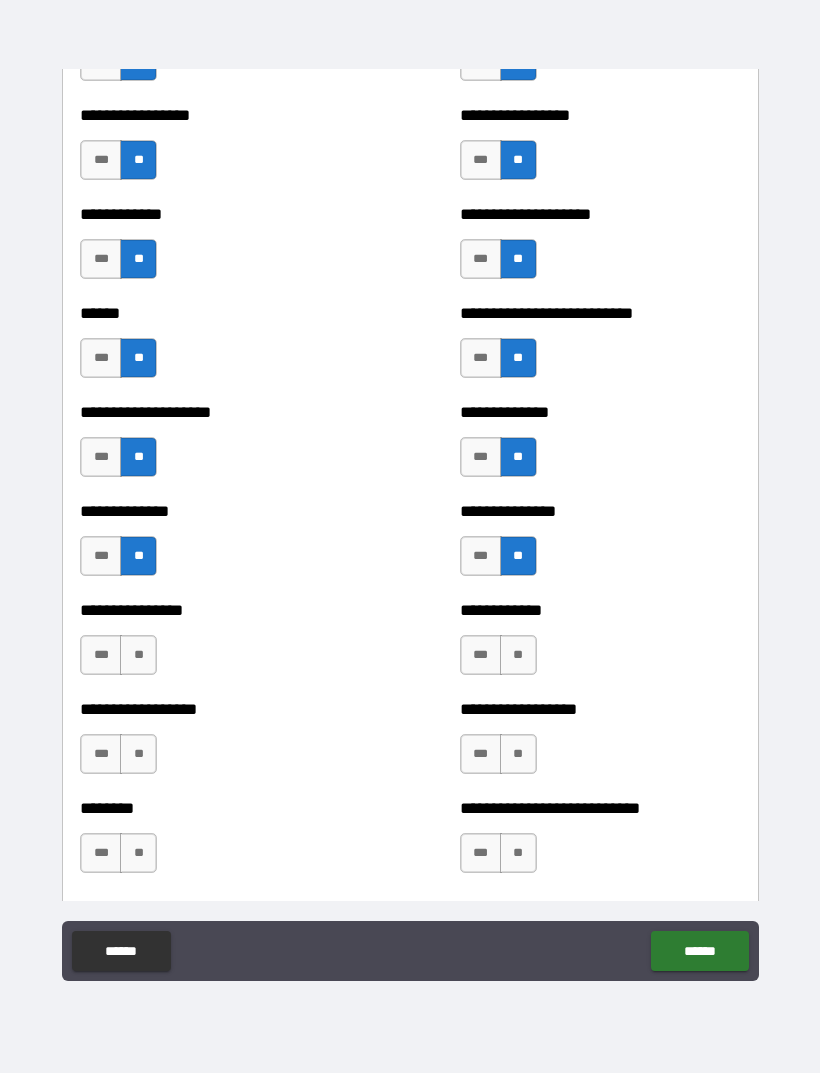 scroll, scrollTop: 3919, scrollLeft: 0, axis: vertical 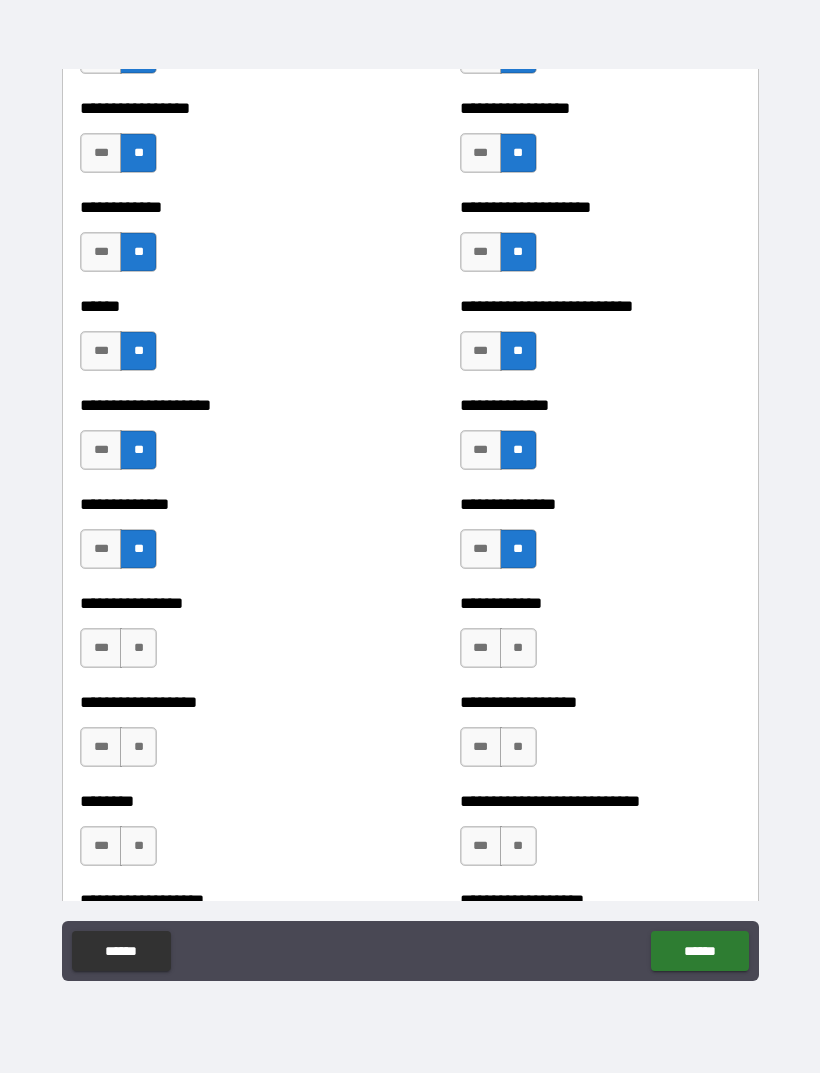 click on "**" at bounding box center [138, 648] 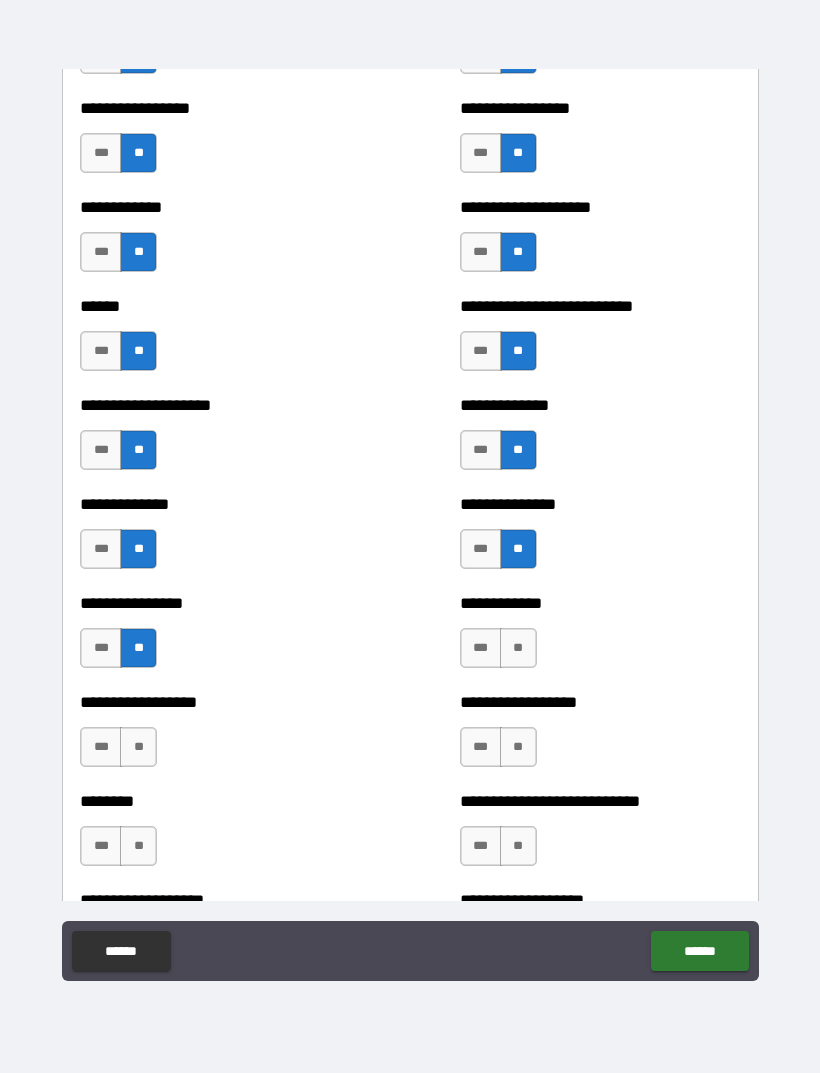 click on "**" at bounding box center (518, 648) 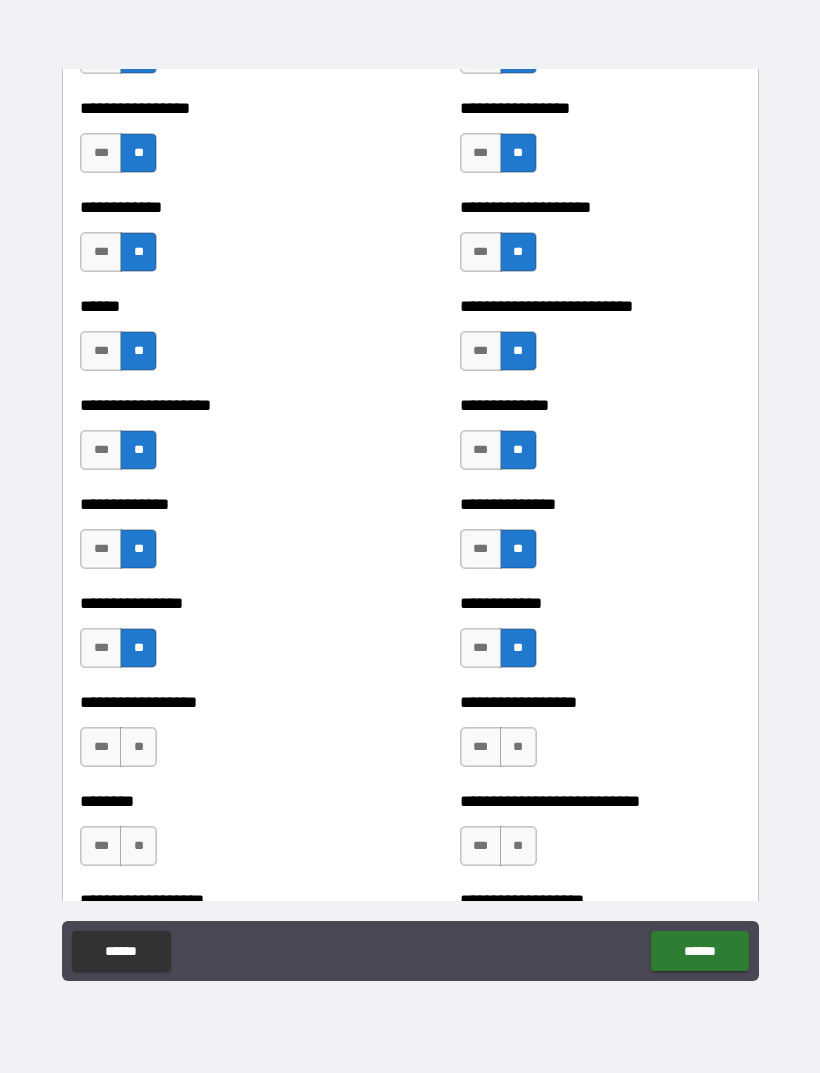 click on "**" at bounding box center [518, 747] 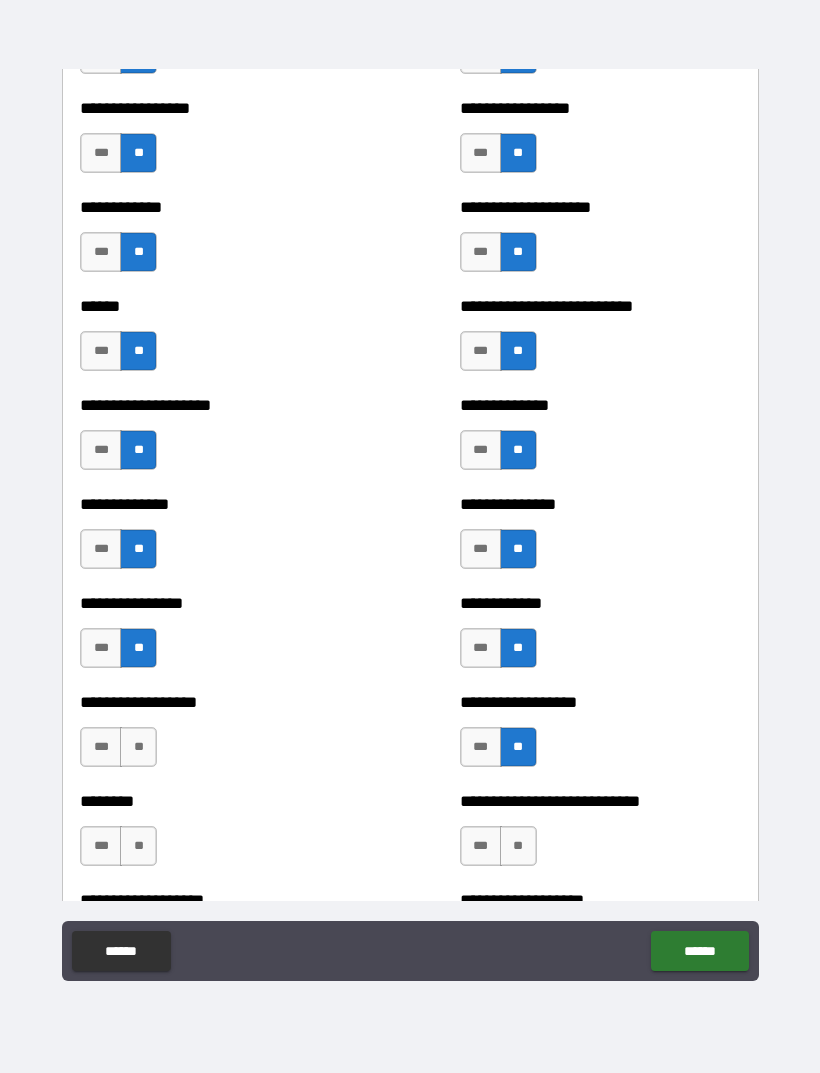 click on "**" at bounding box center (138, 747) 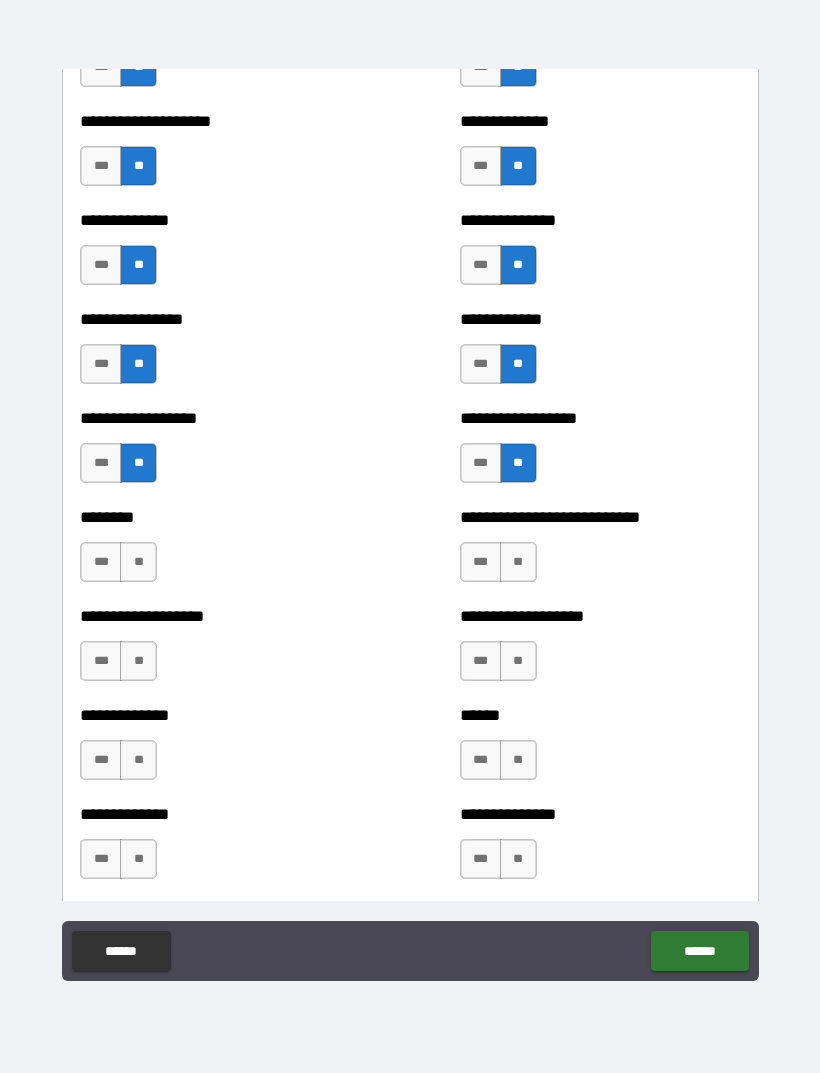 scroll, scrollTop: 4207, scrollLeft: 0, axis: vertical 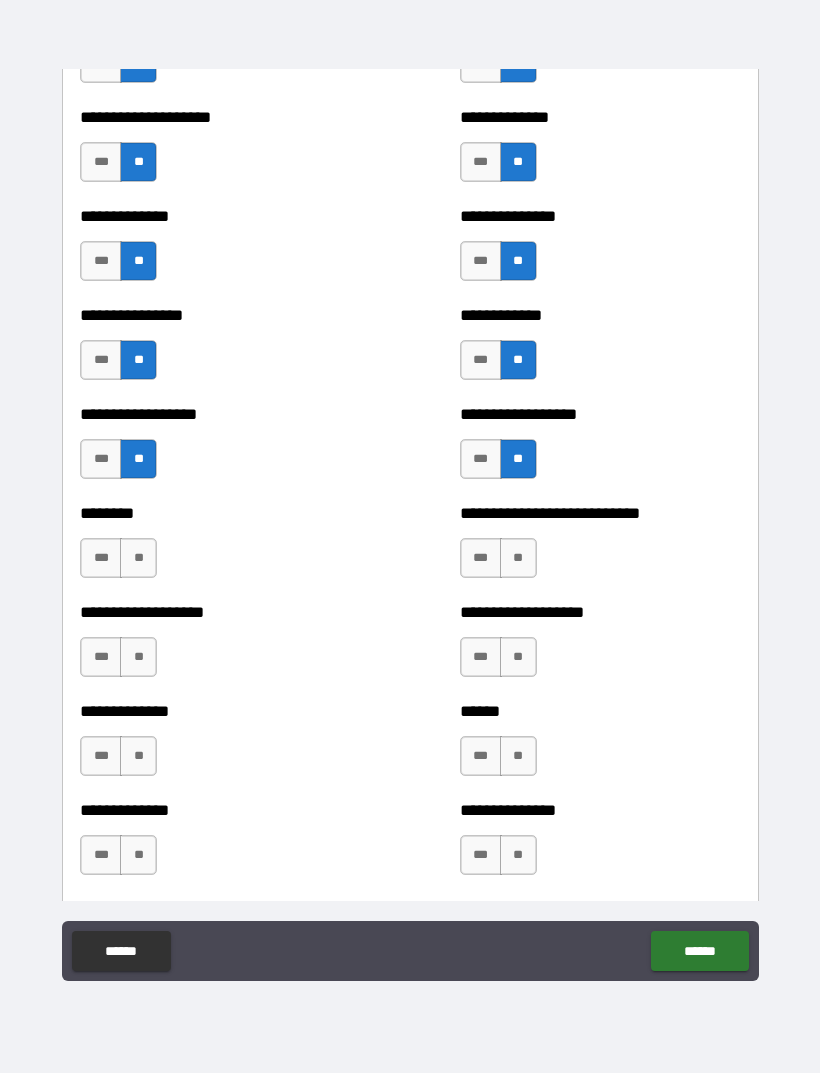 click on "**" at bounding box center (138, 558) 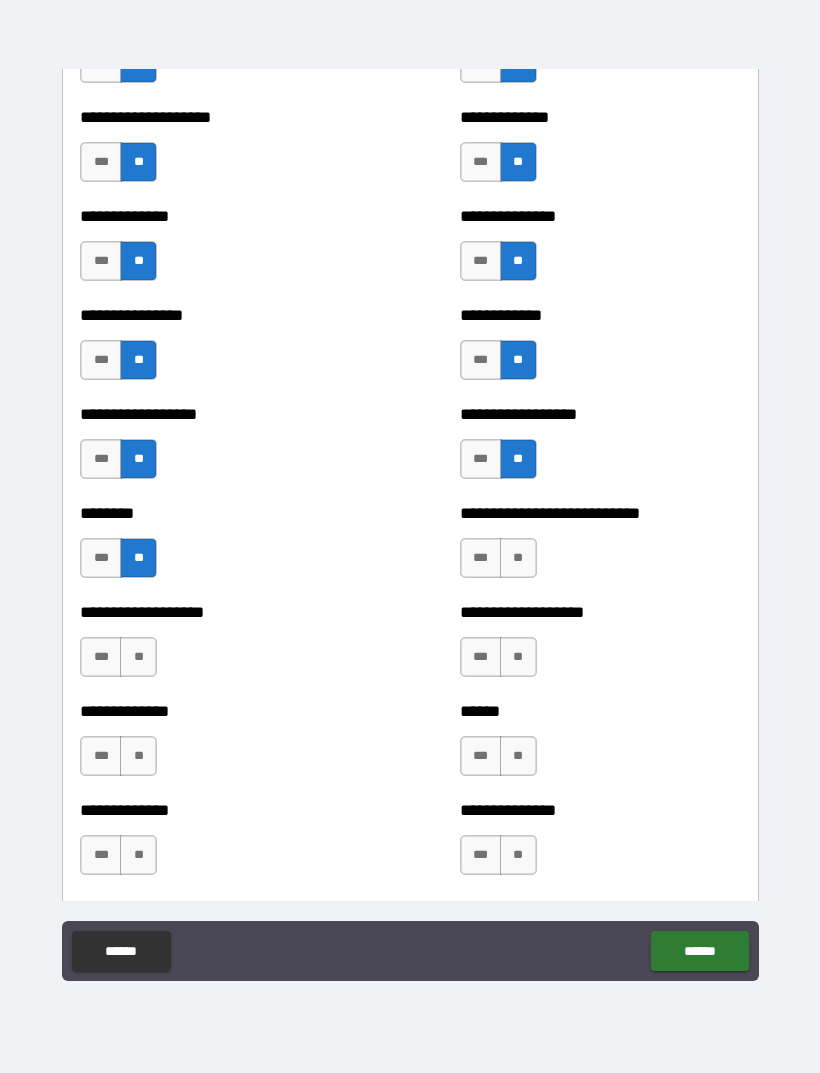 click on "**" at bounding box center [518, 558] 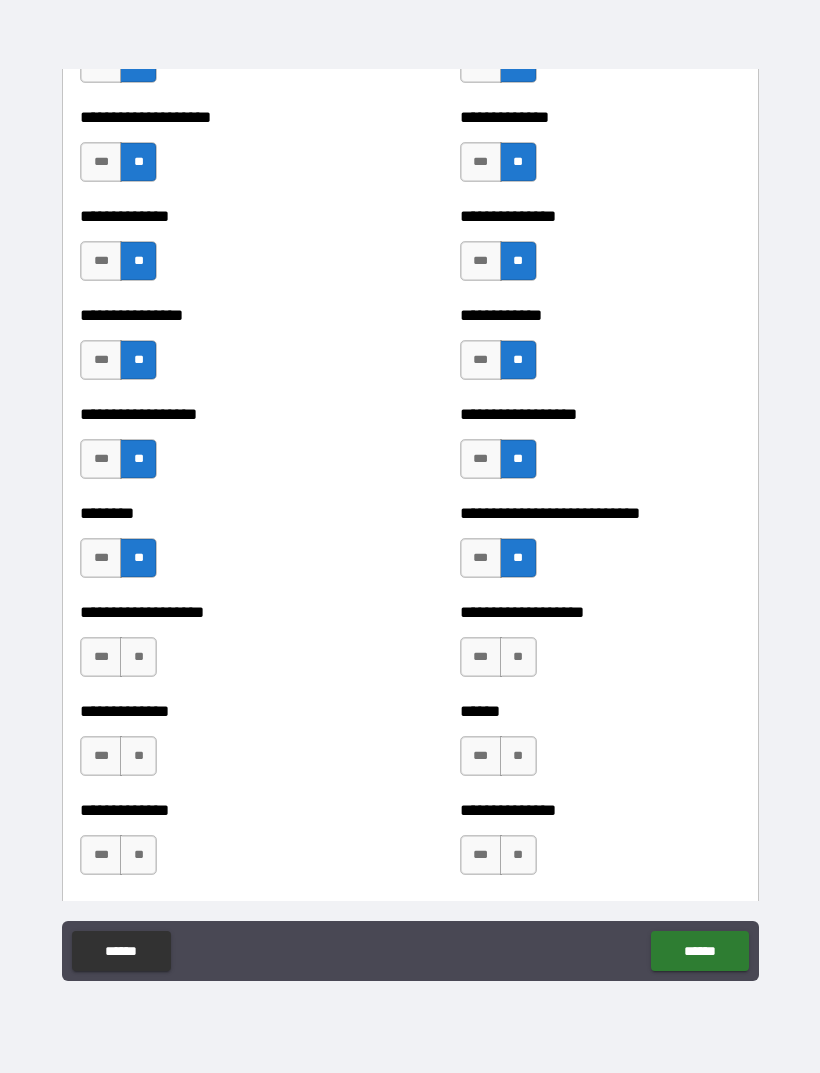 click on "**" at bounding box center (518, 657) 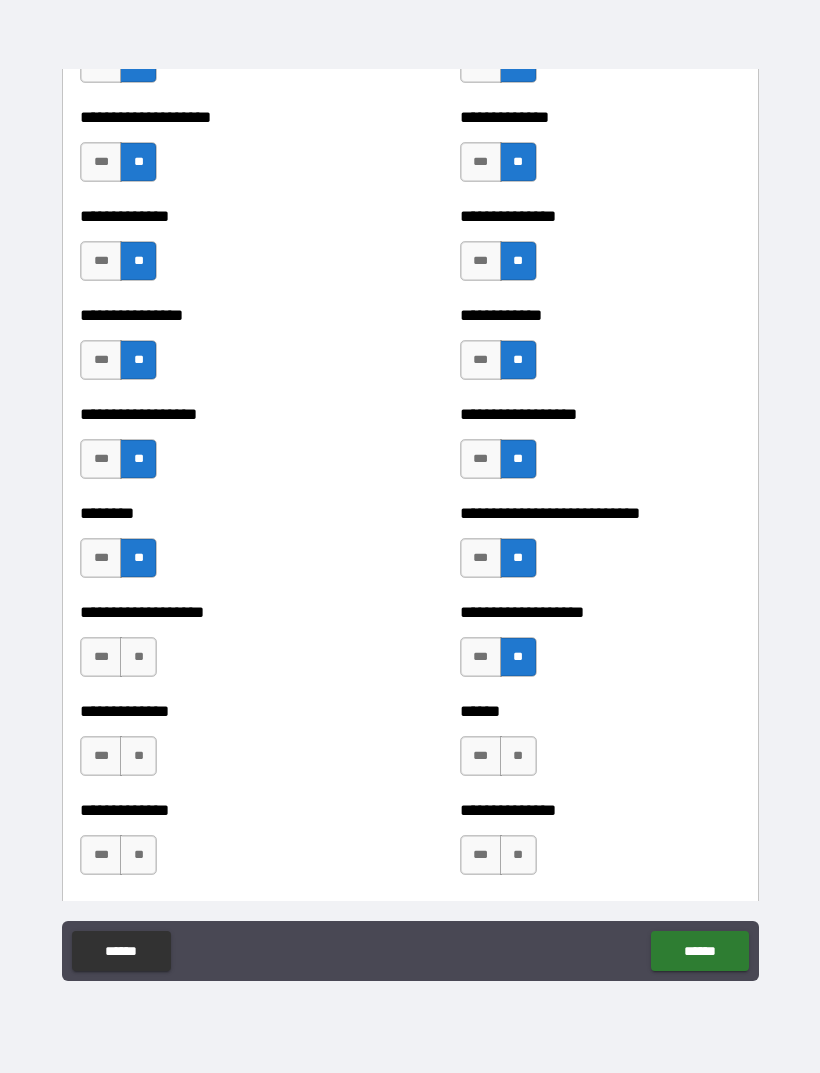 click on "**" at bounding box center [138, 657] 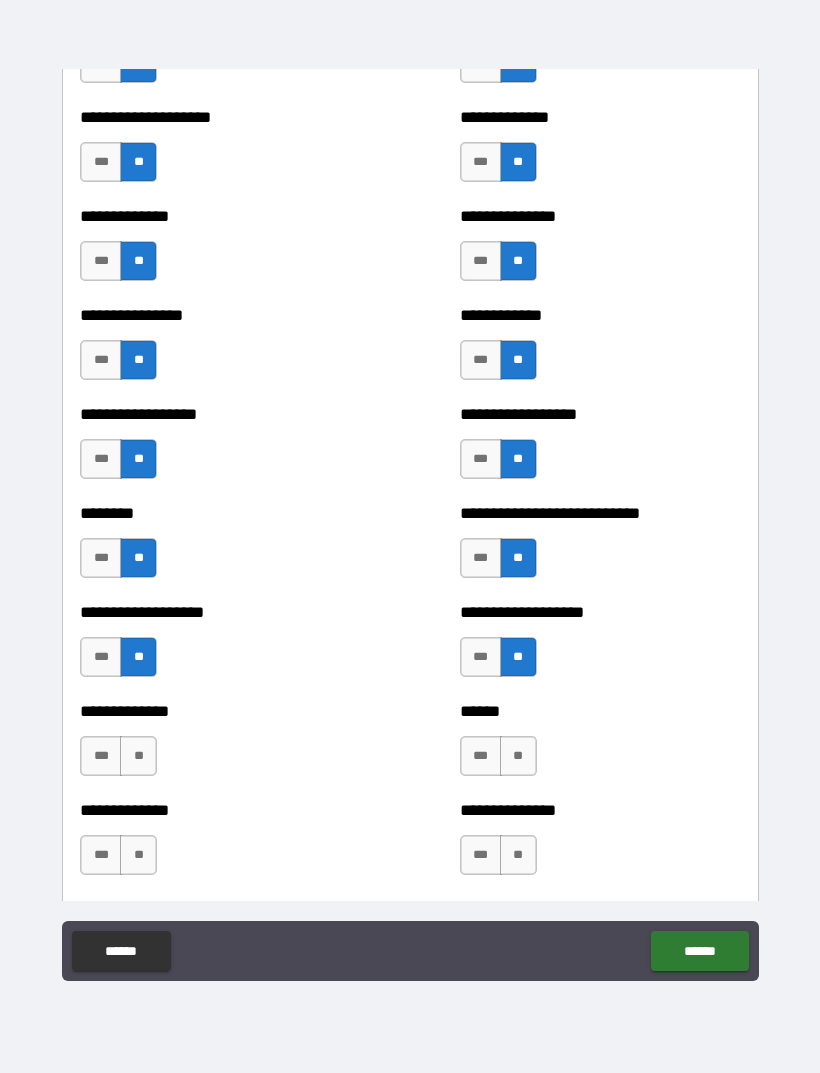 click on "**" at bounding box center (138, 756) 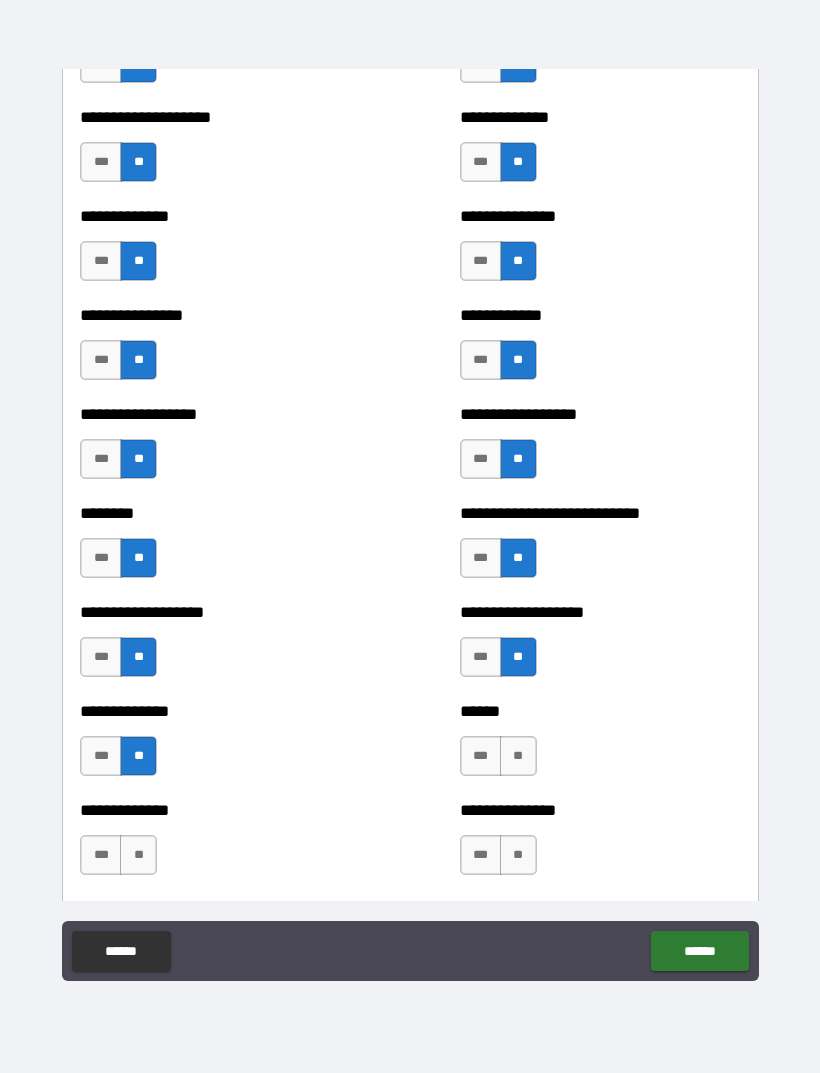 click on "**" at bounding box center (518, 756) 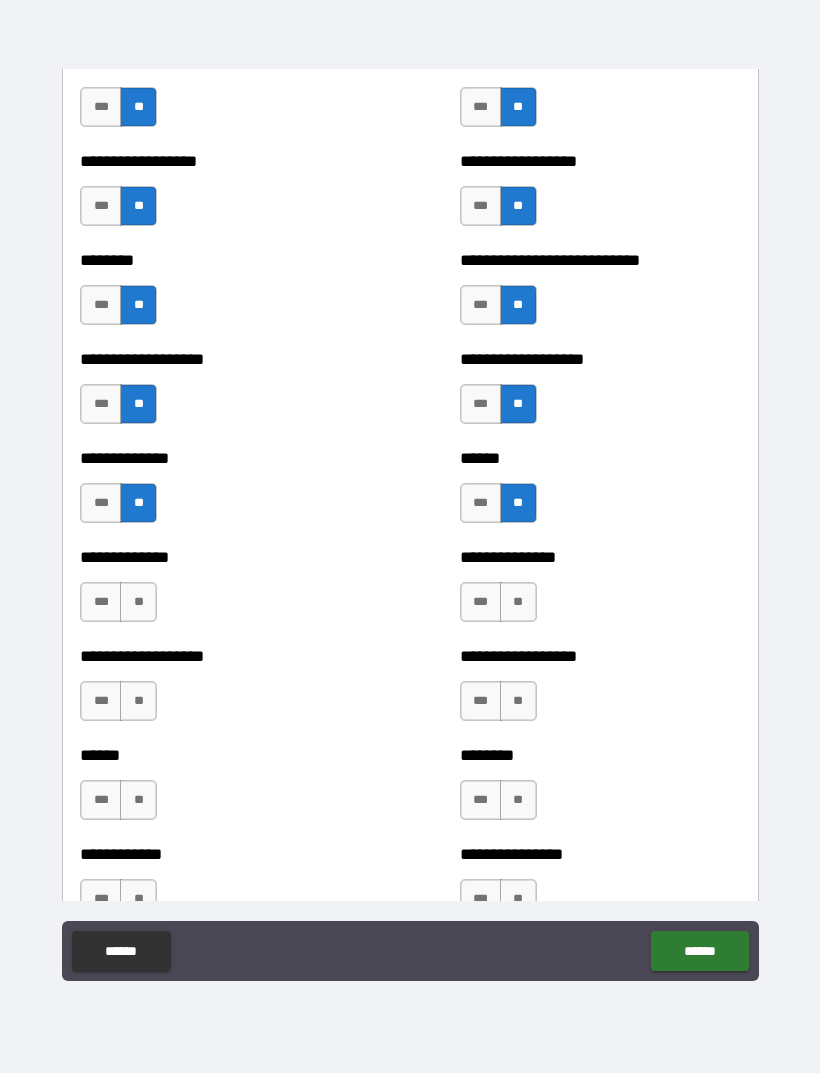 scroll, scrollTop: 4462, scrollLeft: 0, axis: vertical 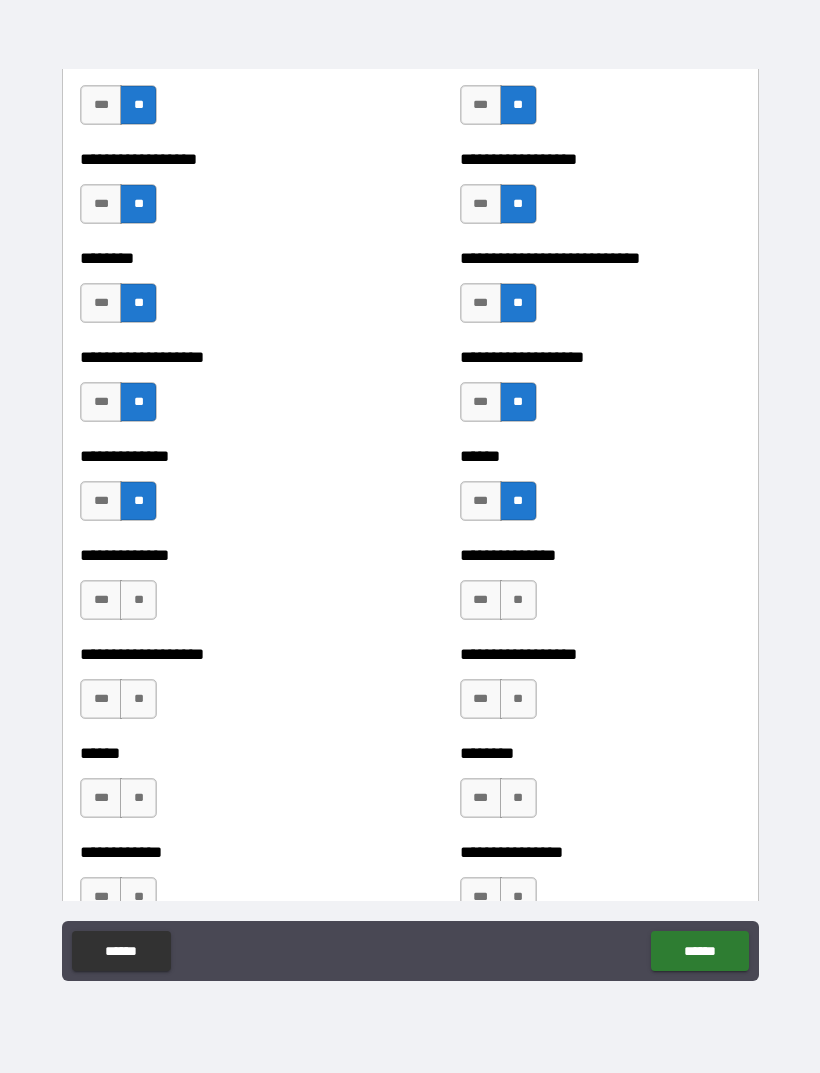 click on "***" at bounding box center [101, 600] 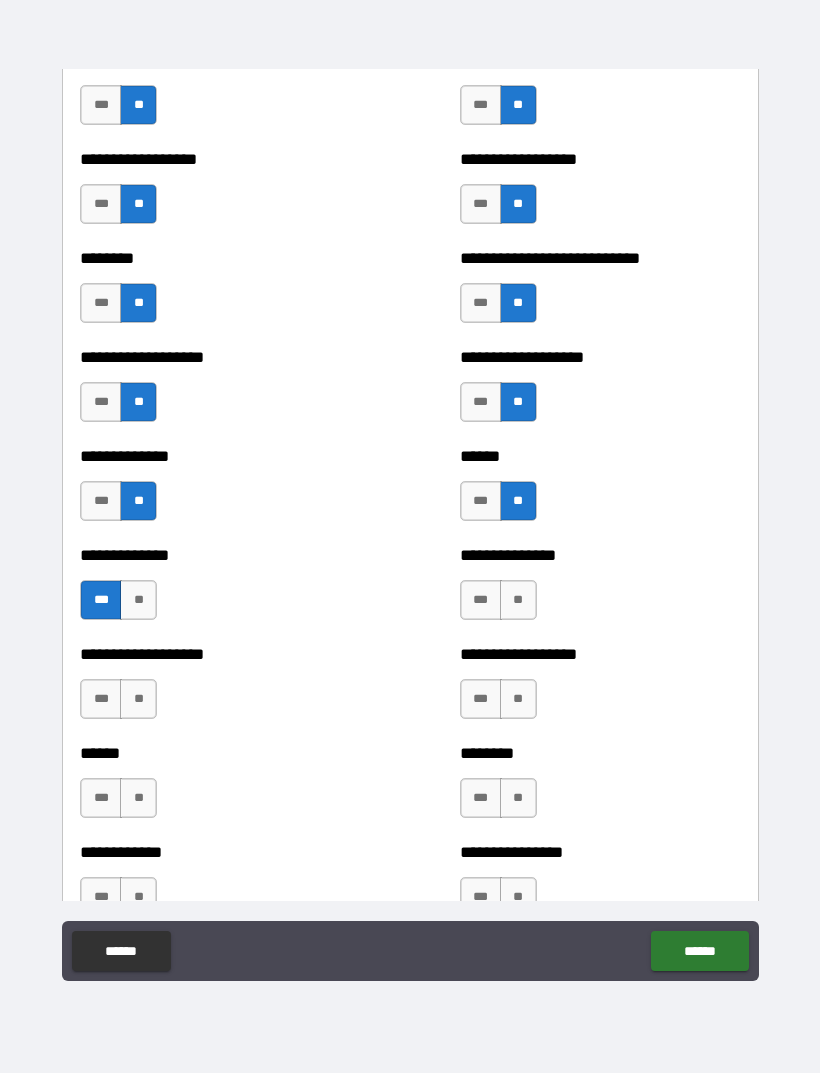 click on "**" at bounding box center [138, 798] 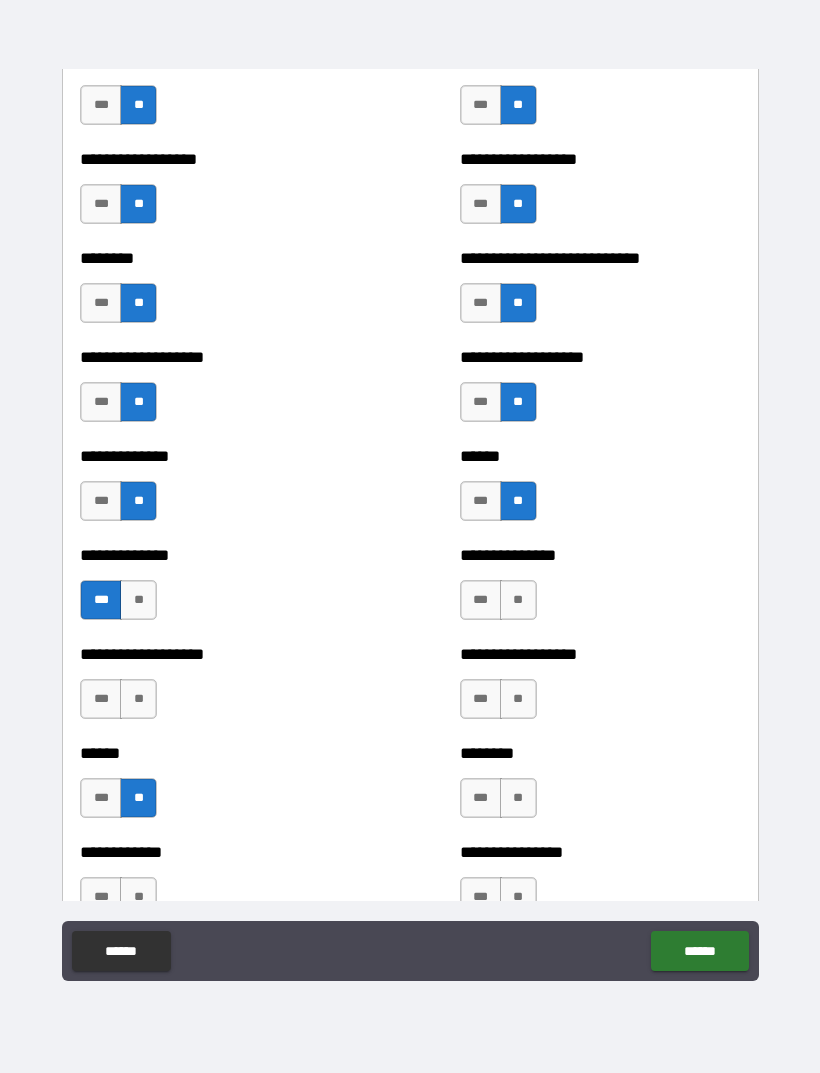click on "**" at bounding box center [138, 699] 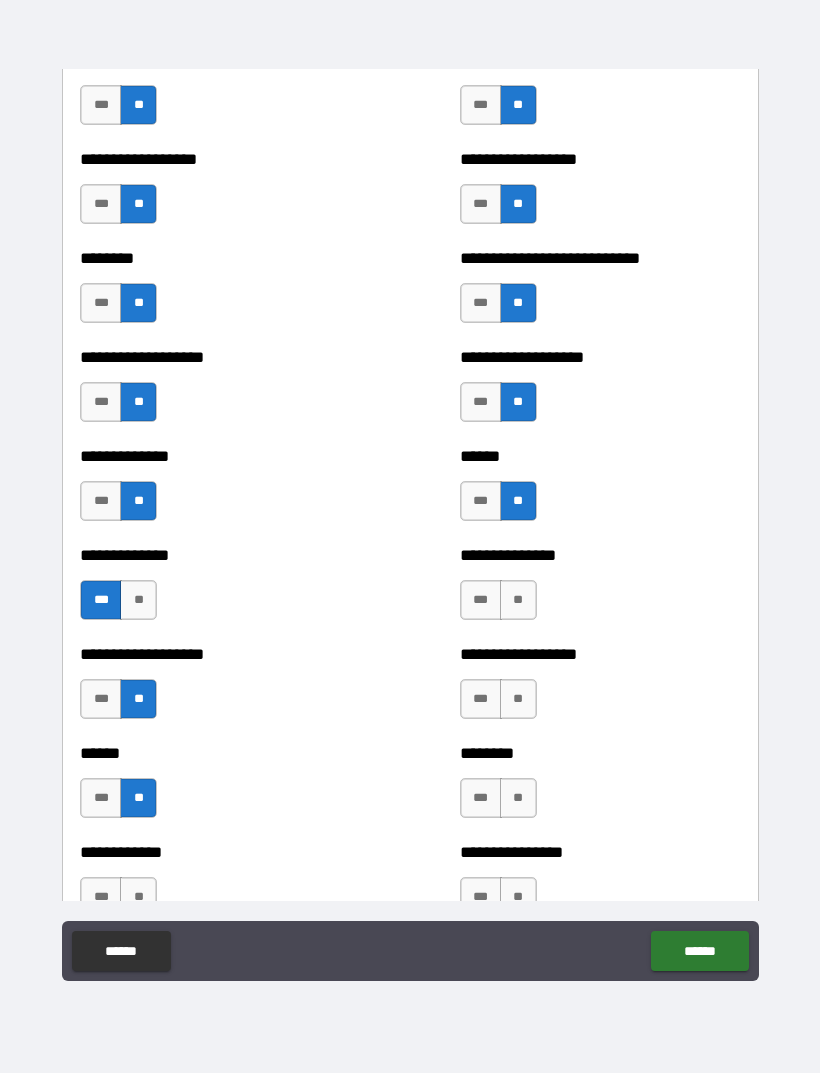 click on "**" at bounding box center [518, 600] 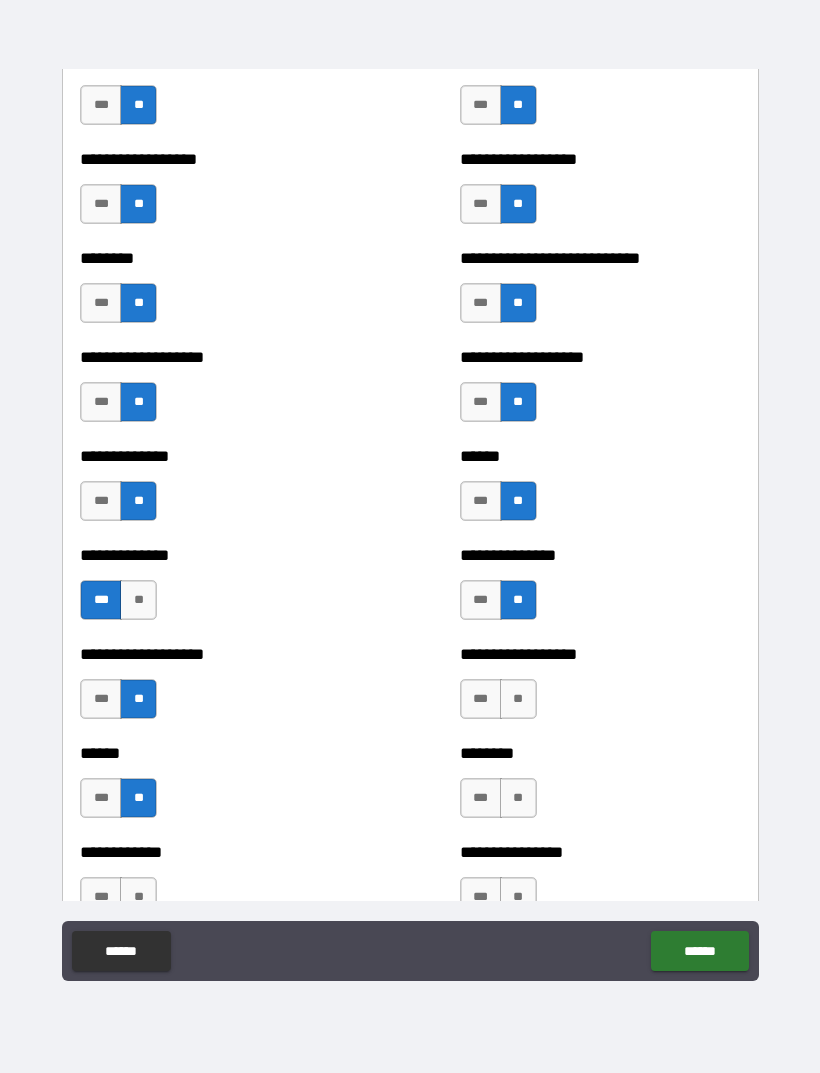 click on "**" at bounding box center [518, 699] 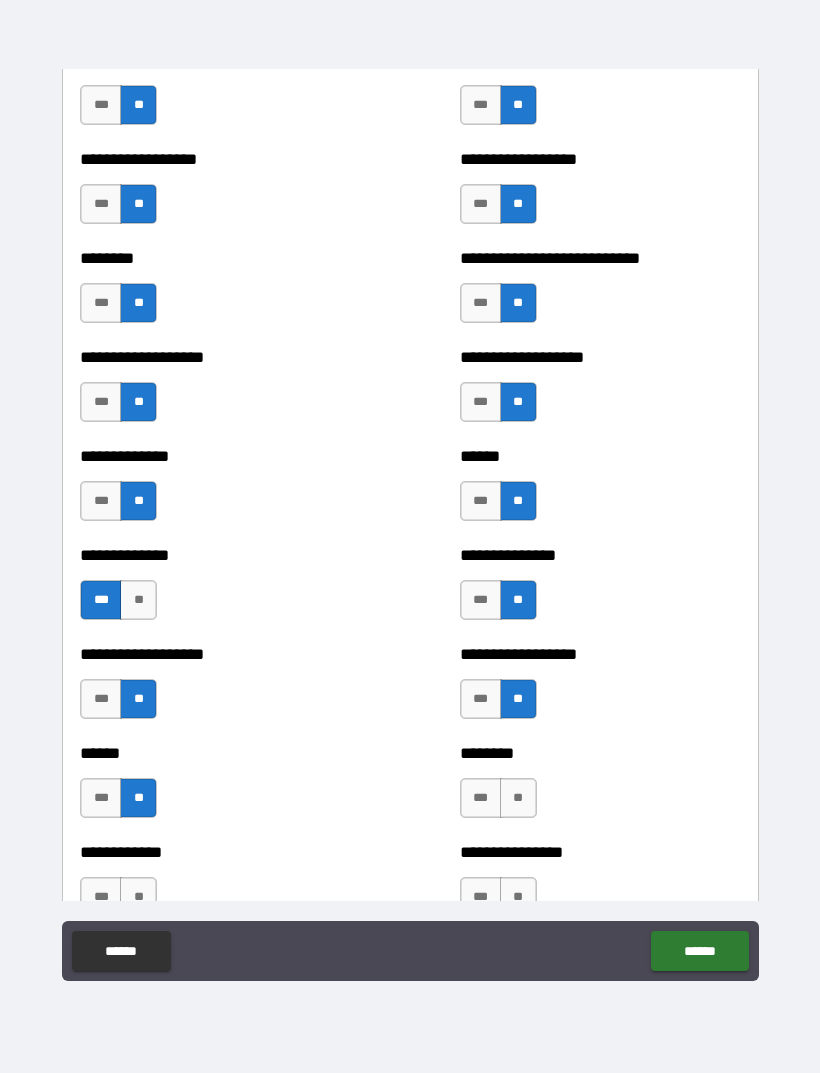 click on "**" at bounding box center [518, 798] 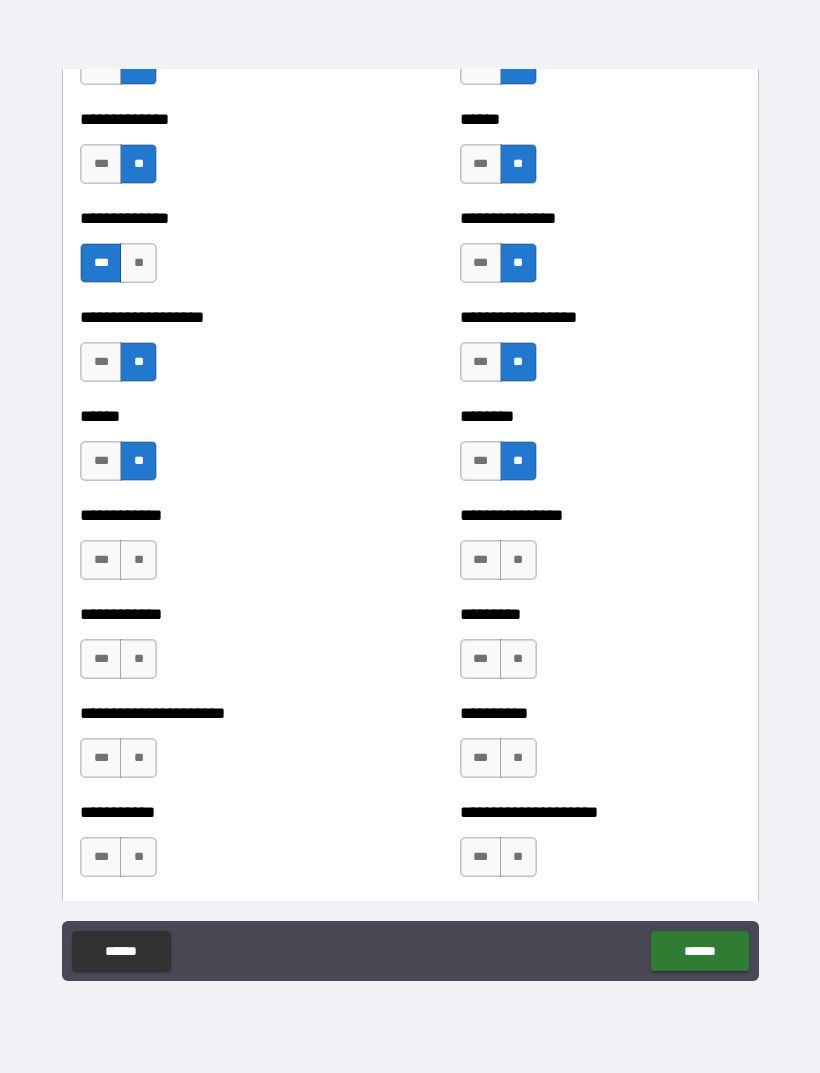 scroll, scrollTop: 4803, scrollLeft: 0, axis: vertical 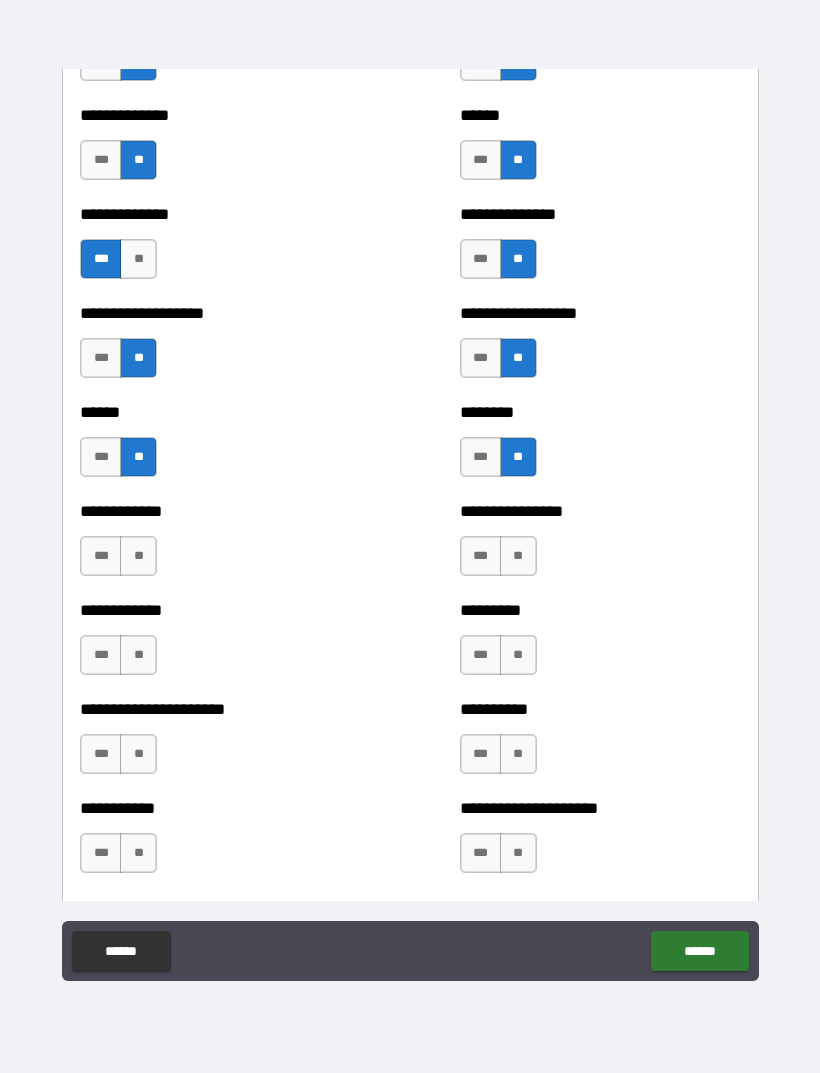 click on "**" at bounding box center (138, 556) 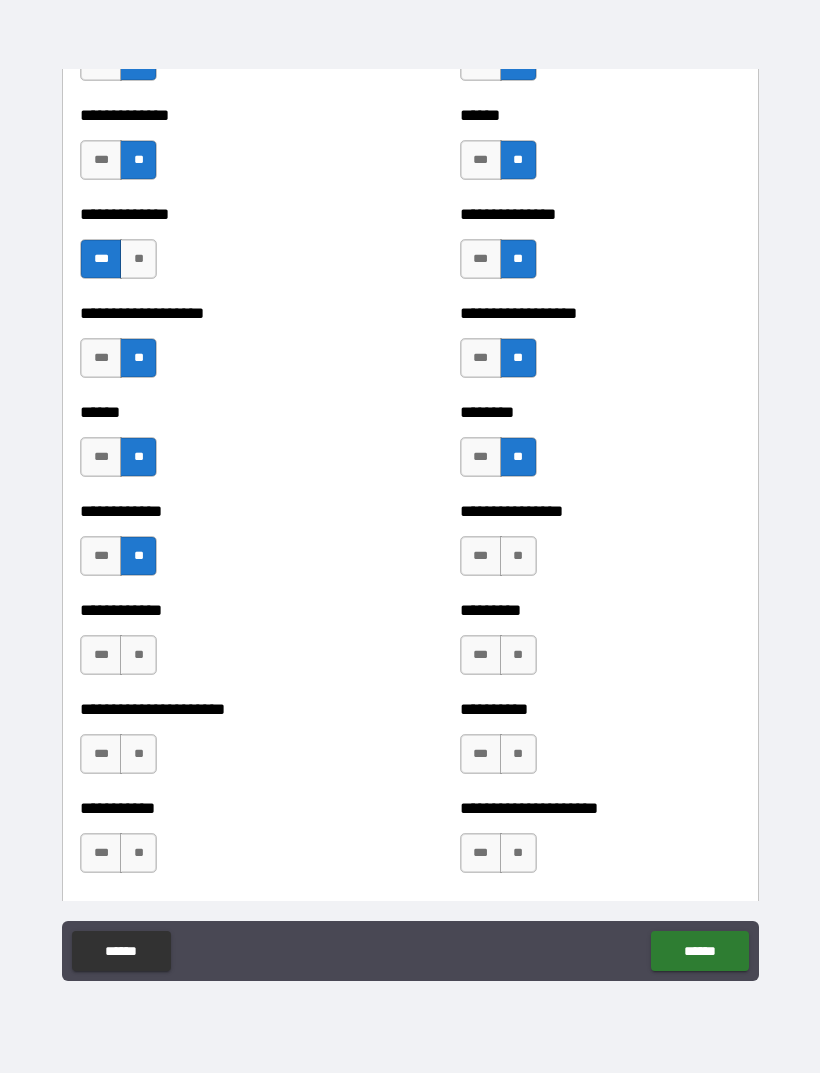 click on "**" at bounding box center (518, 556) 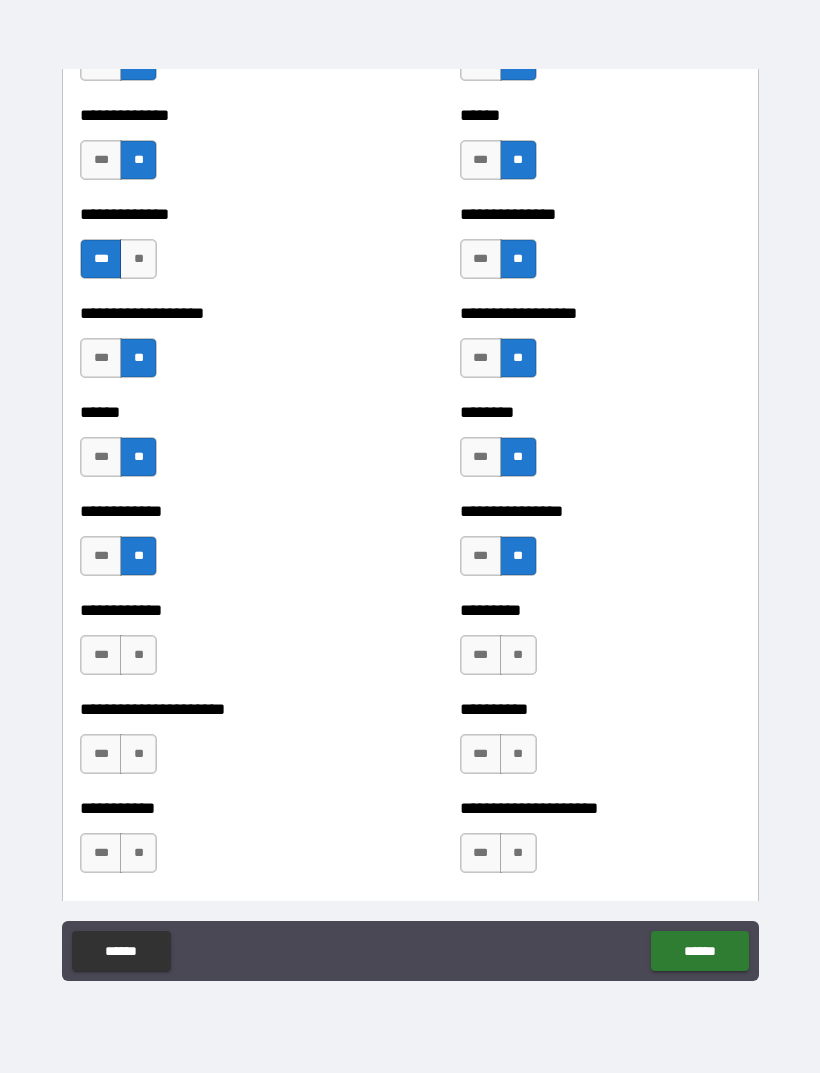 click on "**" at bounding box center (518, 655) 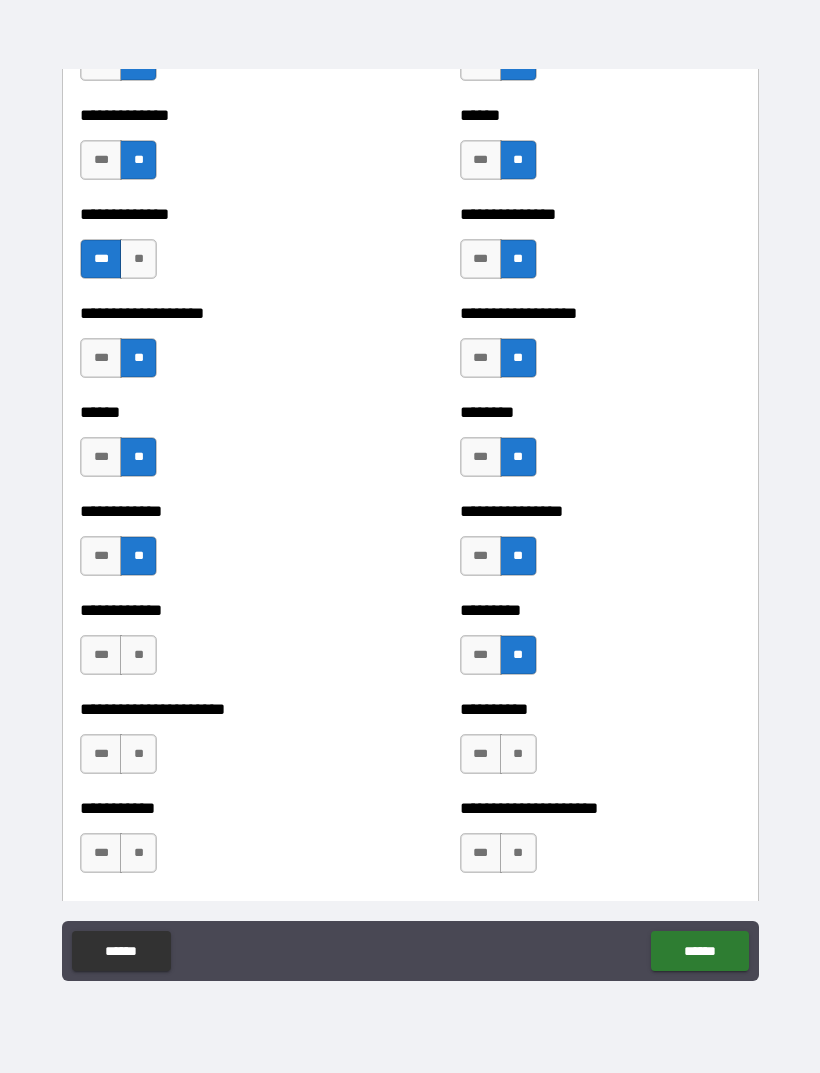 click on "**" at bounding box center (138, 655) 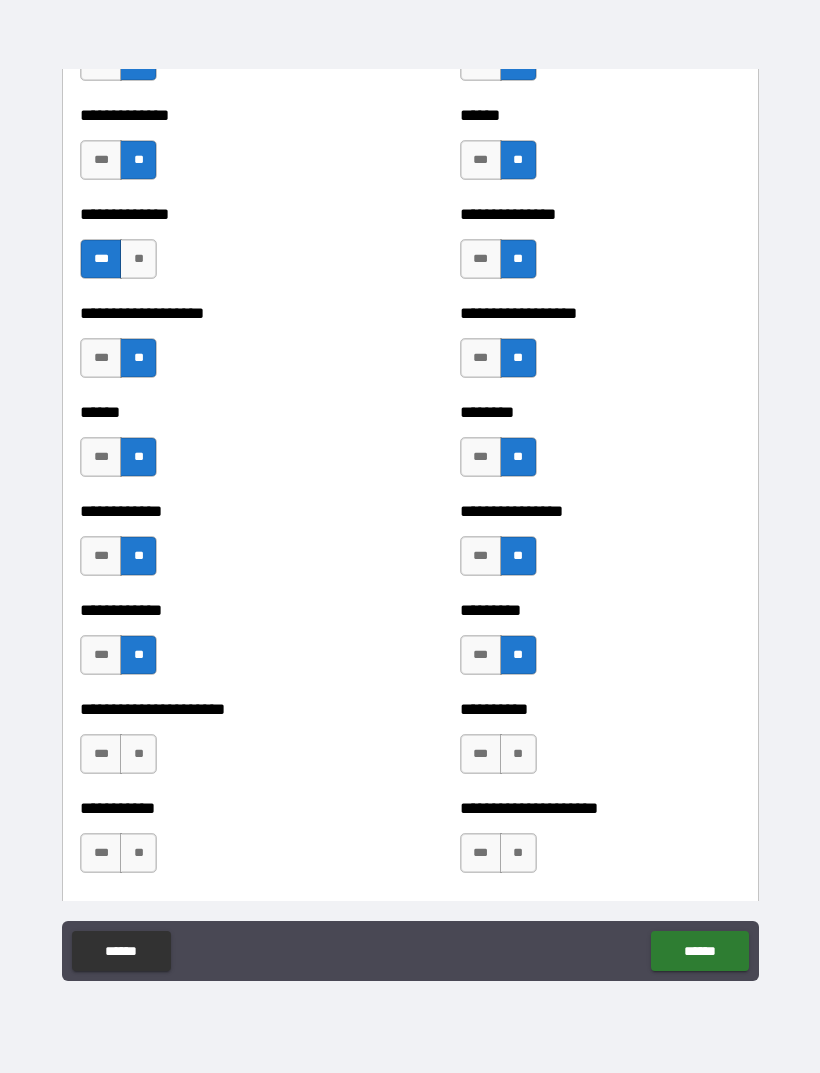 click on "**" at bounding box center (138, 754) 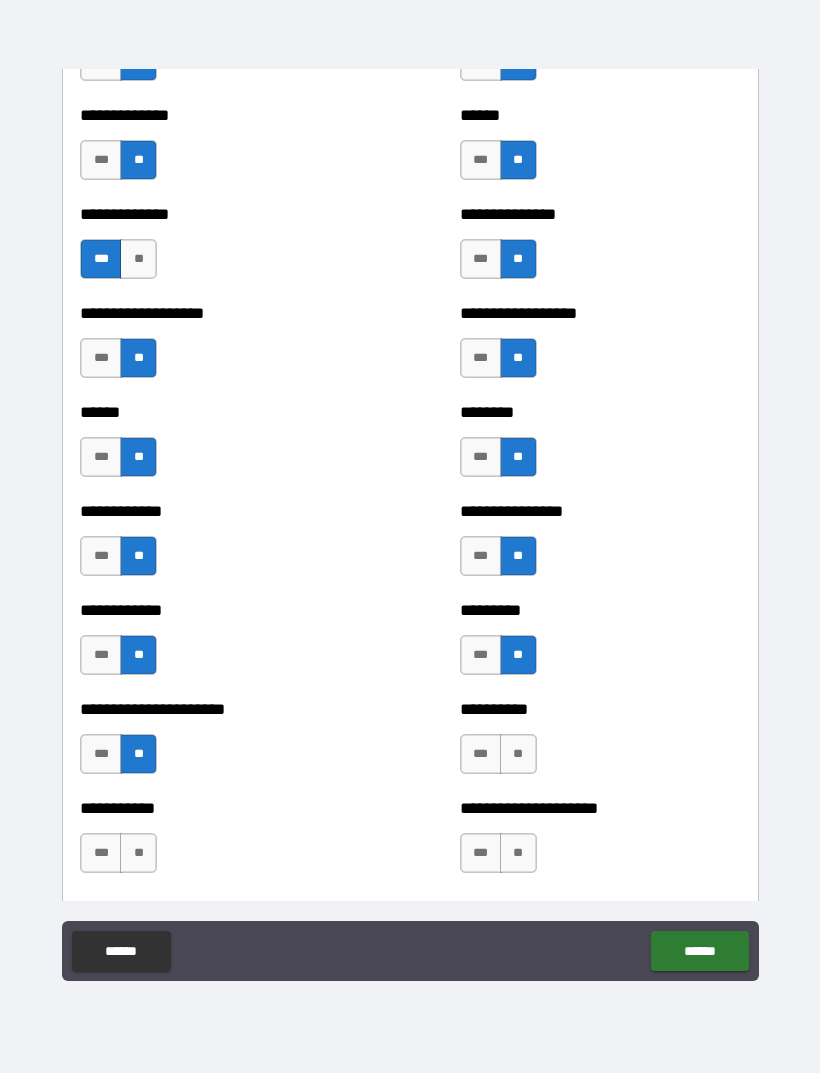 click on "**" at bounding box center [518, 754] 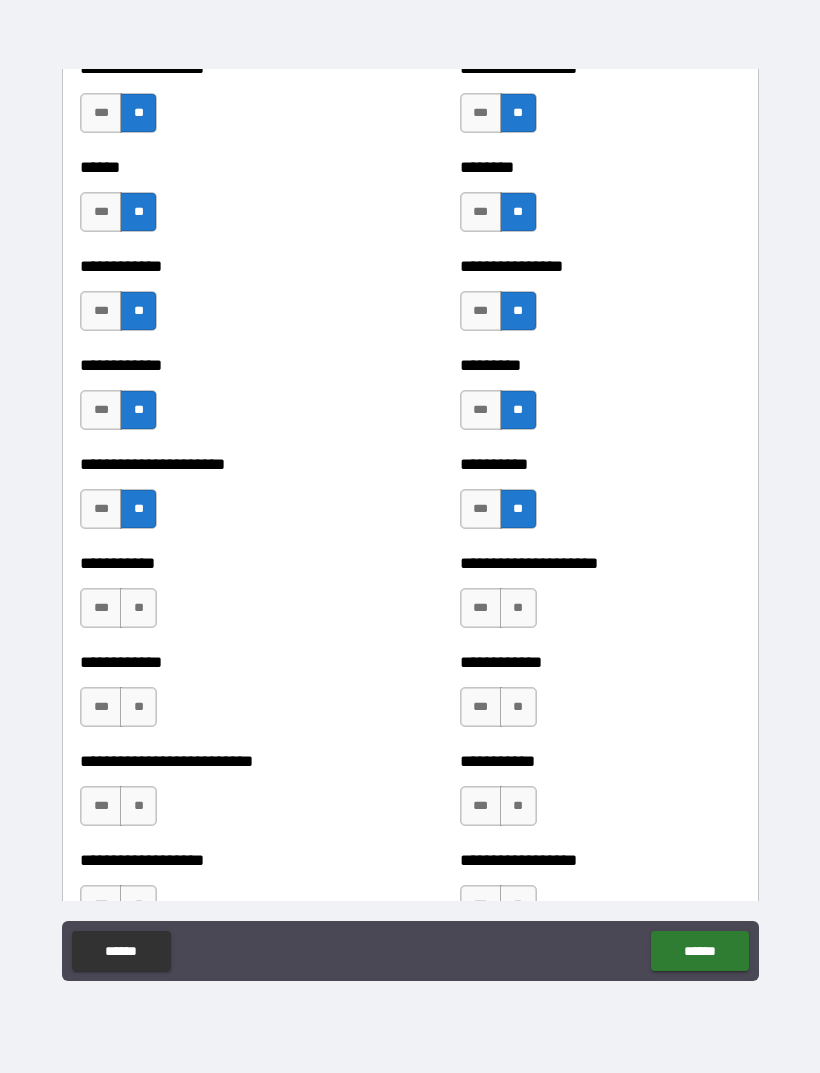 scroll, scrollTop: 5051, scrollLeft: 0, axis: vertical 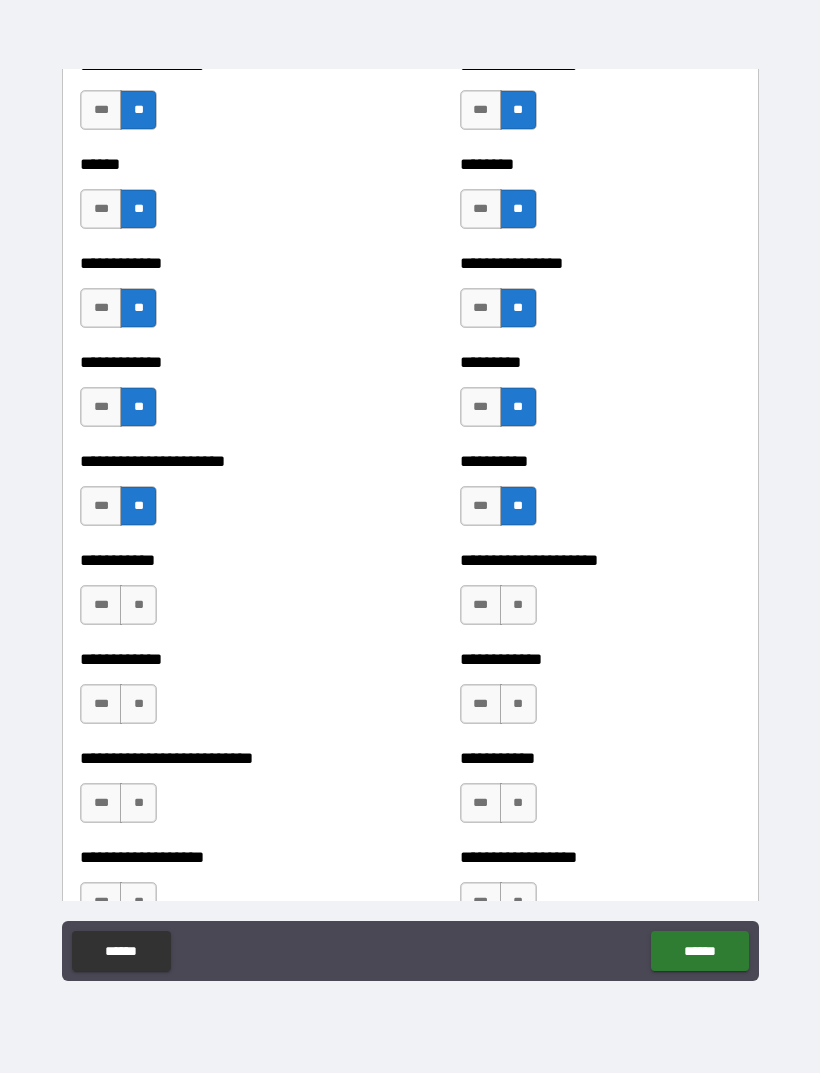 click on "**" at bounding box center (138, 605) 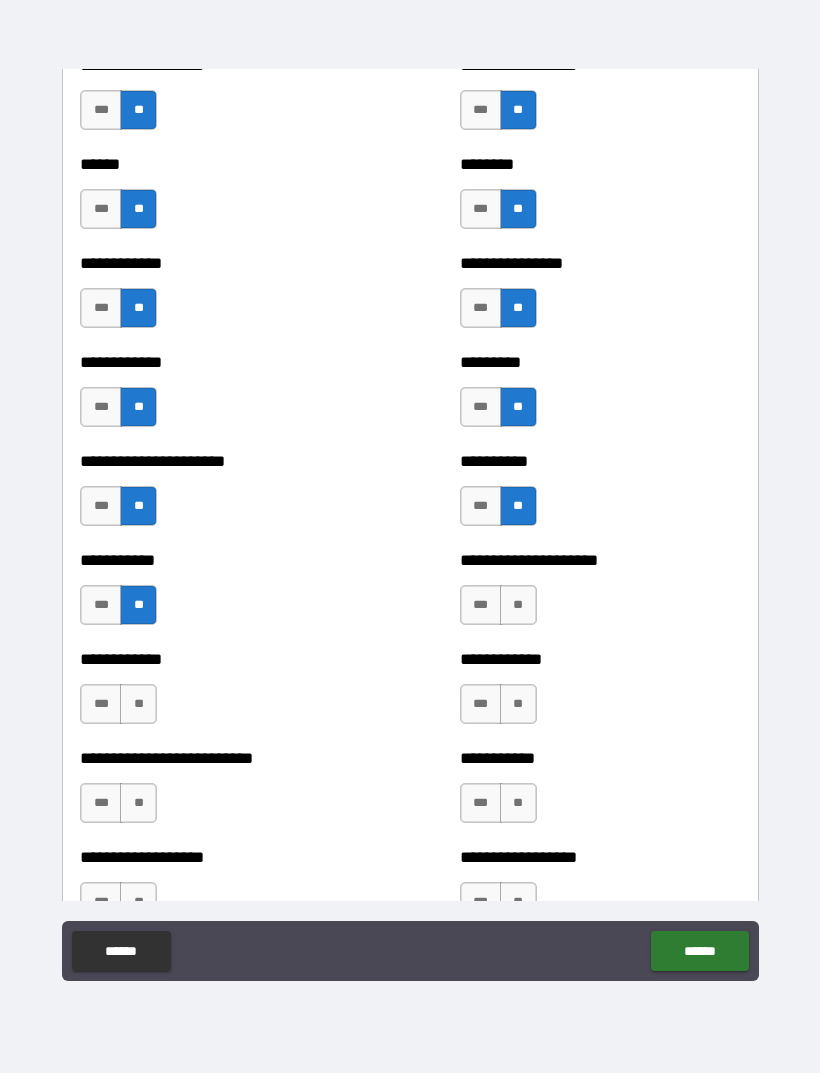 click on "**" at bounding box center (518, 605) 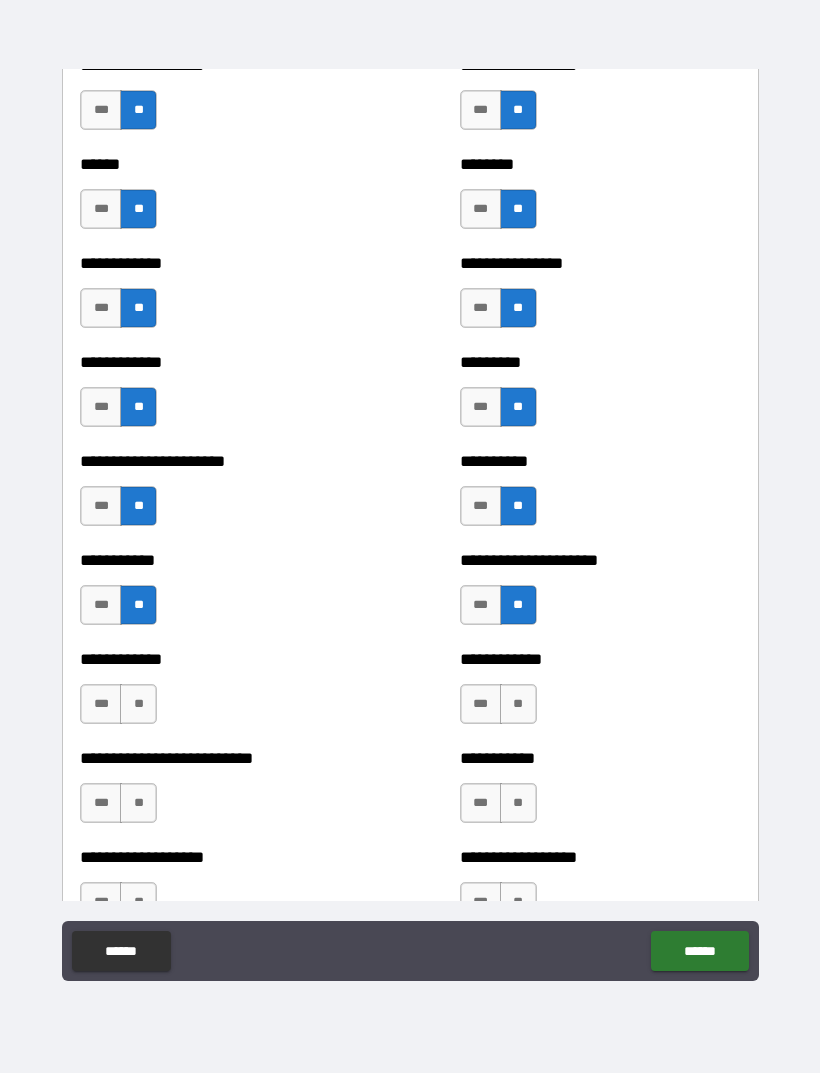 click on "**" at bounding box center (518, 704) 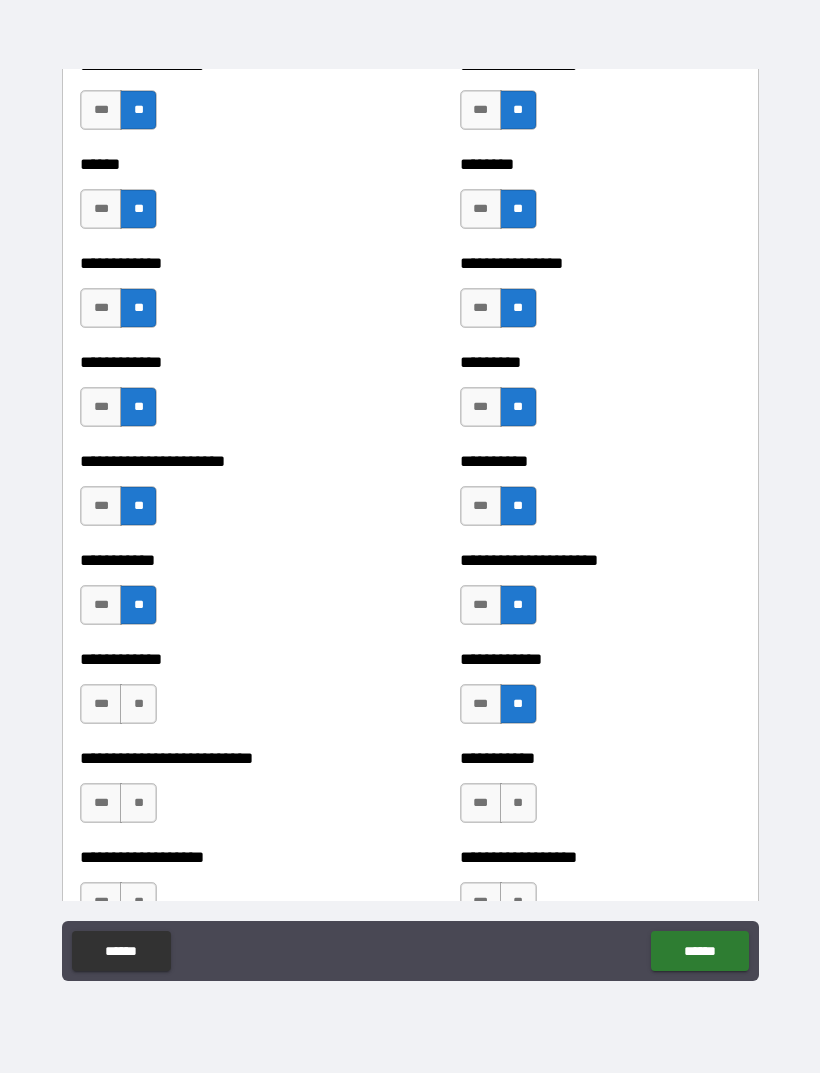 click on "**" at bounding box center (138, 704) 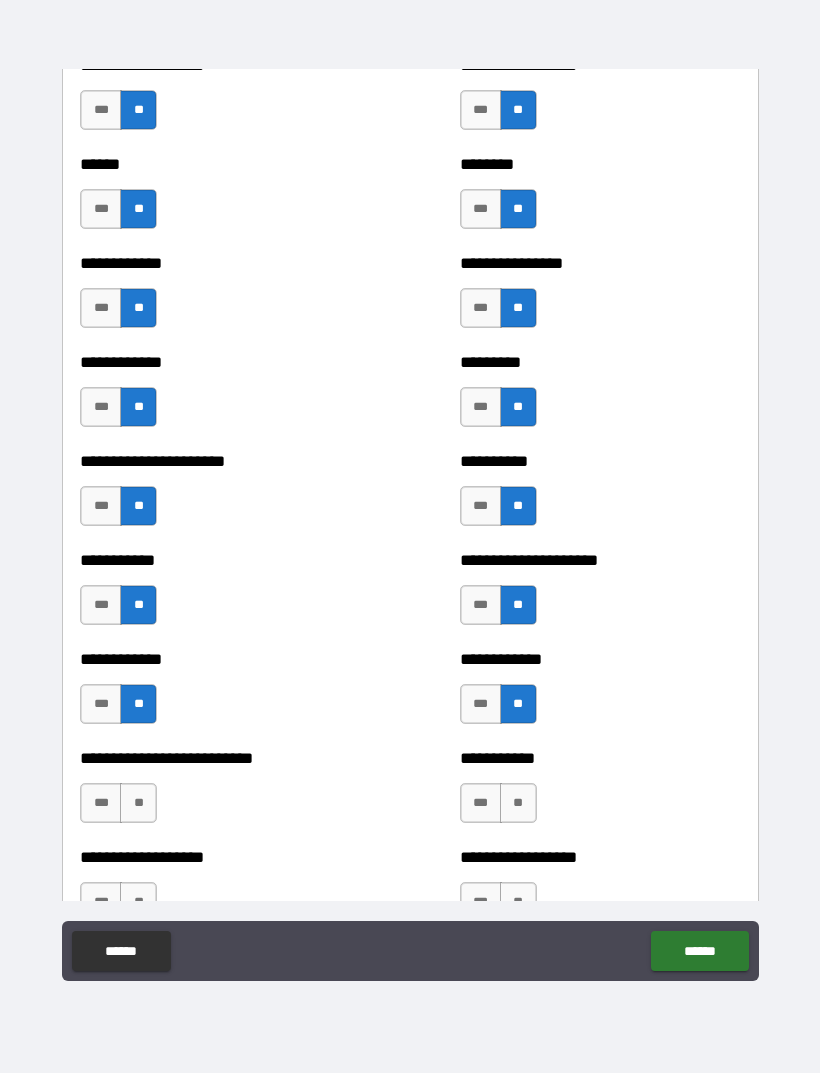 click on "**" at bounding box center (138, 803) 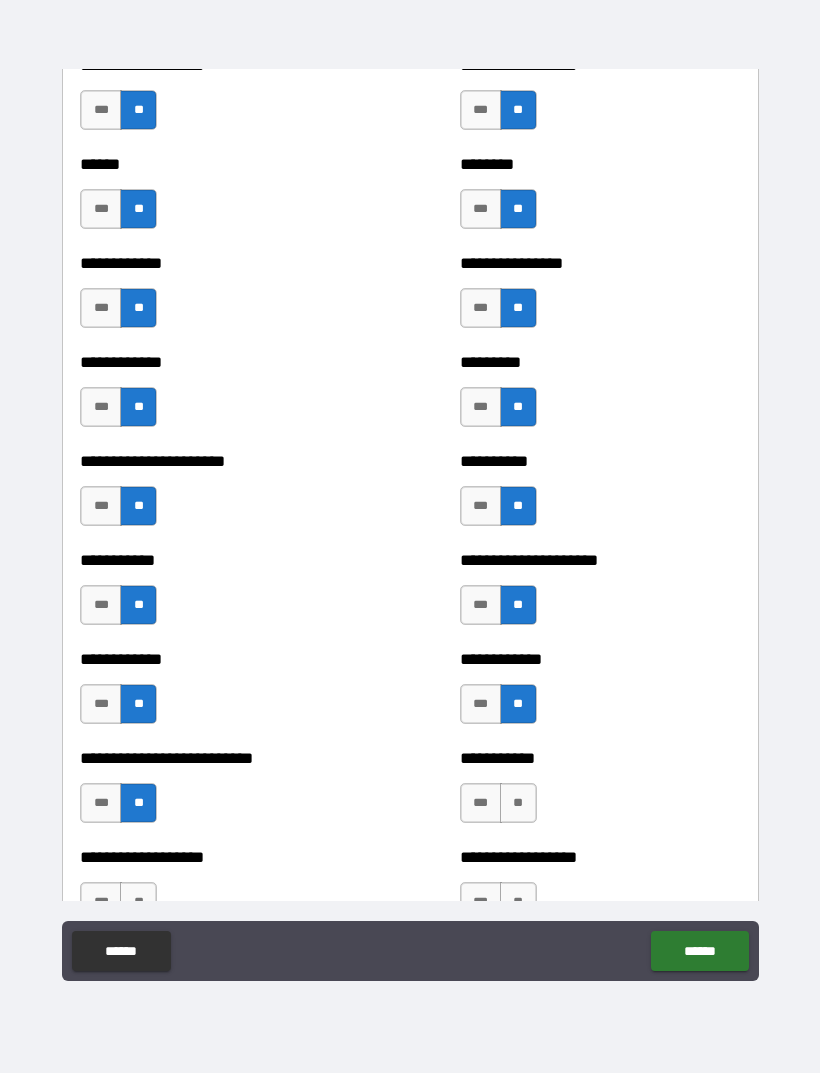 click on "**" at bounding box center [518, 803] 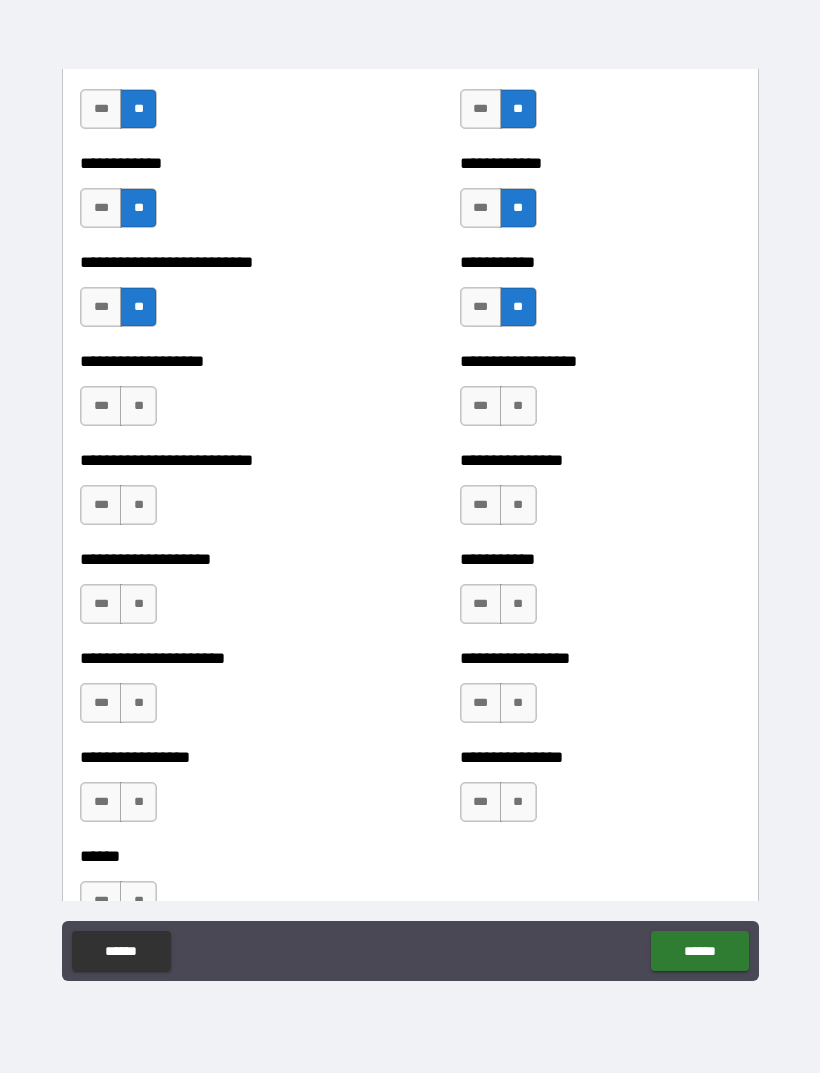 scroll, scrollTop: 5555, scrollLeft: 0, axis: vertical 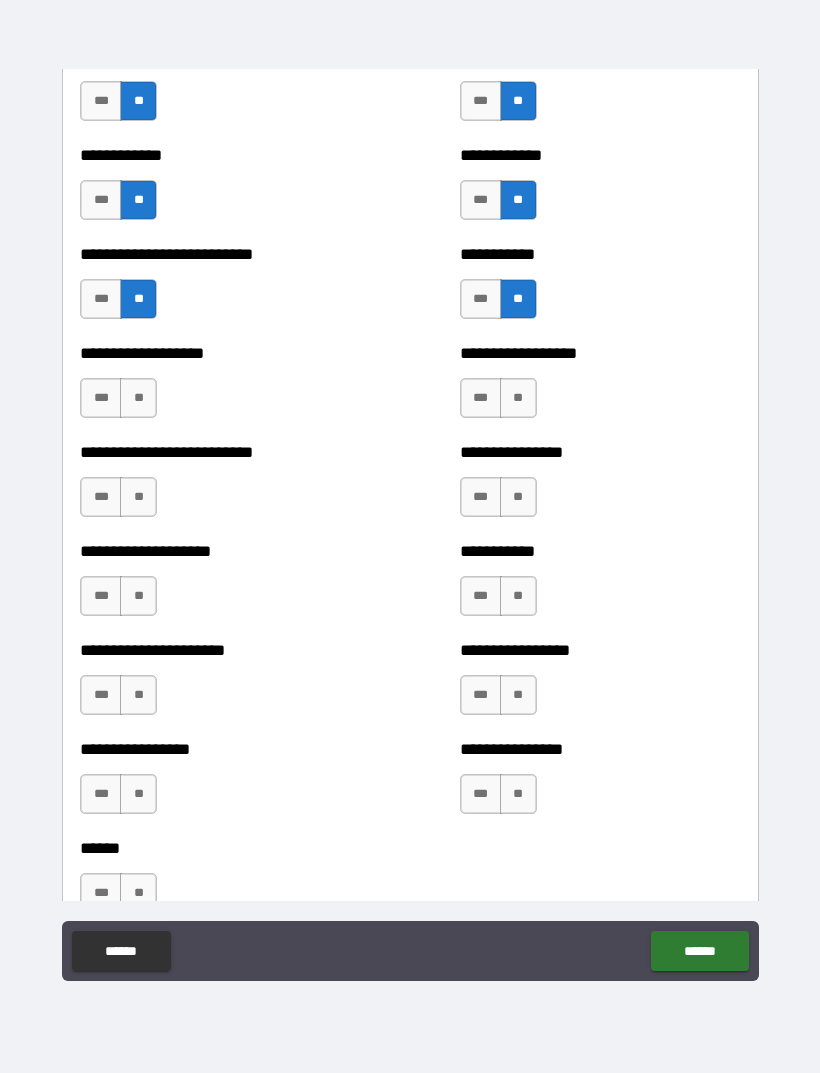 click on "**" at bounding box center [138, 398] 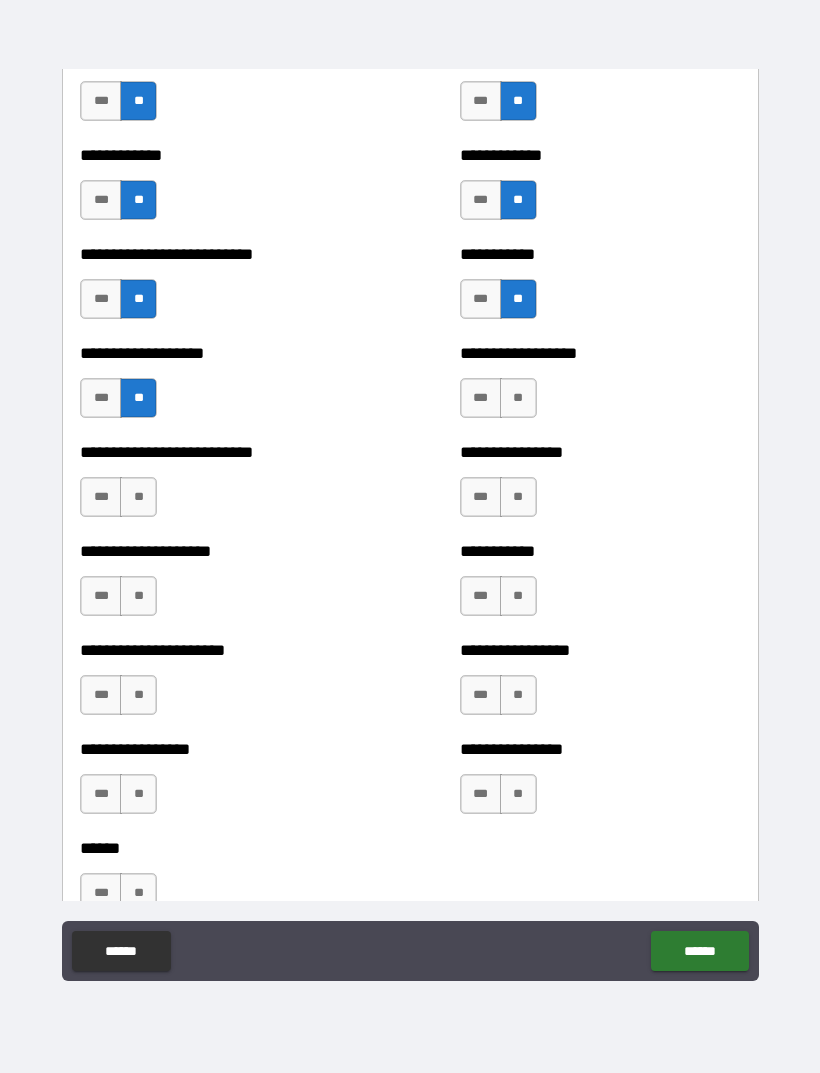 click on "**" at bounding box center (518, 398) 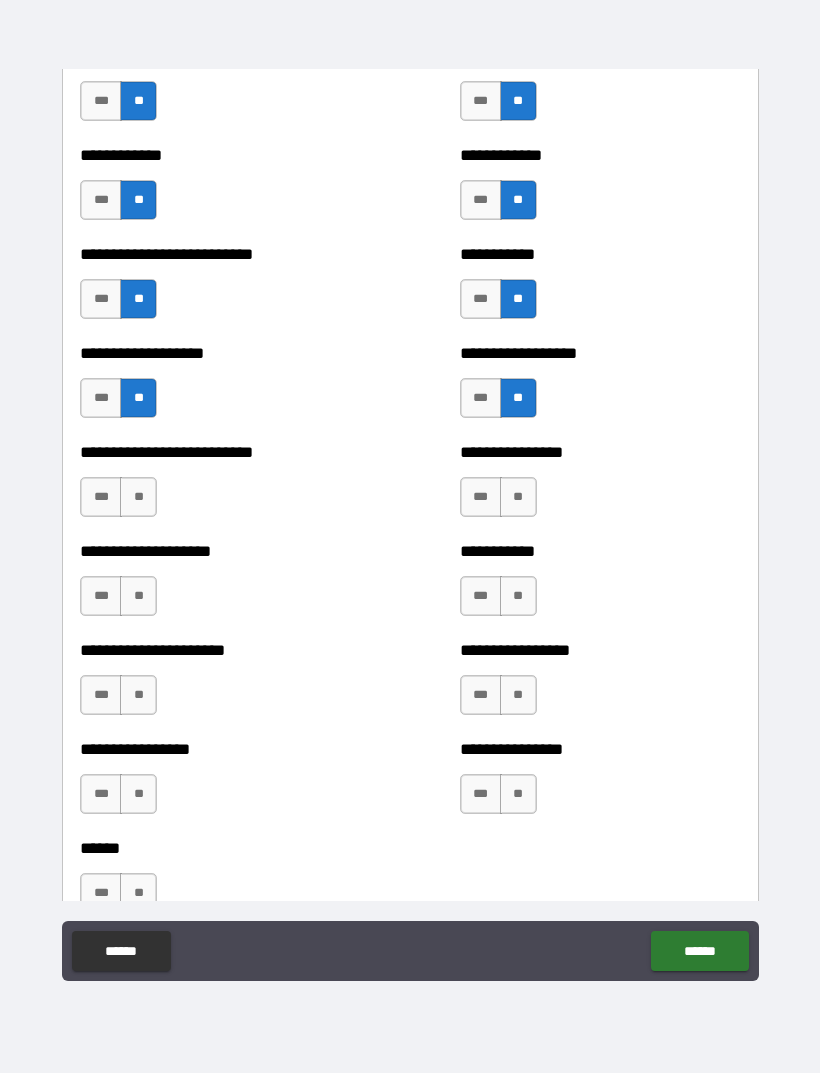 click on "**" at bounding box center [518, 497] 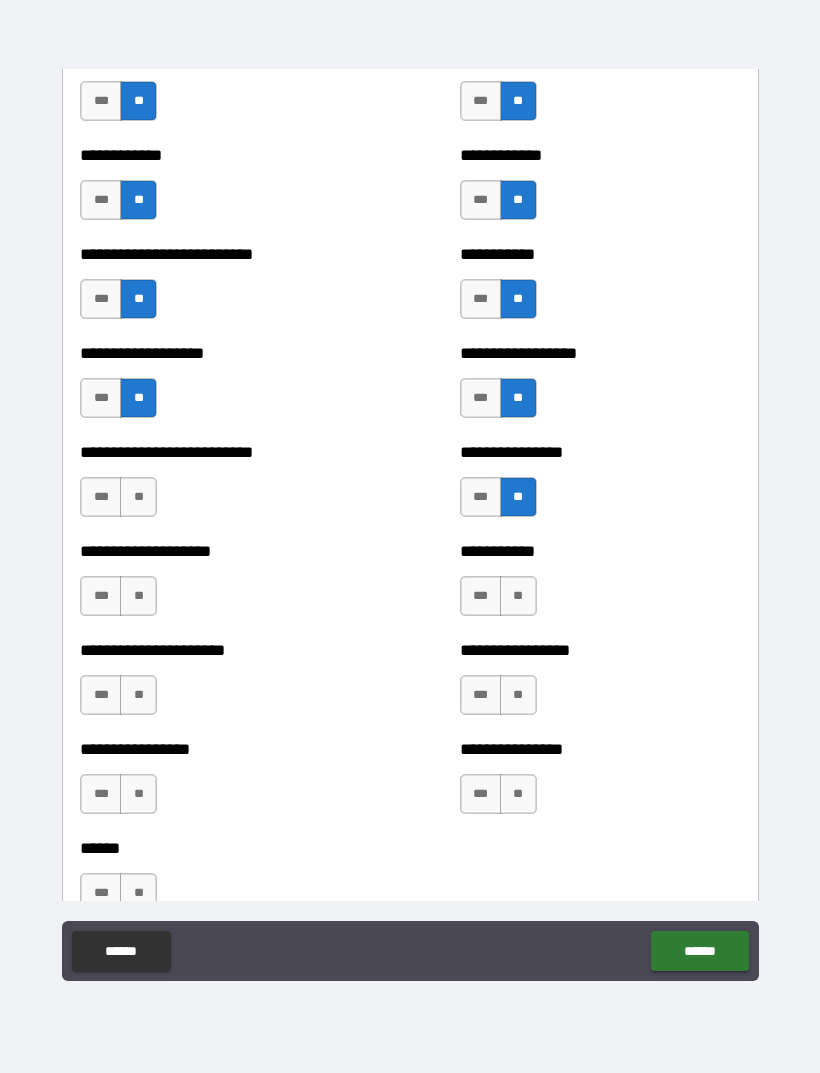 click on "**" at bounding box center [518, 596] 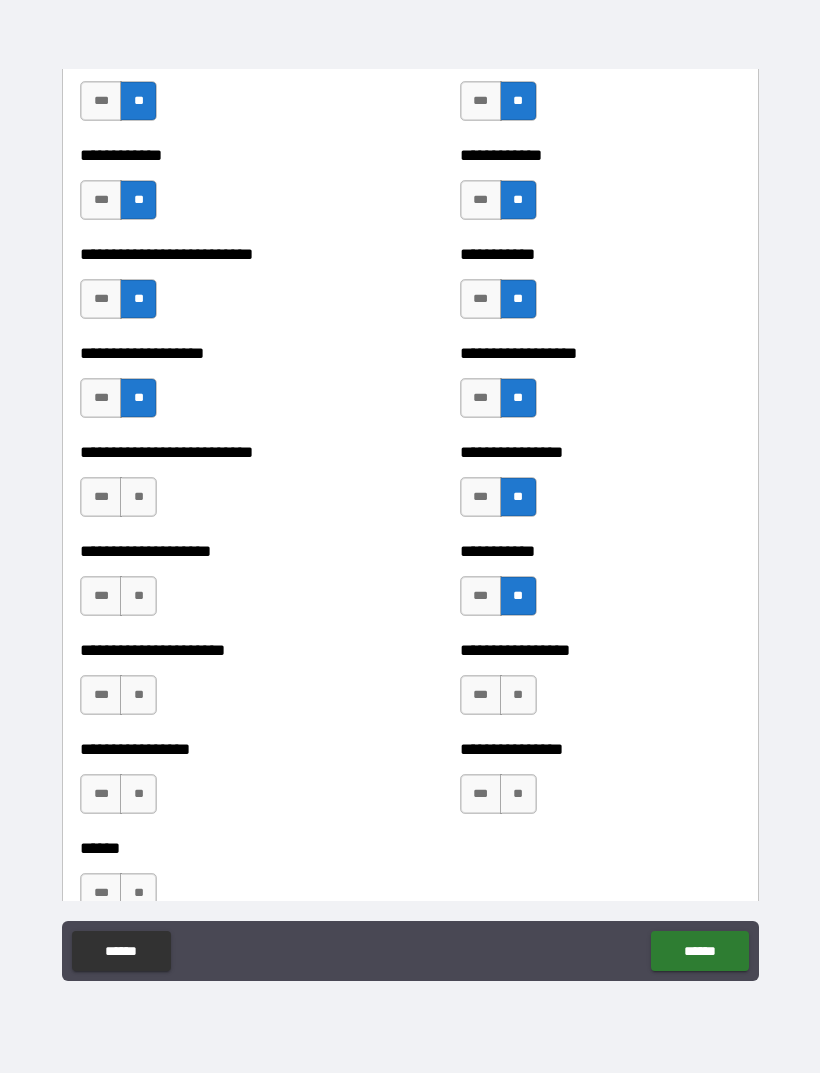click on "**" at bounding box center [518, 695] 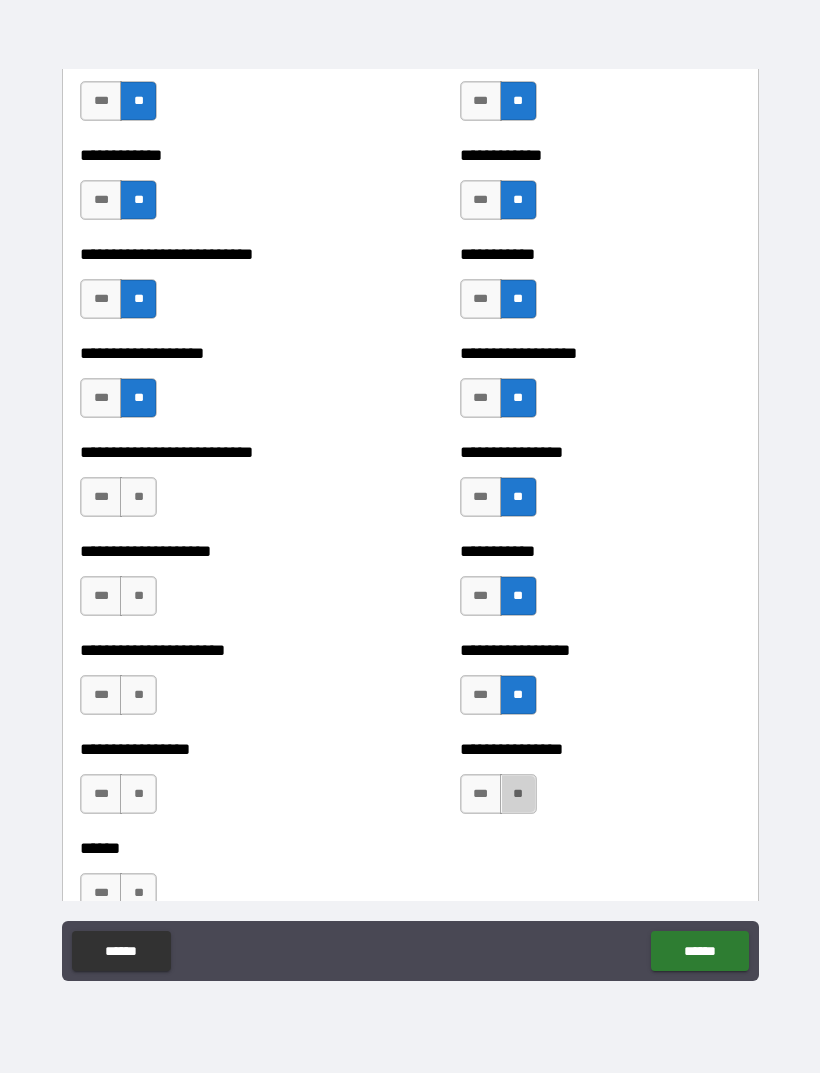 click on "**" at bounding box center (518, 794) 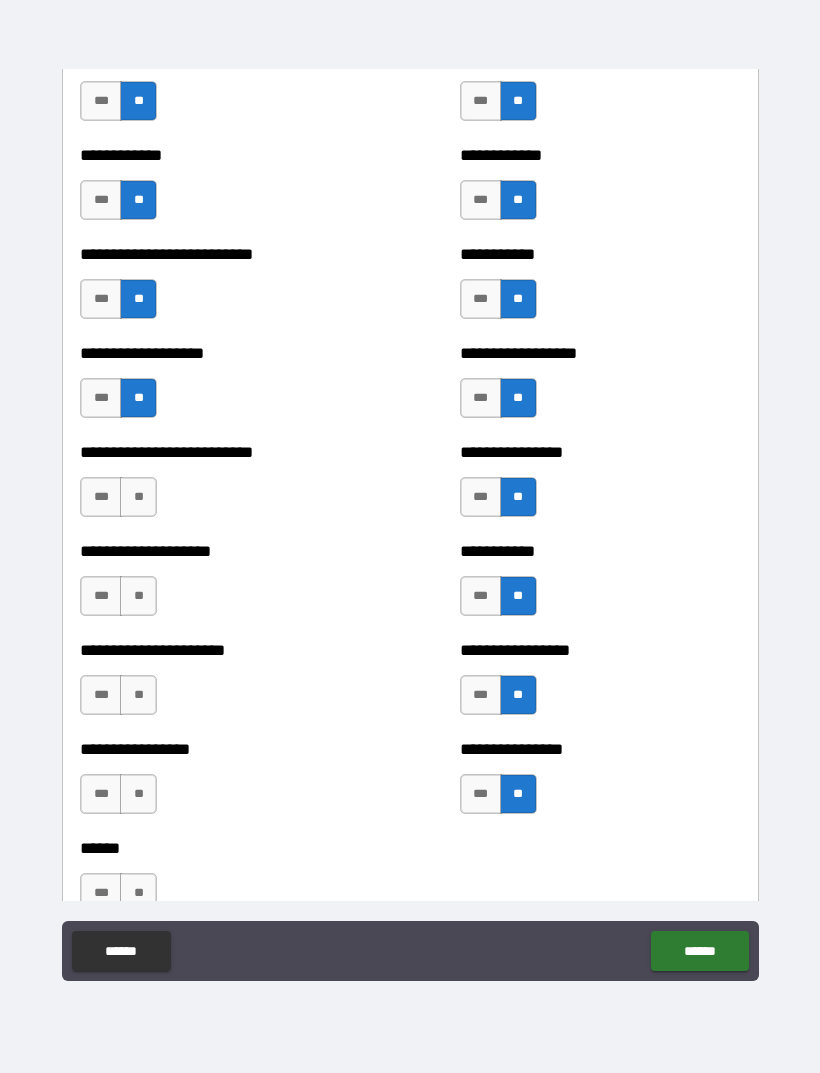 click on "**********" at bounding box center [220, 487] 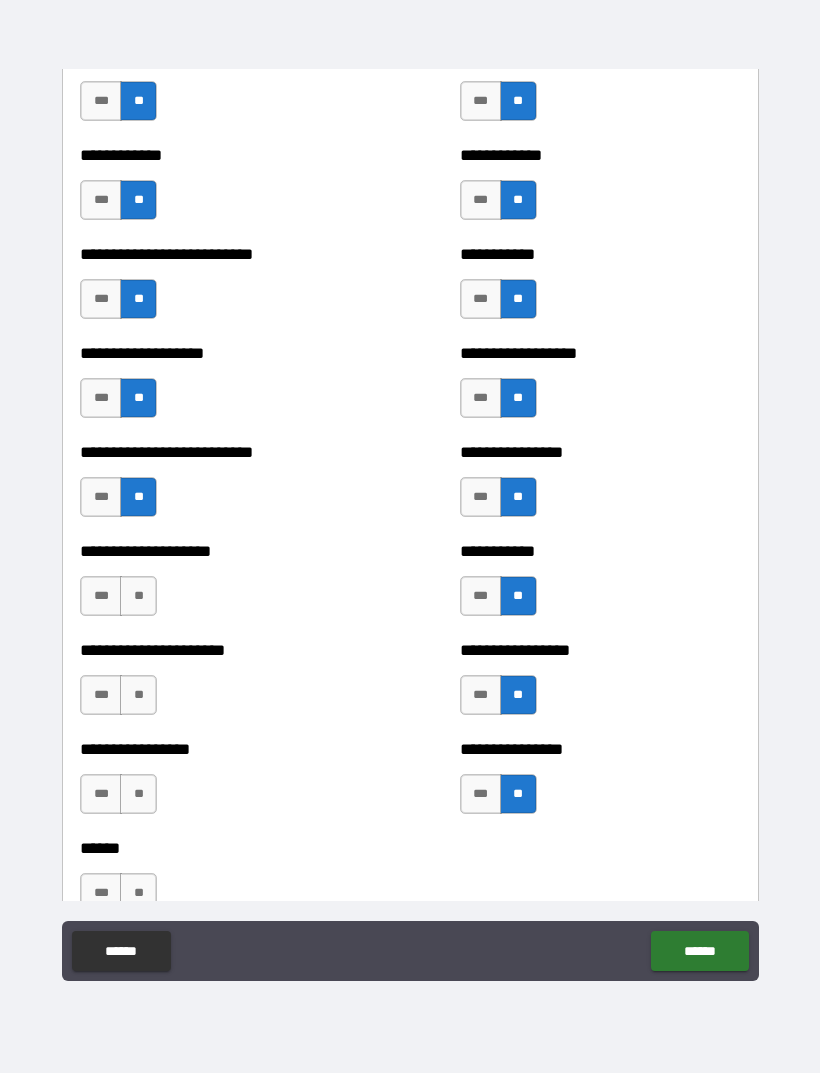 click on "**" at bounding box center [138, 596] 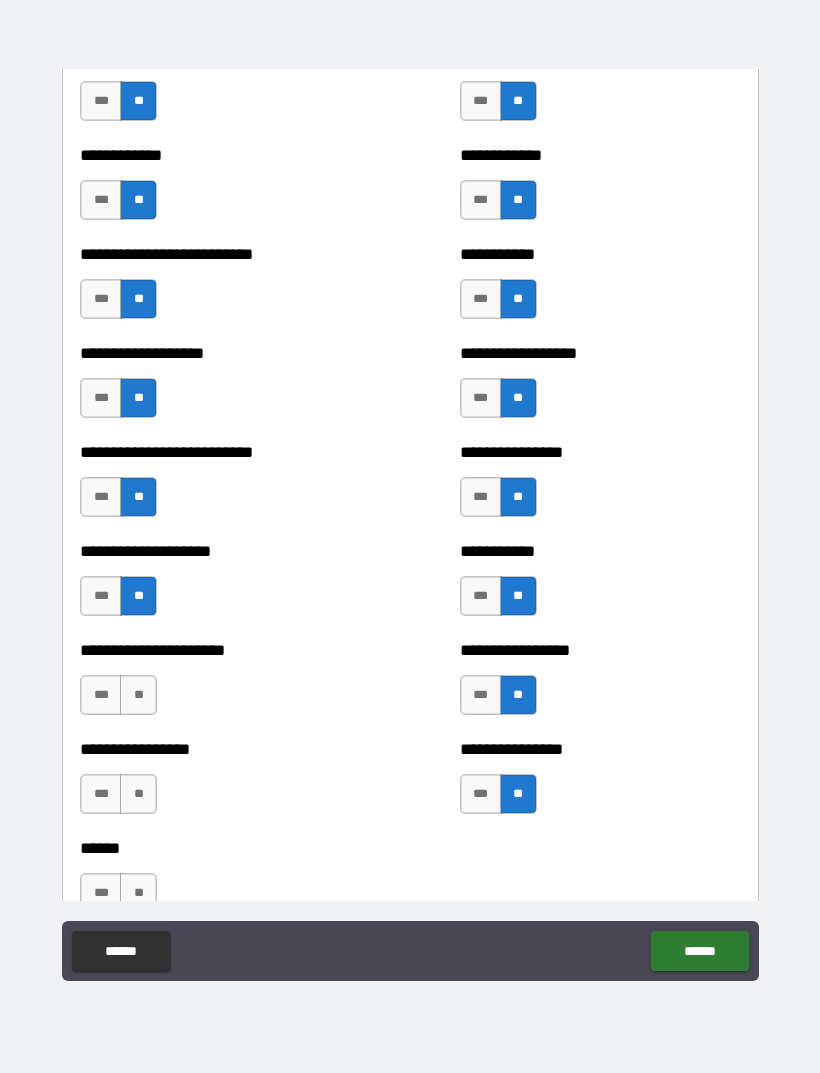 click on "**" at bounding box center [138, 695] 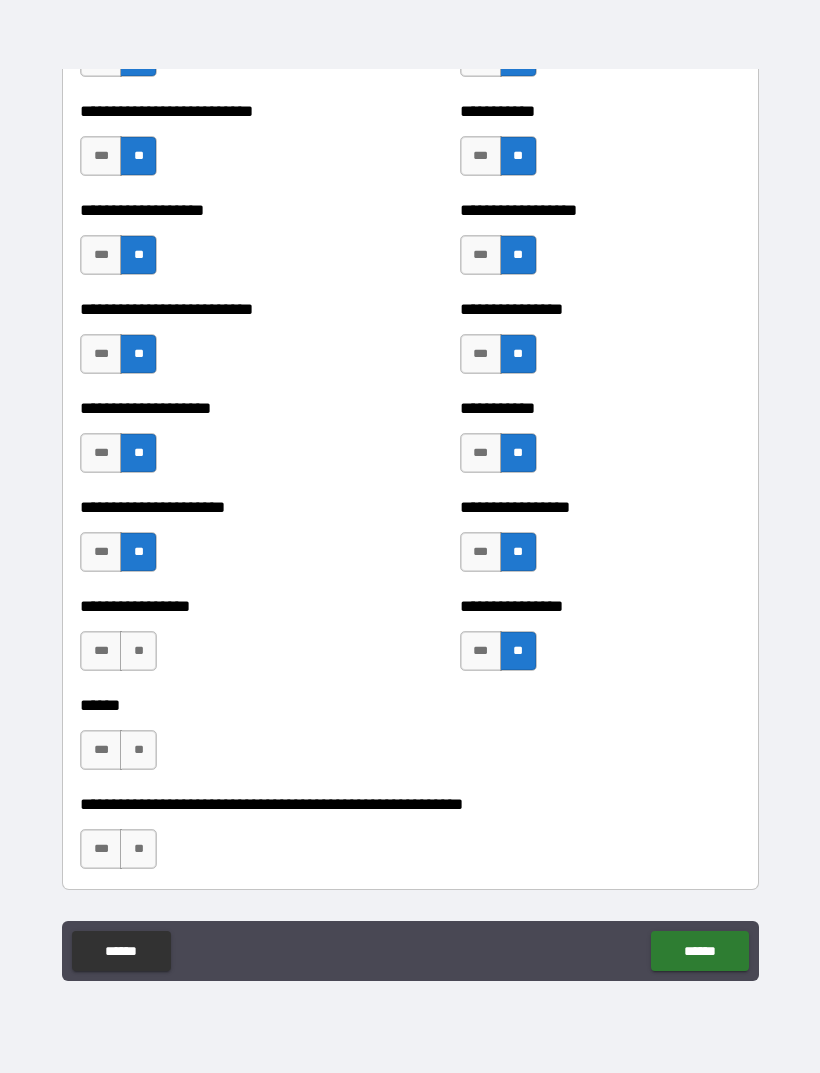 scroll, scrollTop: 5741, scrollLeft: 0, axis: vertical 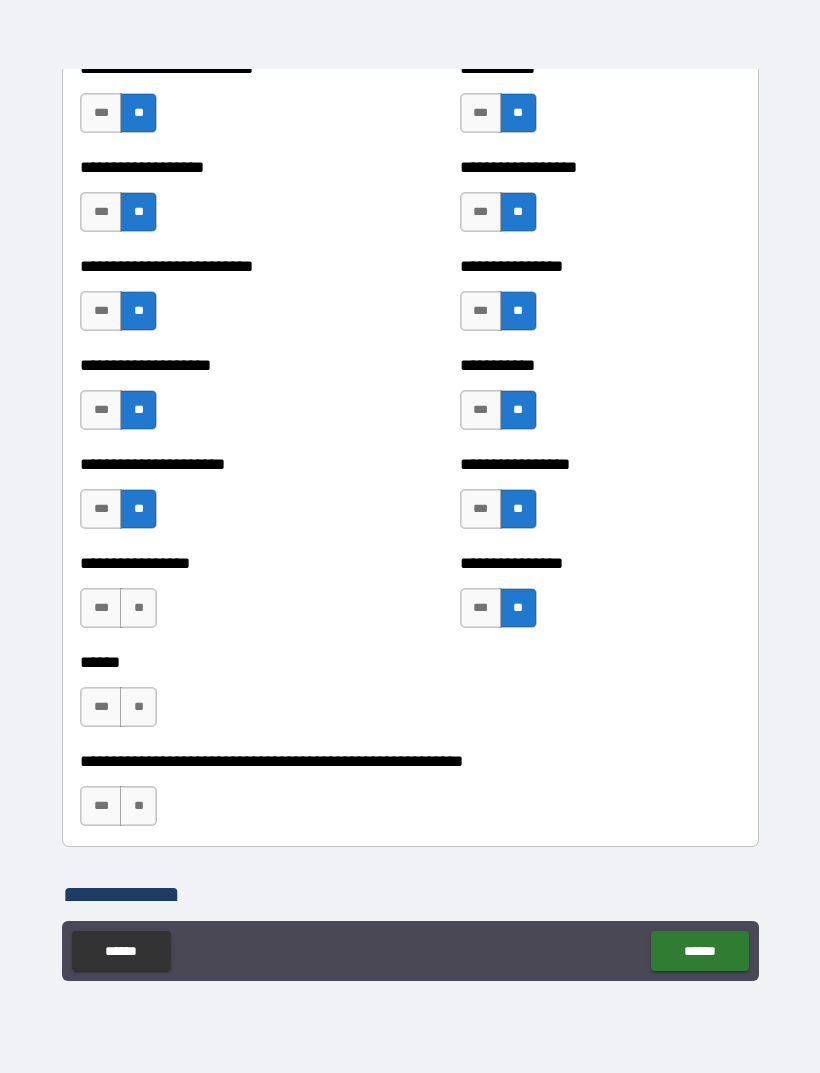 click on "**" at bounding box center (138, 608) 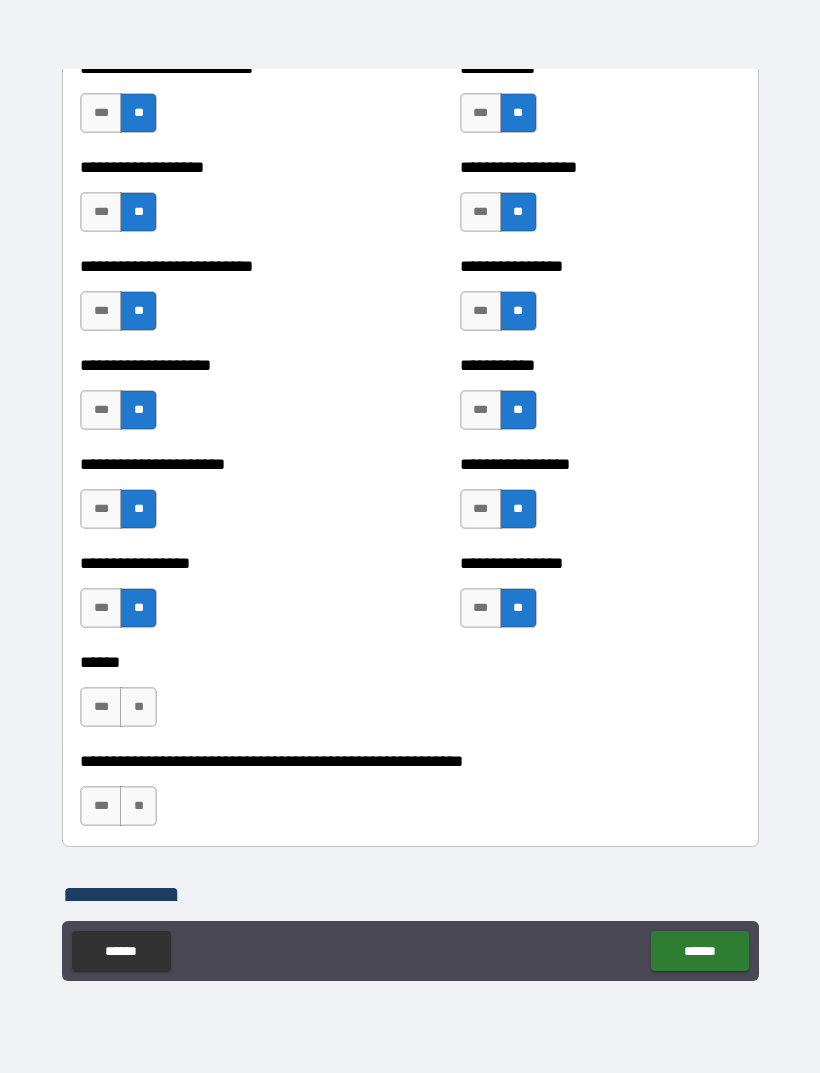 click on "**" at bounding box center [138, 707] 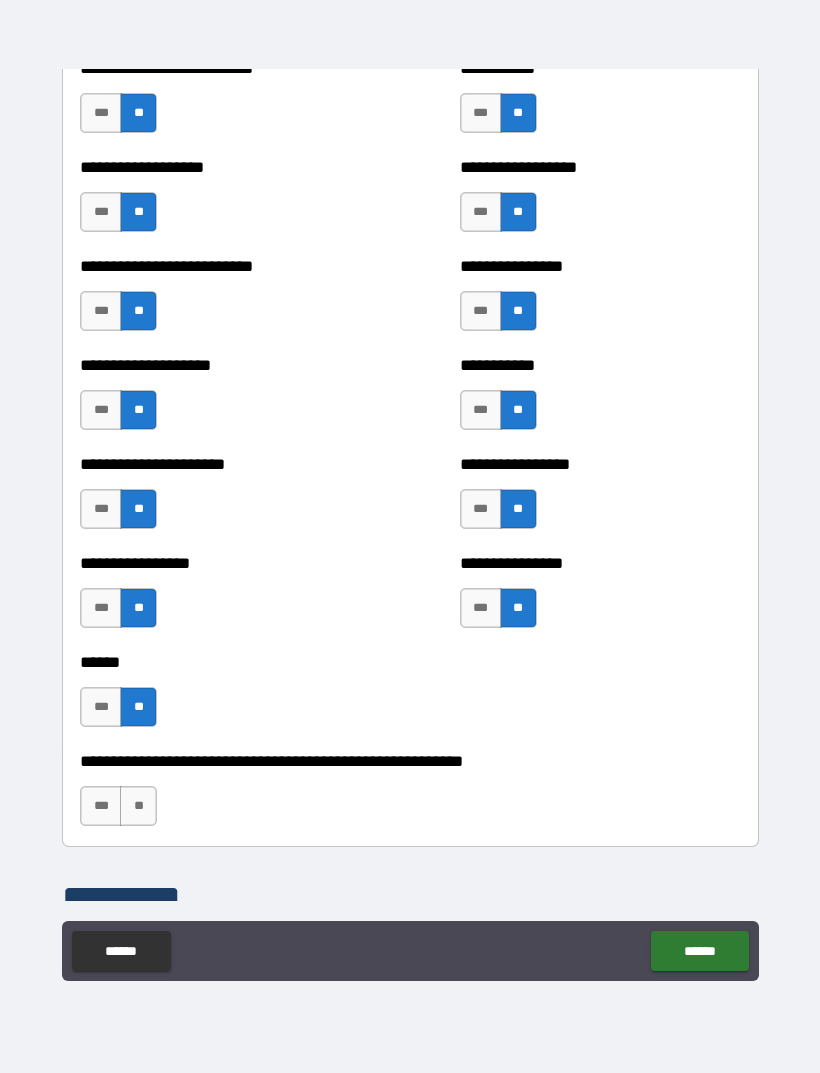 click on "**" at bounding box center [138, 806] 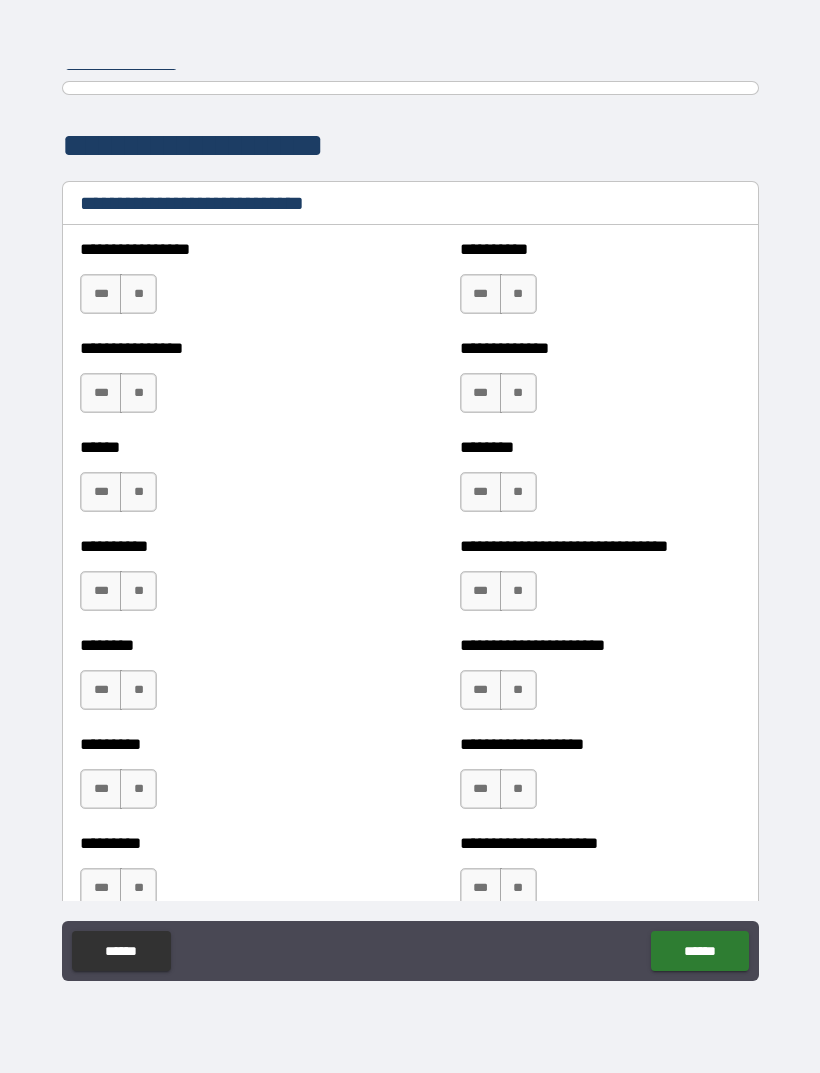 scroll, scrollTop: 6585, scrollLeft: 0, axis: vertical 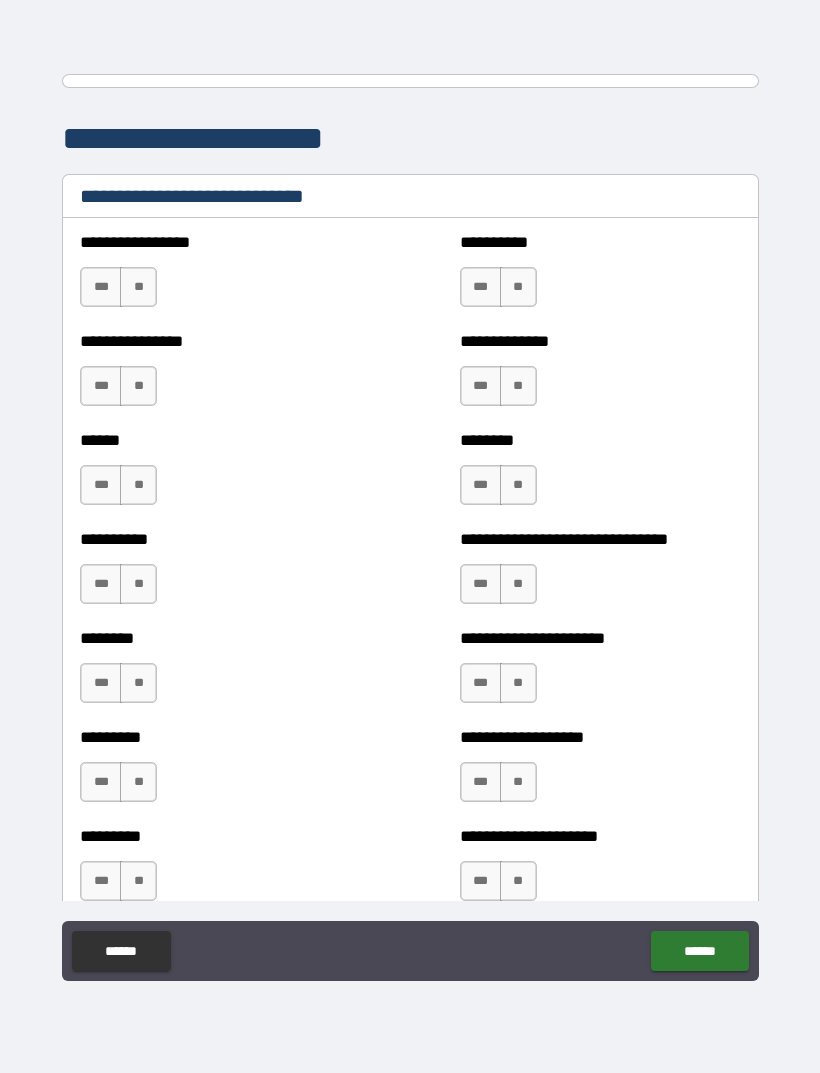 click on "***" at bounding box center (481, 683) 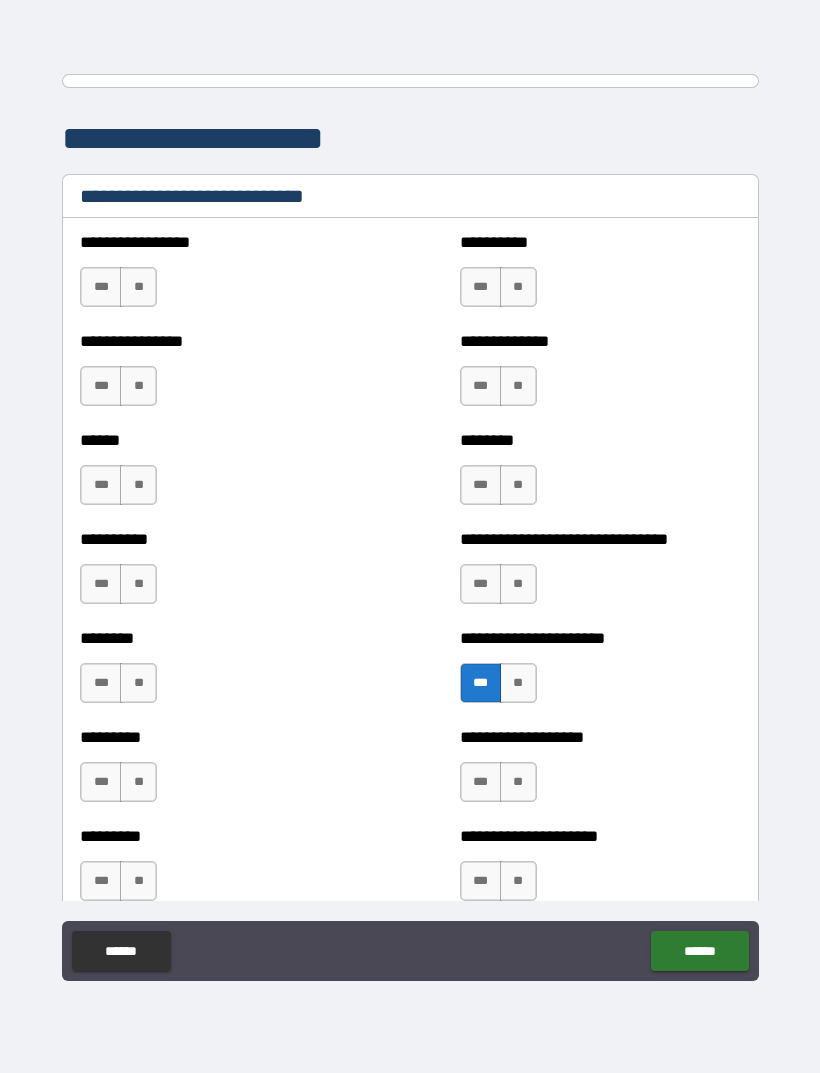 click on "***" at bounding box center (481, 782) 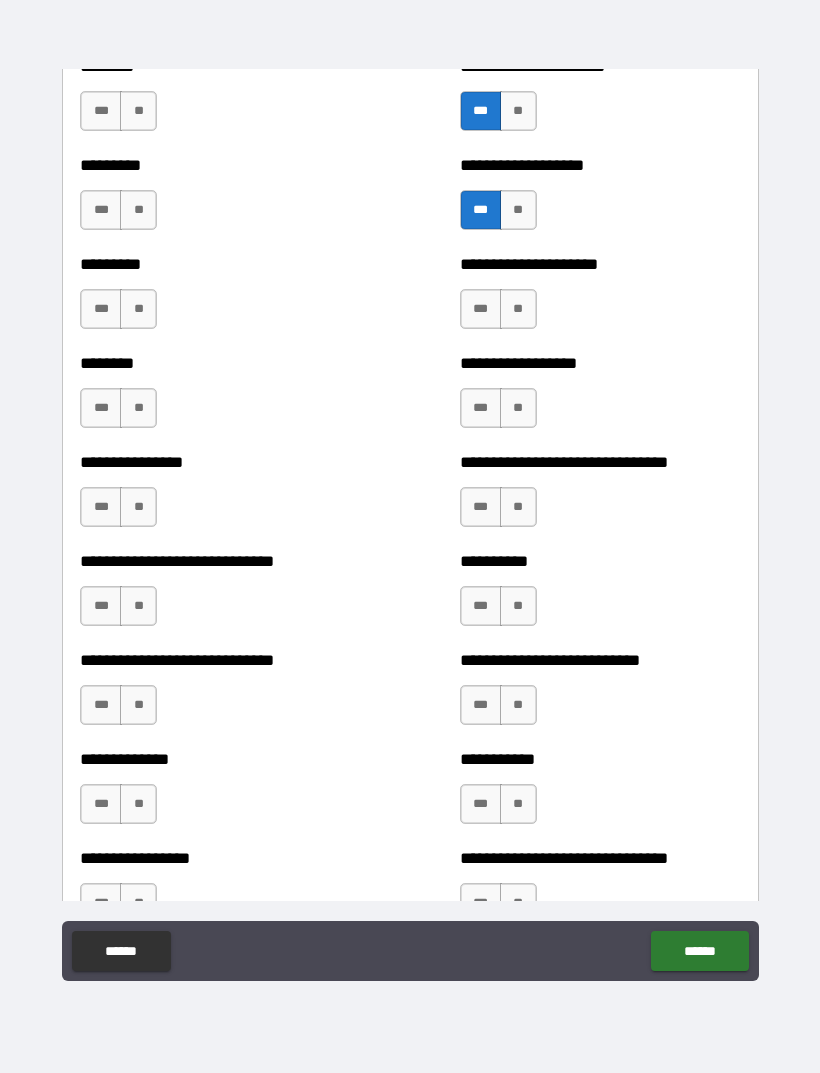 scroll, scrollTop: 7160, scrollLeft: 0, axis: vertical 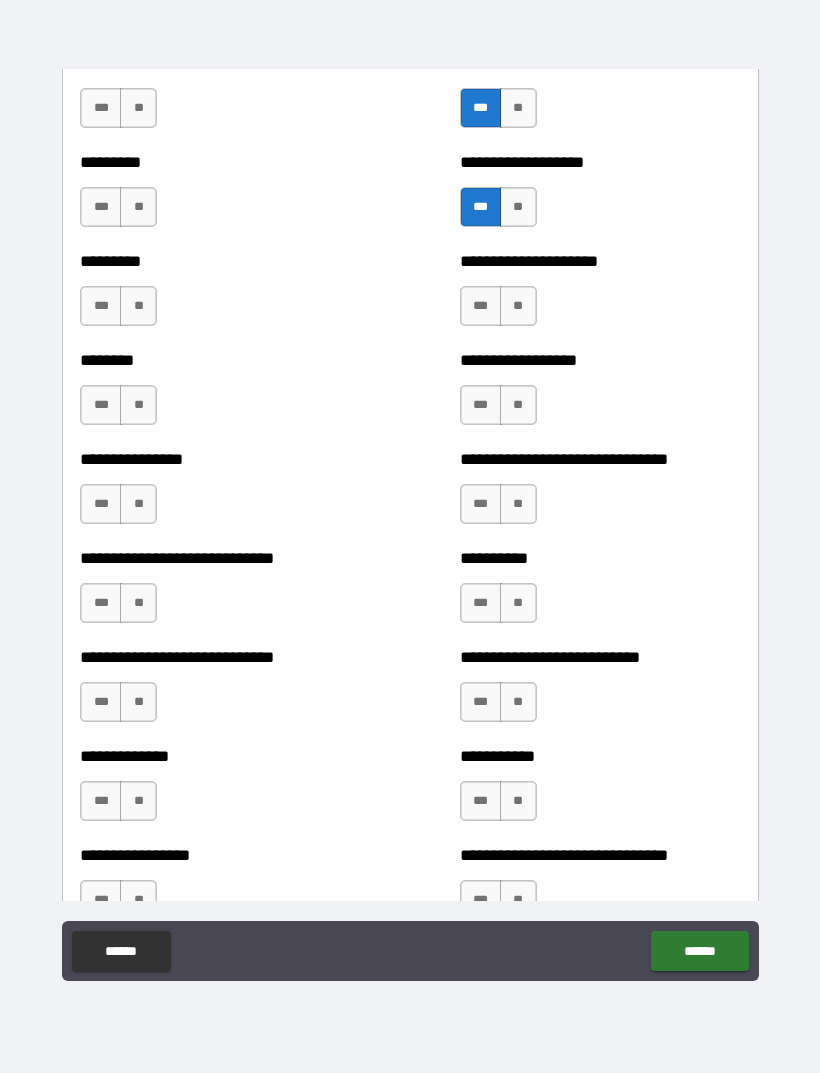 click on "**" at bounding box center [138, 801] 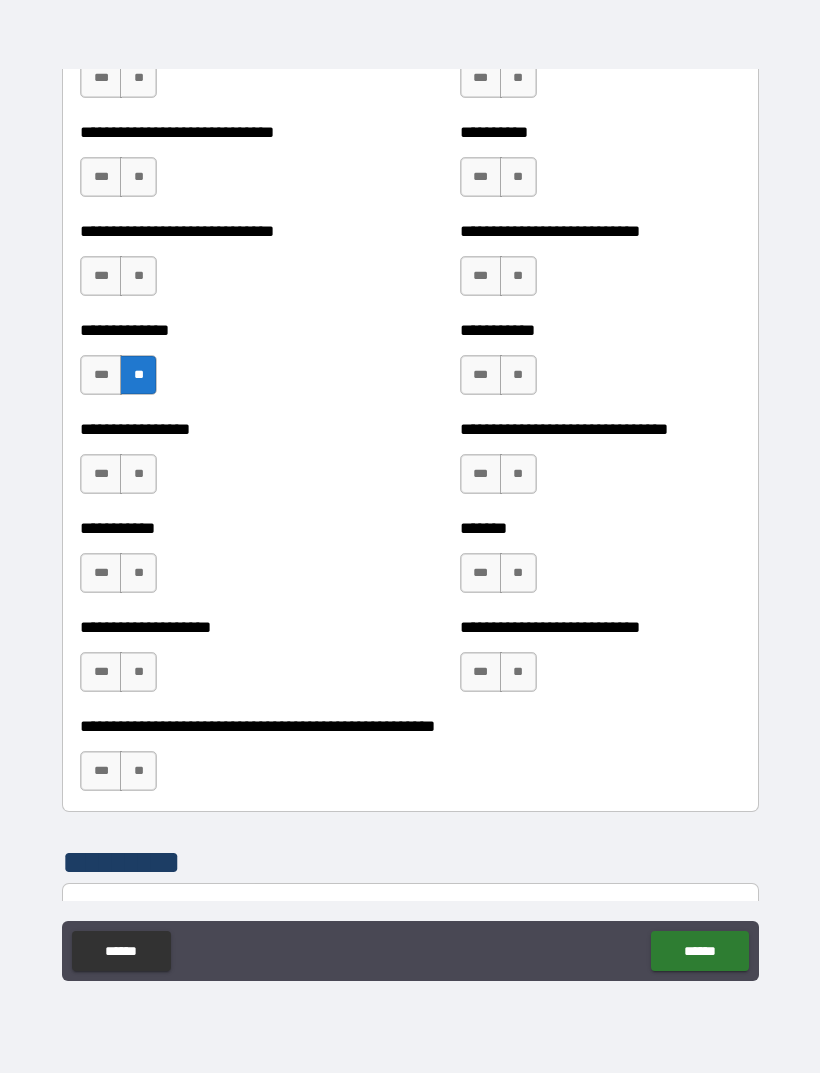 scroll, scrollTop: 7585, scrollLeft: 0, axis: vertical 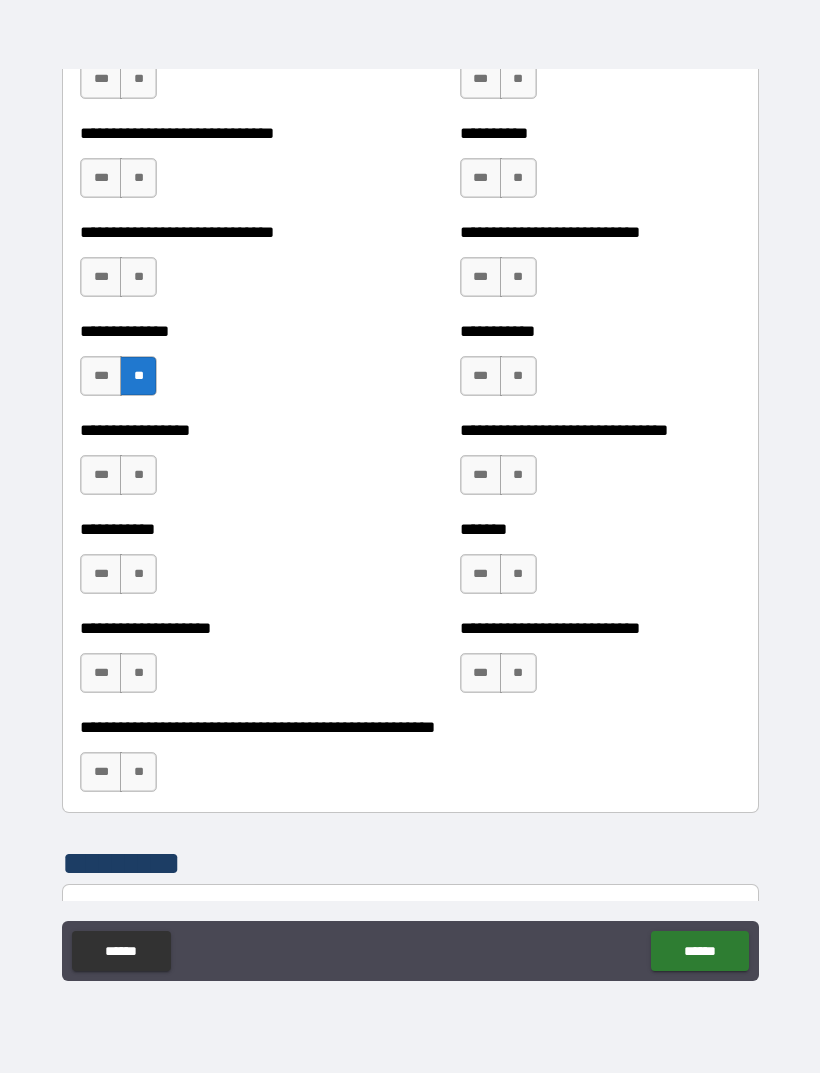 click on "**" at bounding box center [138, 772] 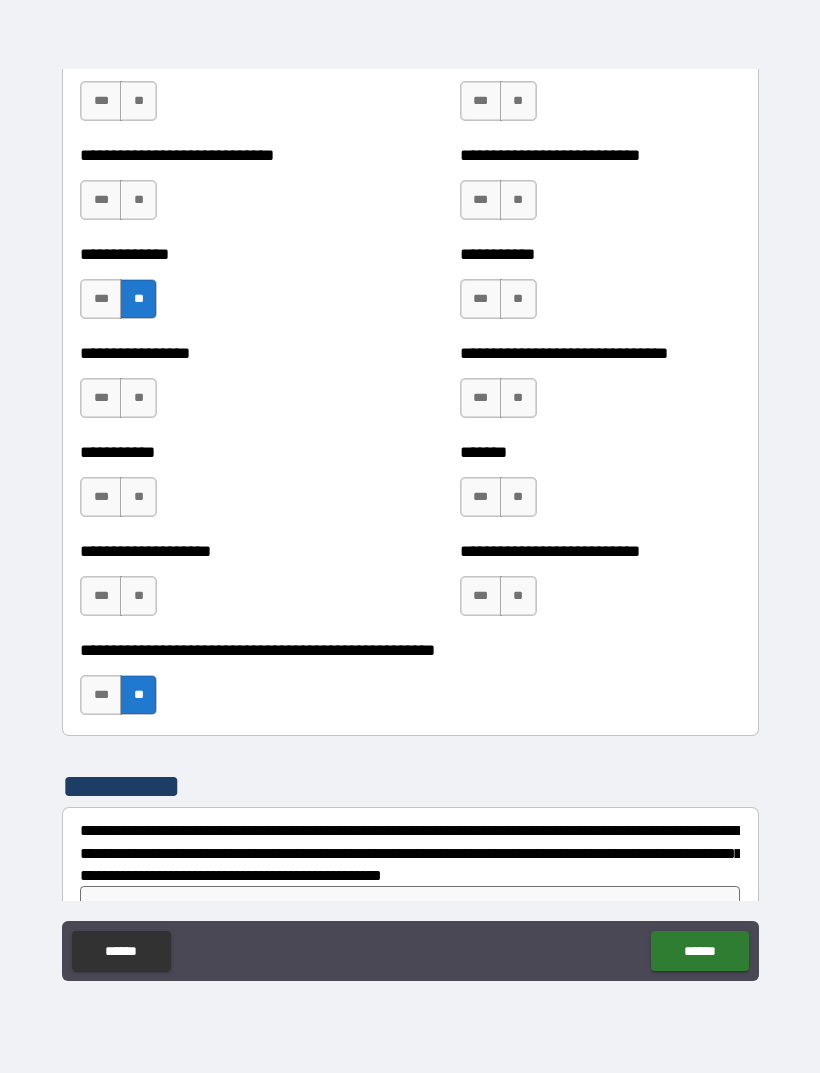 click on "******" at bounding box center [699, 951] 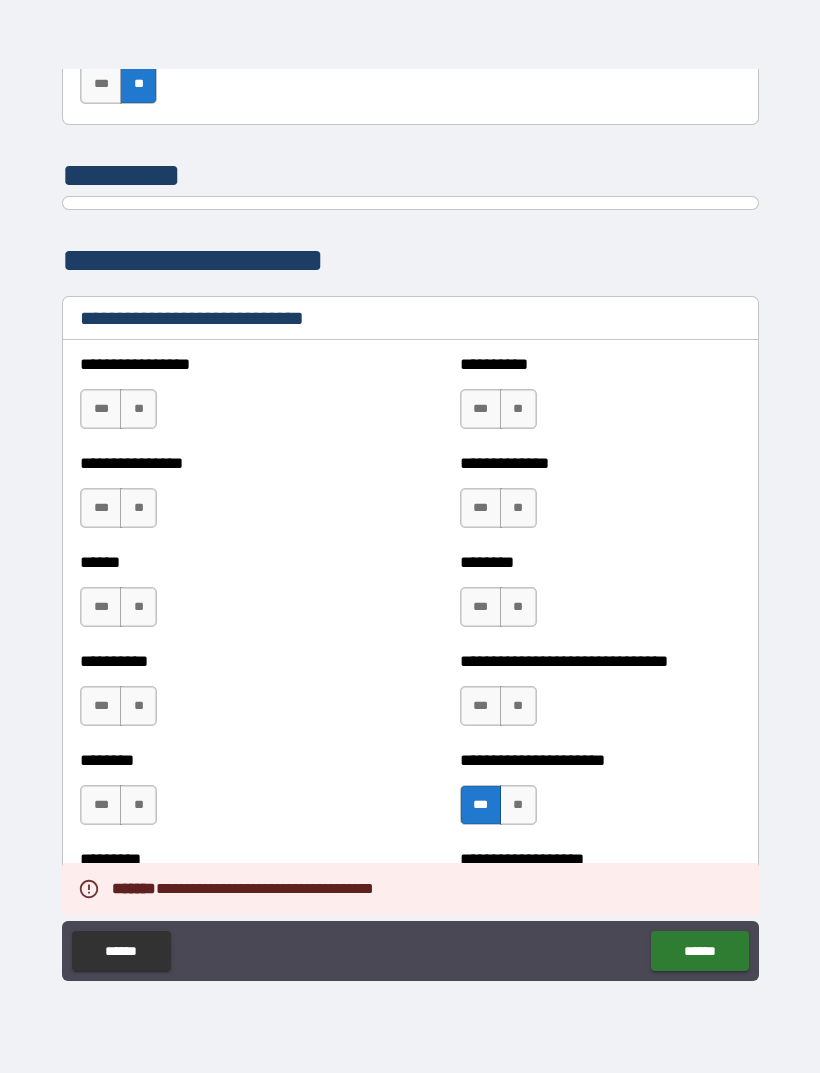 scroll, scrollTop: 6469, scrollLeft: 0, axis: vertical 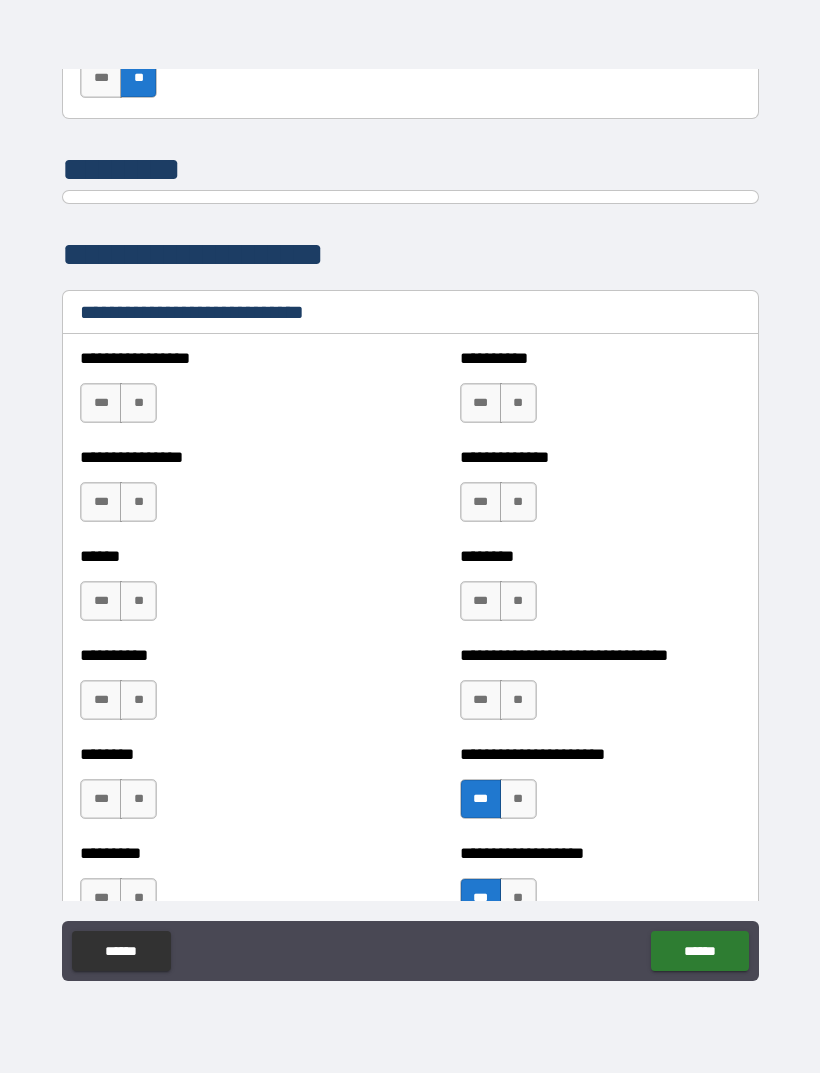 click on "***" at bounding box center [101, 403] 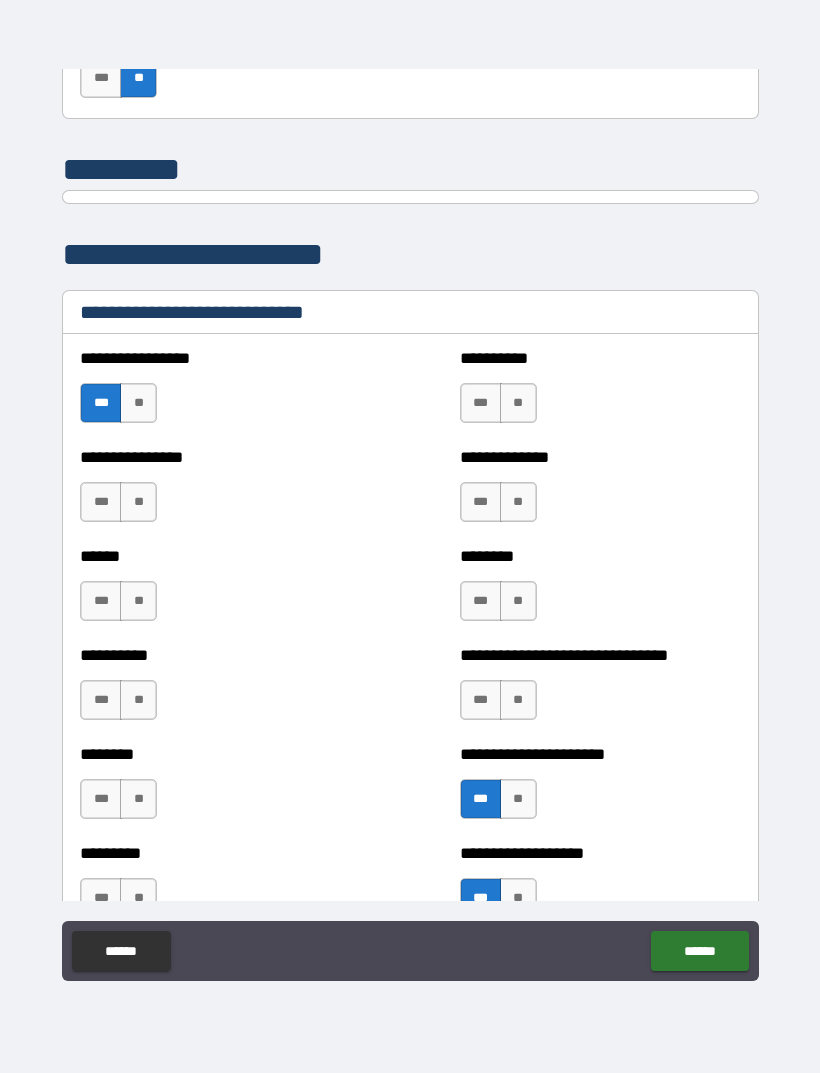 click on "**" at bounding box center [138, 502] 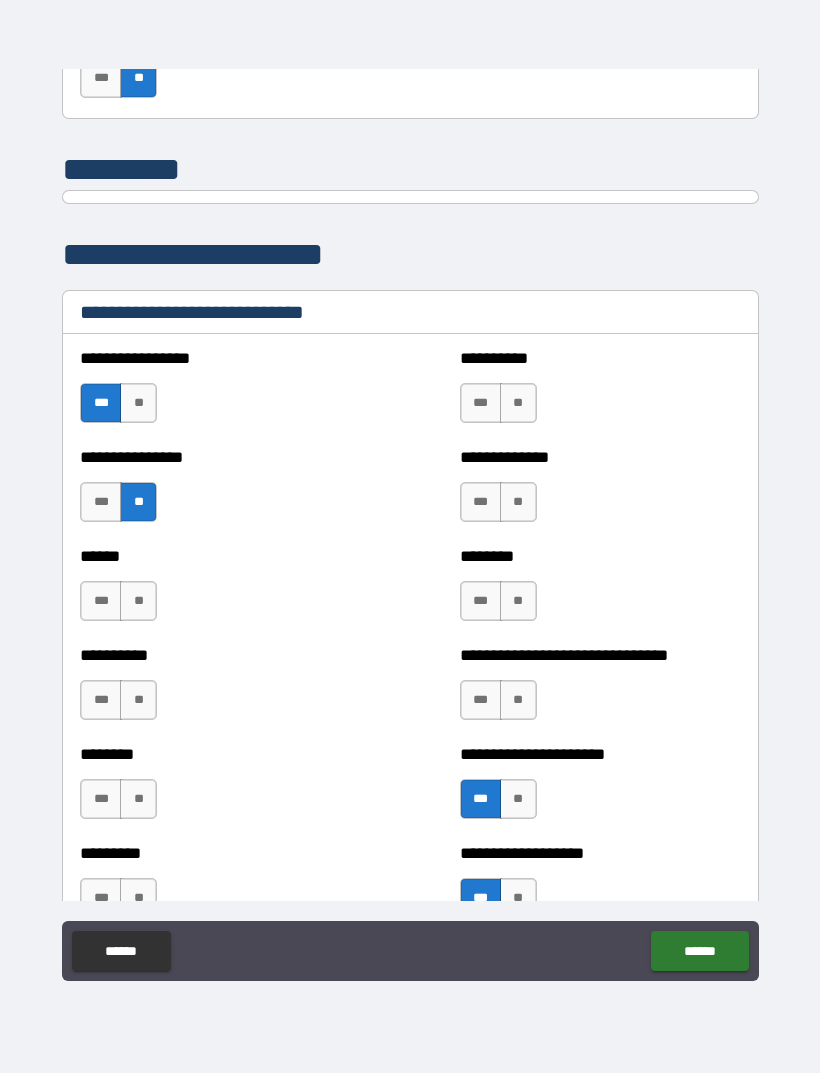 click on "***" at bounding box center (101, 601) 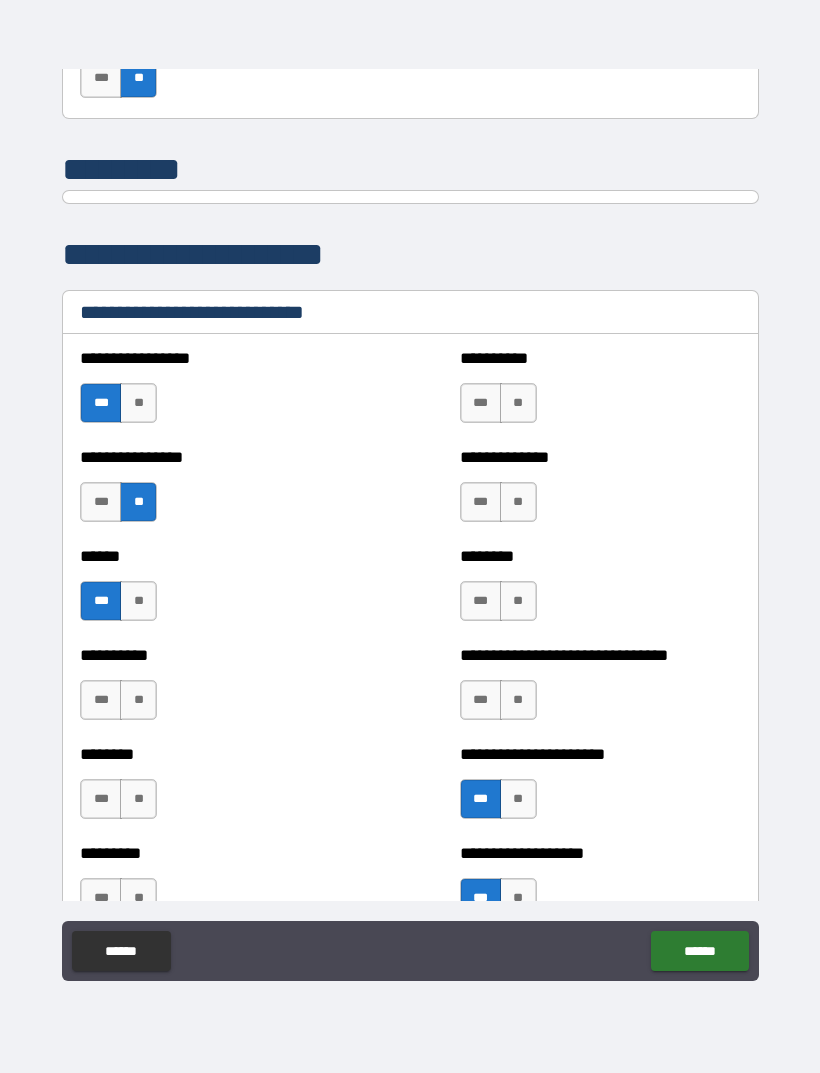 click on "**" at bounding box center [138, 700] 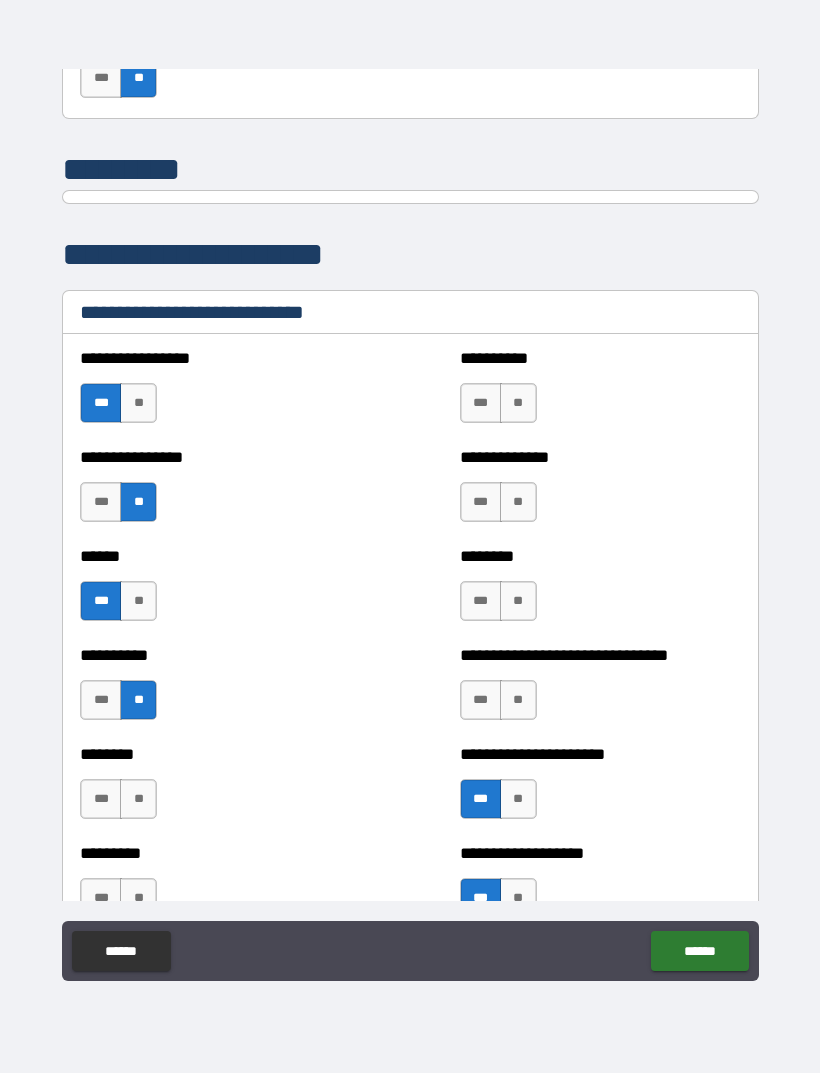 click on "**" at bounding box center (138, 799) 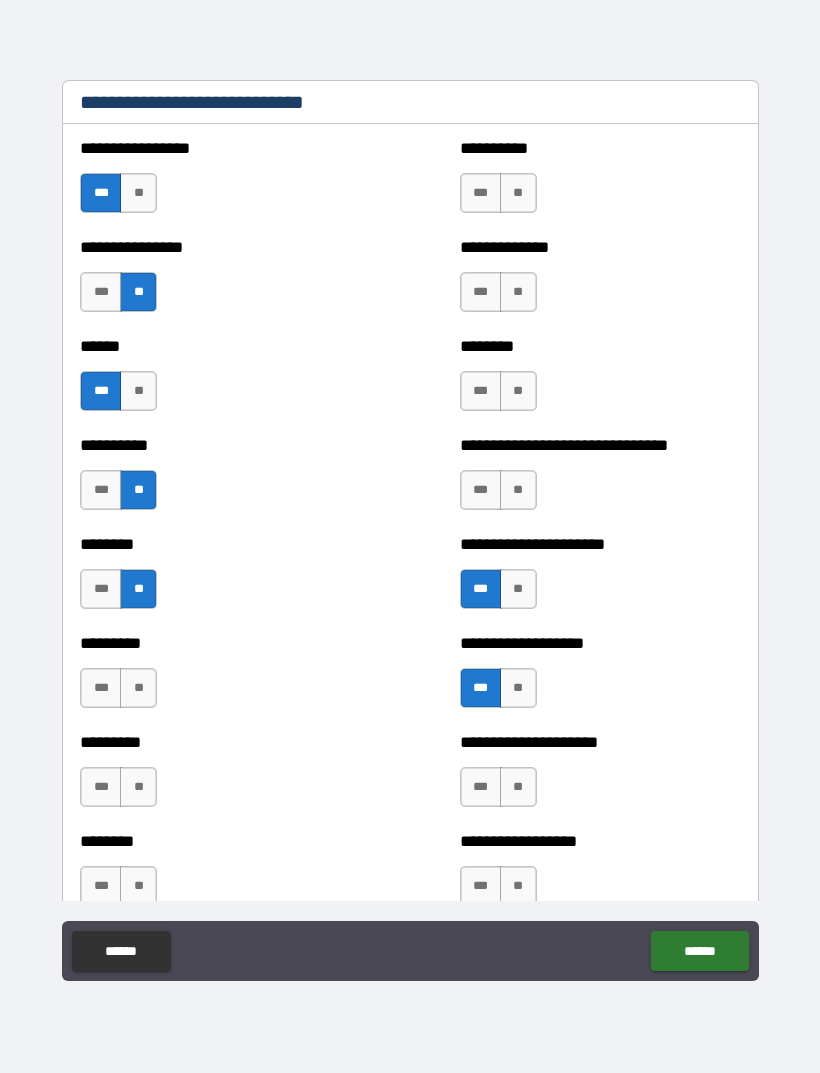 scroll, scrollTop: 6685, scrollLeft: 0, axis: vertical 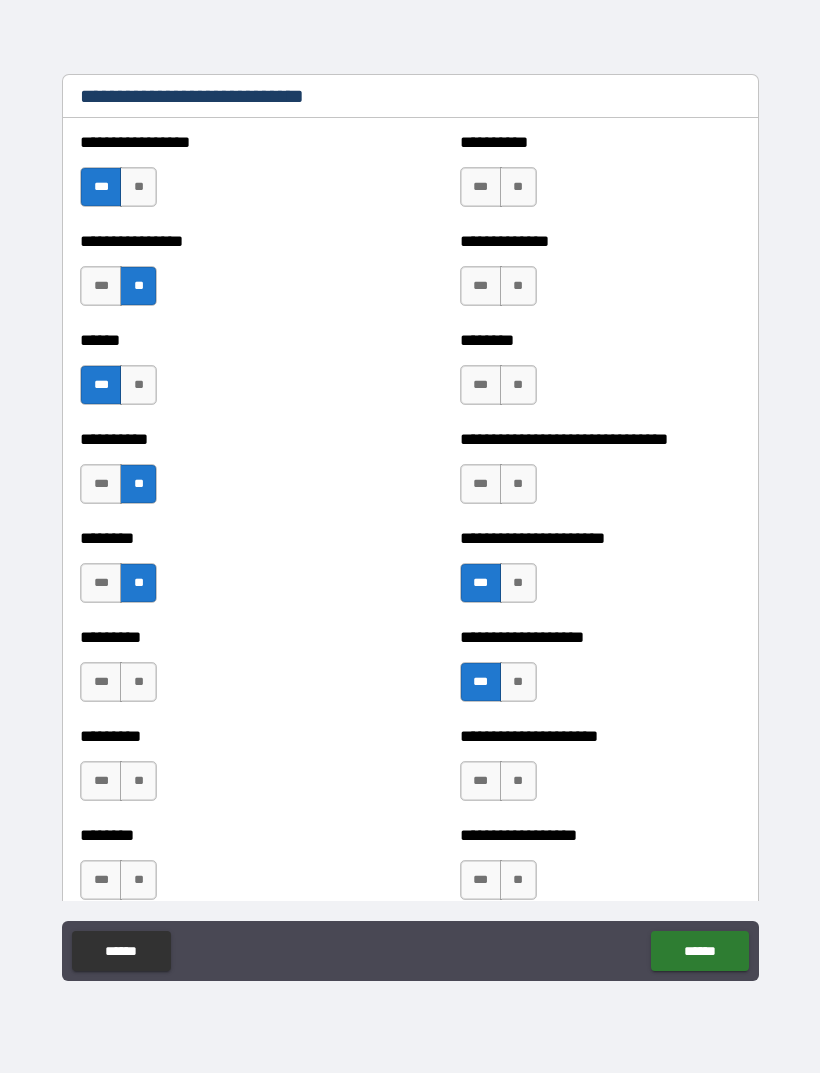 click on "**" at bounding box center [138, 682] 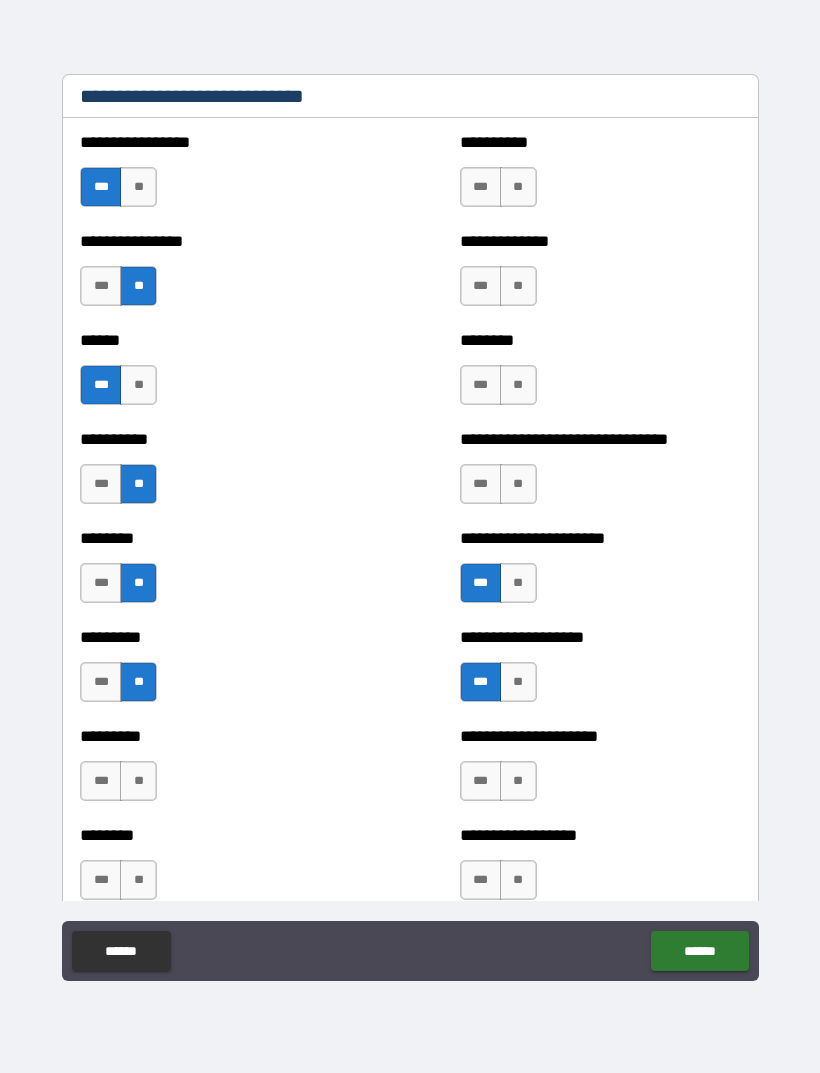 click on "**" at bounding box center (138, 781) 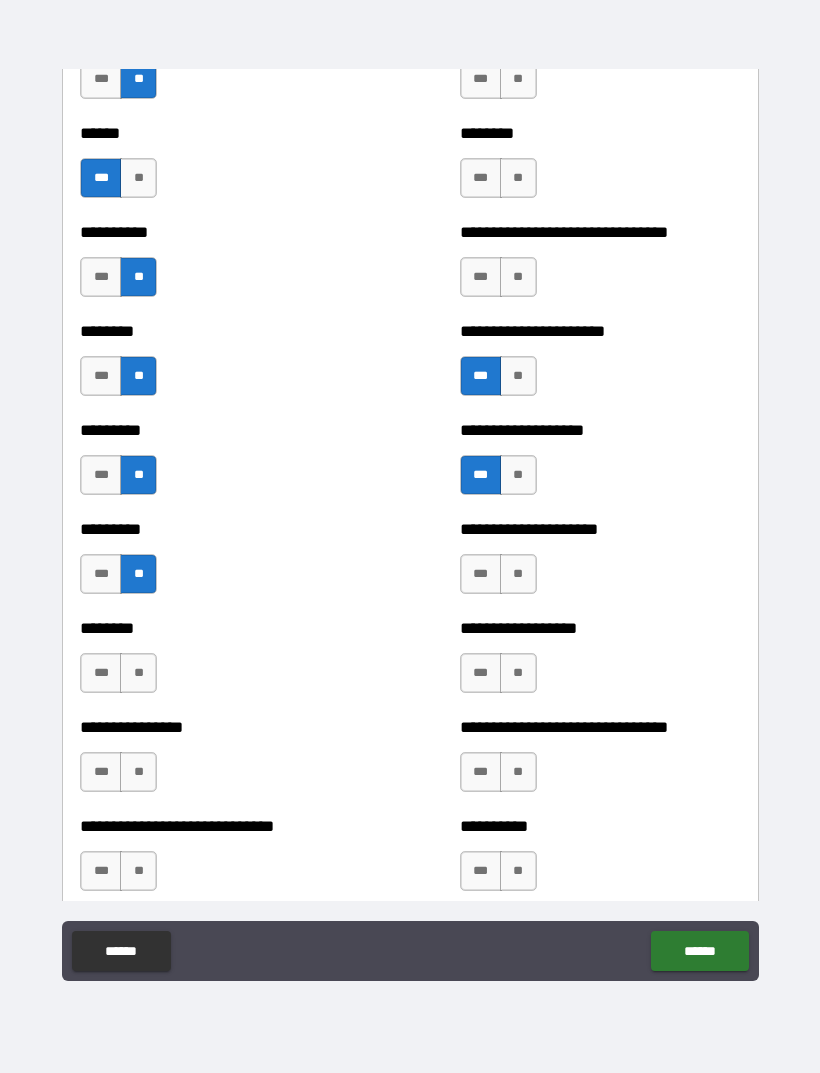 scroll, scrollTop: 6894, scrollLeft: 0, axis: vertical 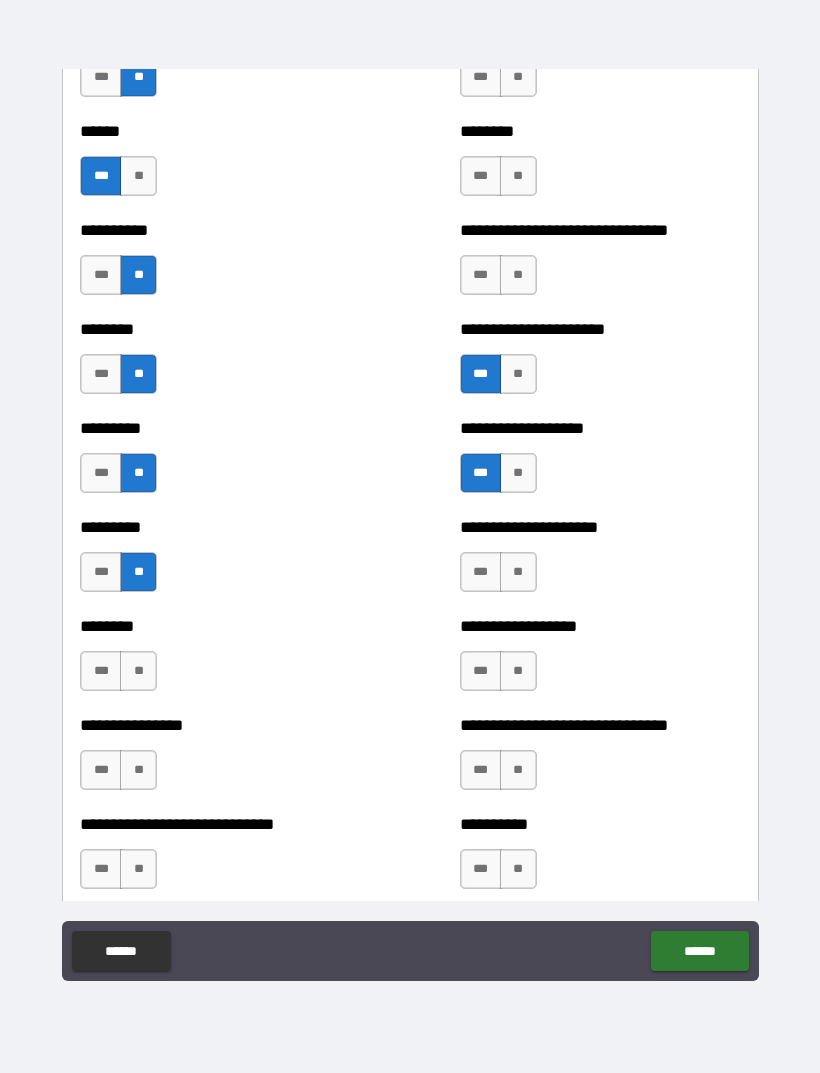 click on "**" at bounding box center (138, 671) 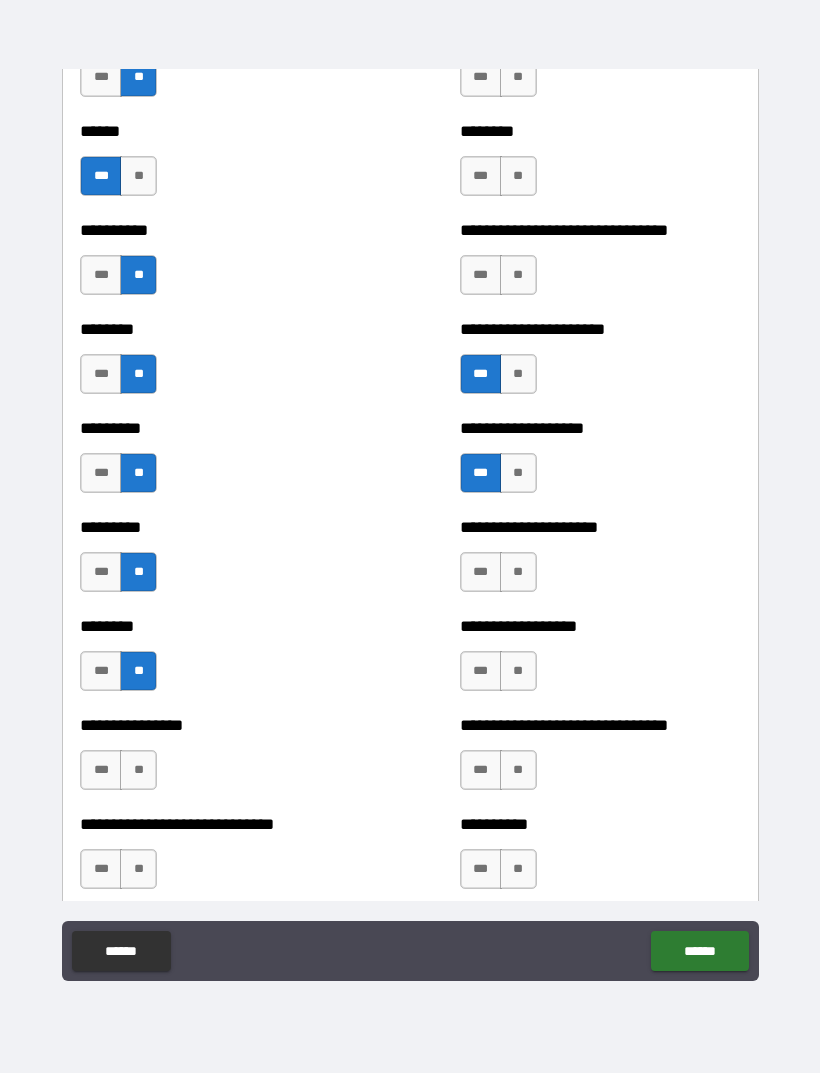 click on "**" at bounding box center (138, 770) 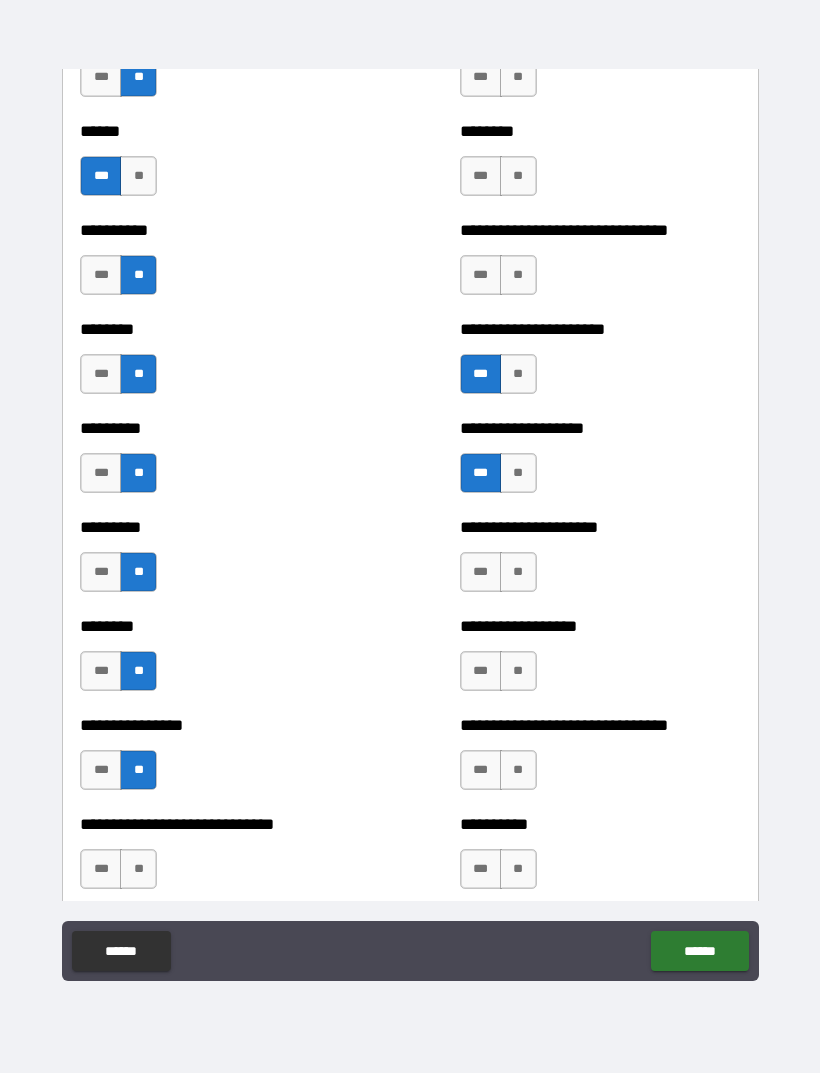 click on "**" at bounding box center (138, 869) 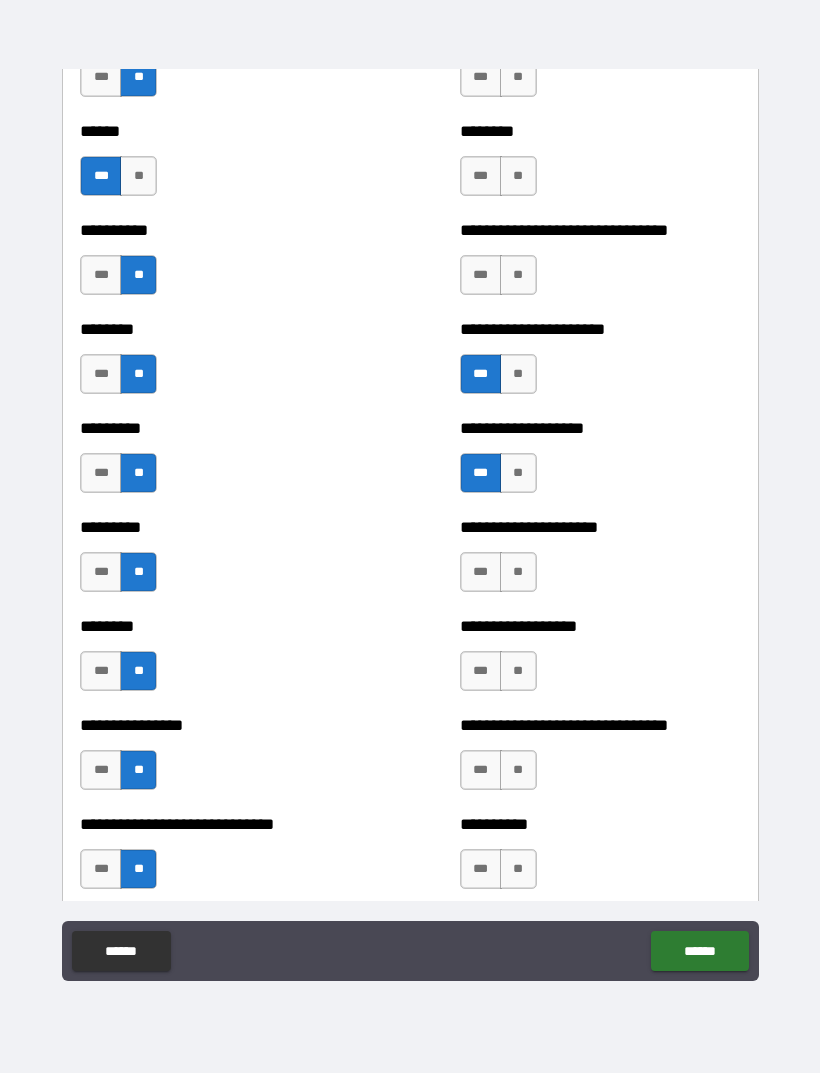 click on "**" at bounding box center (518, 869) 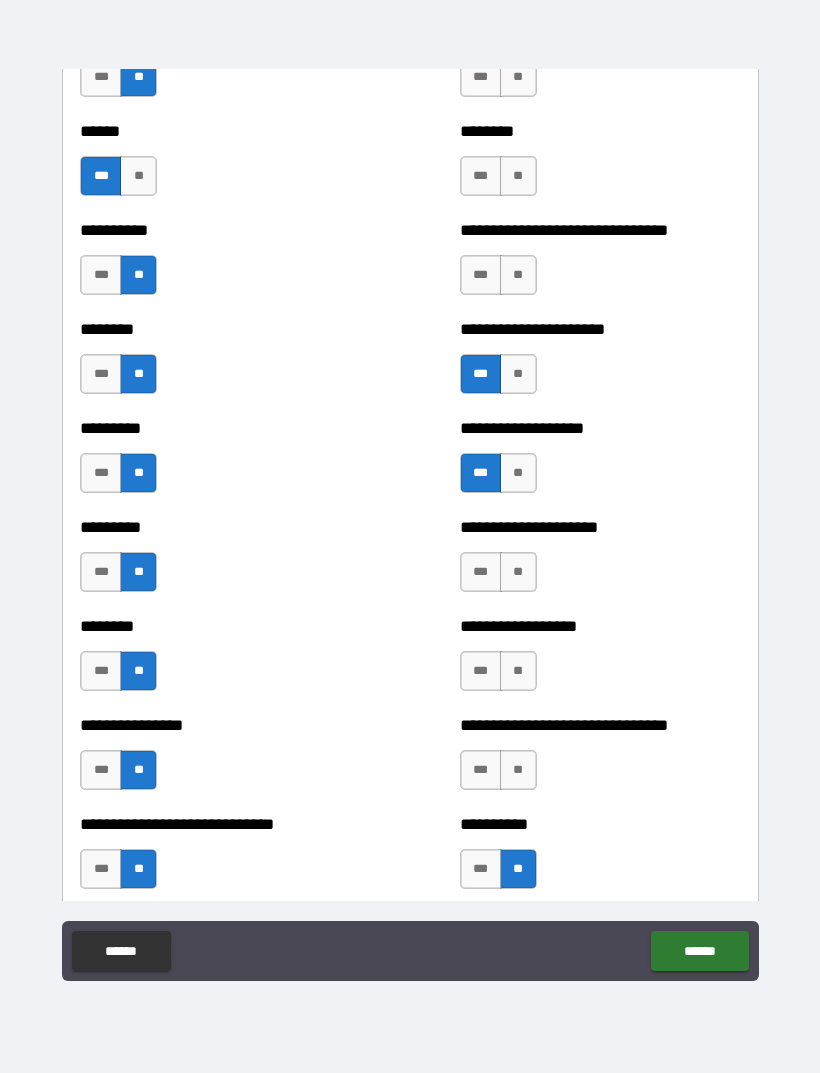 click on "**" at bounding box center [518, 770] 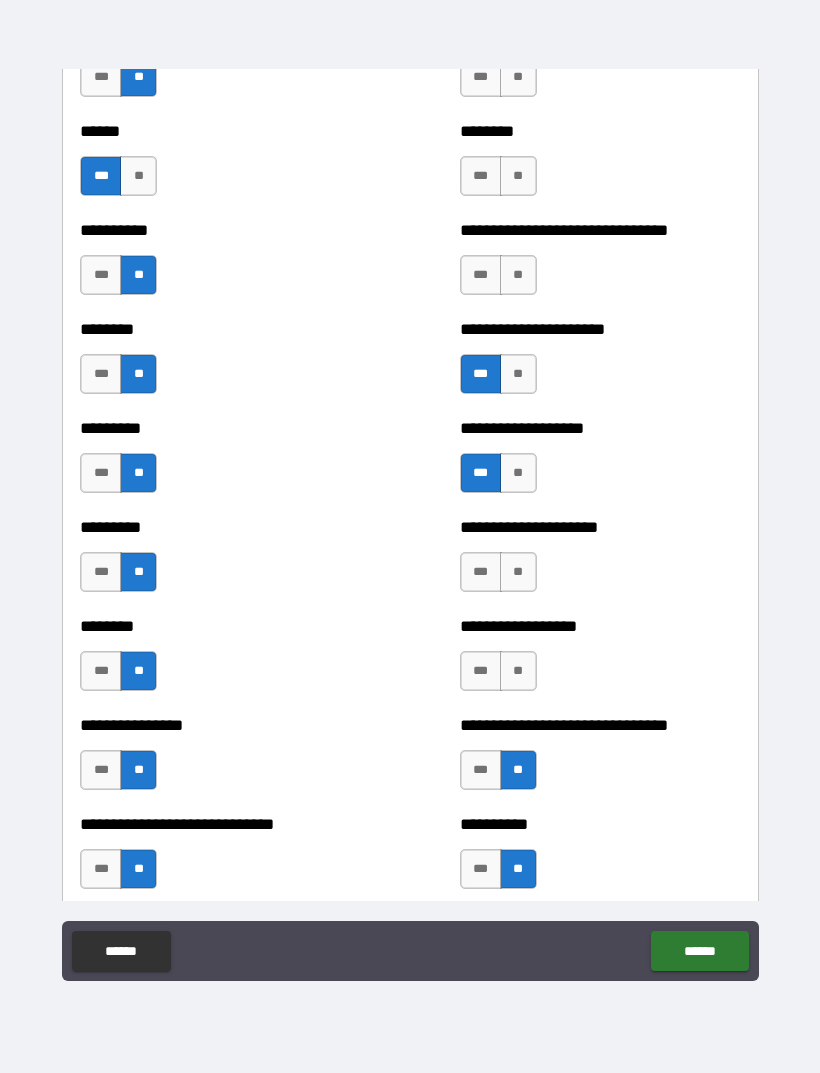 click on "**" at bounding box center [518, 671] 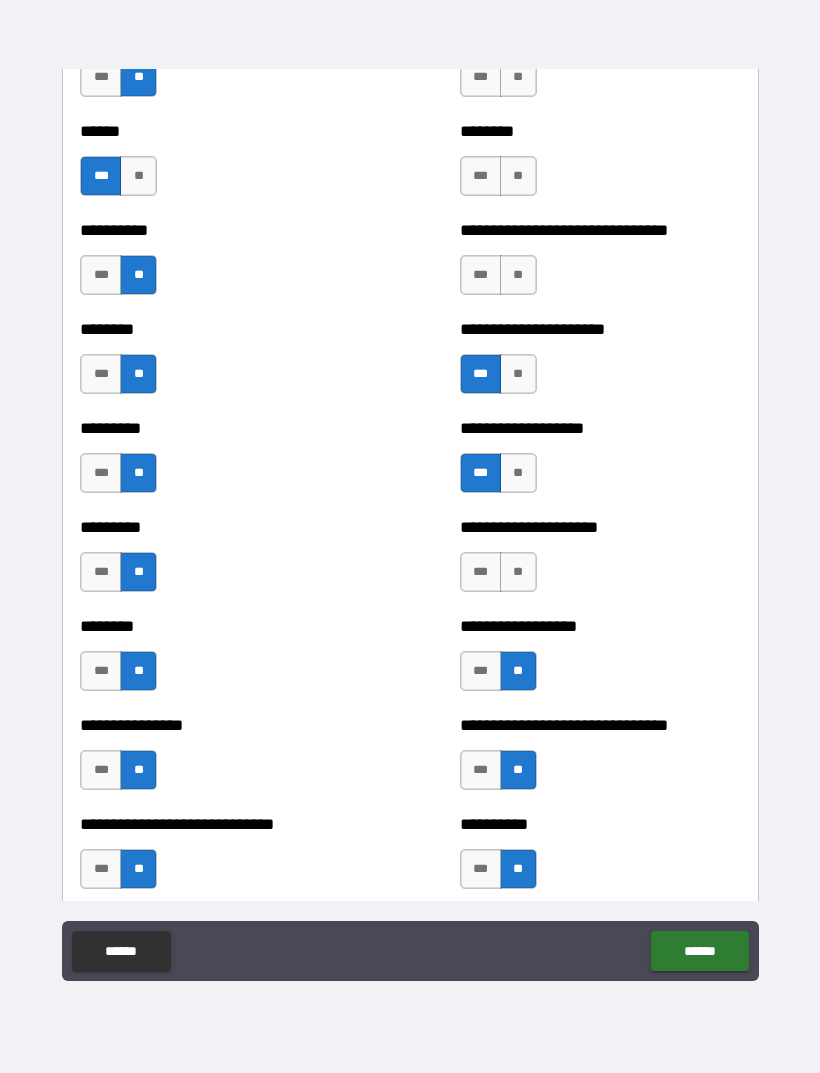 click on "**" at bounding box center [518, 572] 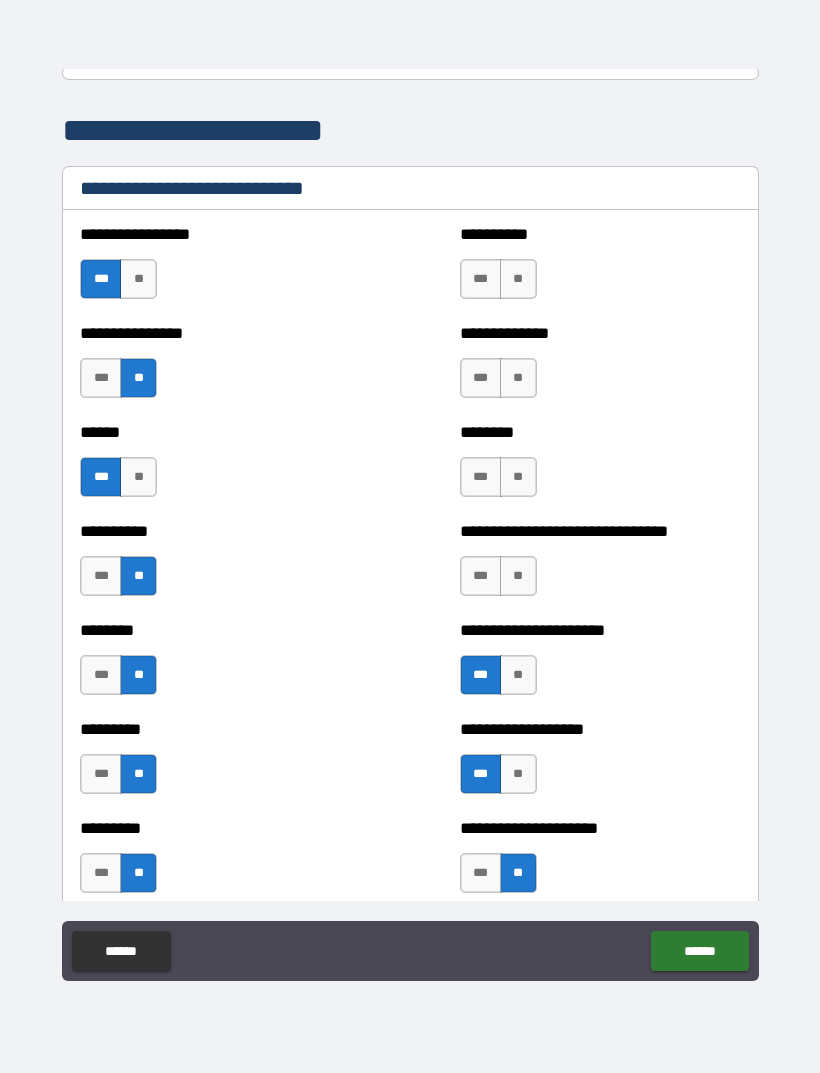 scroll, scrollTop: 6586, scrollLeft: 0, axis: vertical 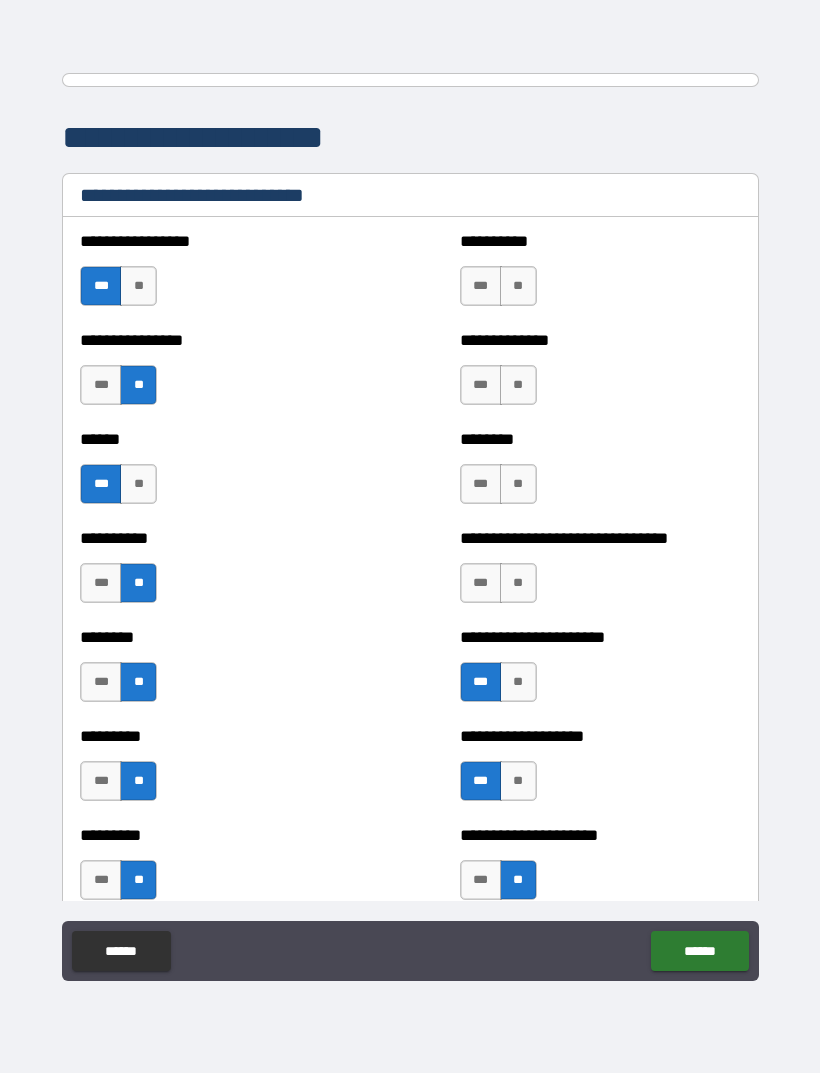 click on "***" at bounding box center (481, 583) 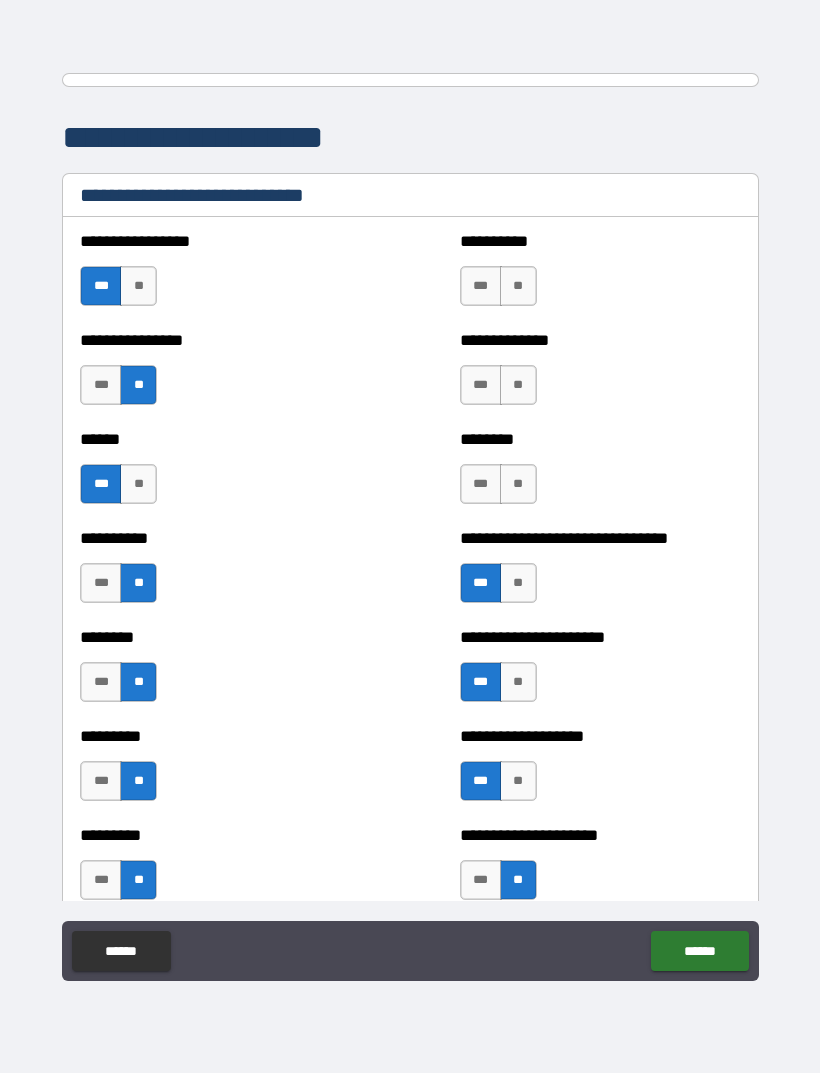 click on "**" at bounding box center [518, 484] 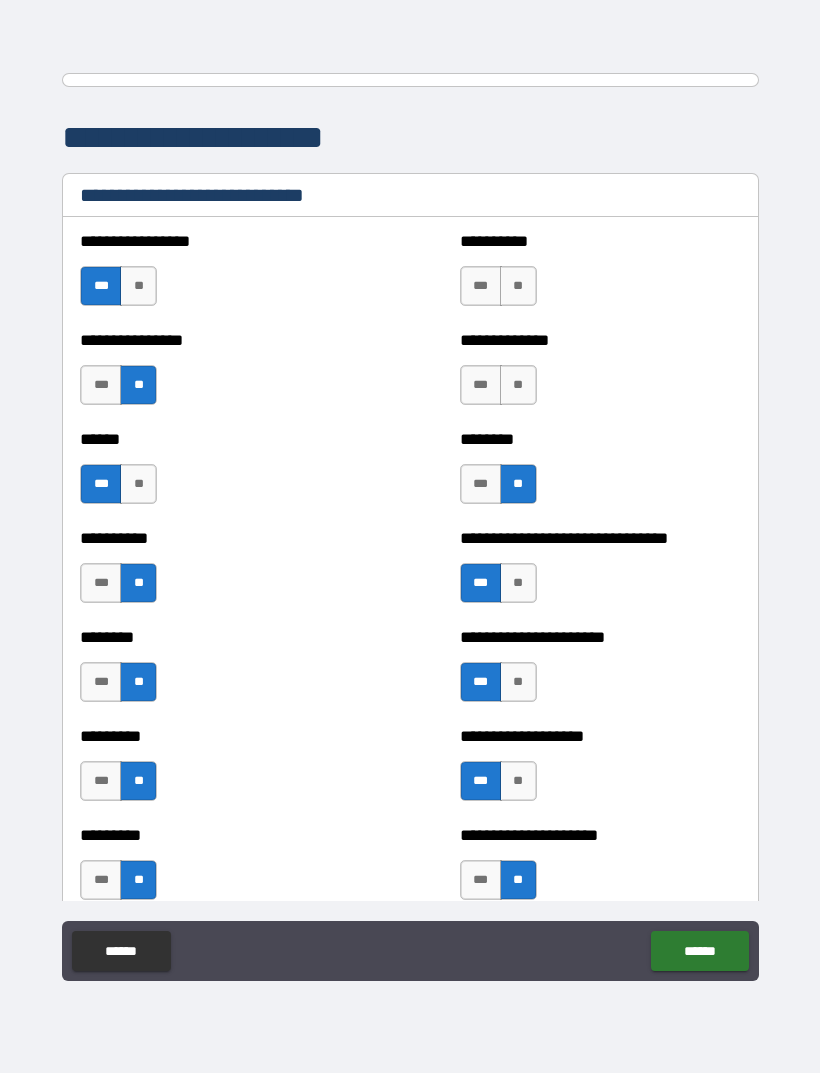 click on "**" at bounding box center (518, 385) 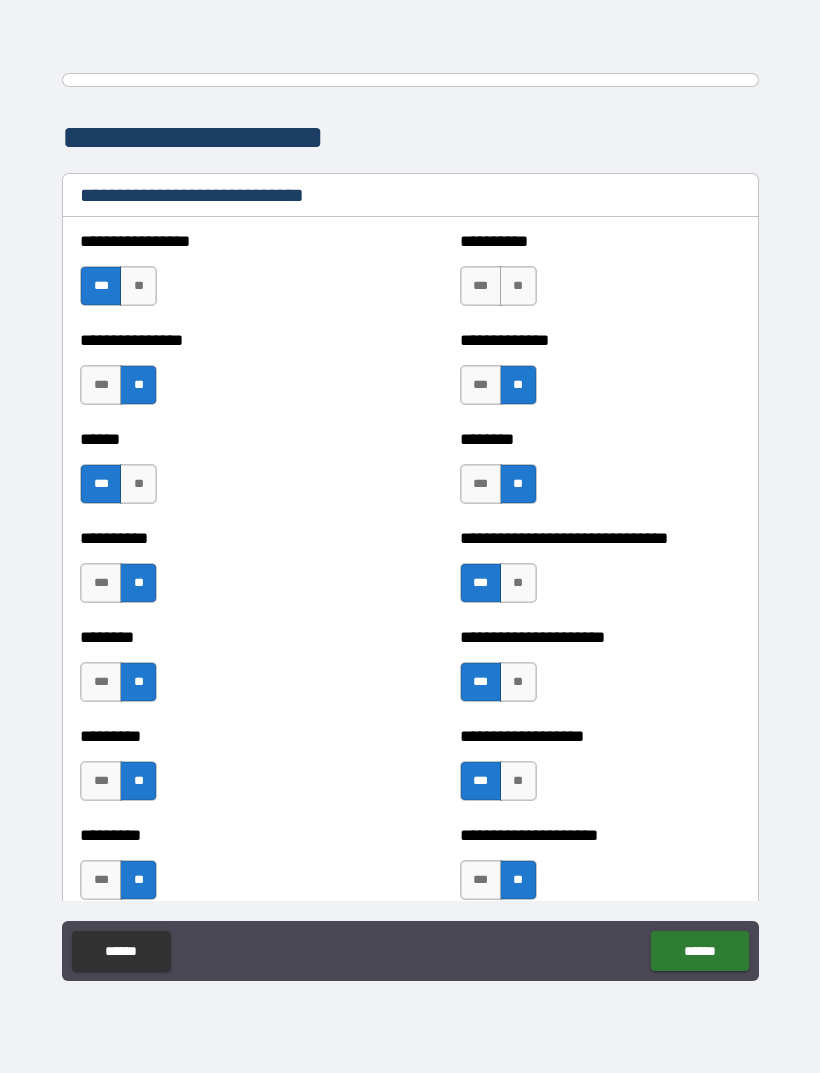click on "**" at bounding box center (518, 286) 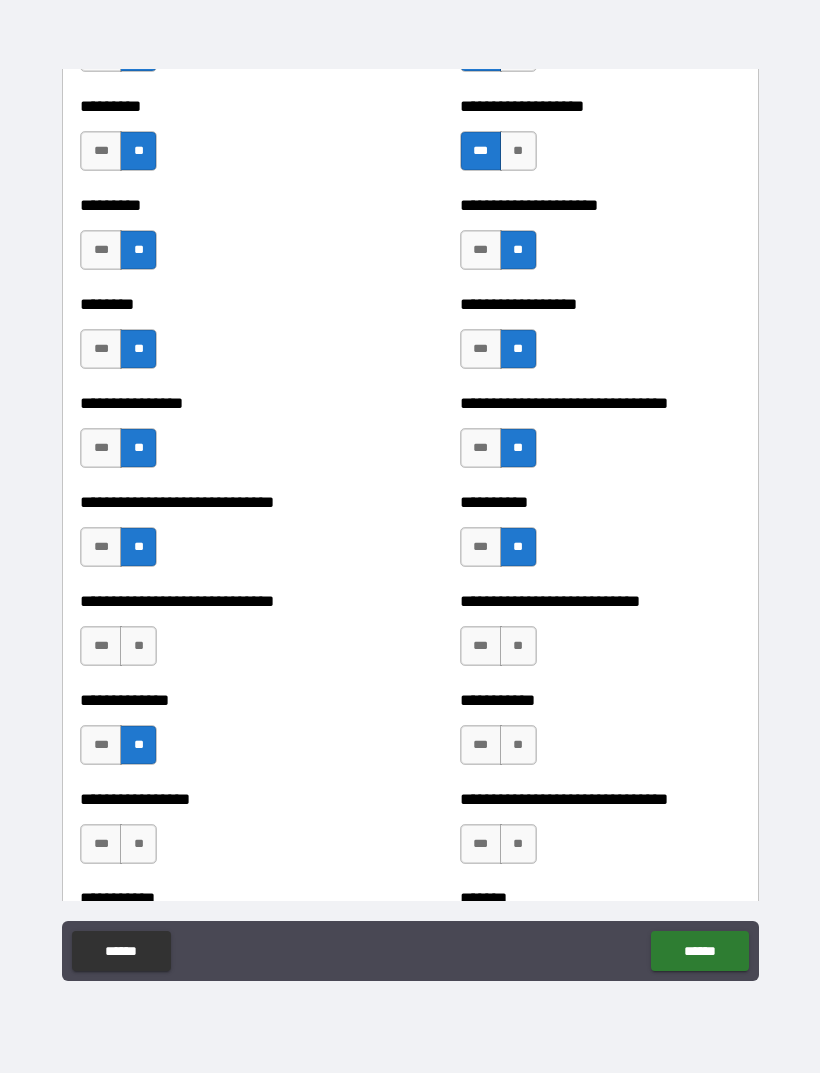 scroll, scrollTop: 7218, scrollLeft: 0, axis: vertical 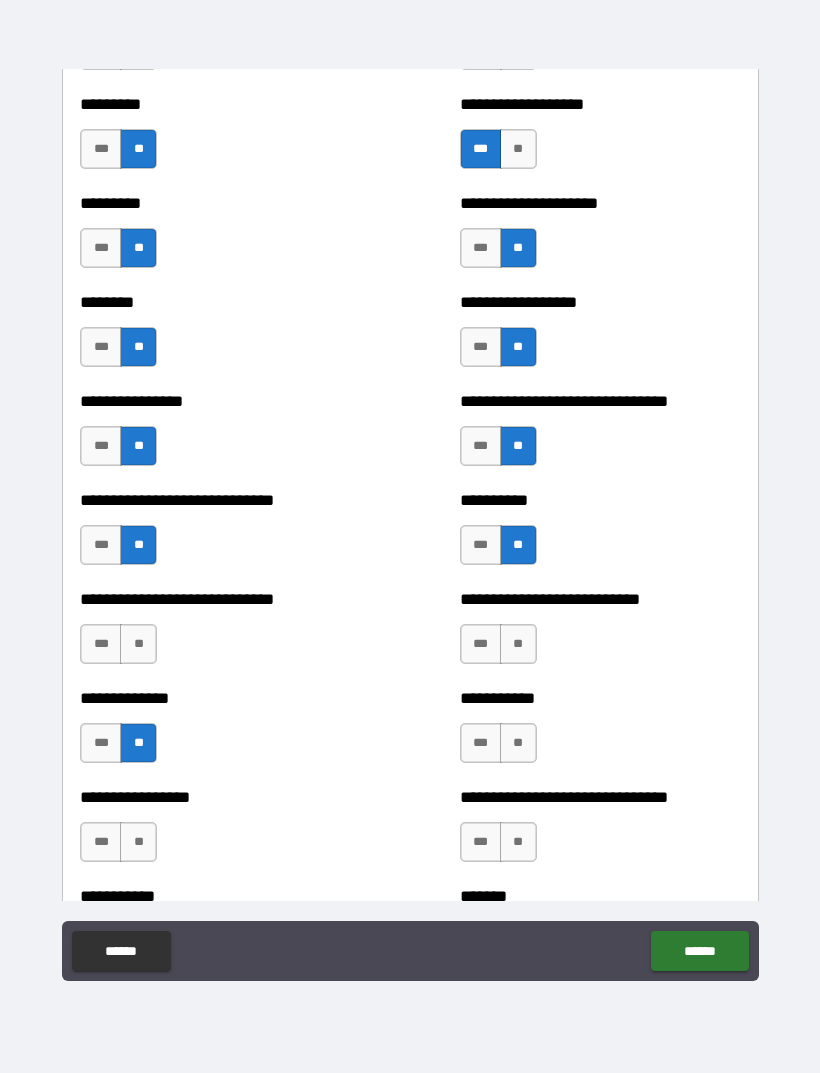 click on "**" at bounding box center (138, 842) 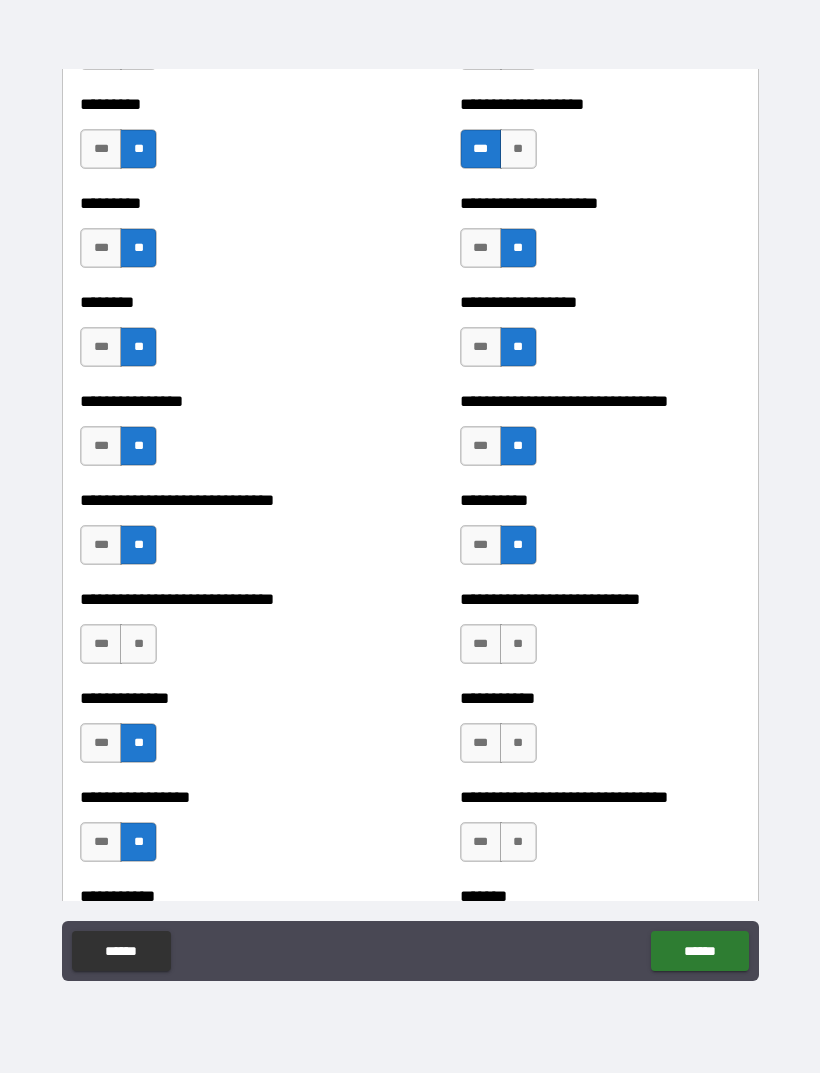click on "**" at bounding box center (138, 644) 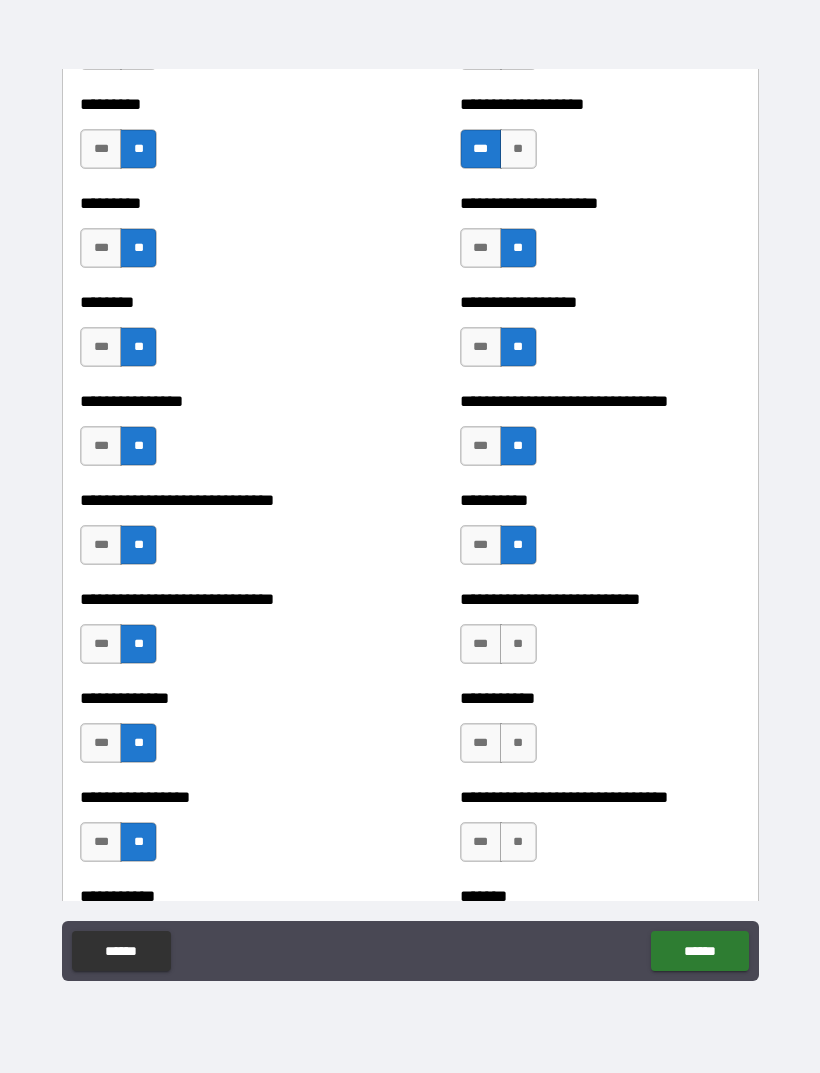 click on "**" at bounding box center [518, 644] 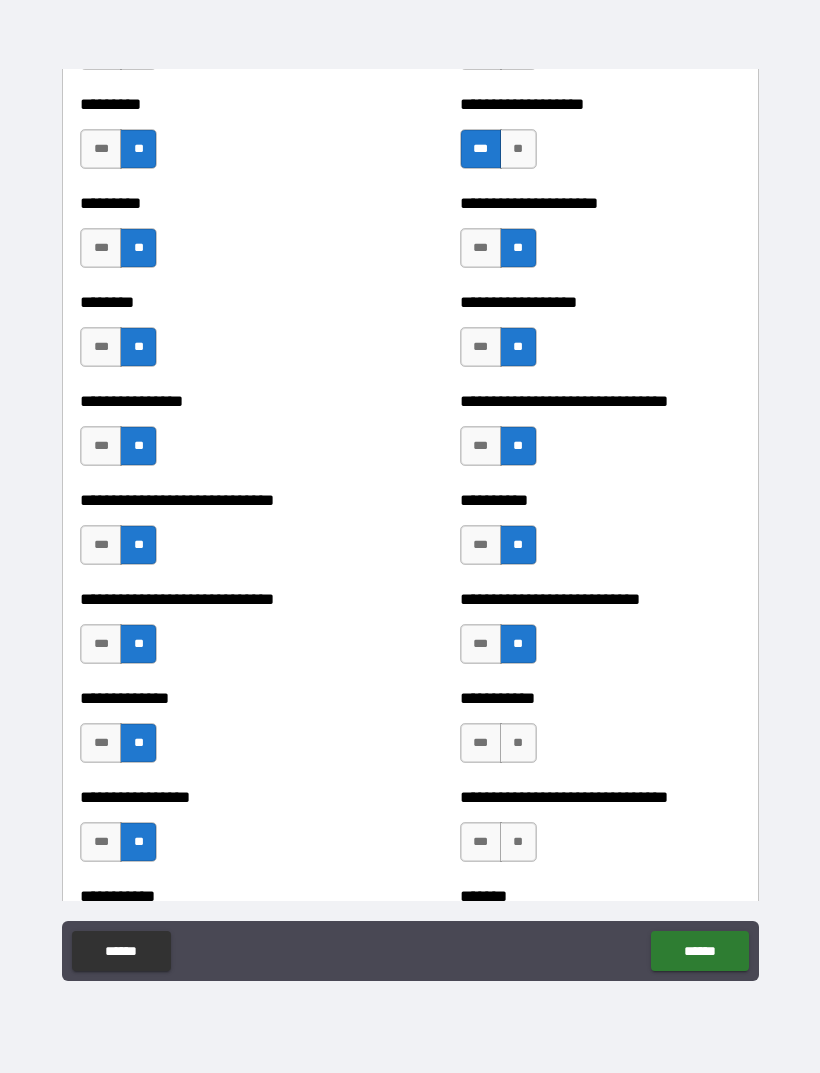 click on "**" at bounding box center (518, 743) 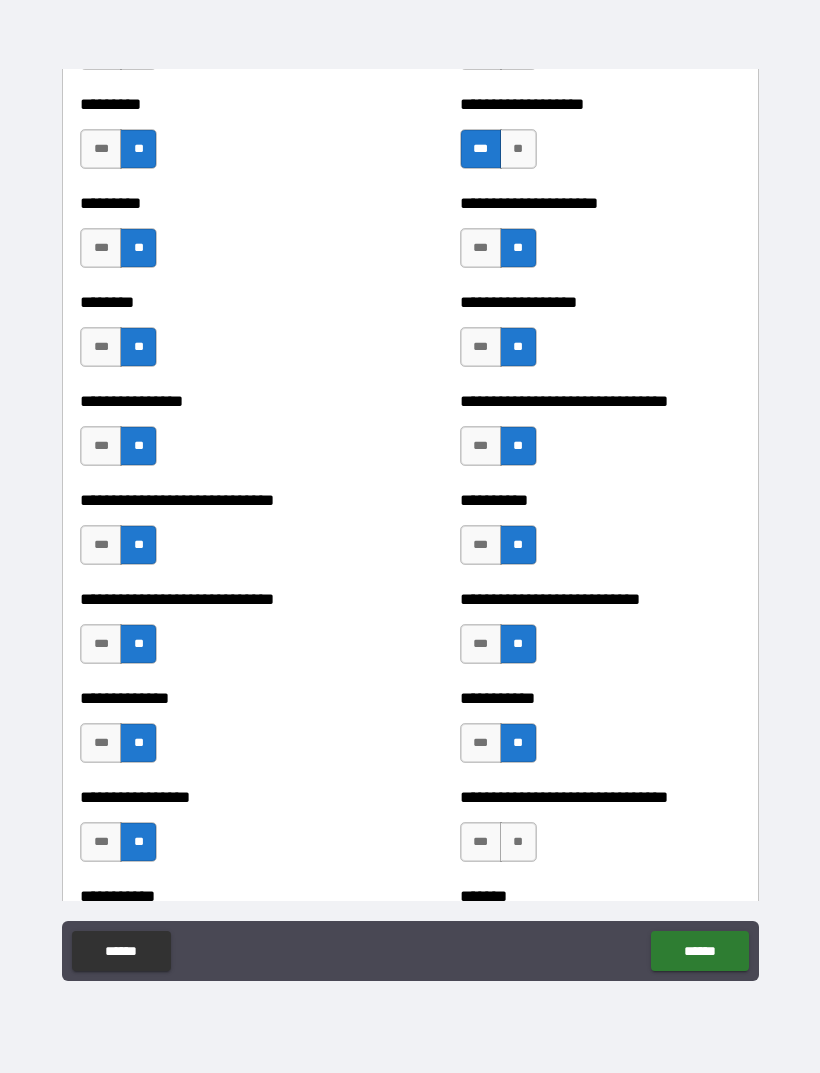 click on "**" at bounding box center [518, 842] 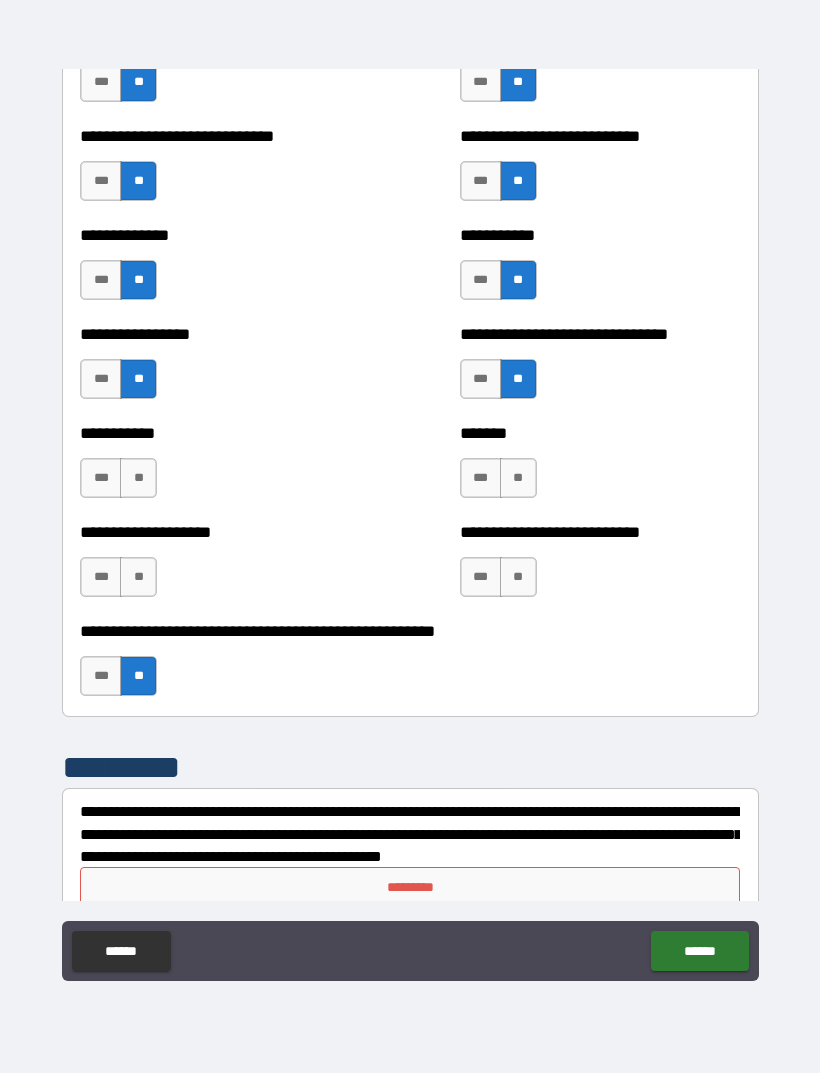scroll, scrollTop: 7694, scrollLeft: 0, axis: vertical 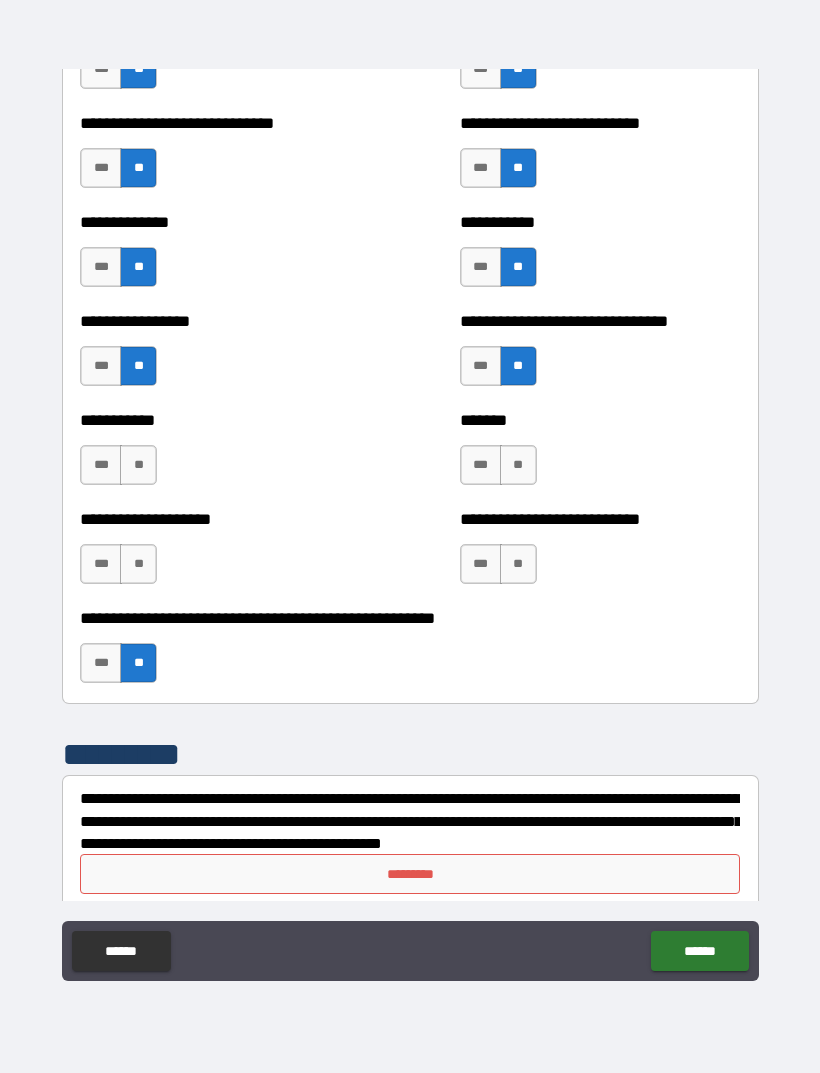click on "**" at bounding box center (138, 465) 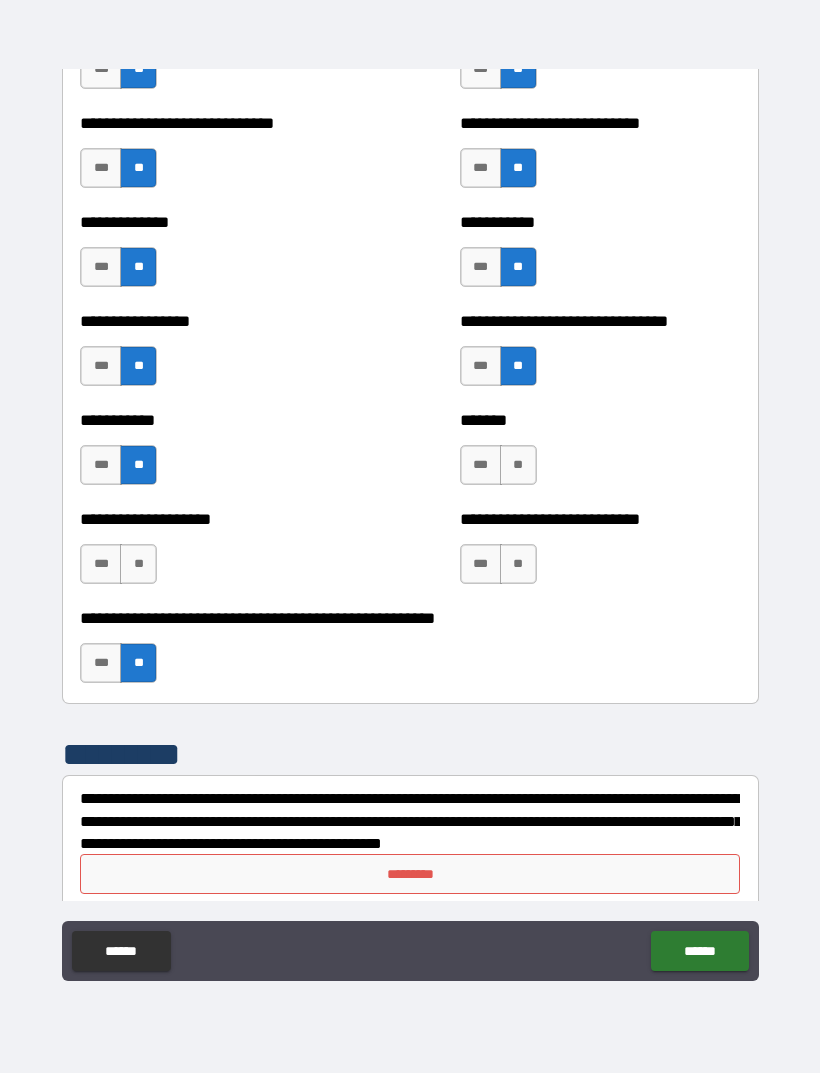 click on "**" at bounding box center [138, 564] 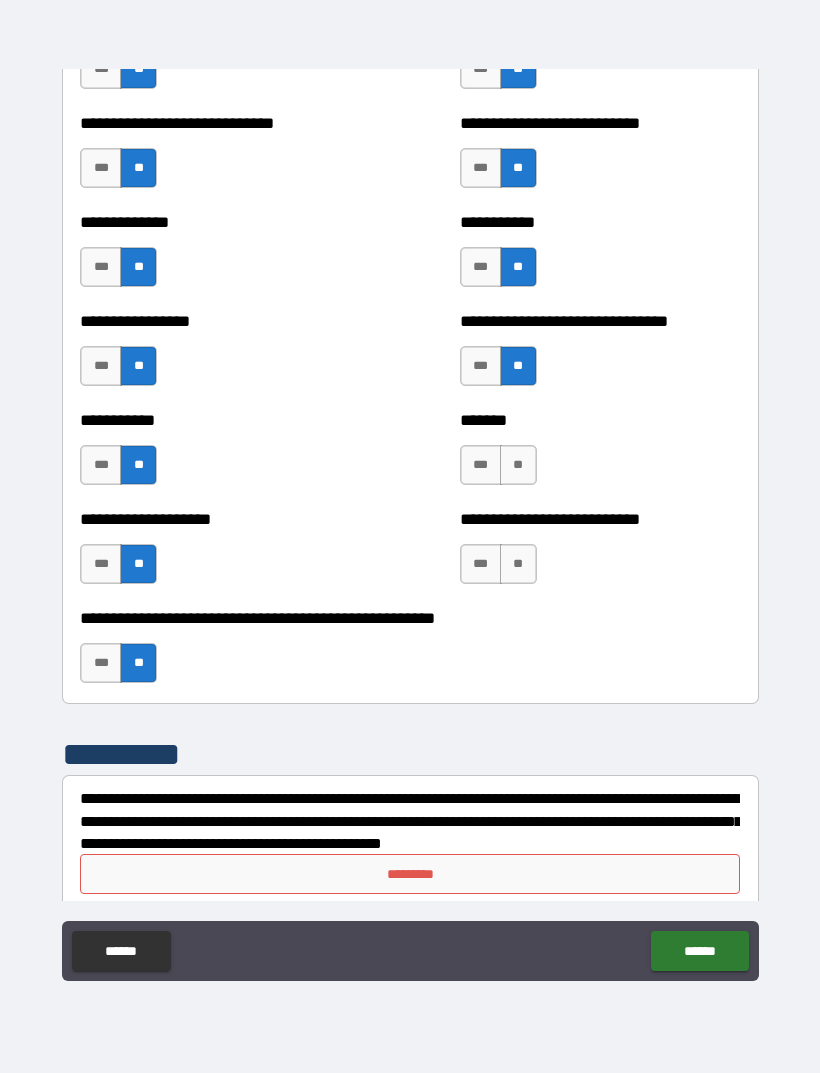 click on "***" at bounding box center (481, 465) 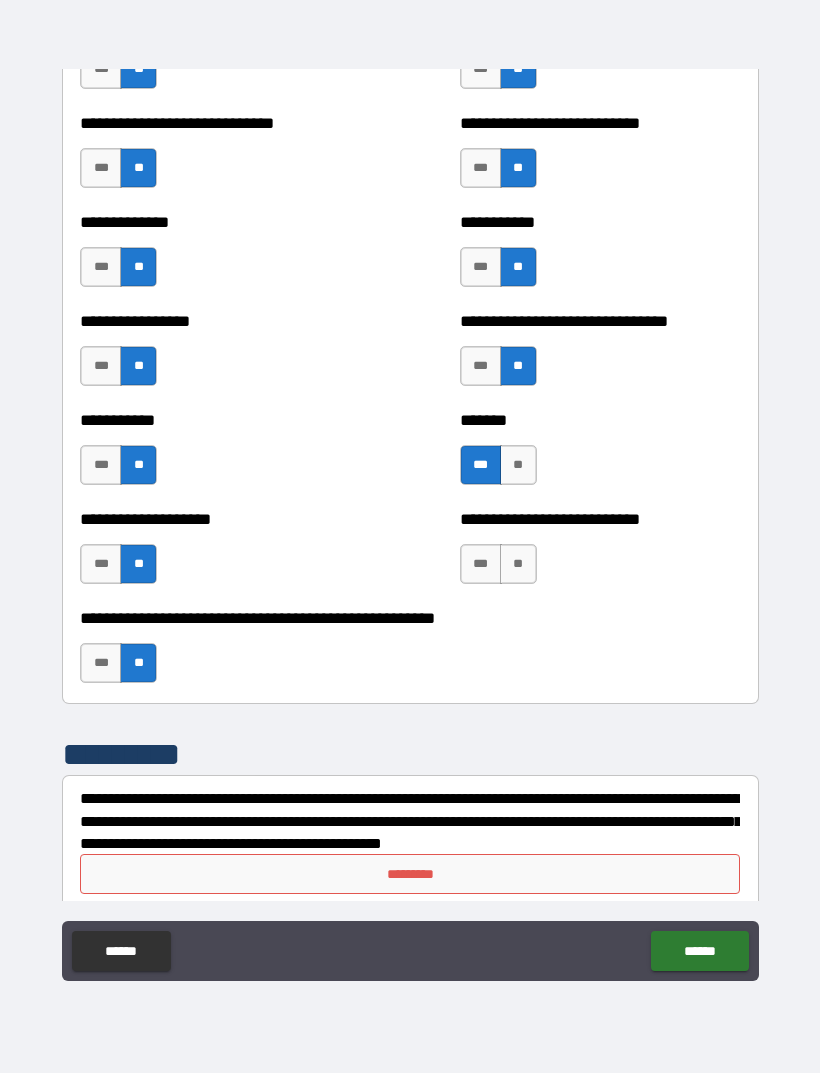 click on "**" at bounding box center [518, 564] 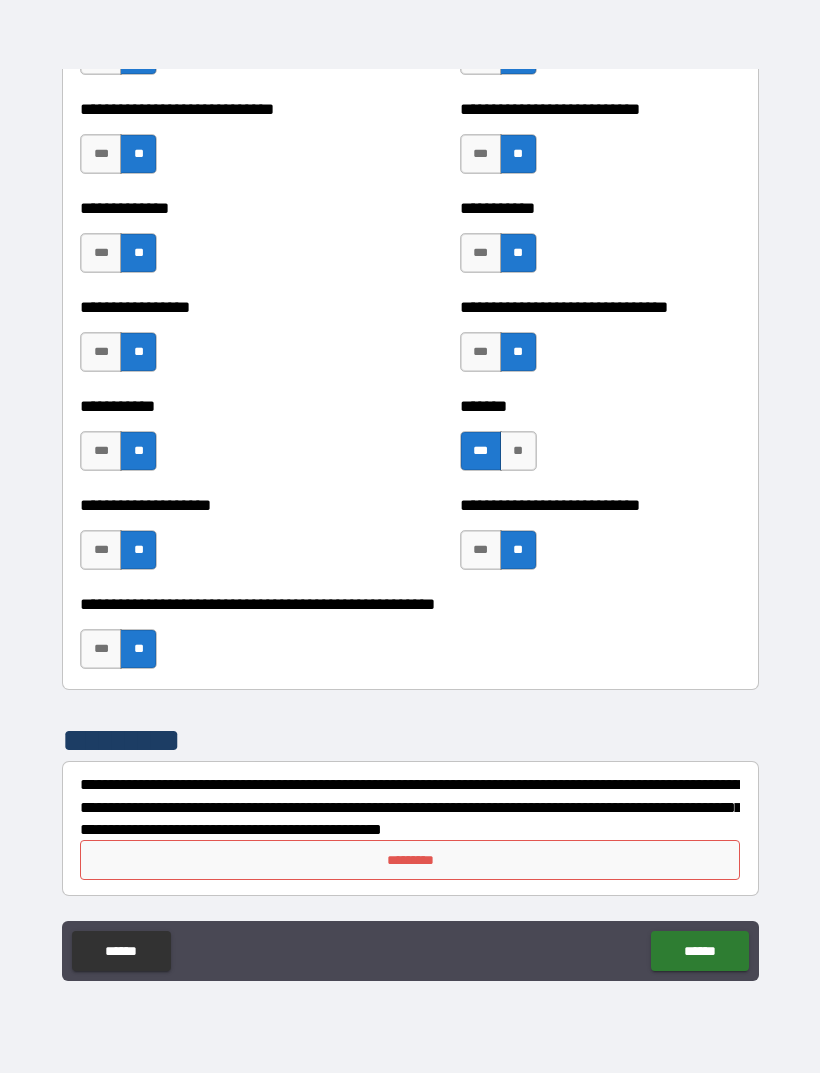 scroll, scrollTop: 7708, scrollLeft: 0, axis: vertical 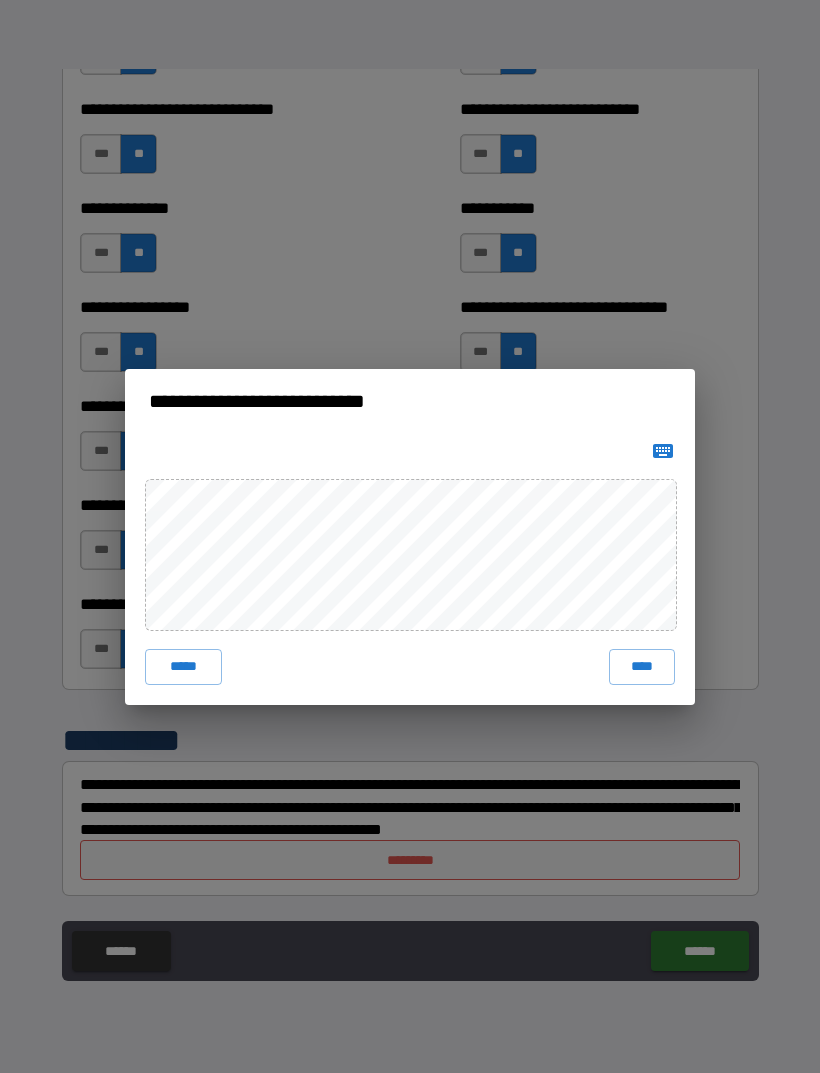 click on "****" at bounding box center [642, 667] 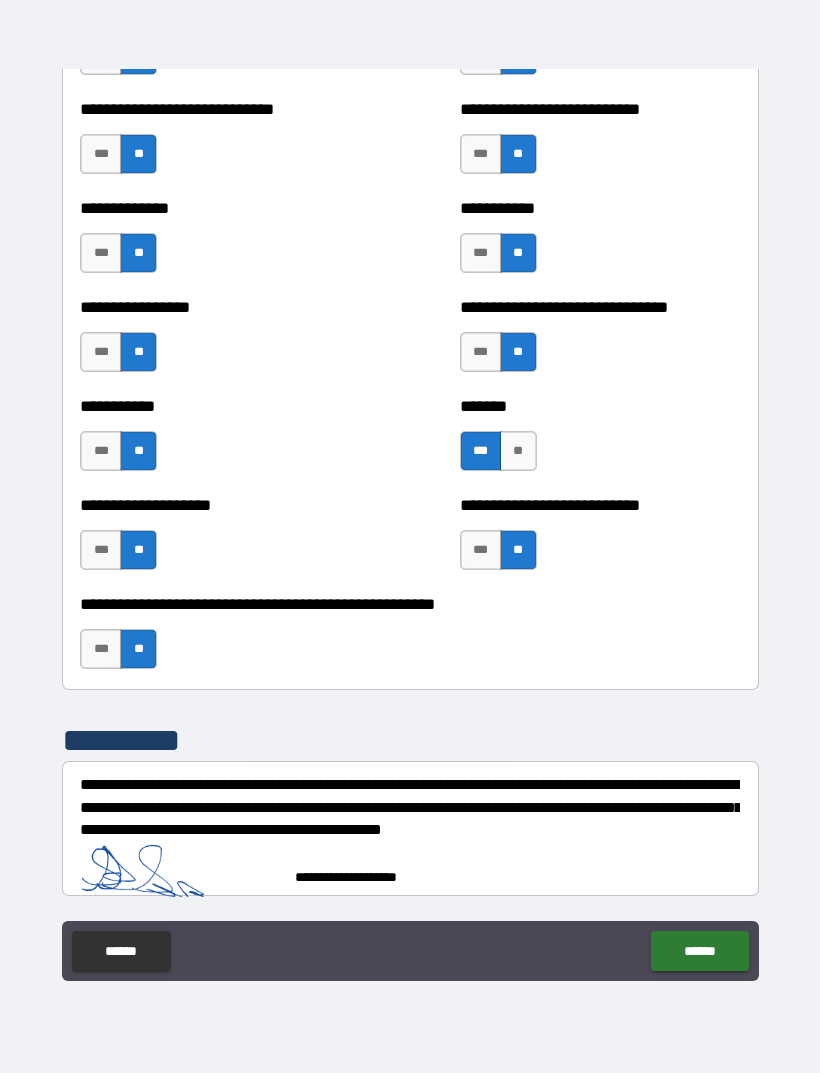 scroll, scrollTop: 7698, scrollLeft: 0, axis: vertical 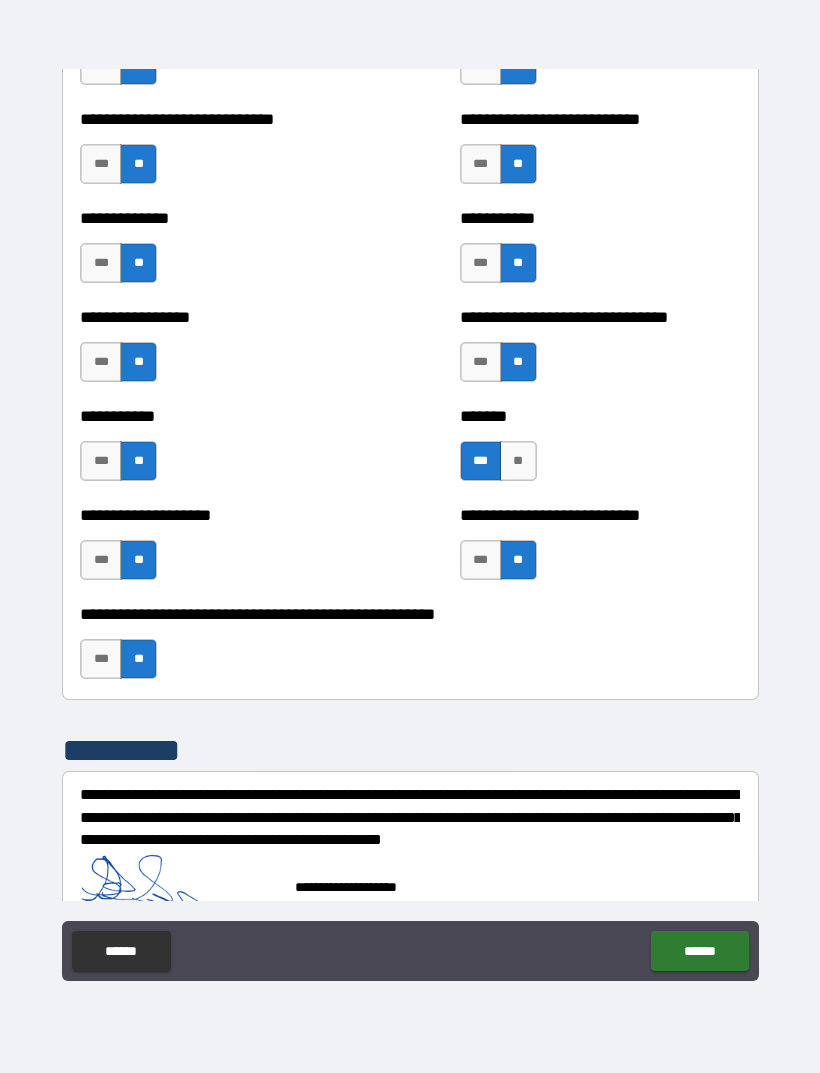 click on "******" at bounding box center [699, 951] 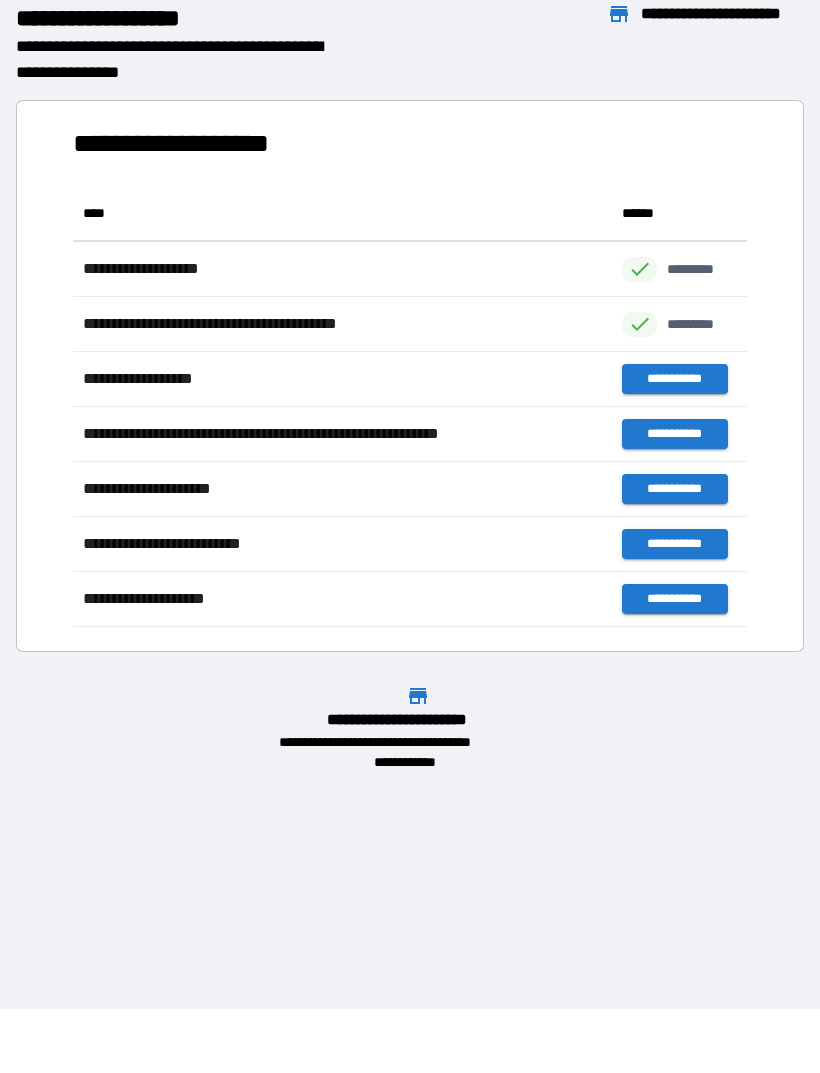 scroll, scrollTop: 1, scrollLeft: 1, axis: both 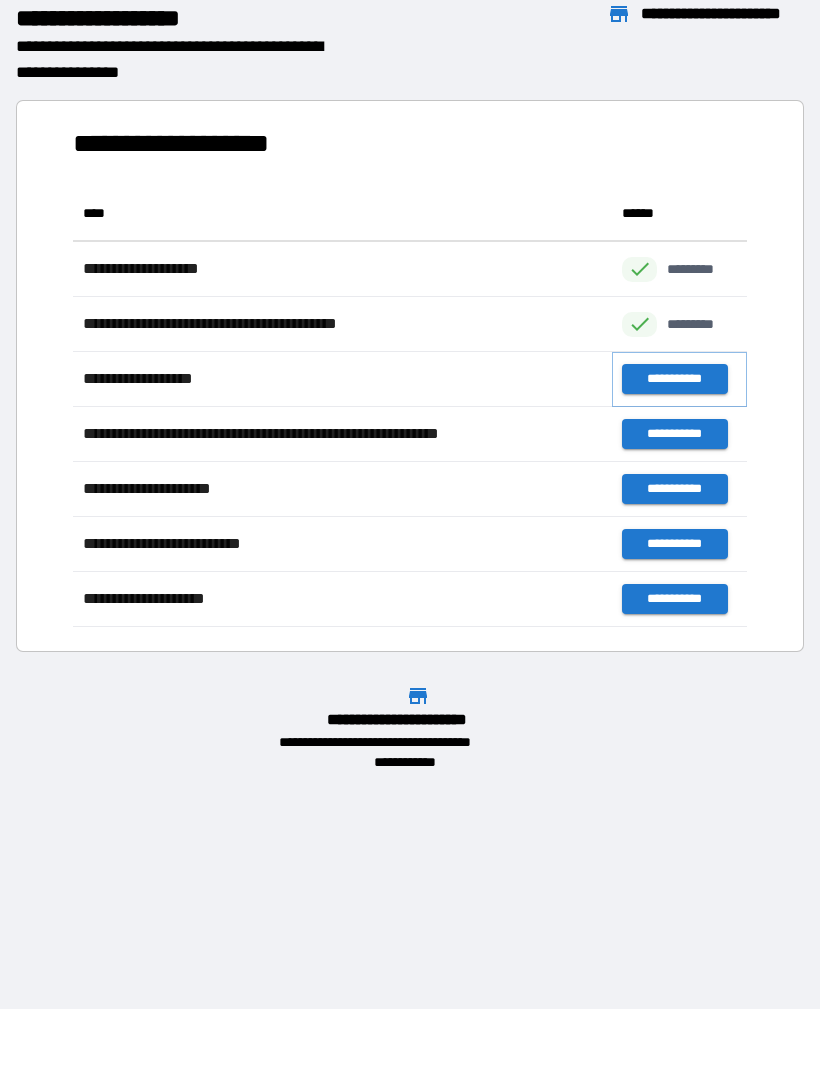 click on "**********" at bounding box center [674, 379] 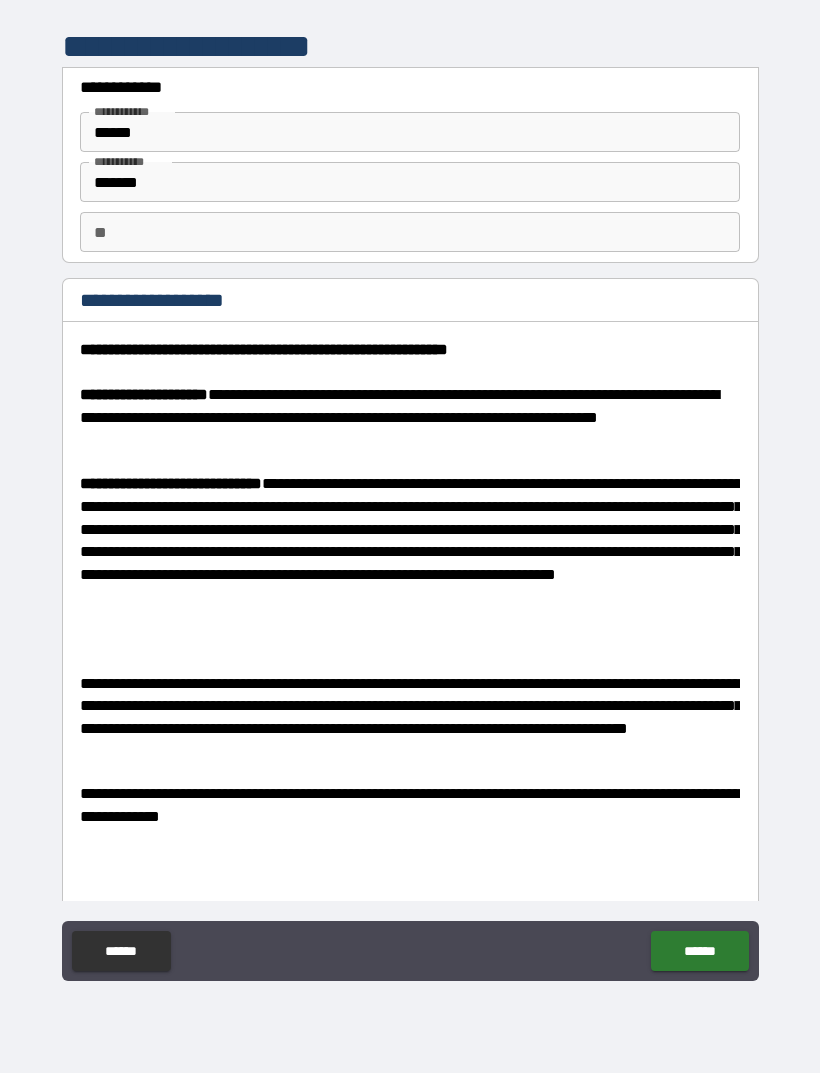 click on "**" at bounding box center (410, 232) 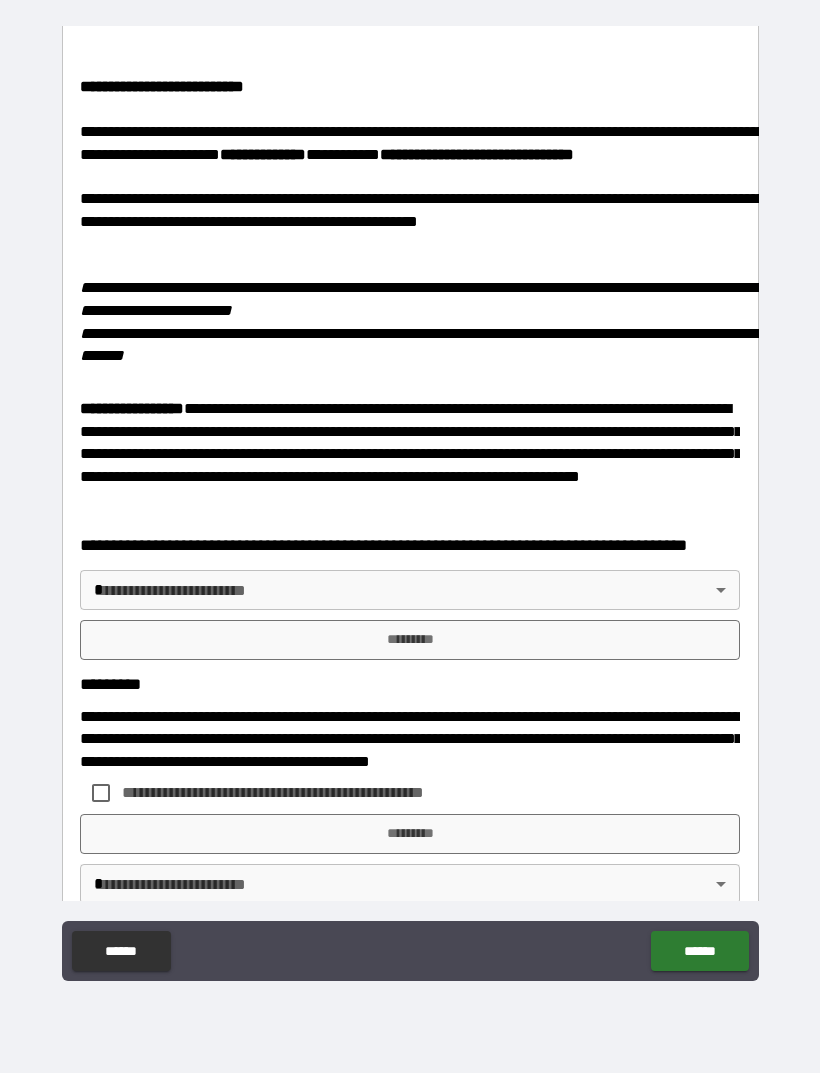 scroll, scrollTop: 3124, scrollLeft: 0, axis: vertical 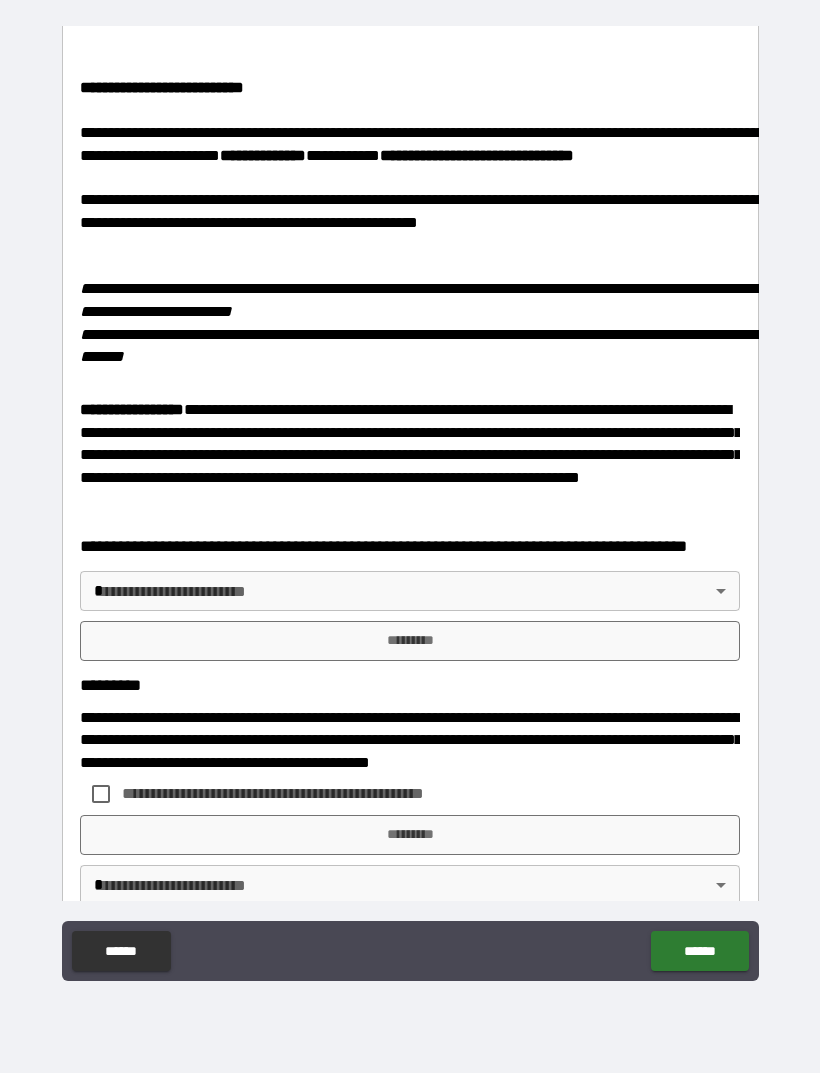 type on "*" 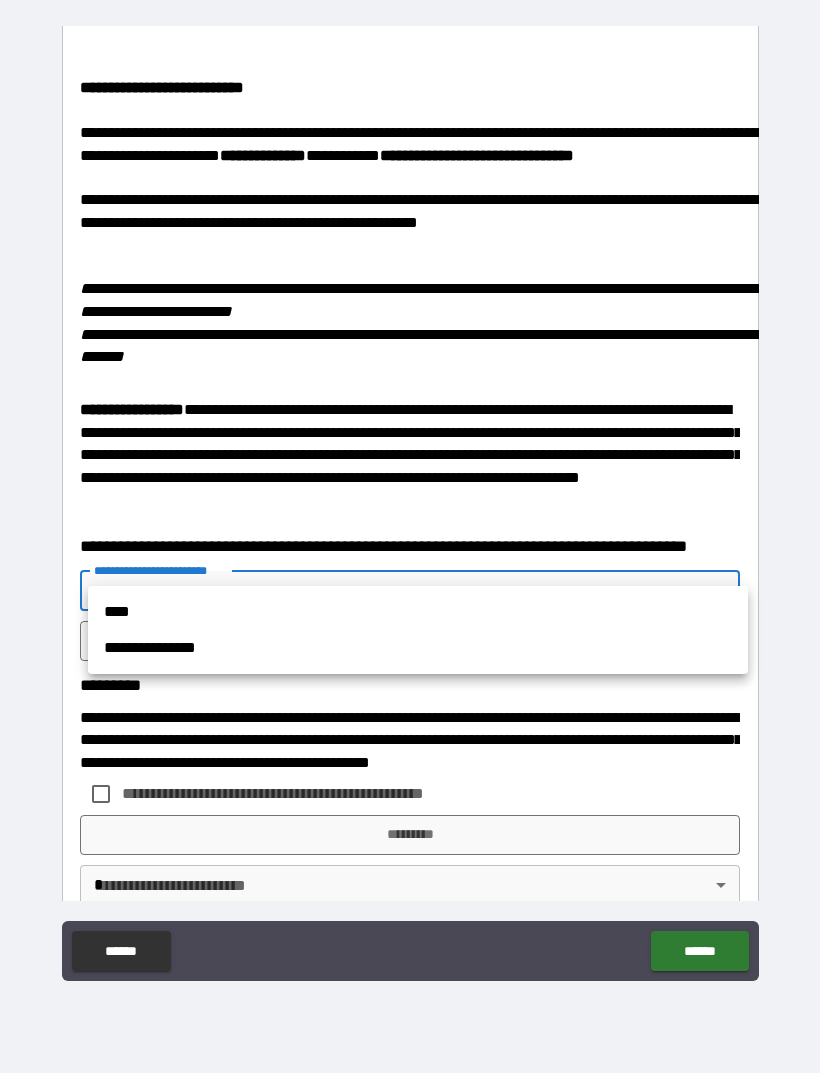 click on "****" at bounding box center [418, 612] 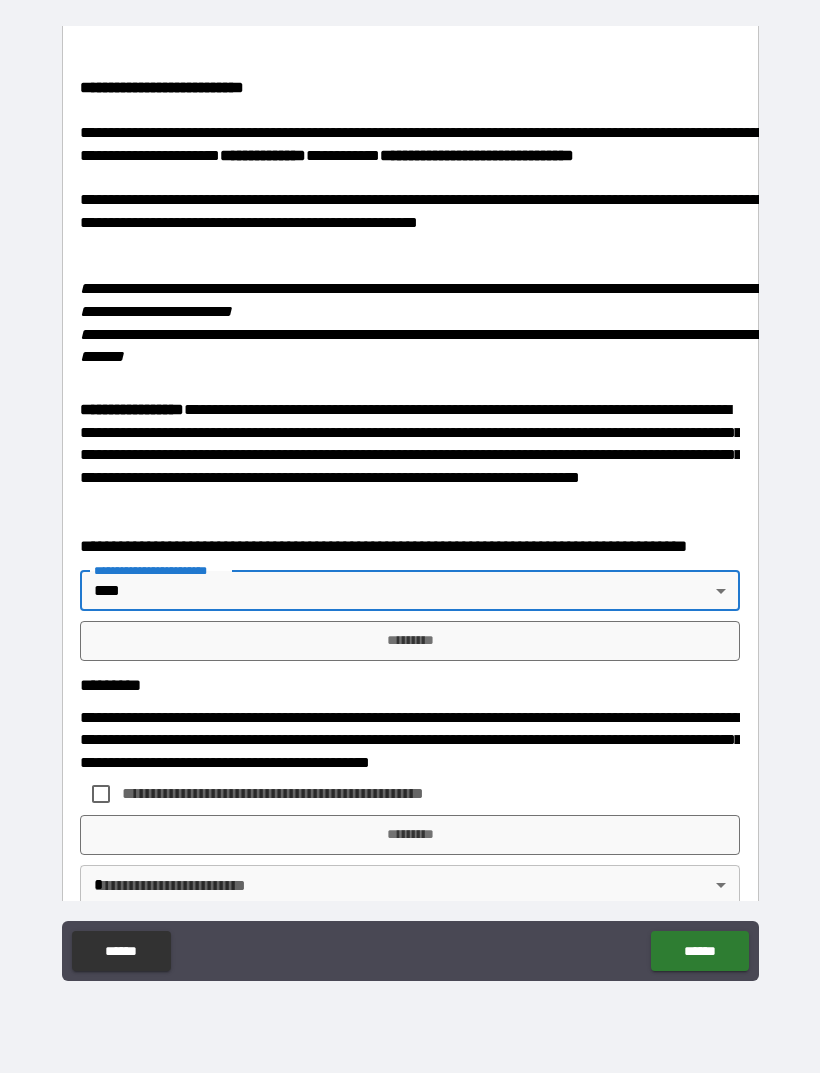 click on "*********" at bounding box center [410, 641] 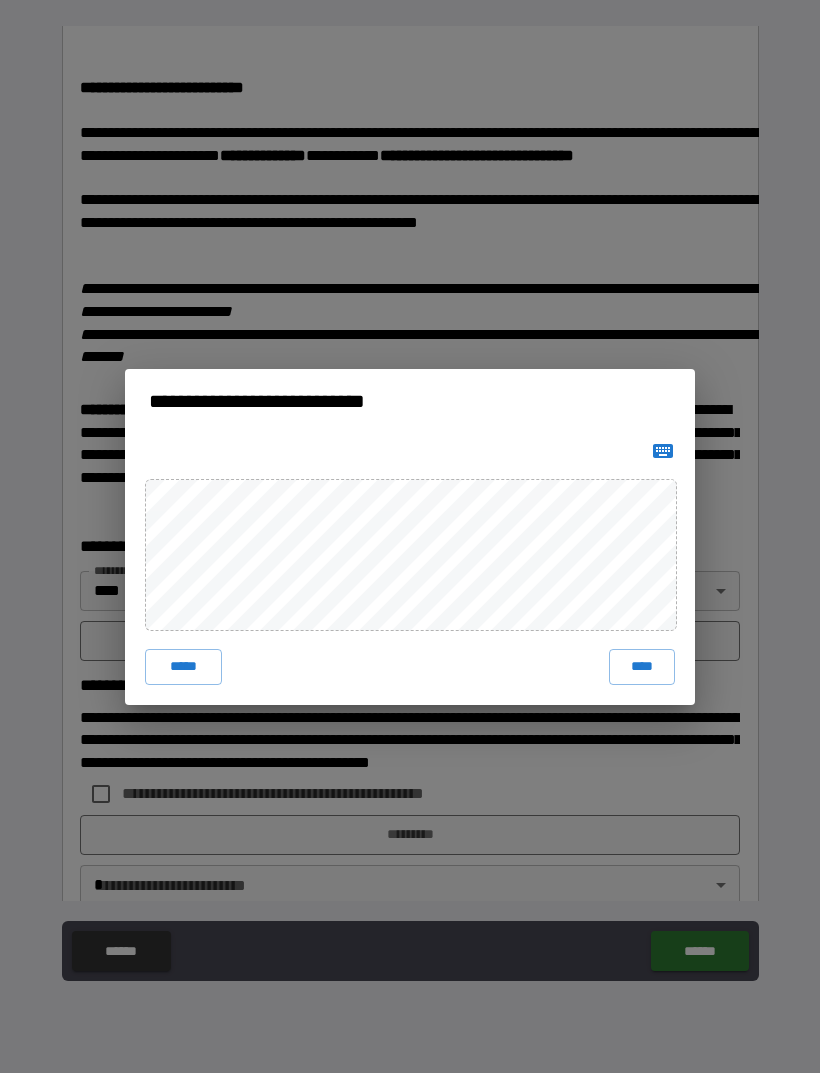 click on "****" at bounding box center [642, 667] 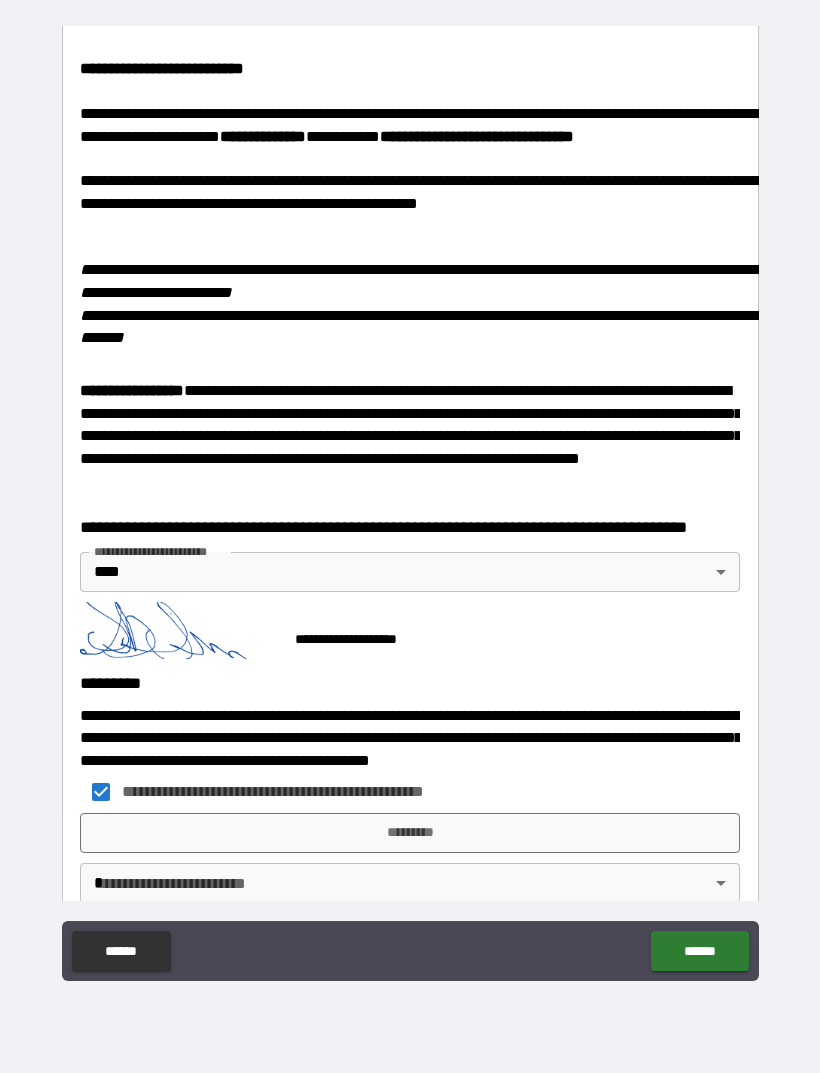 scroll, scrollTop: 3141, scrollLeft: 0, axis: vertical 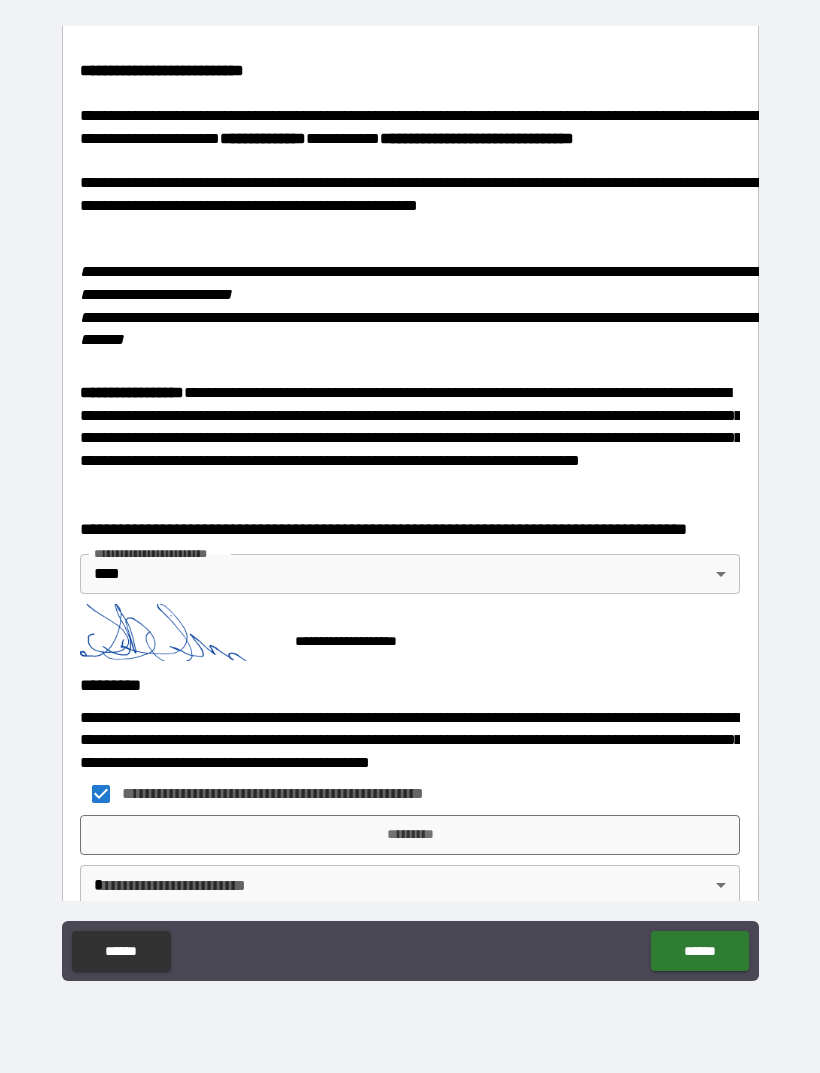click on "*********" at bounding box center (410, 835) 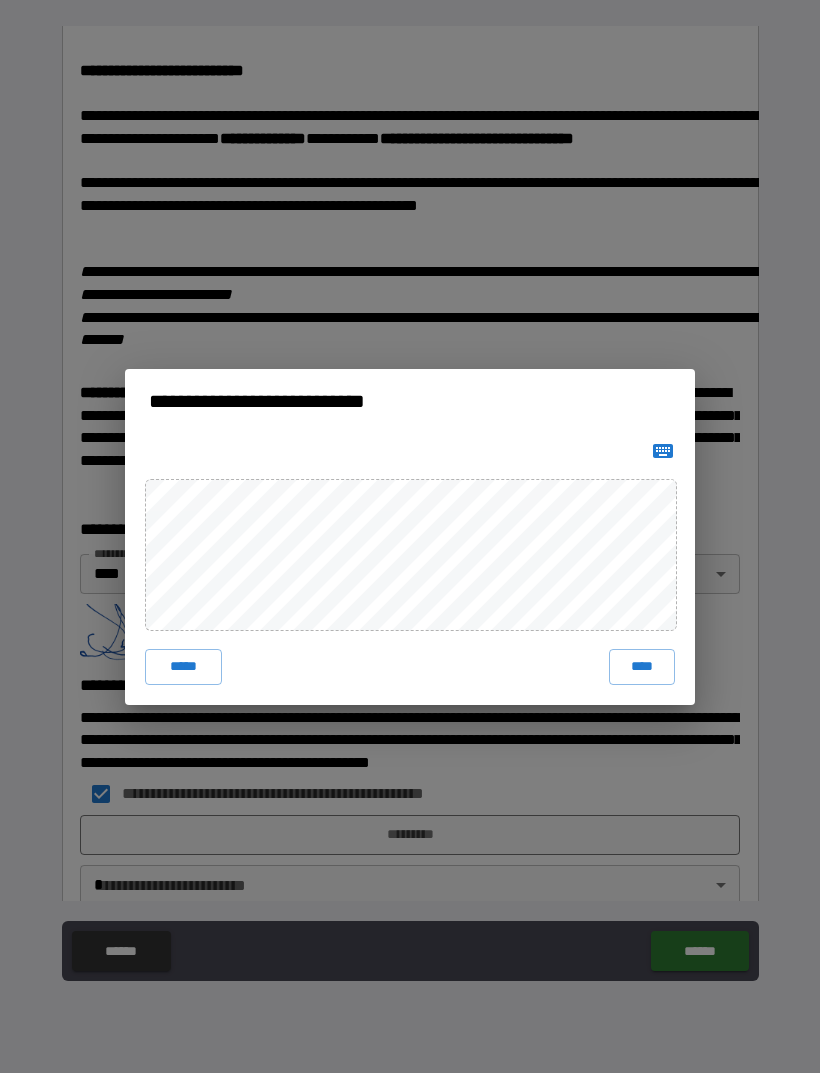 click on "****" at bounding box center (642, 667) 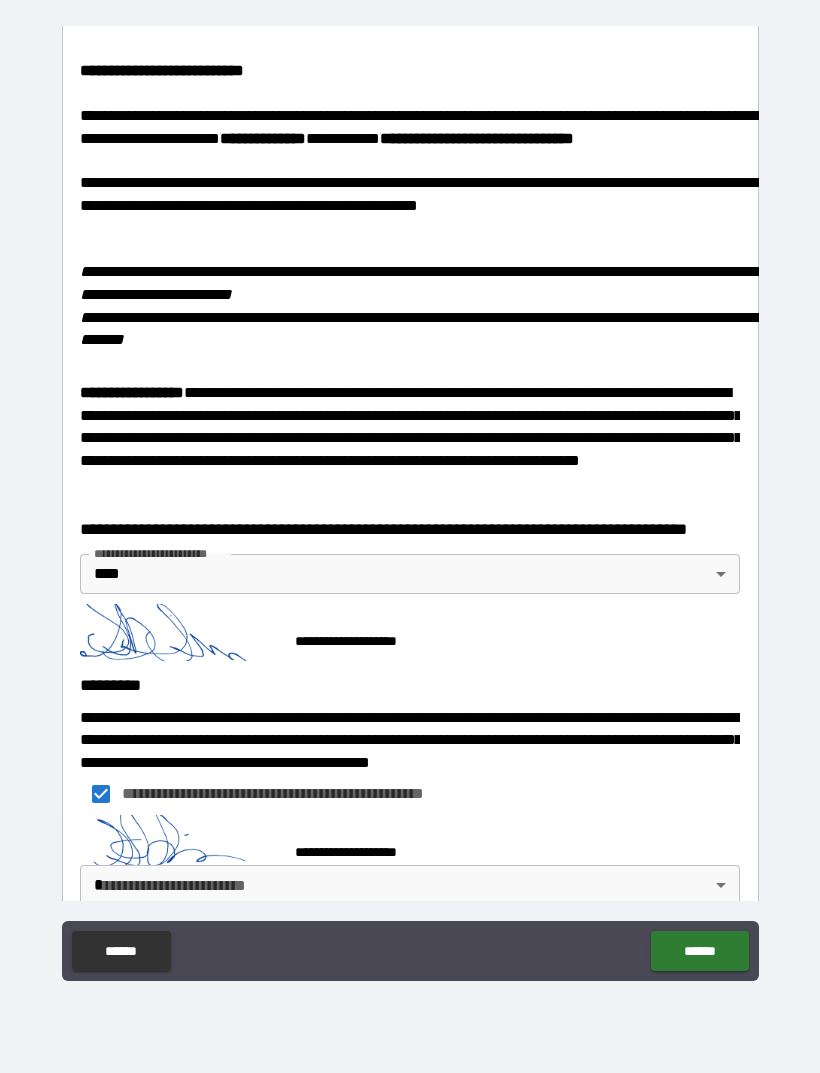 scroll, scrollTop: 3131, scrollLeft: 0, axis: vertical 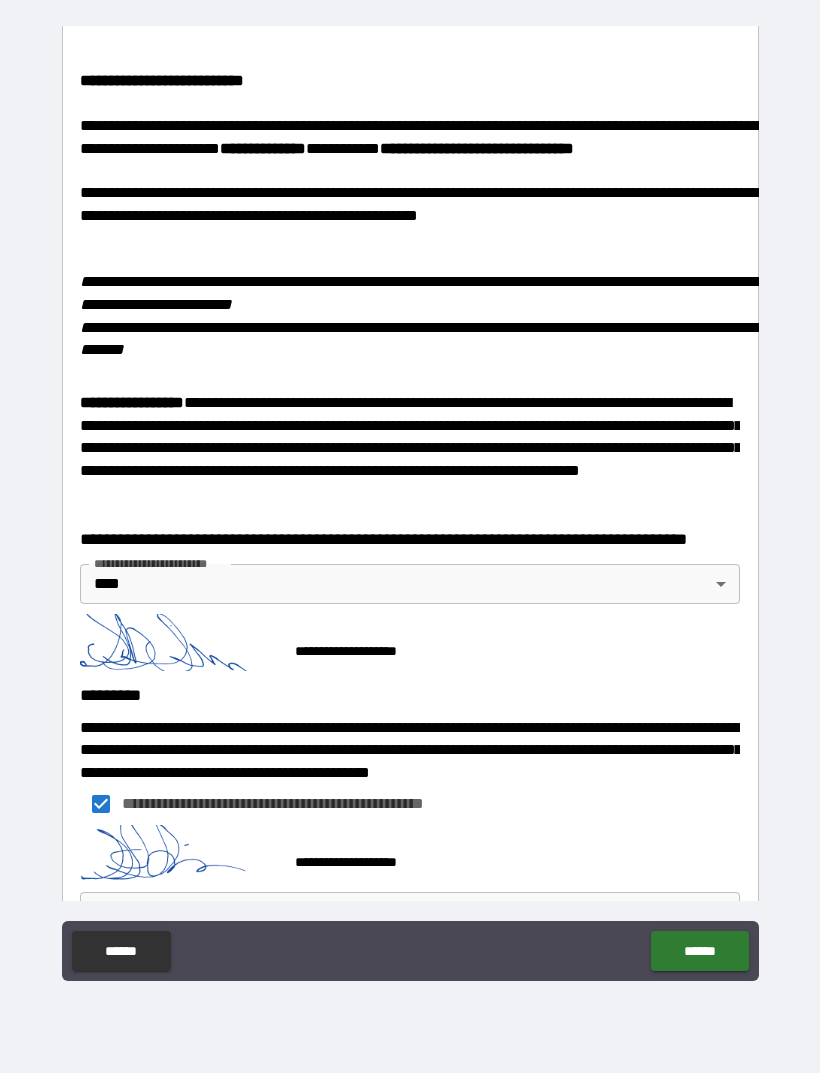 click on "**********" at bounding box center [410, 504] 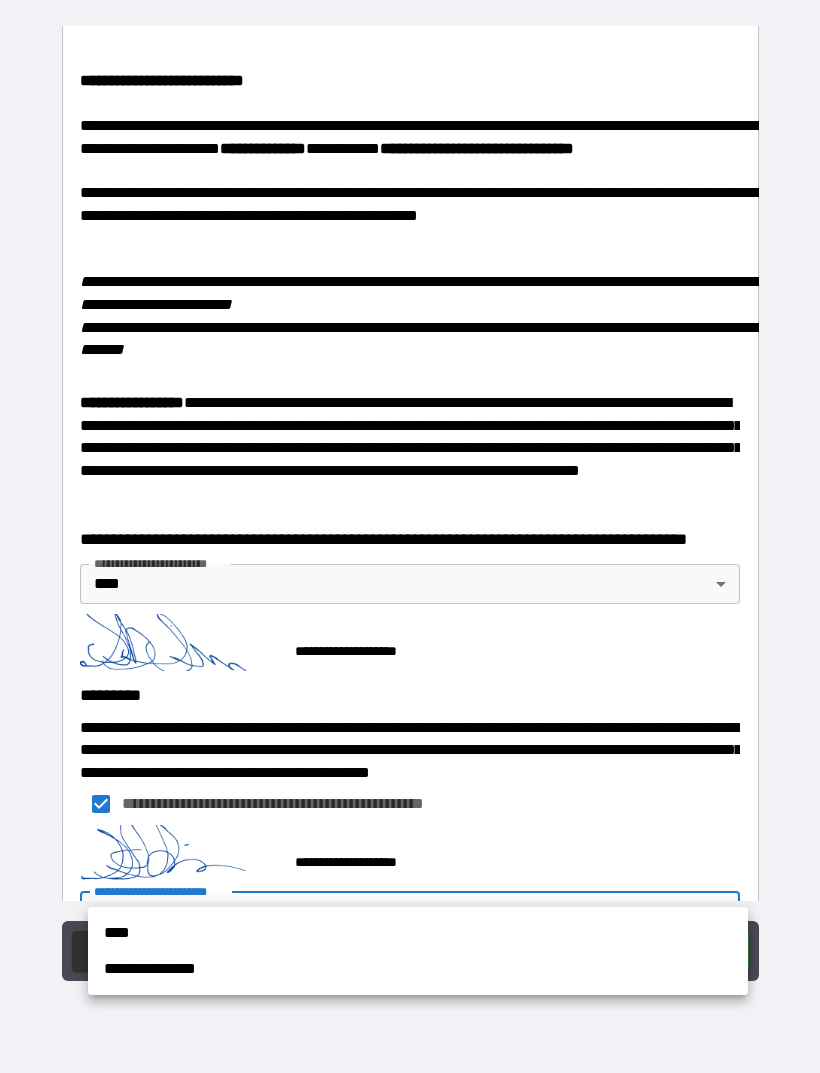 click on "****" at bounding box center [418, 933] 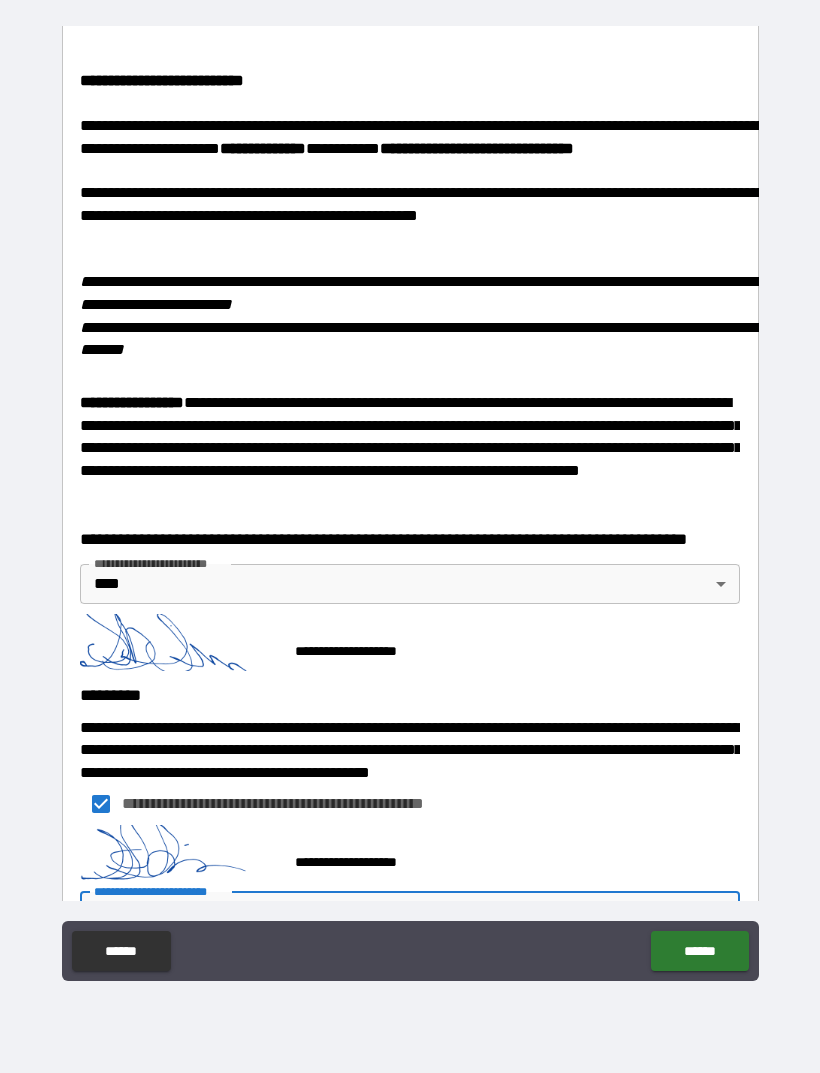 click on "******" at bounding box center (699, 951) 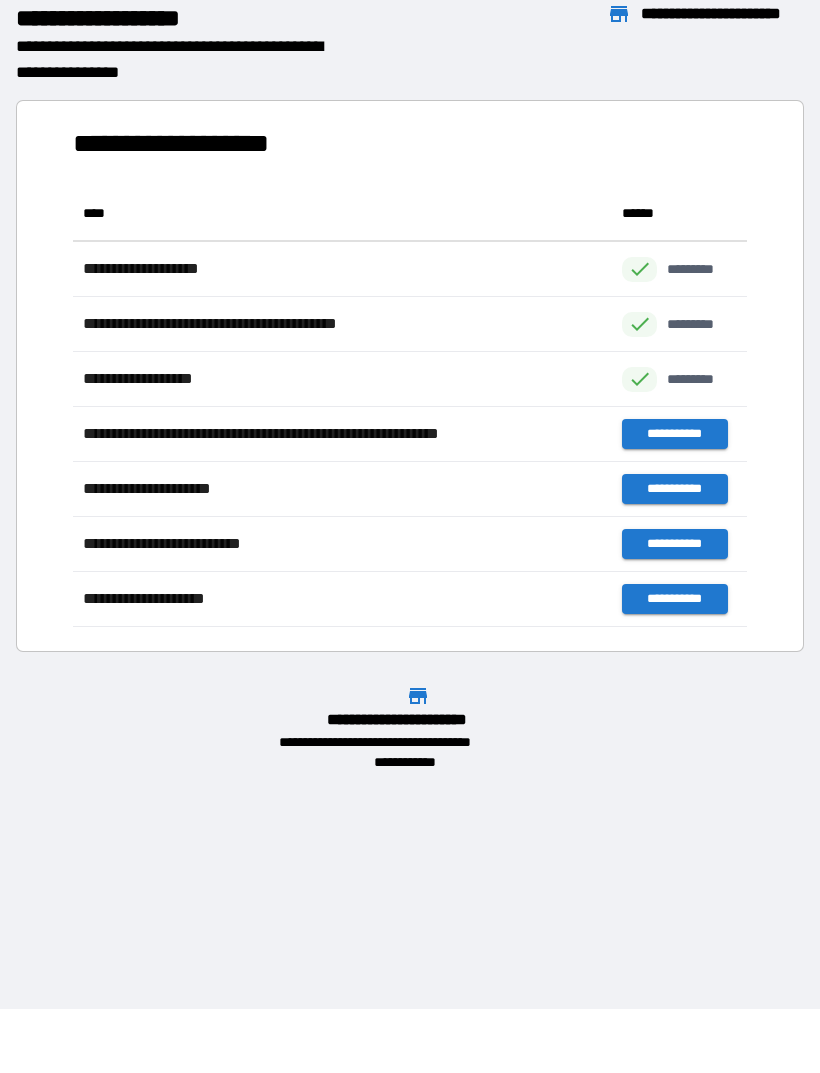 scroll, scrollTop: 1, scrollLeft: 1, axis: both 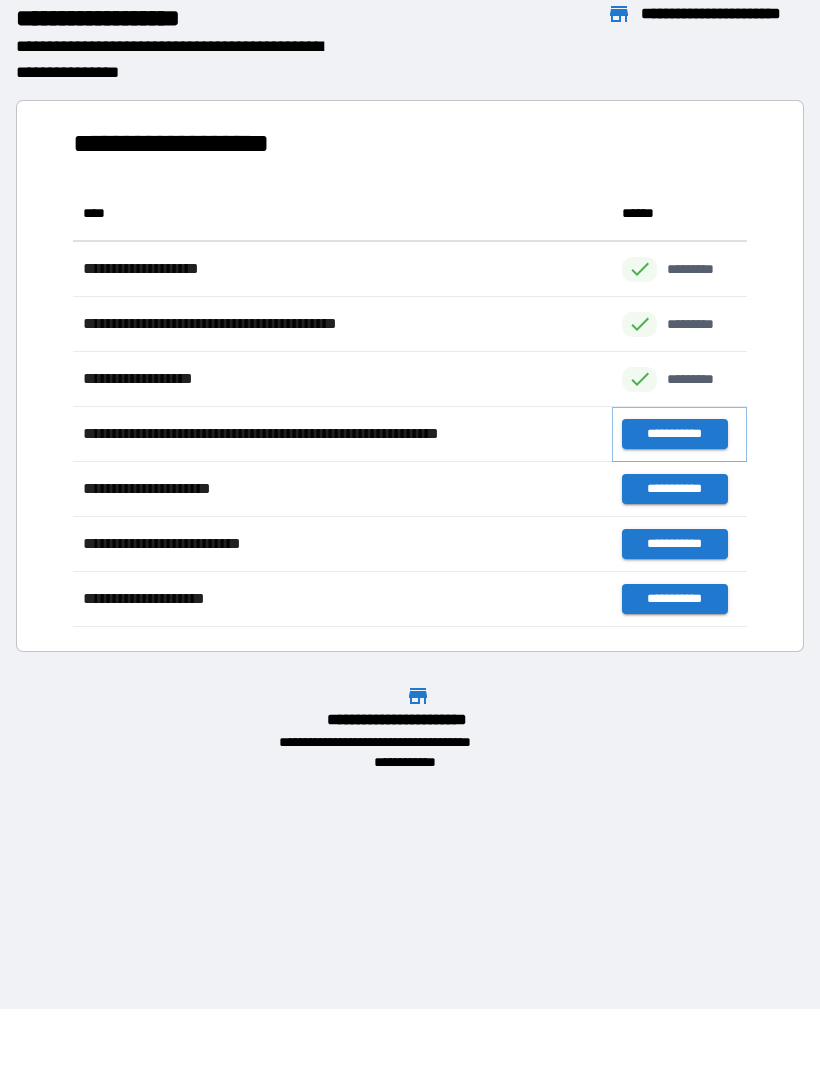 click on "**********" at bounding box center (674, 434) 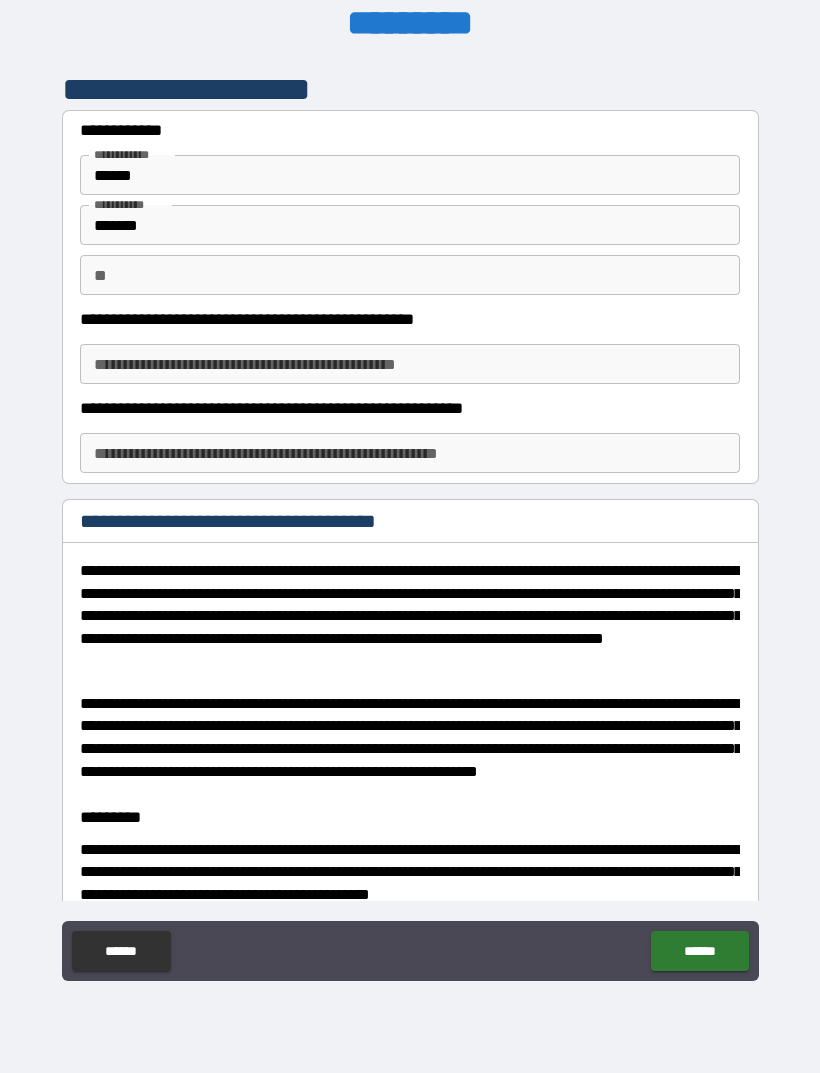 click on "** **" at bounding box center (410, 275) 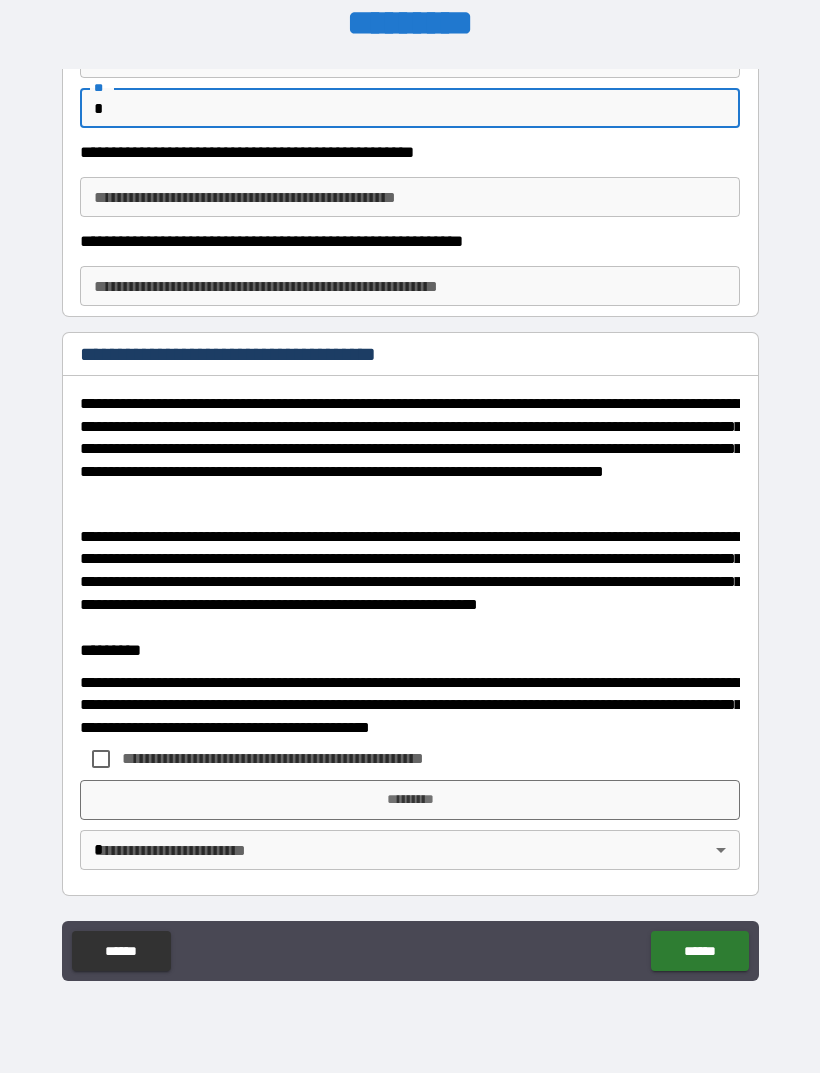 scroll, scrollTop: 166, scrollLeft: 0, axis: vertical 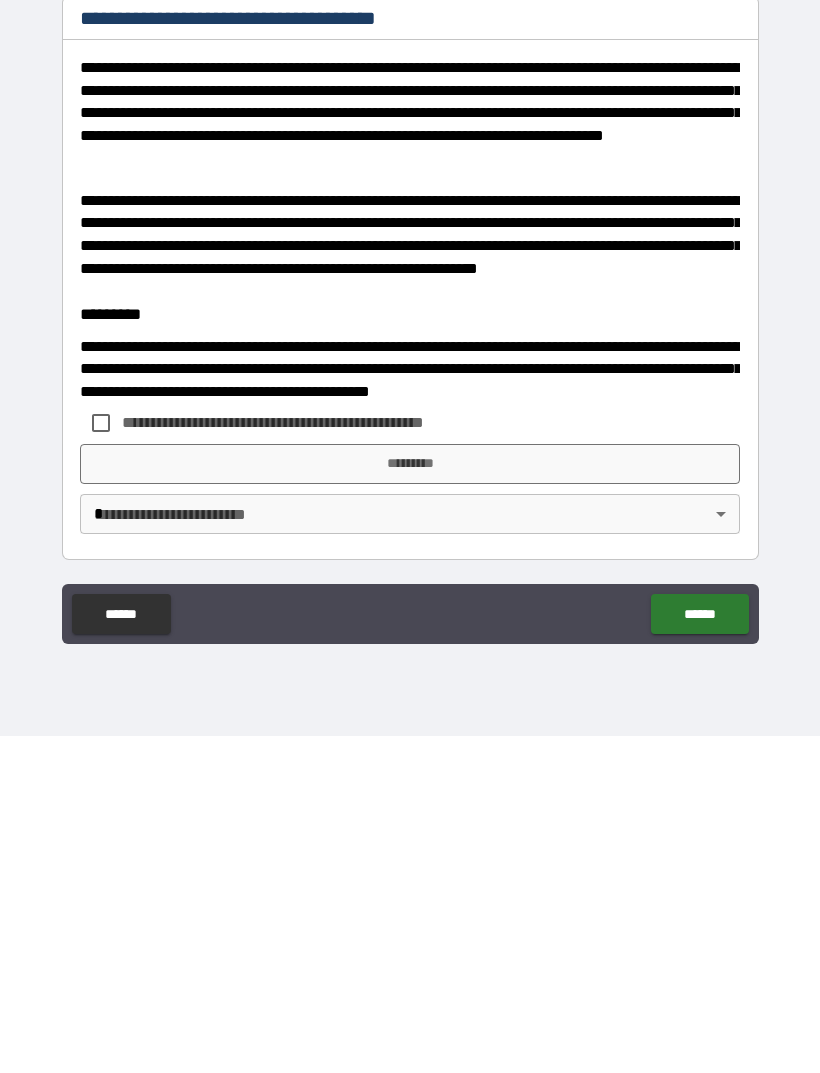 type on "*" 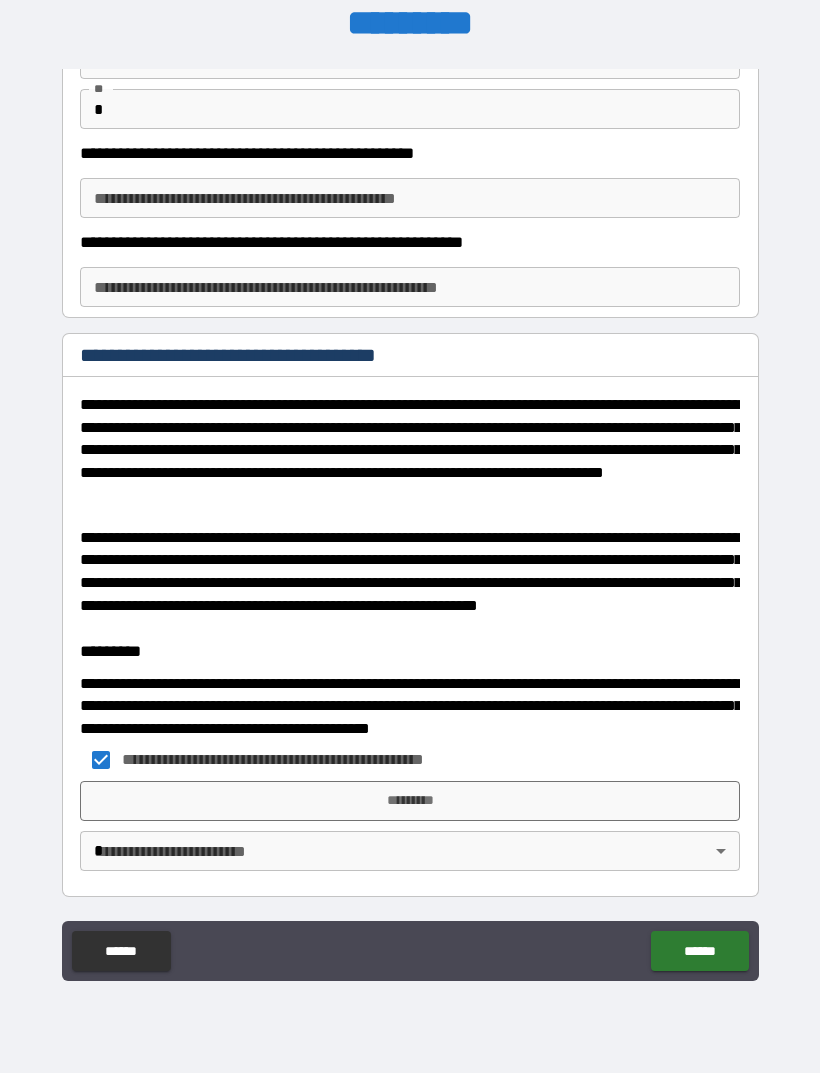 click on "*********" at bounding box center [410, 801] 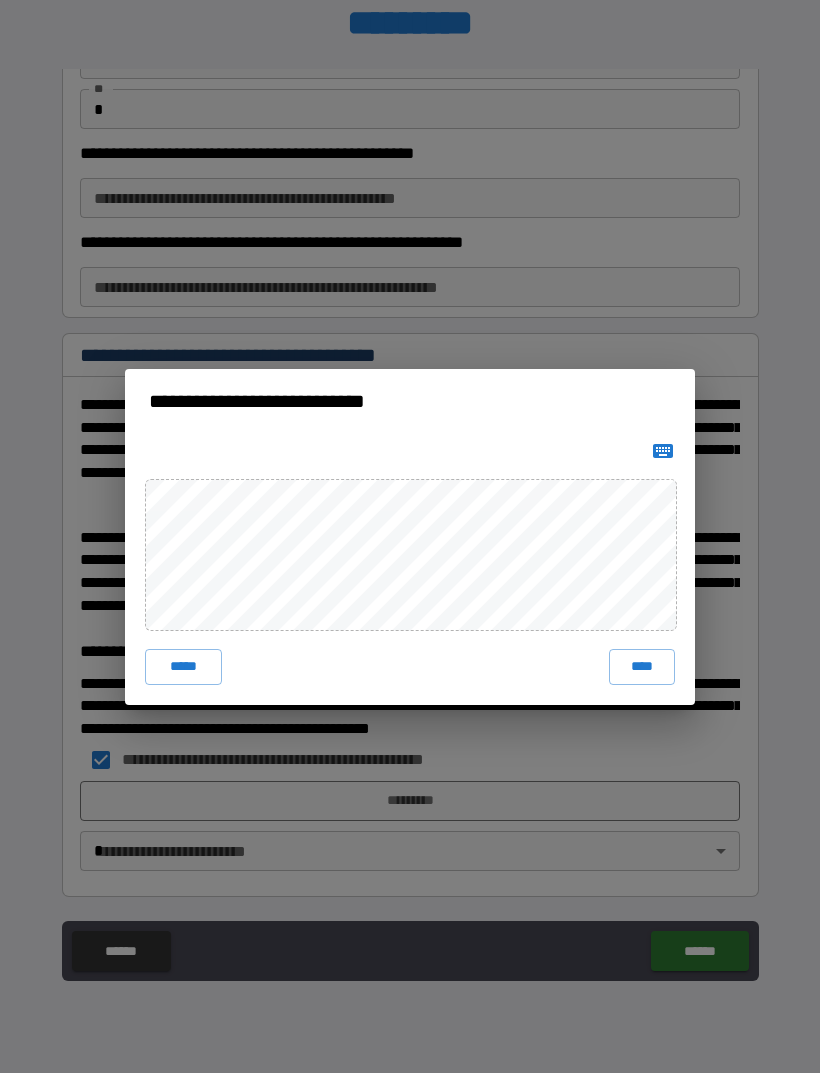 click on "****" at bounding box center [642, 667] 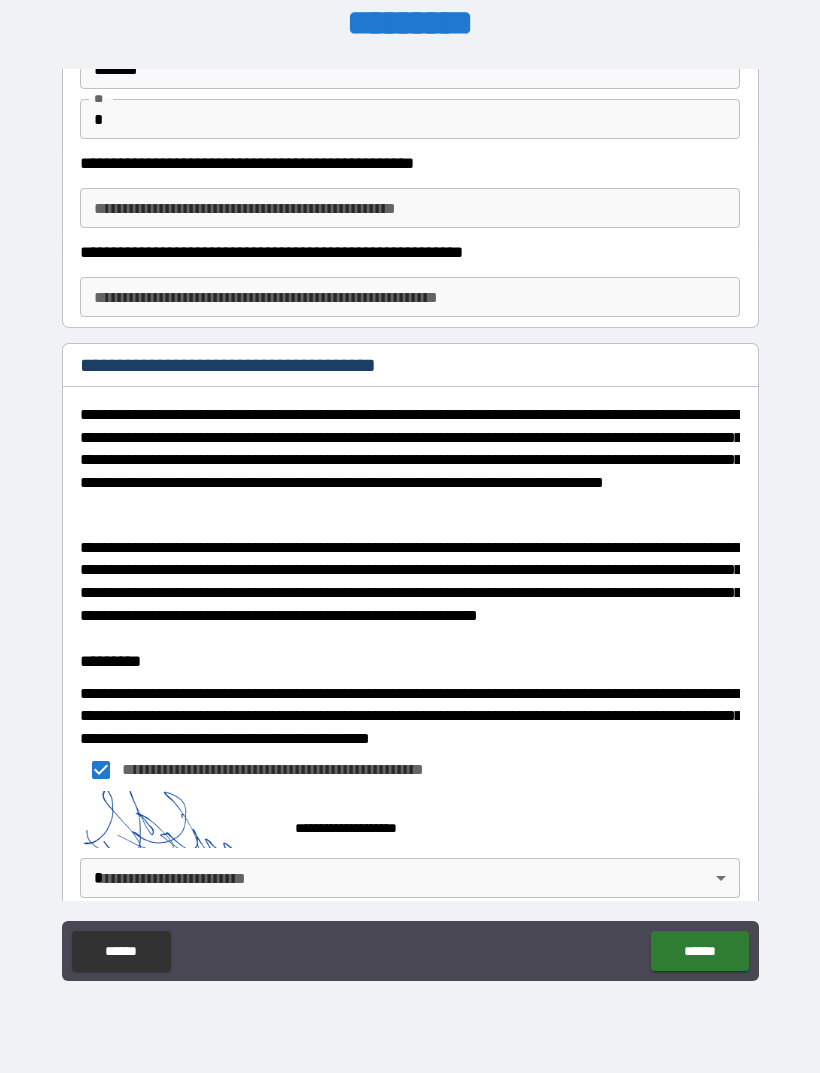 click on "**********" at bounding box center [410, 504] 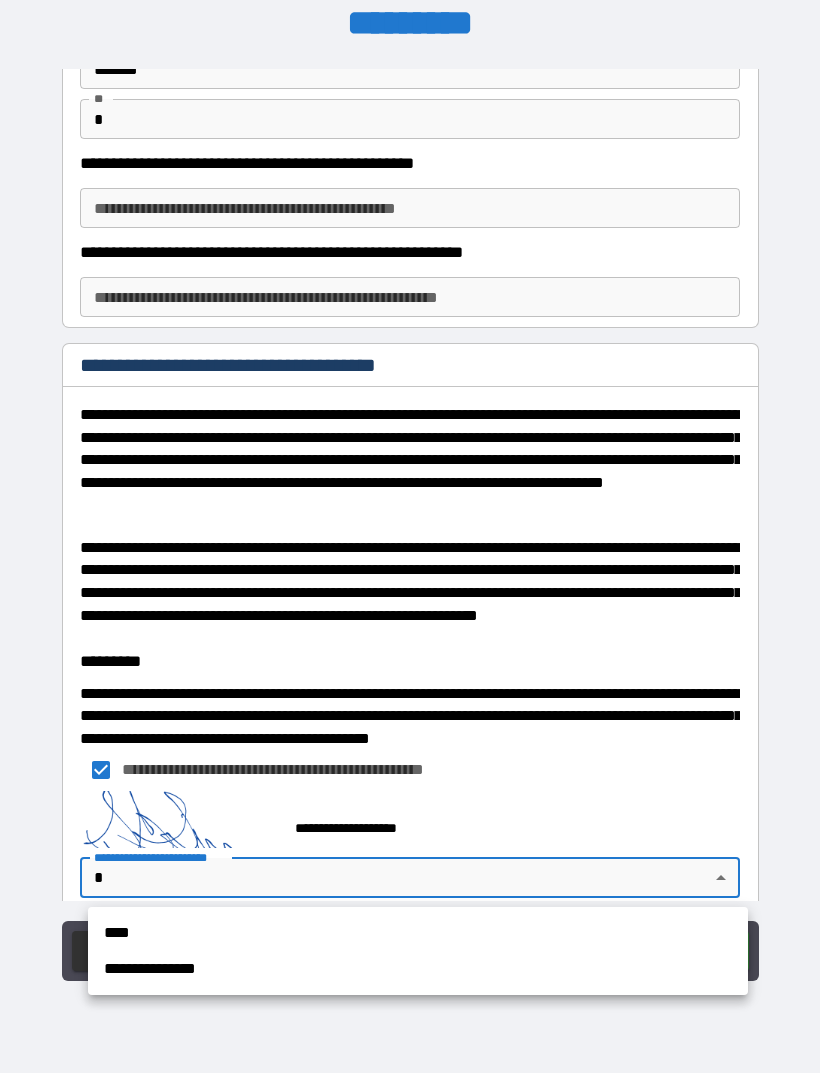 click on "****" at bounding box center [418, 933] 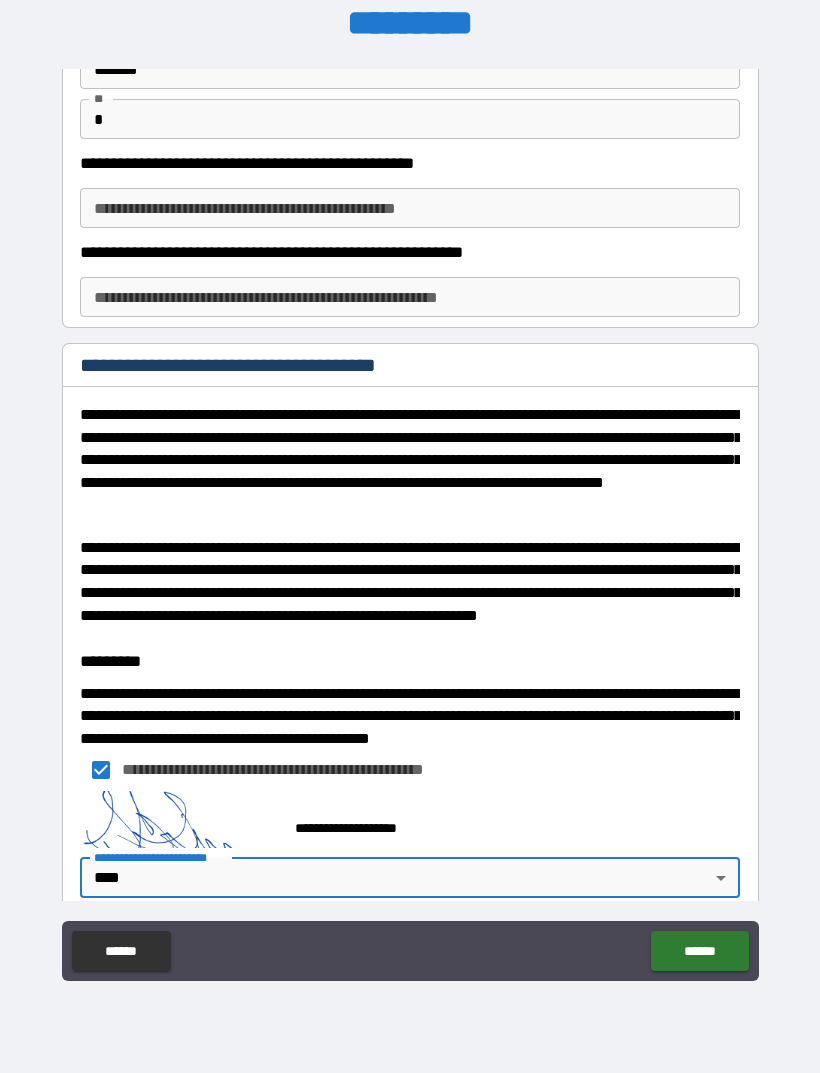 click on "******" at bounding box center [699, 951] 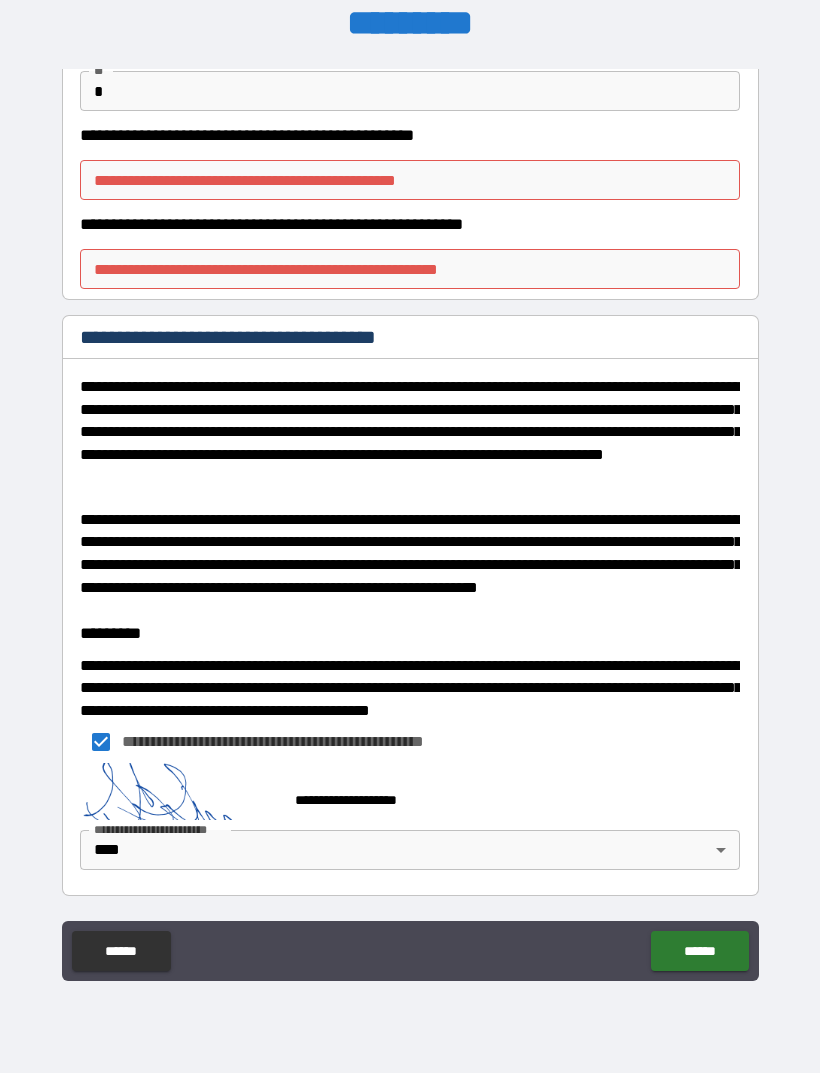 scroll, scrollTop: 183, scrollLeft: 0, axis: vertical 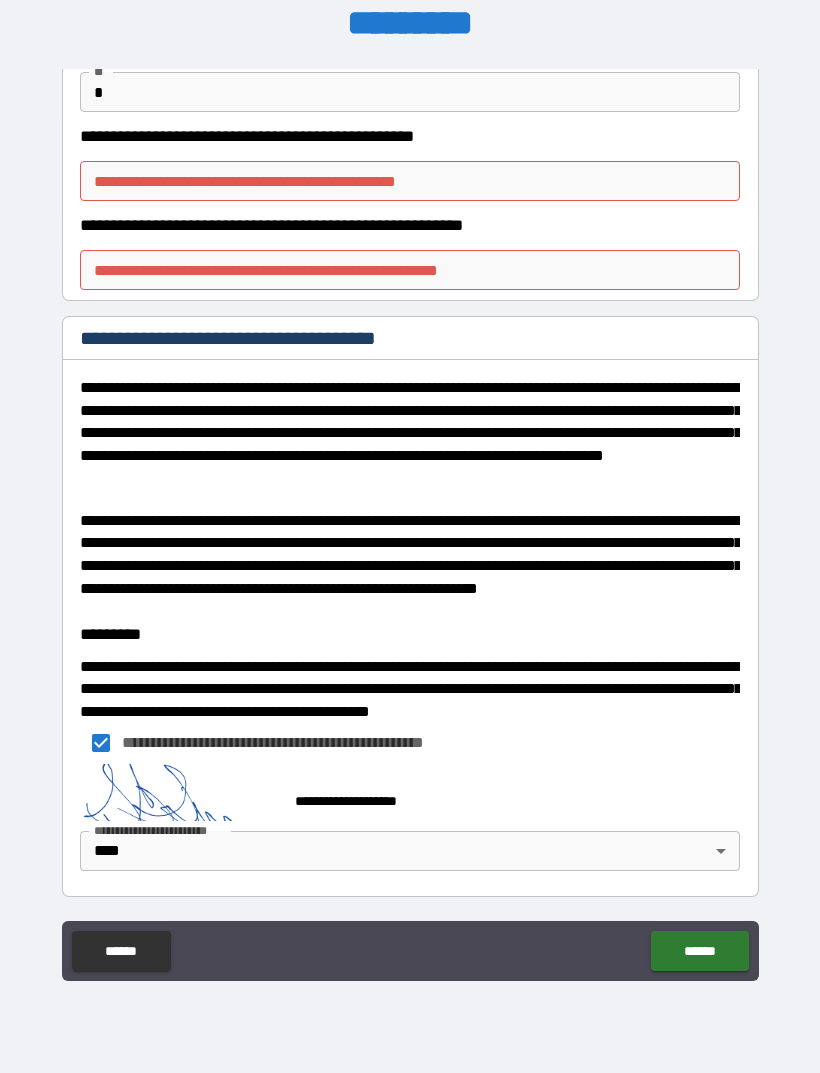 click on "**********" at bounding box center [410, 270] 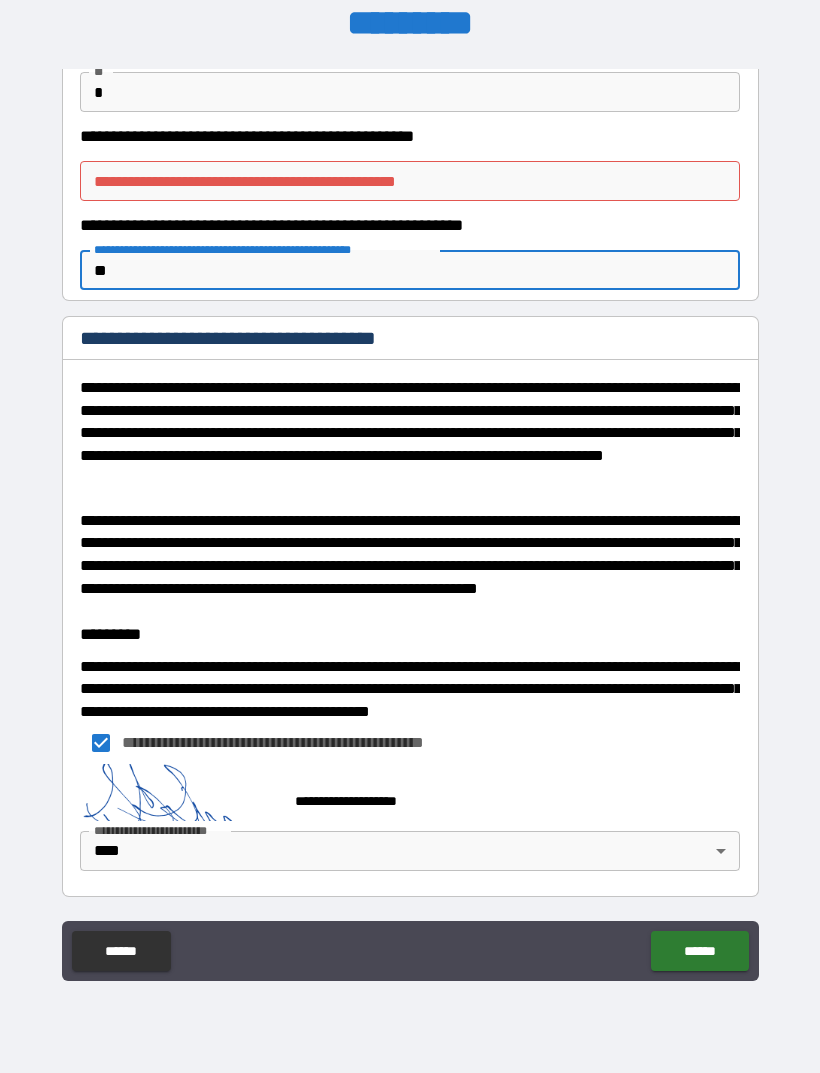 type on "**" 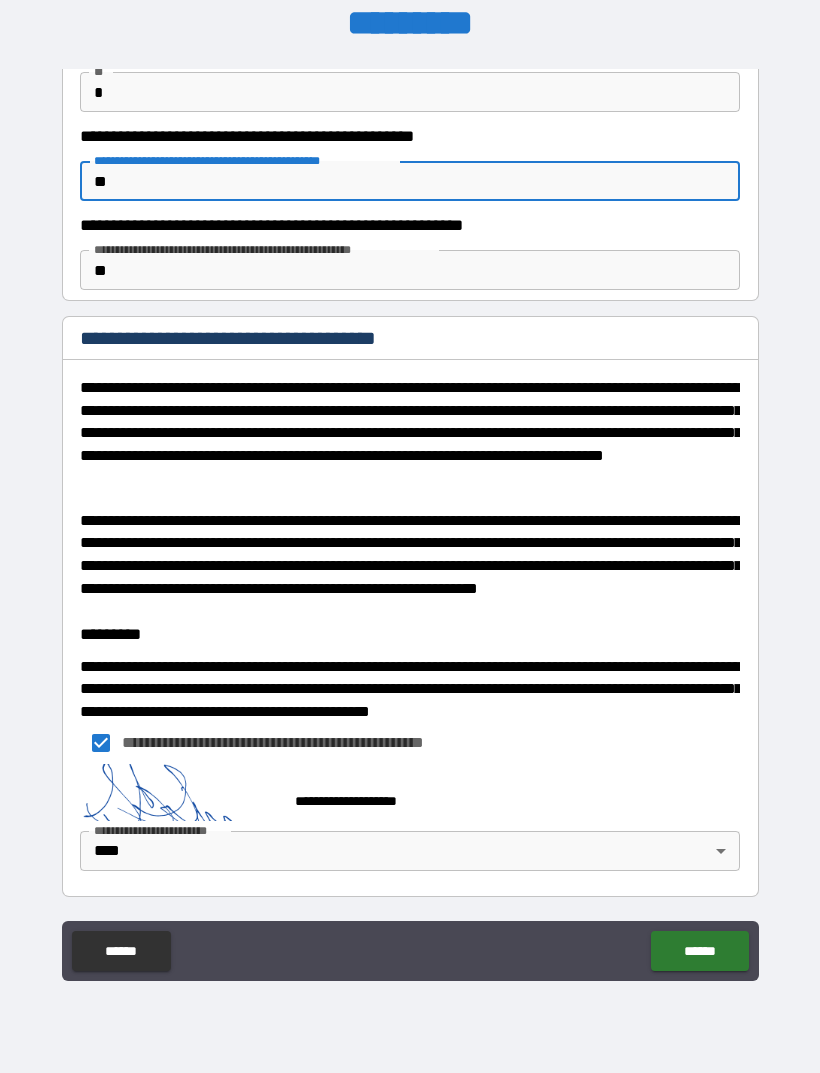 type on "*" 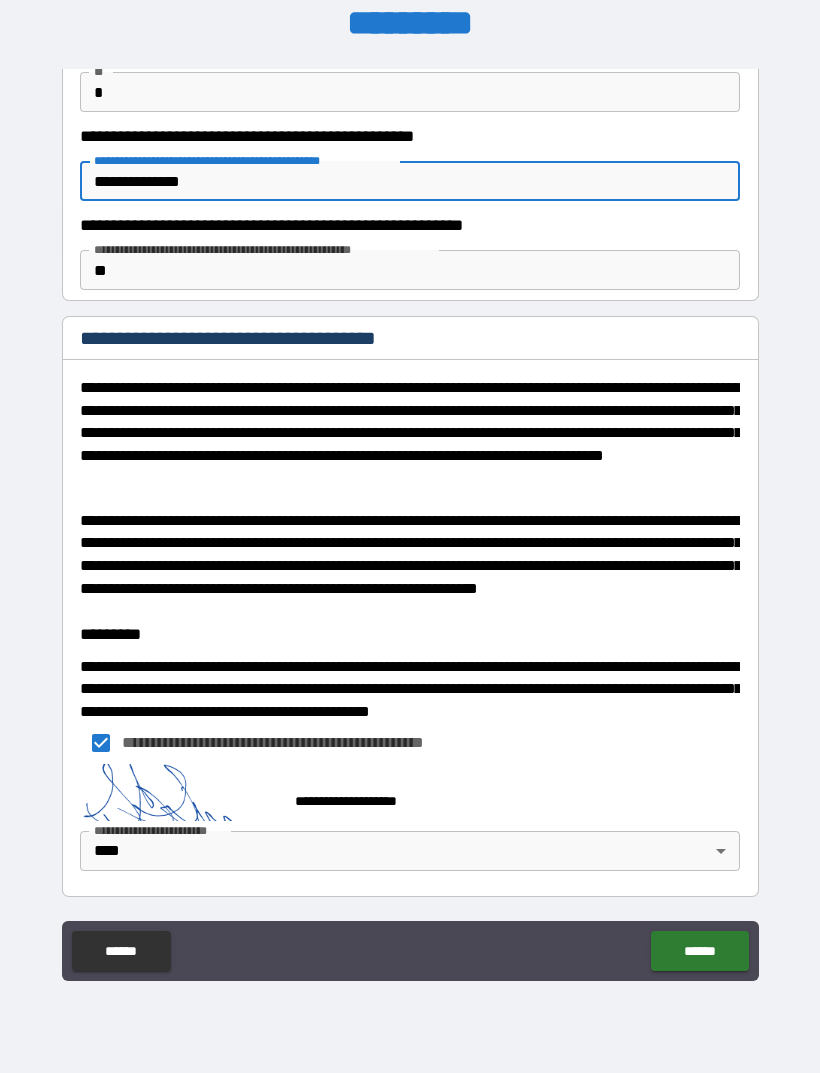 type on "**********" 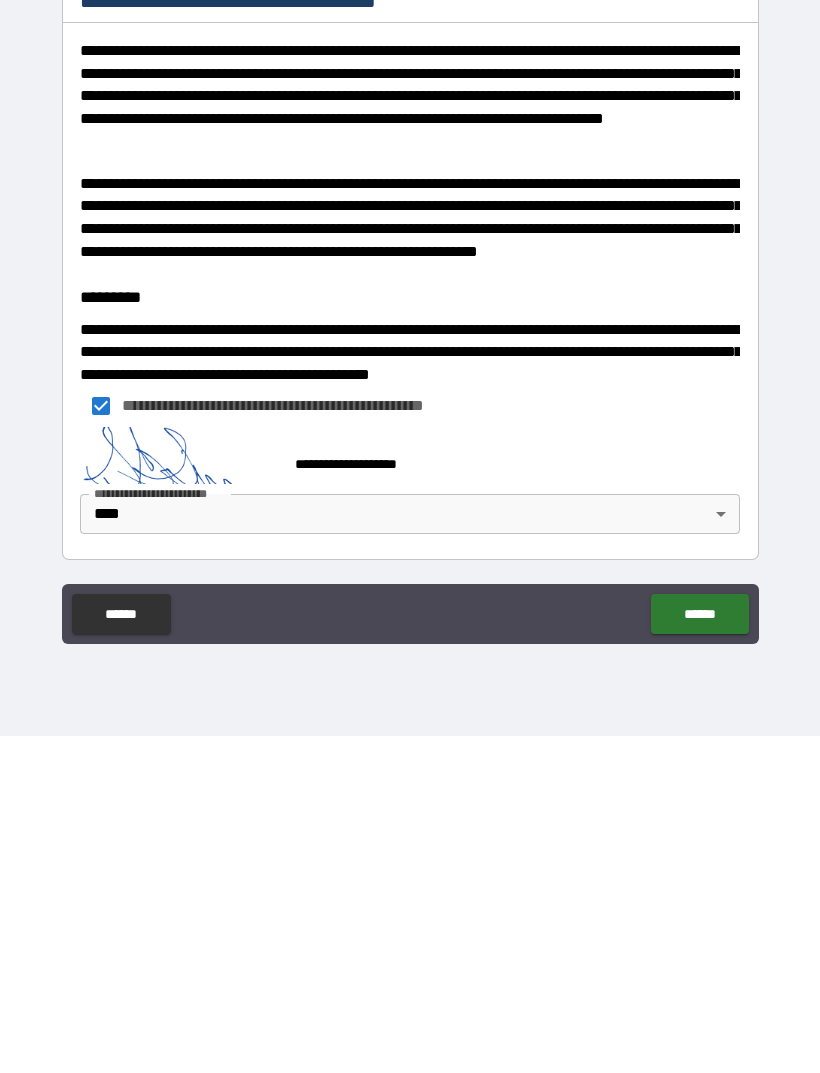 click on "******" at bounding box center (699, 951) 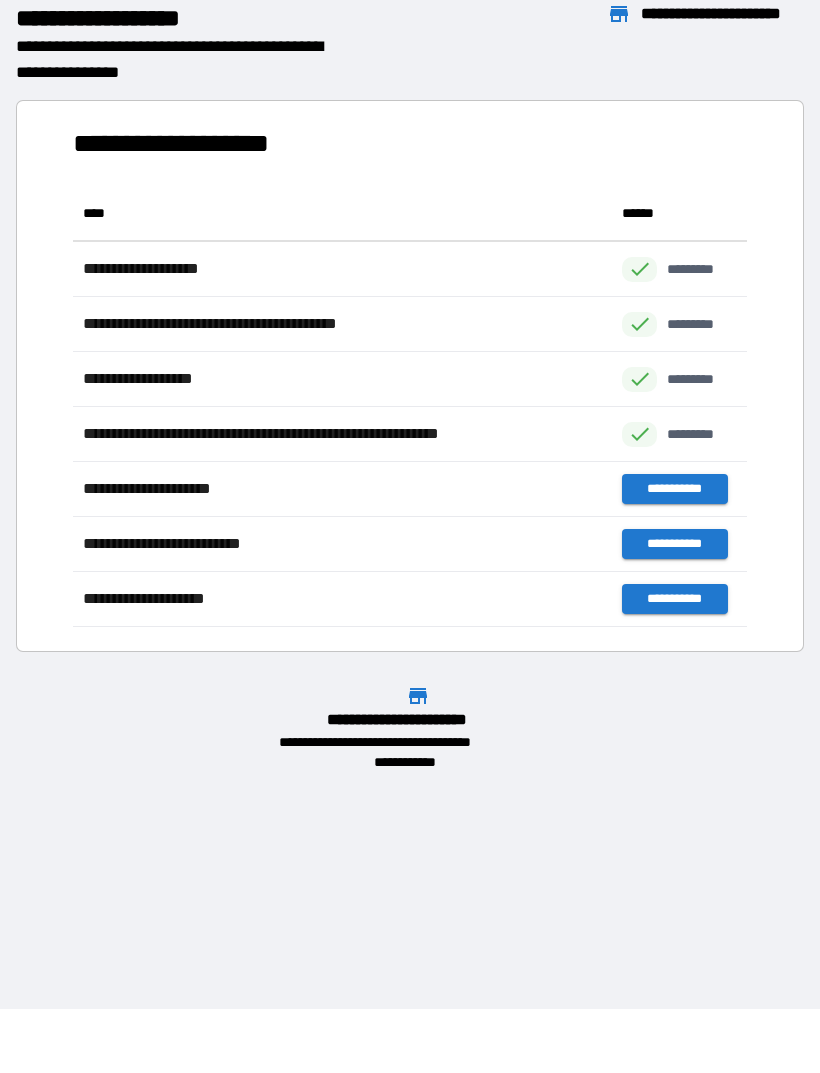 scroll, scrollTop: 1, scrollLeft: 1, axis: both 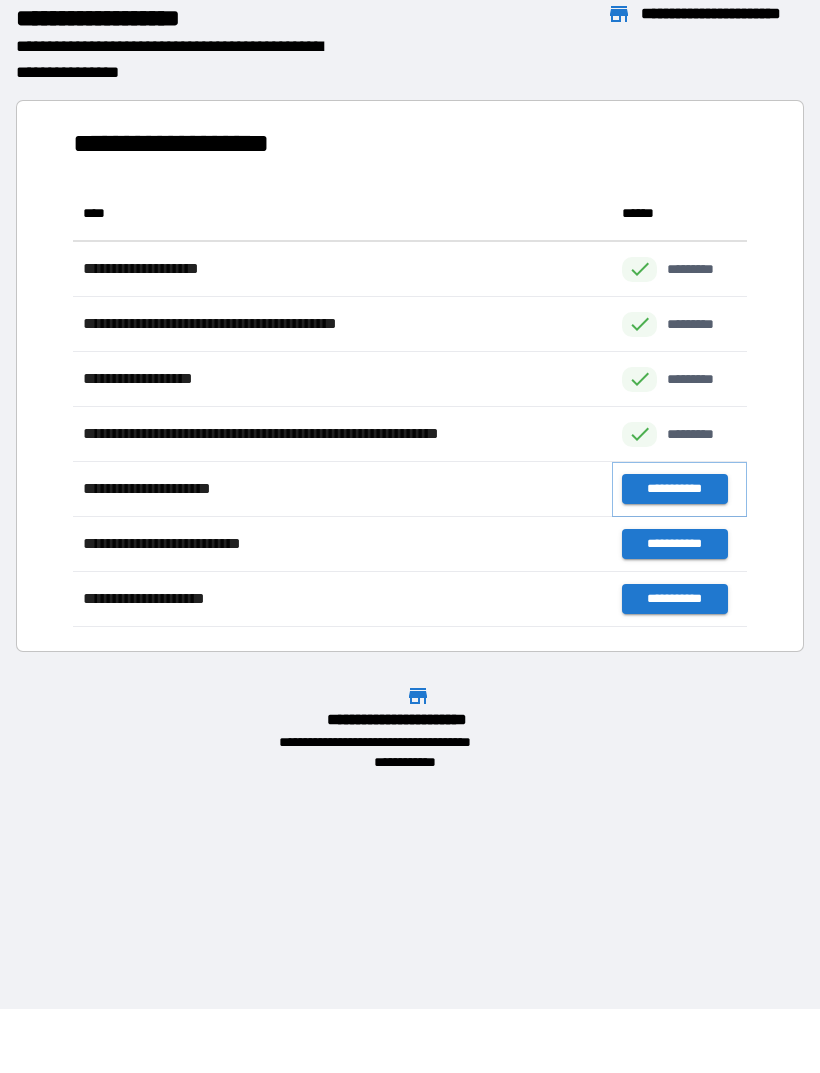 click on "**********" at bounding box center (674, 489) 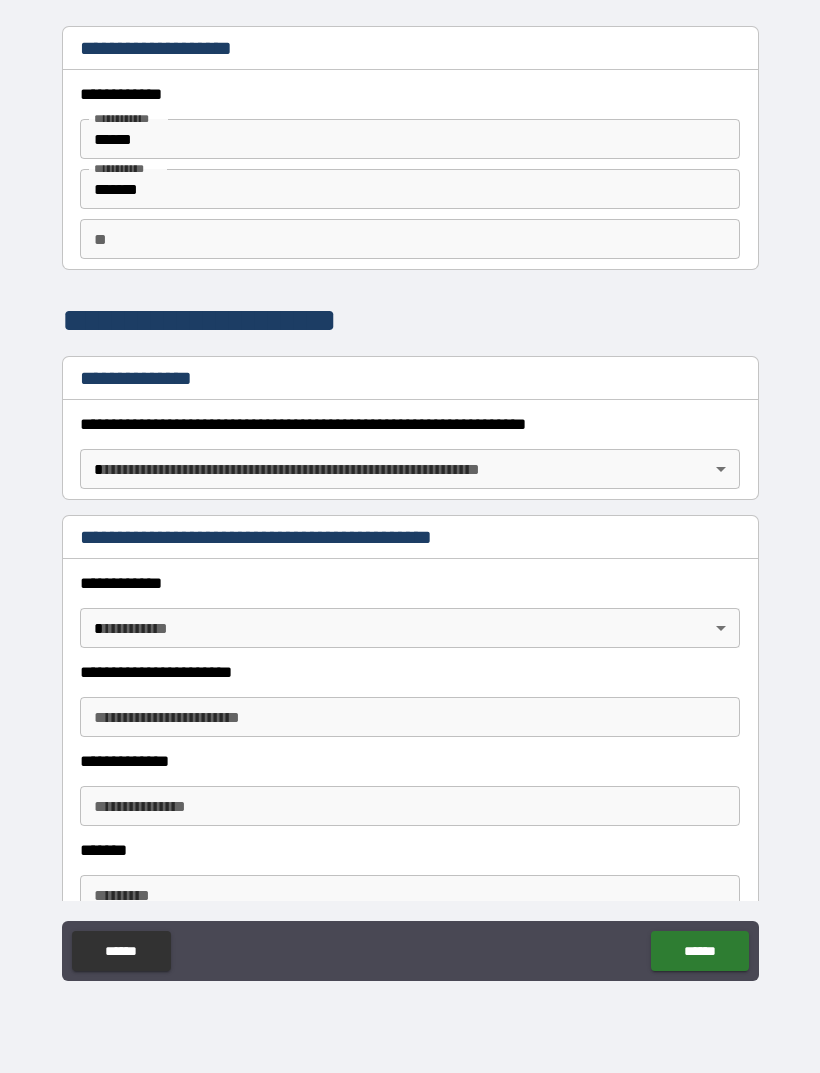 click on "** **" at bounding box center [410, 239] 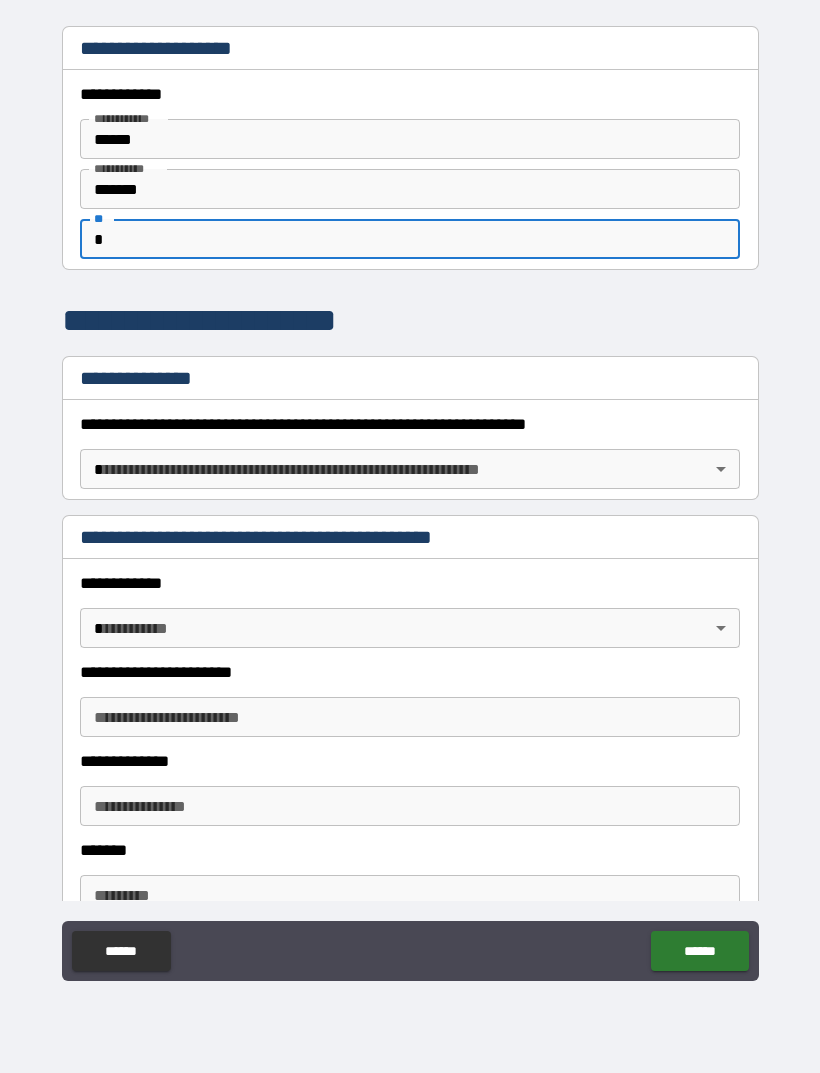 type on "*" 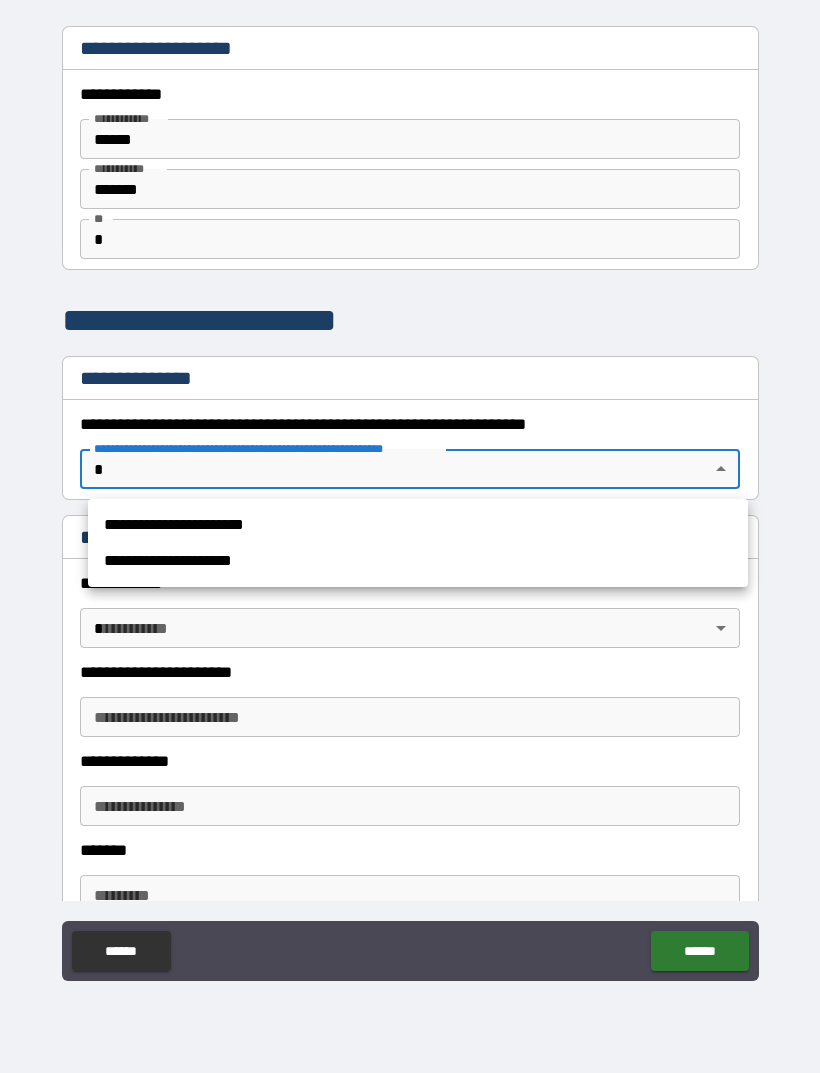 click on "**********" at bounding box center (418, 525) 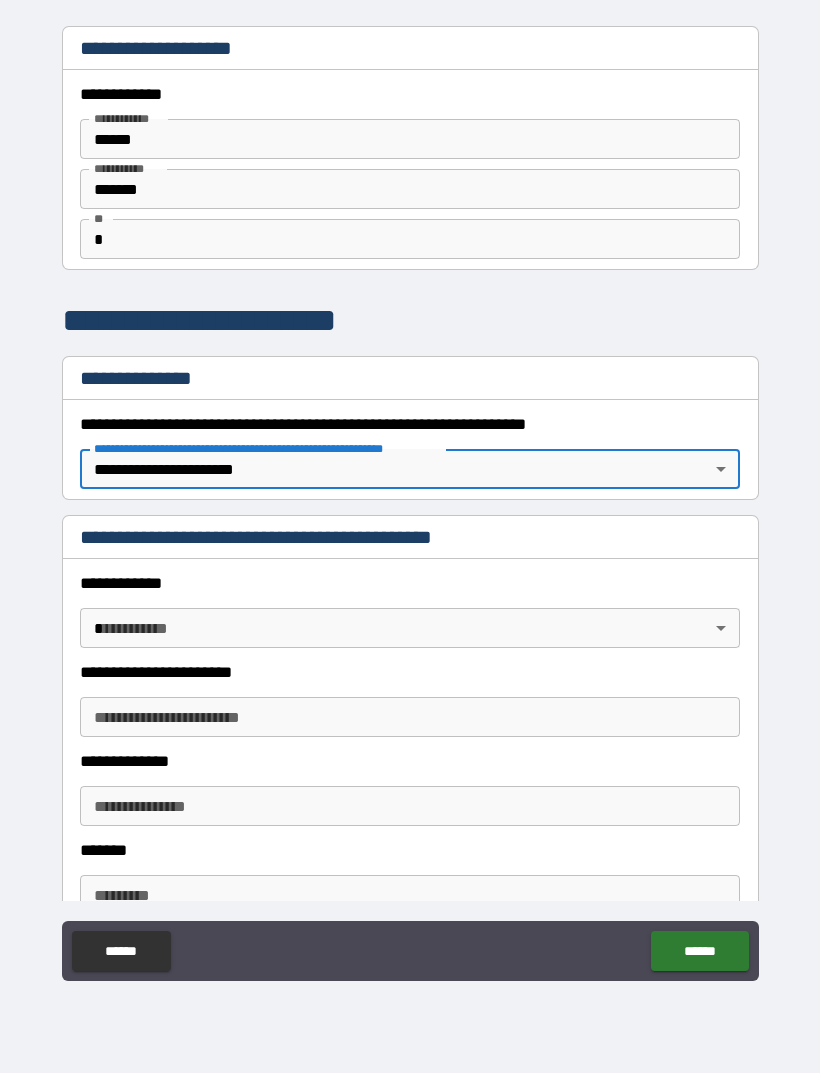 click on "**********" at bounding box center [410, 504] 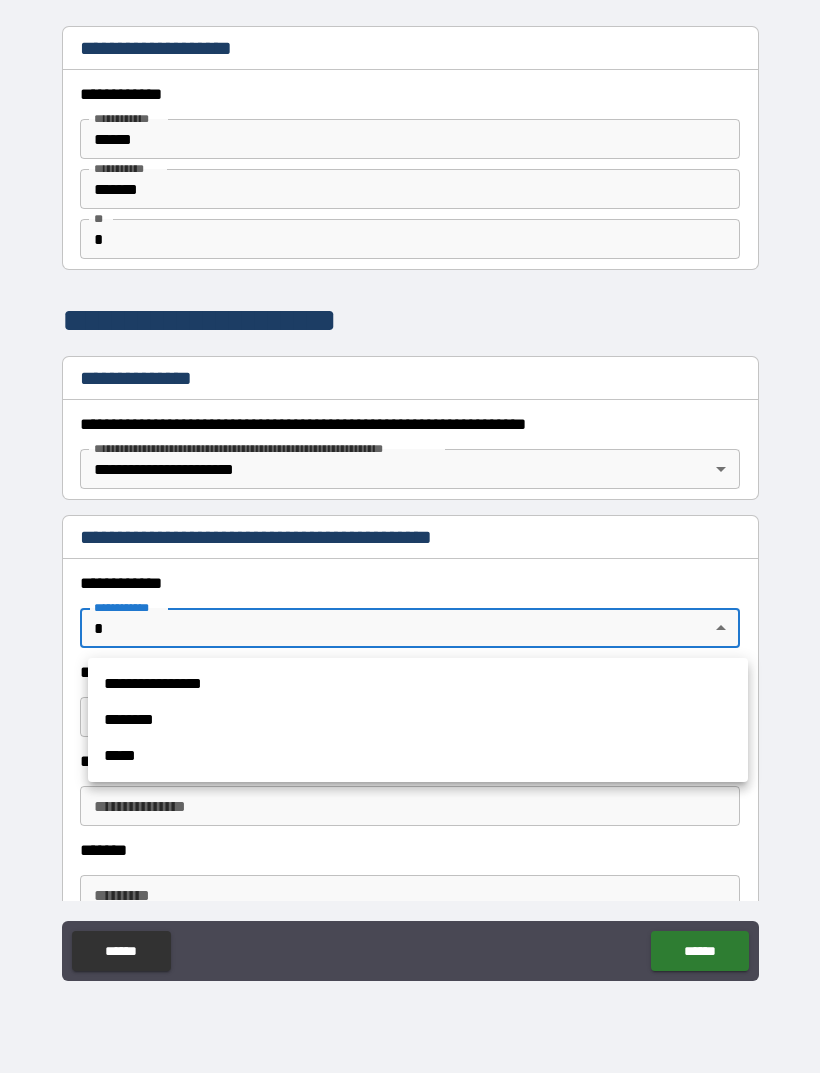 click at bounding box center (410, 536) 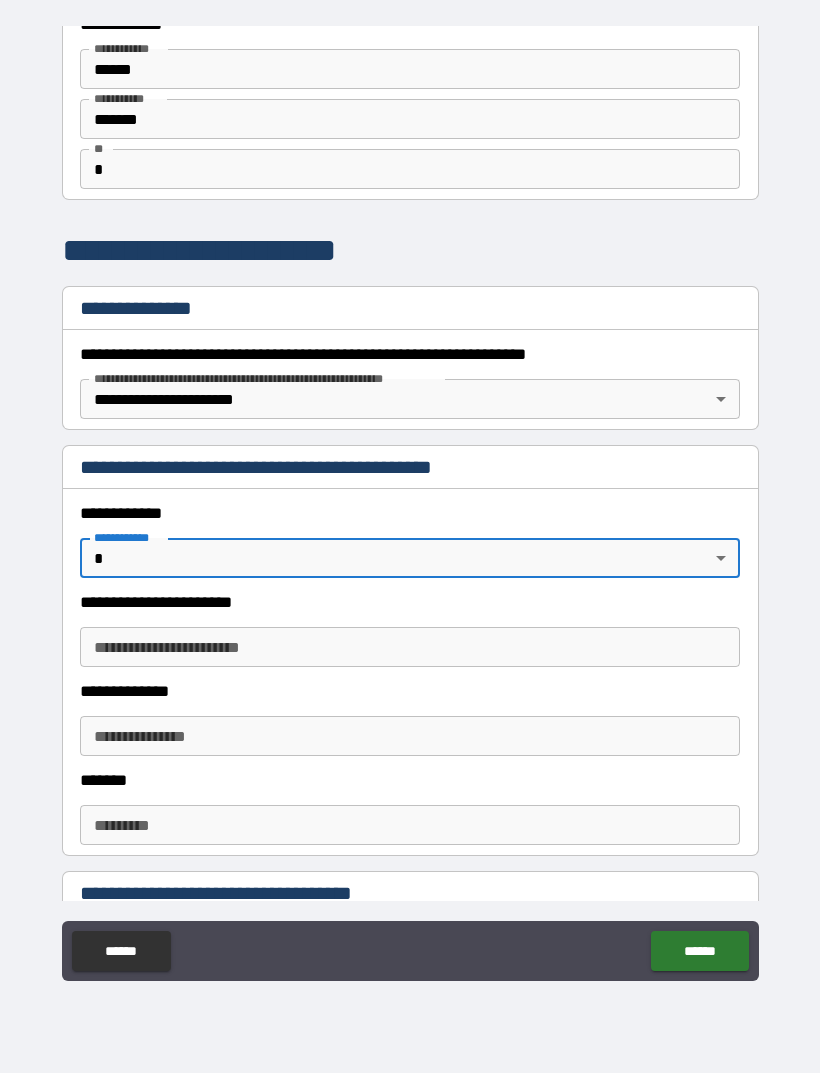 scroll, scrollTop: 76, scrollLeft: 0, axis: vertical 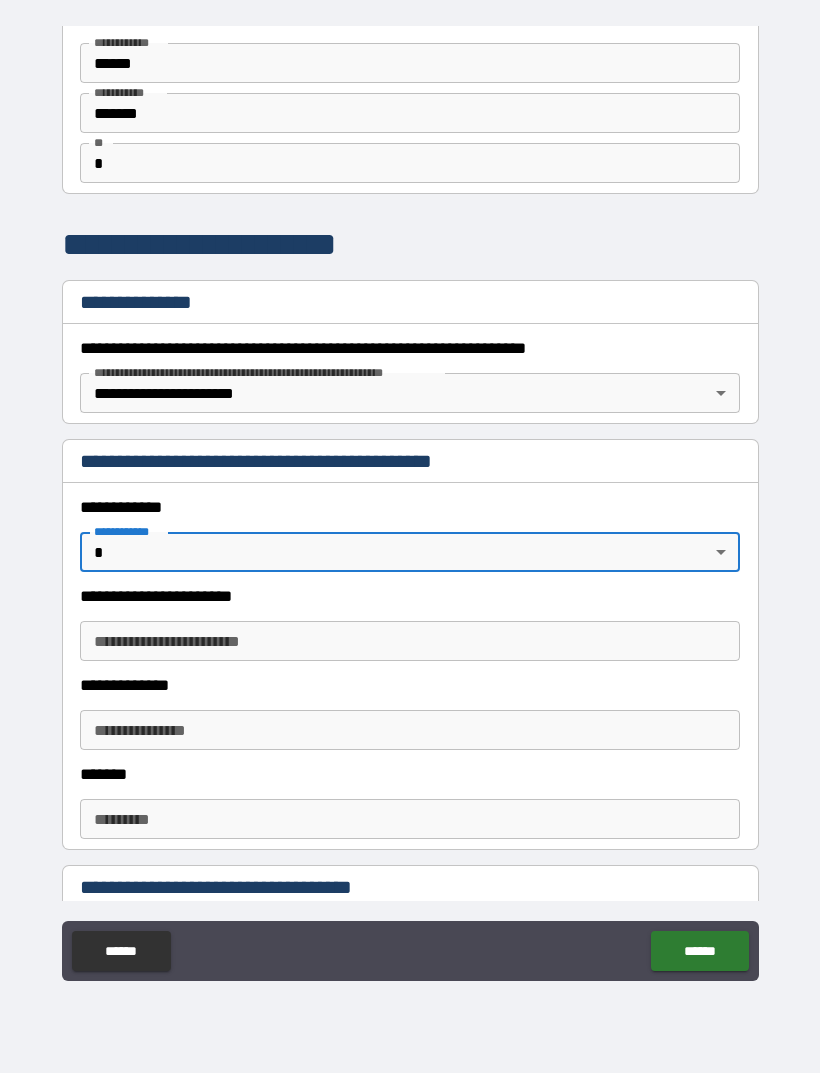 click on "**********" at bounding box center [410, 504] 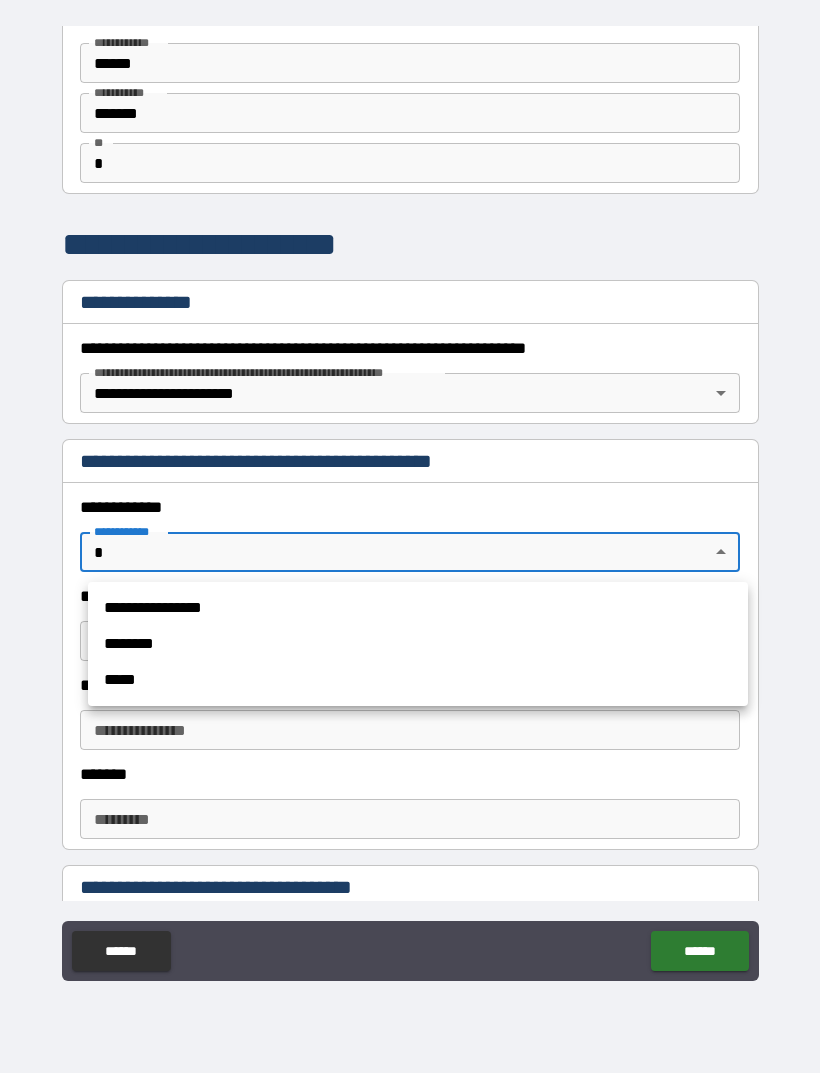 click on "*****" at bounding box center (418, 680) 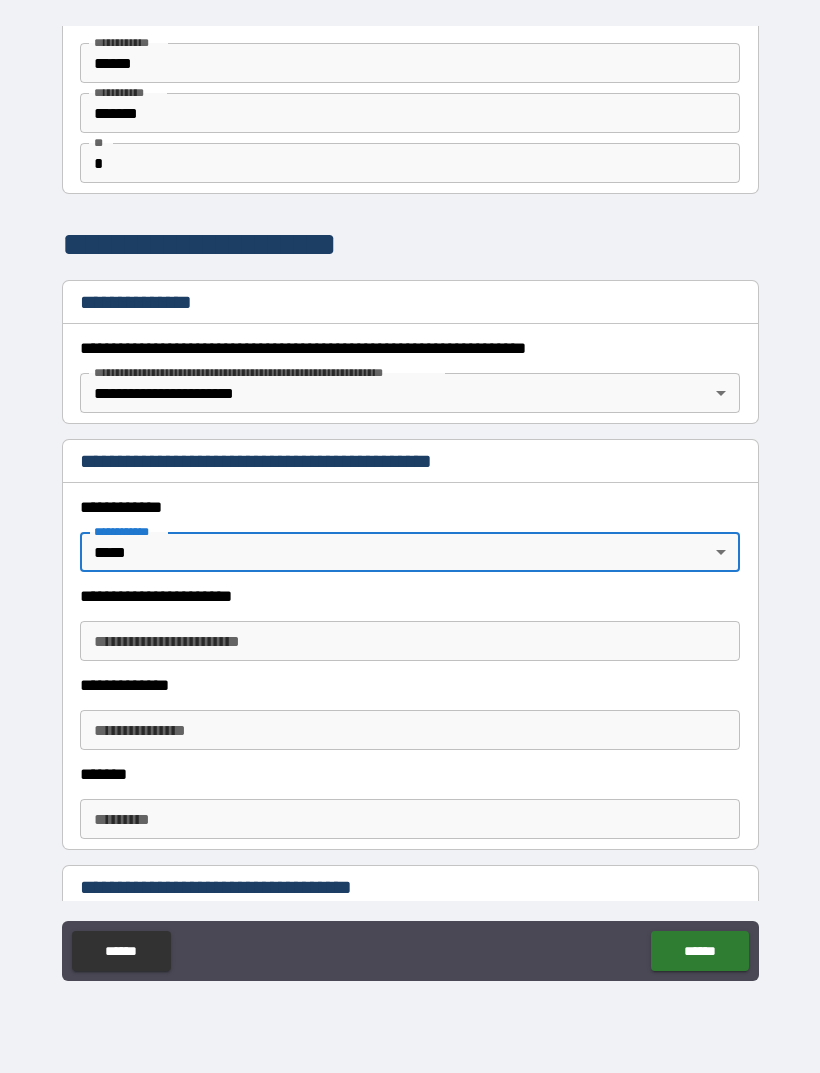 click on "**********" at bounding box center (410, 641) 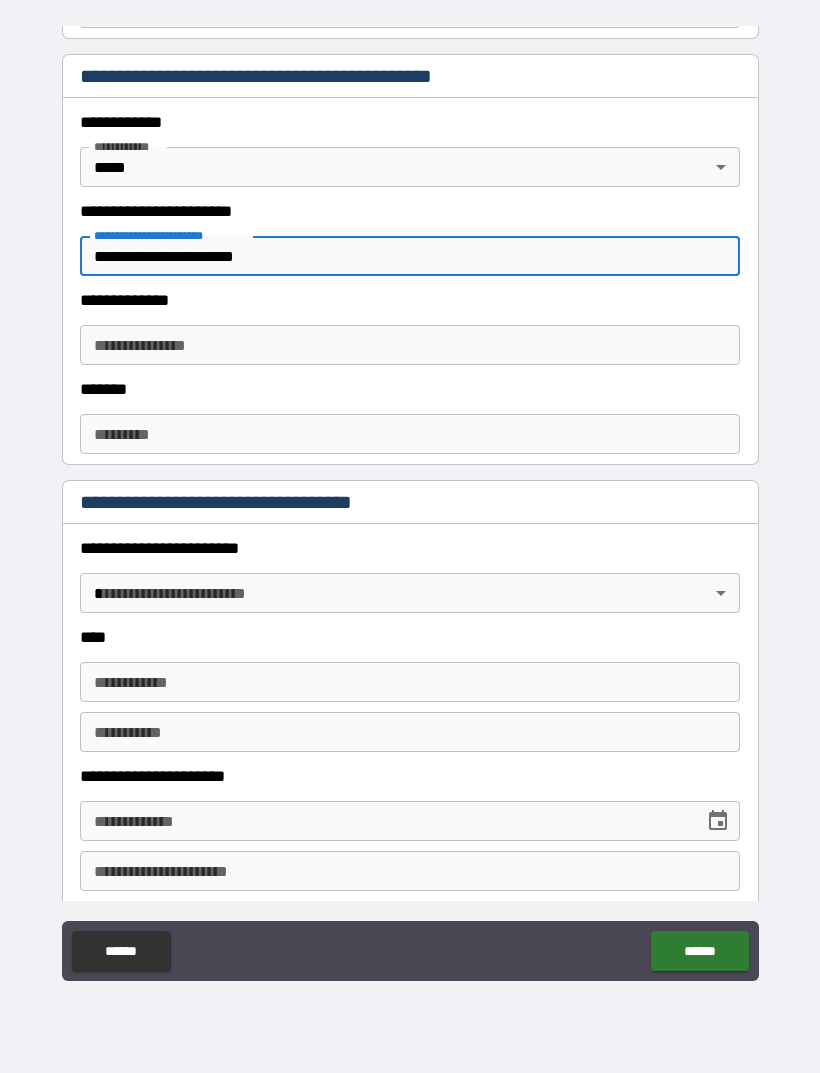scroll, scrollTop: 461, scrollLeft: 0, axis: vertical 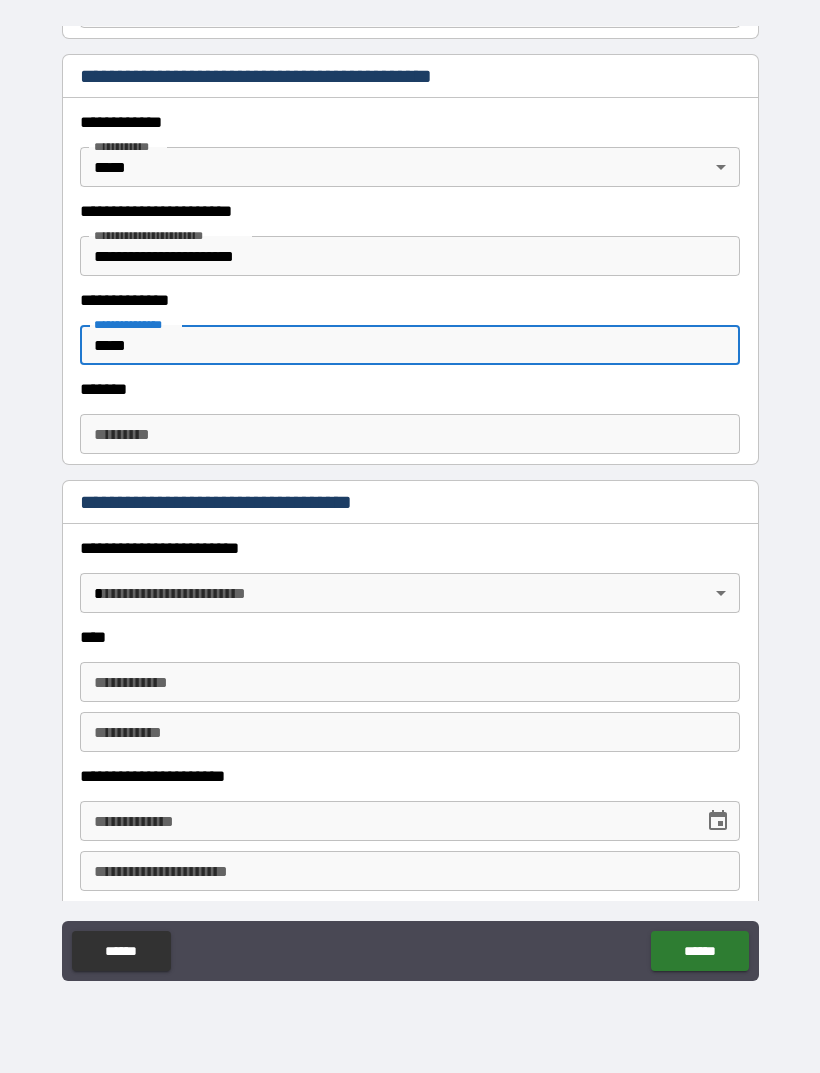 type on "******" 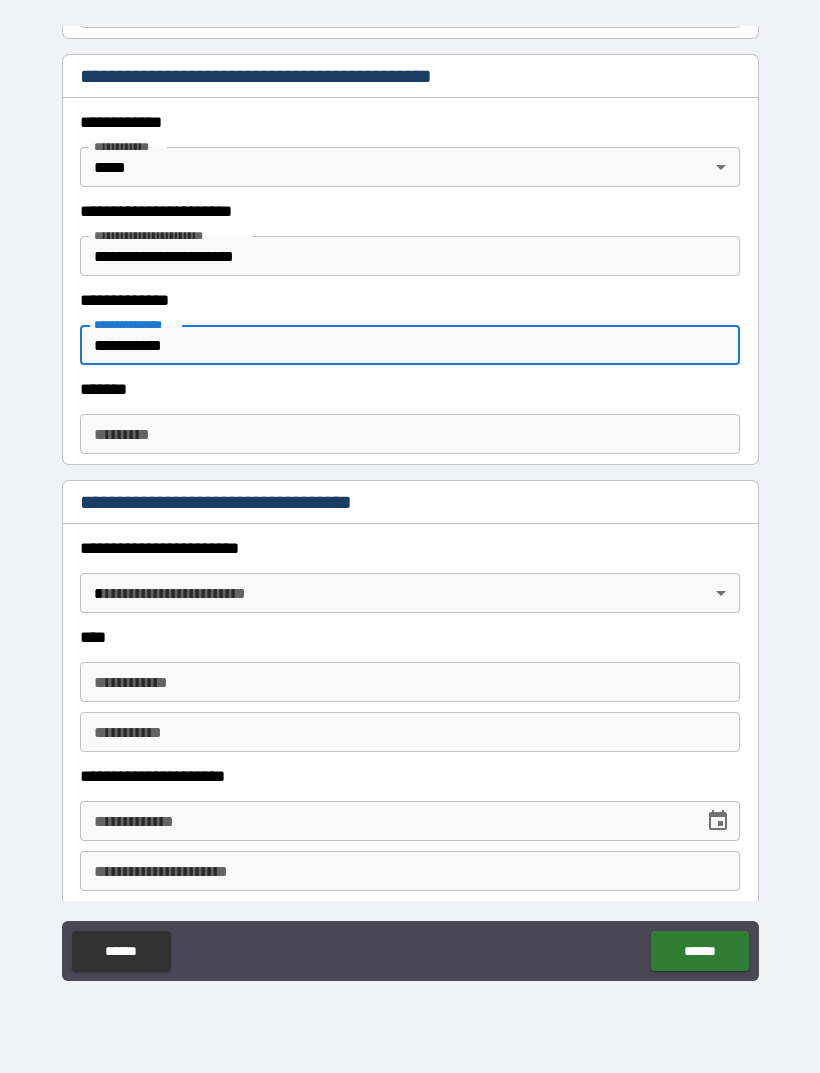 type on "**********" 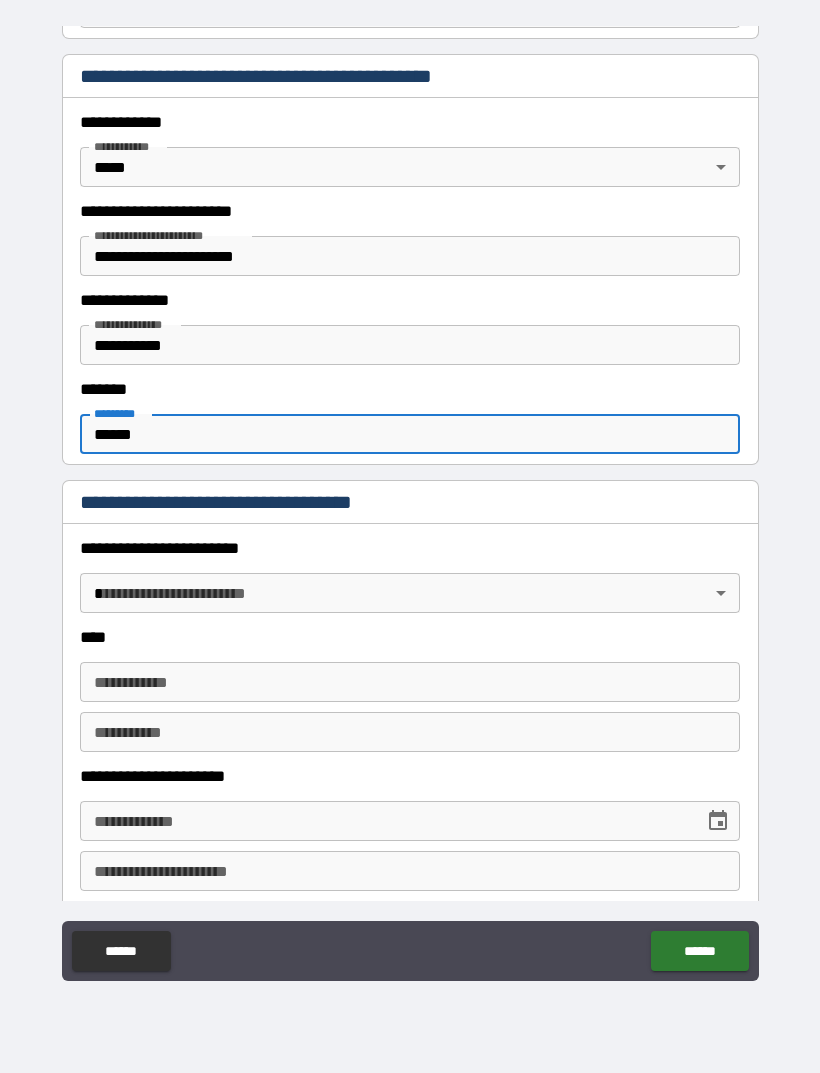 type on "******" 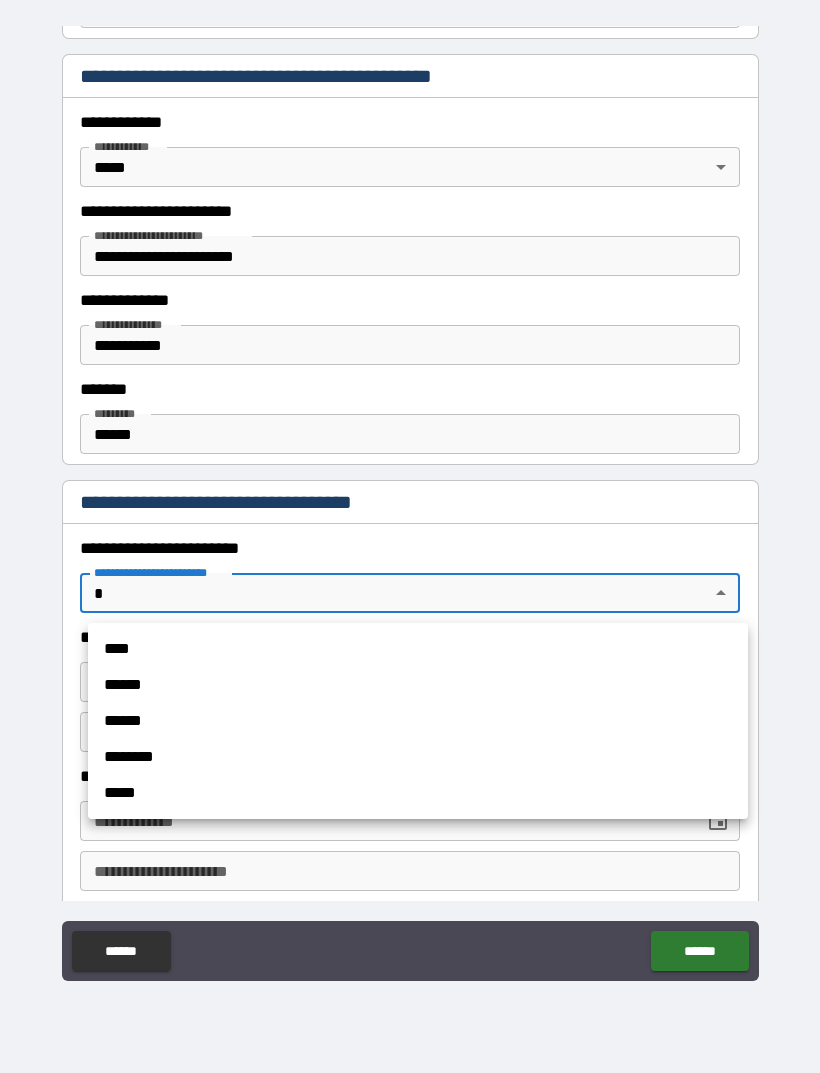 click on "****" at bounding box center [418, 649] 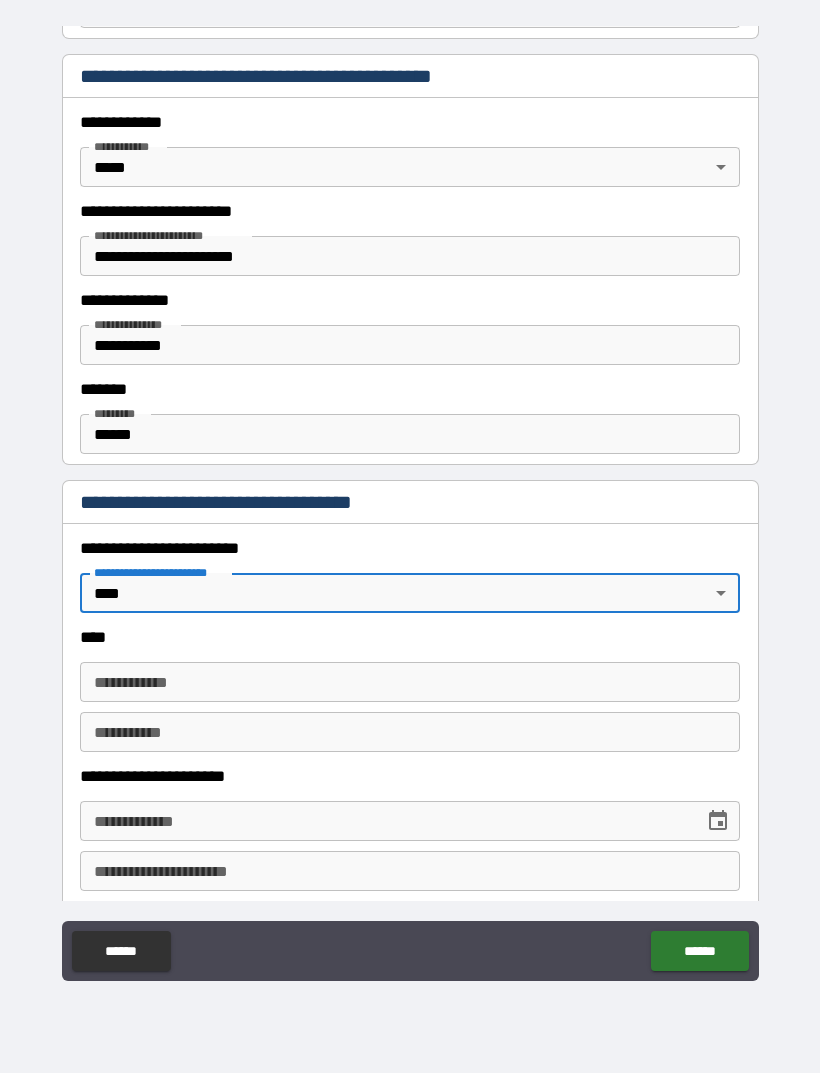 click on "**********" at bounding box center (410, 682) 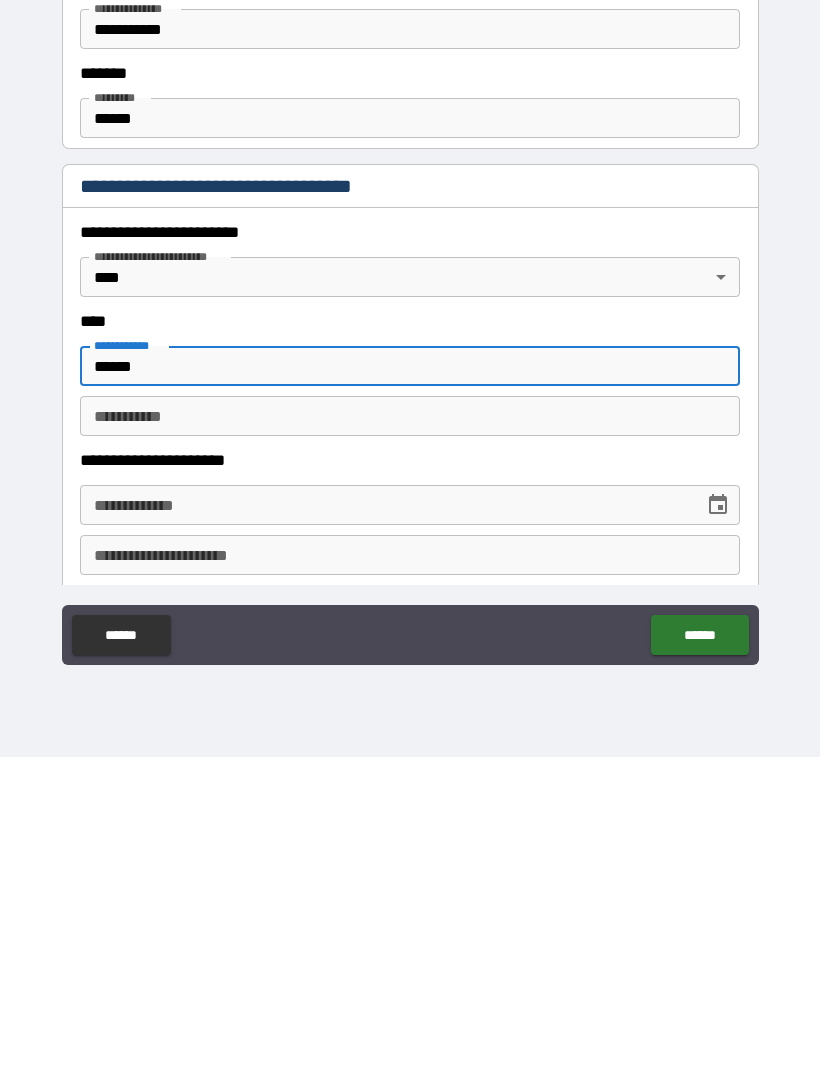 type on "******" 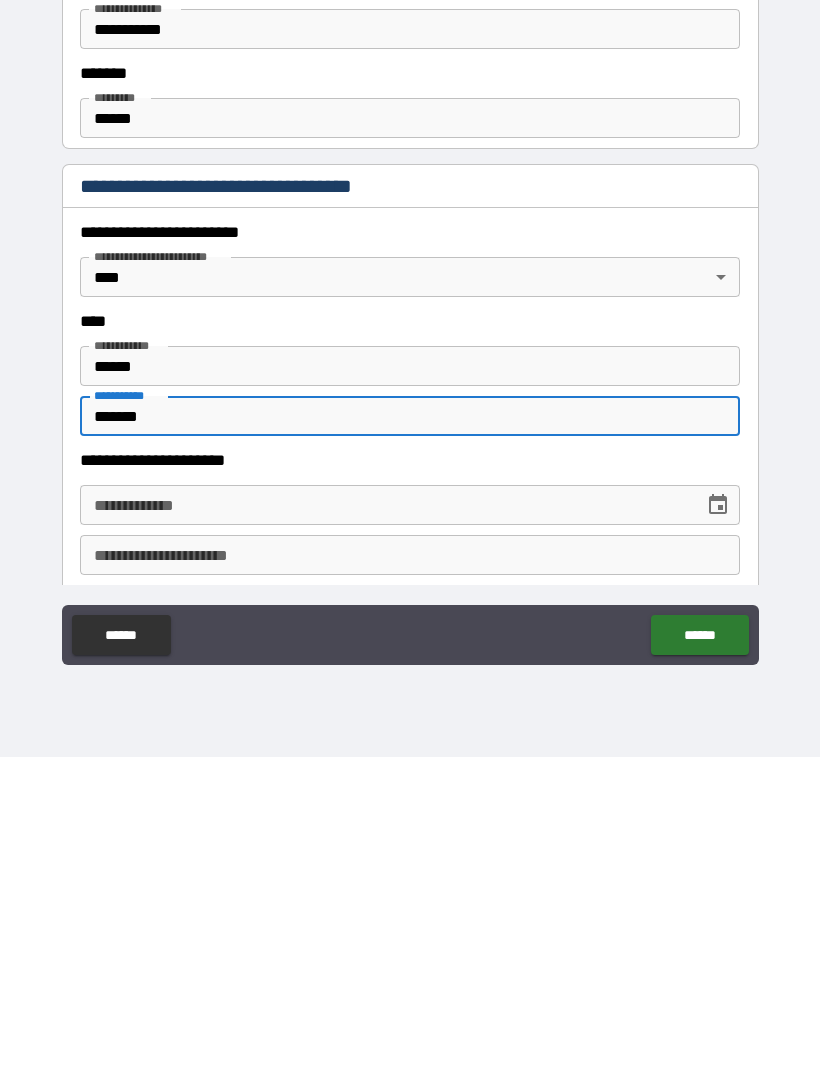 type on "*******" 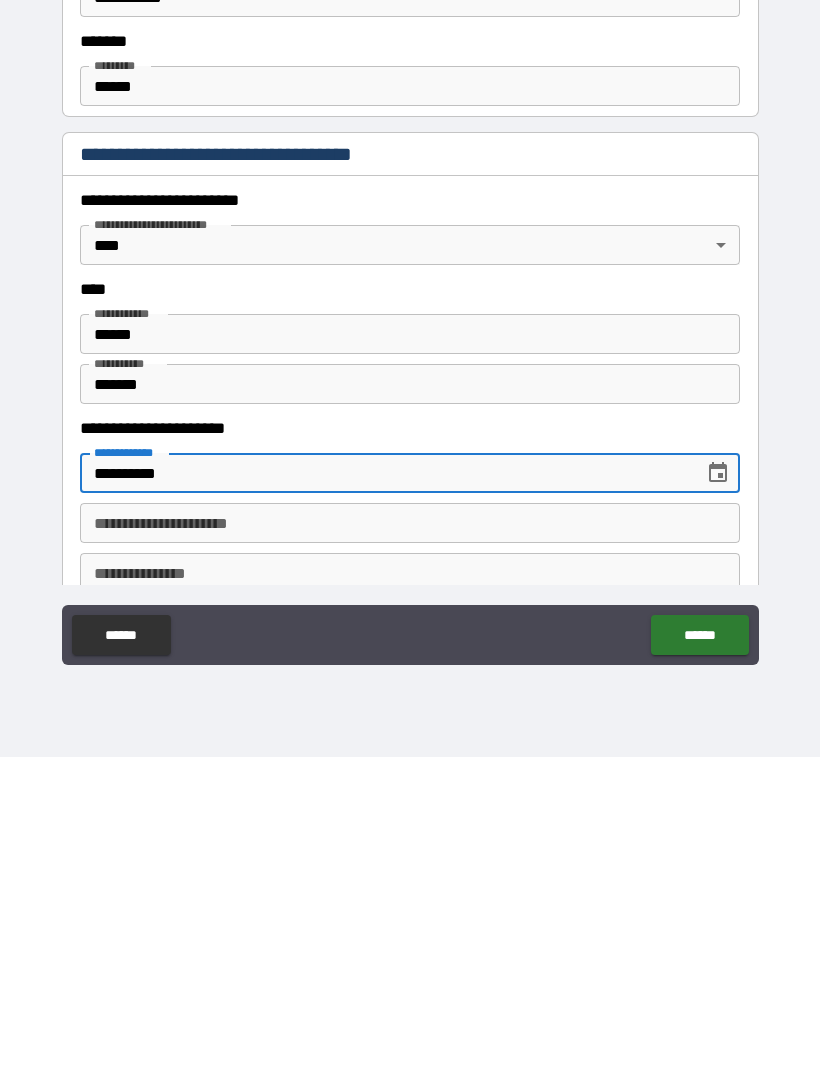 scroll, scrollTop: 522, scrollLeft: 0, axis: vertical 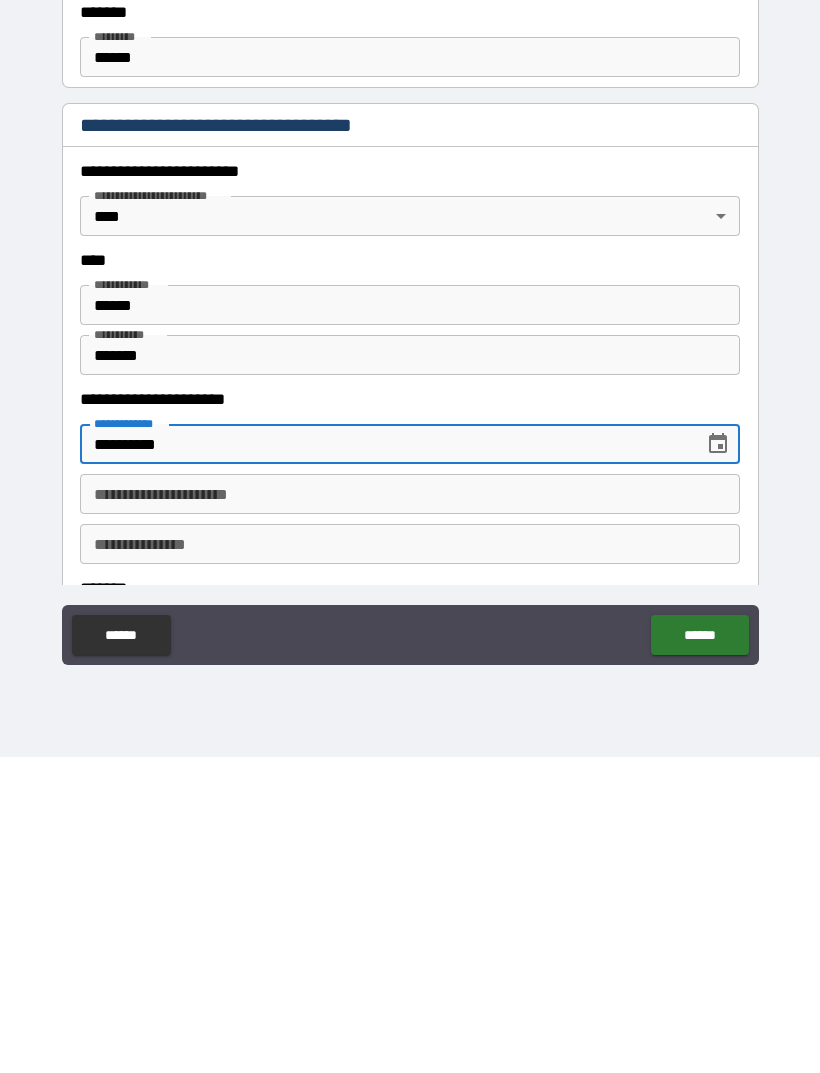 type on "**********" 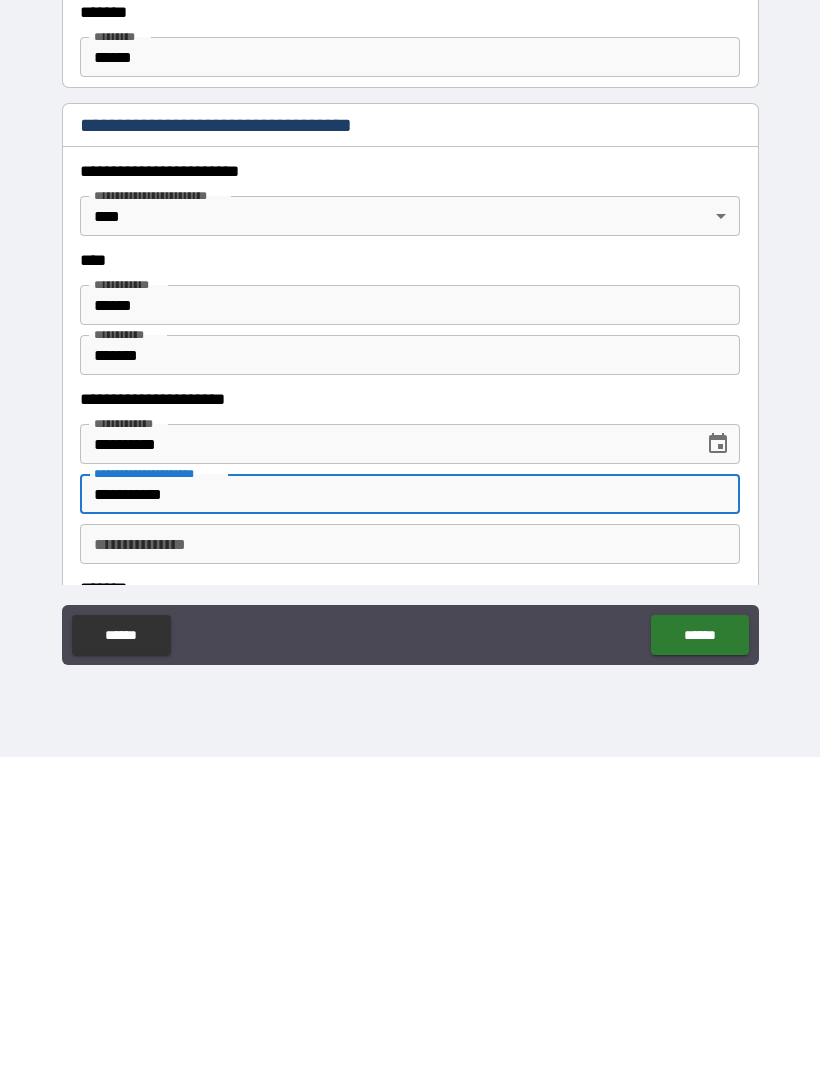 type on "**********" 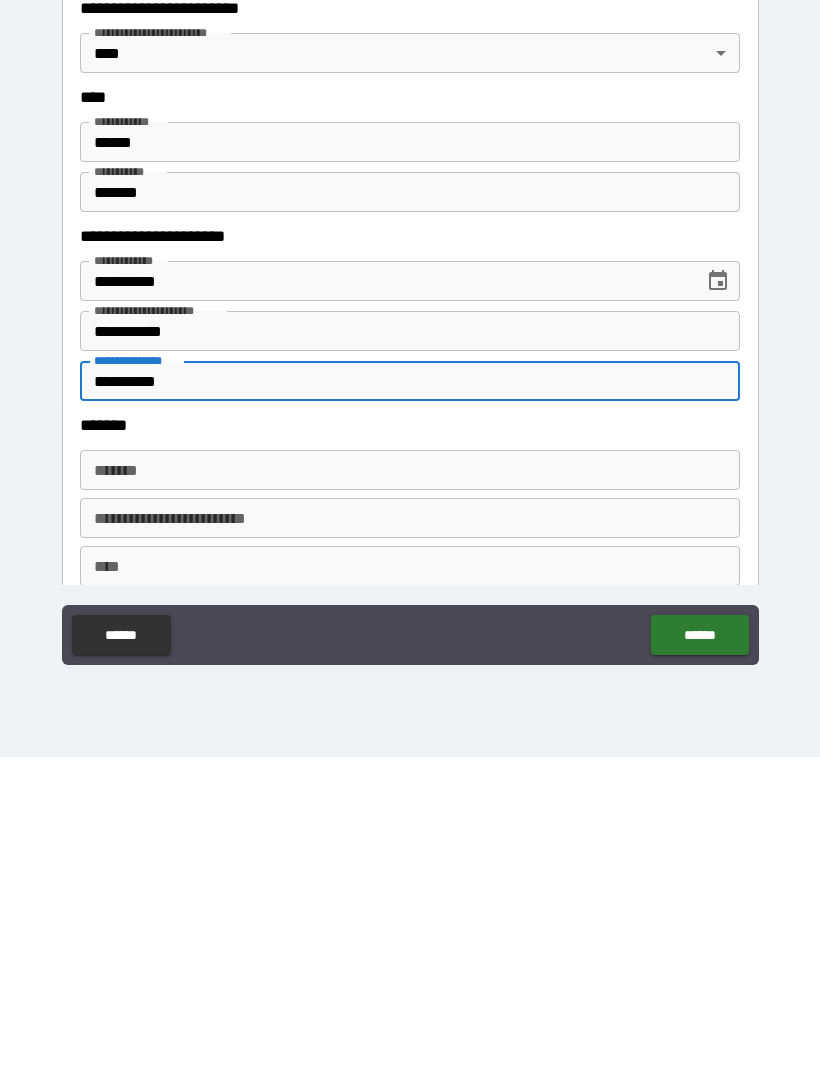 scroll, scrollTop: 683, scrollLeft: 0, axis: vertical 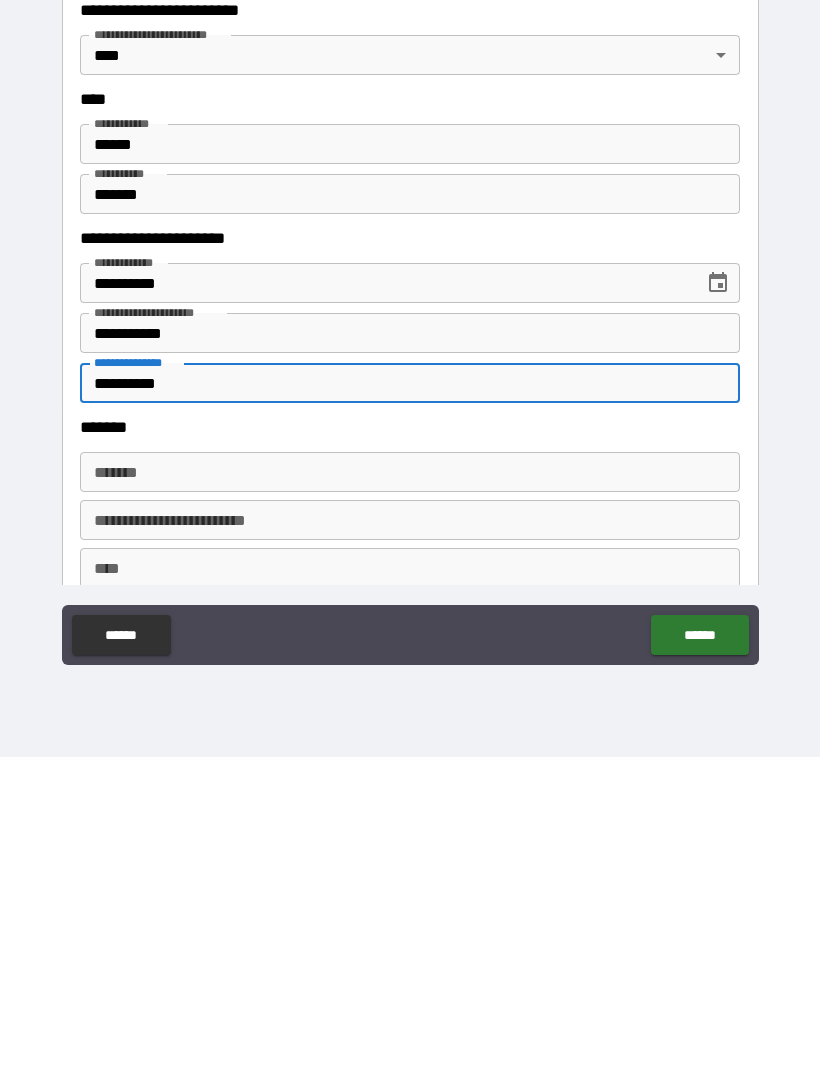 type on "**********" 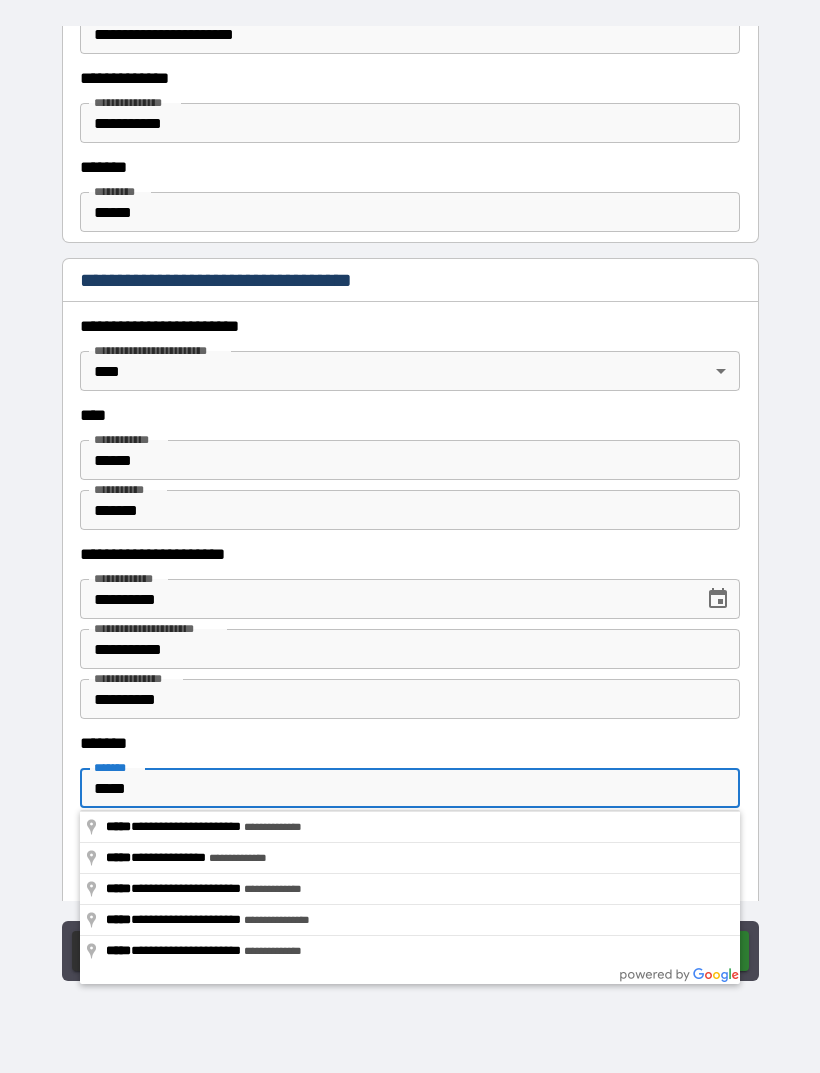 type on "**********" 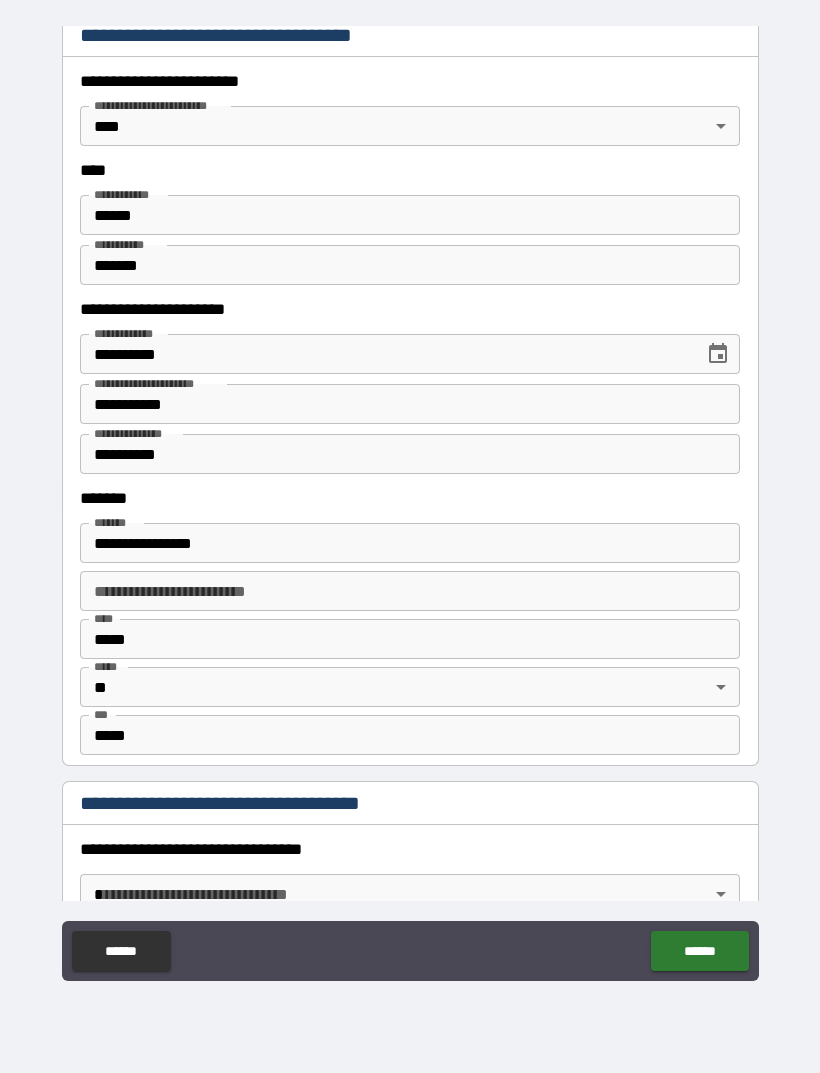 scroll, scrollTop: 961, scrollLeft: 0, axis: vertical 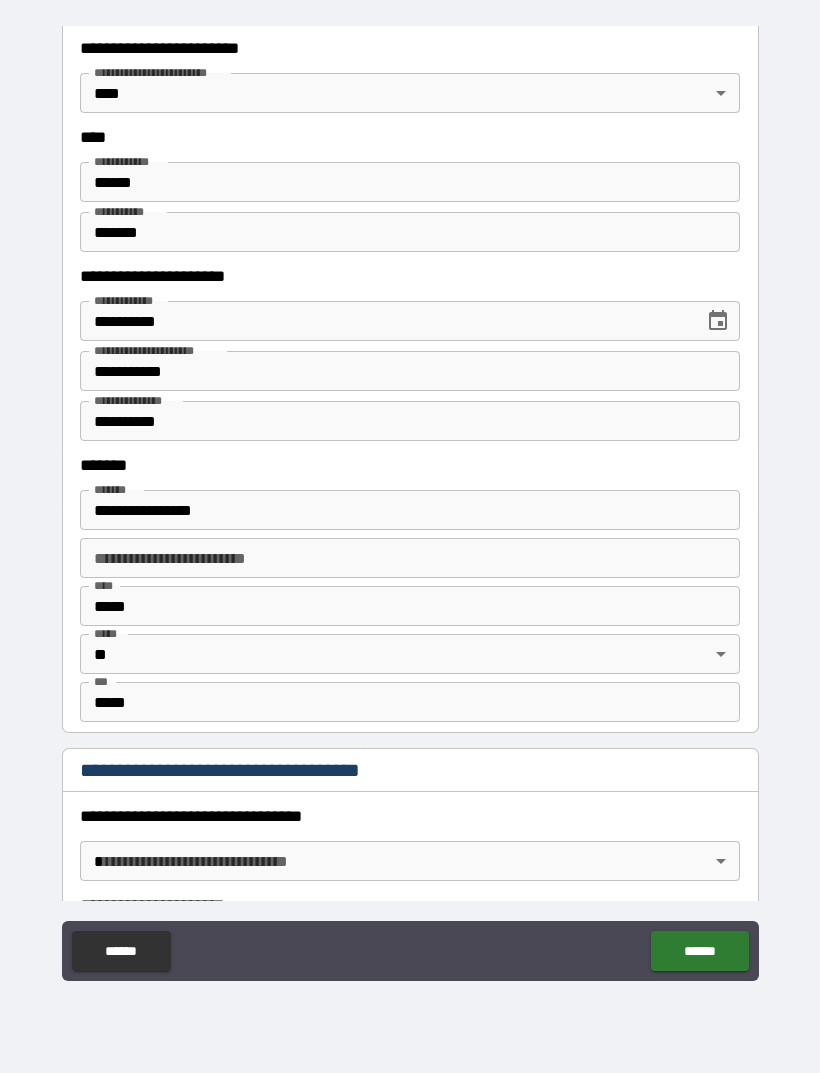 click on "**********" at bounding box center (410, 558) 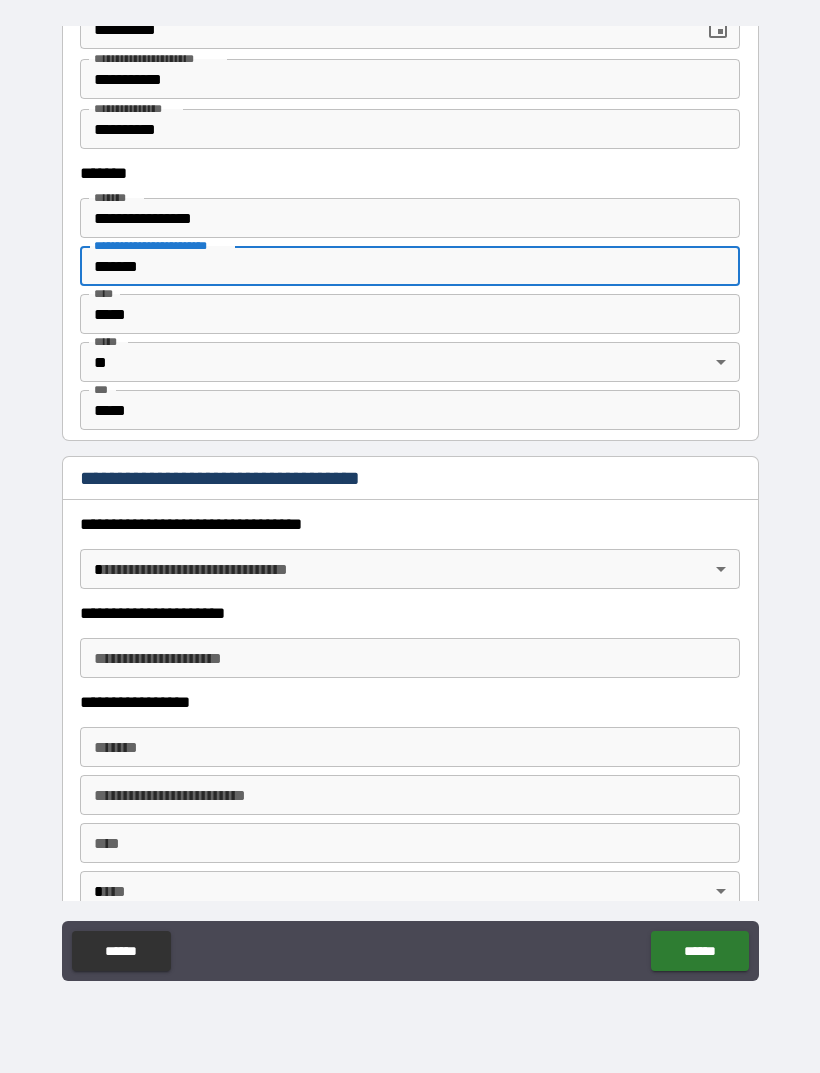scroll, scrollTop: 1255, scrollLeft: 0, axis: vertical 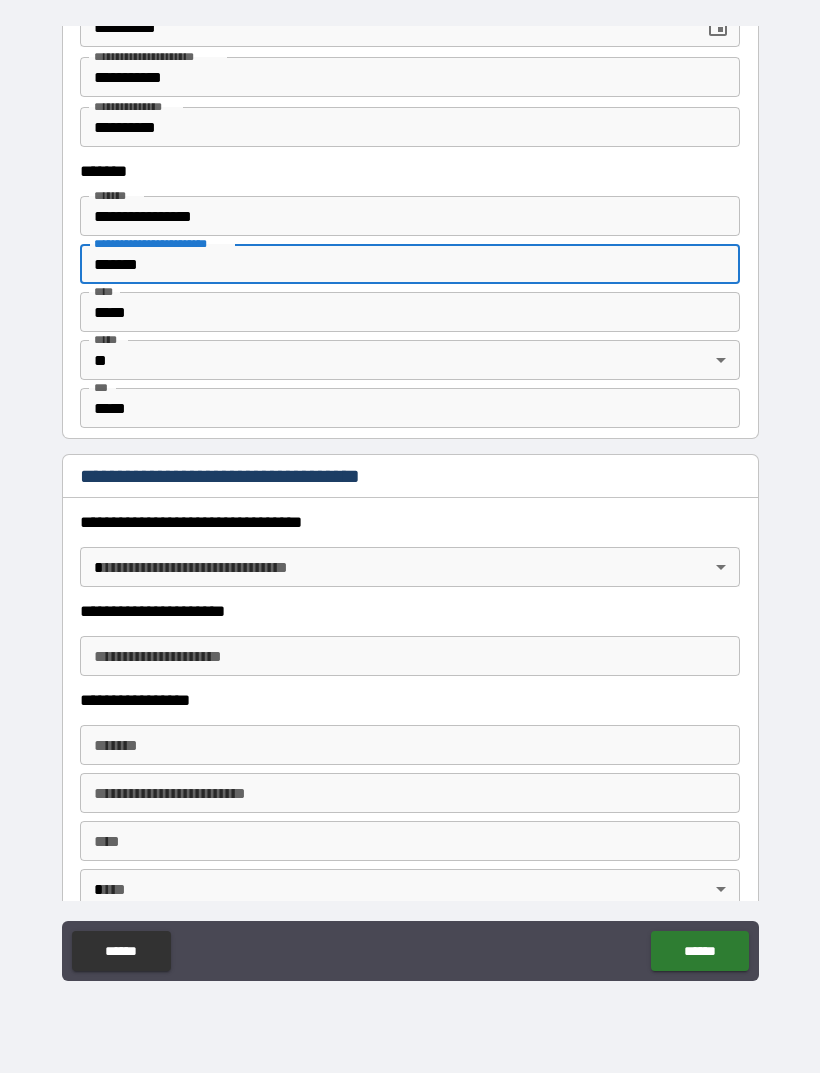 type on "*******" 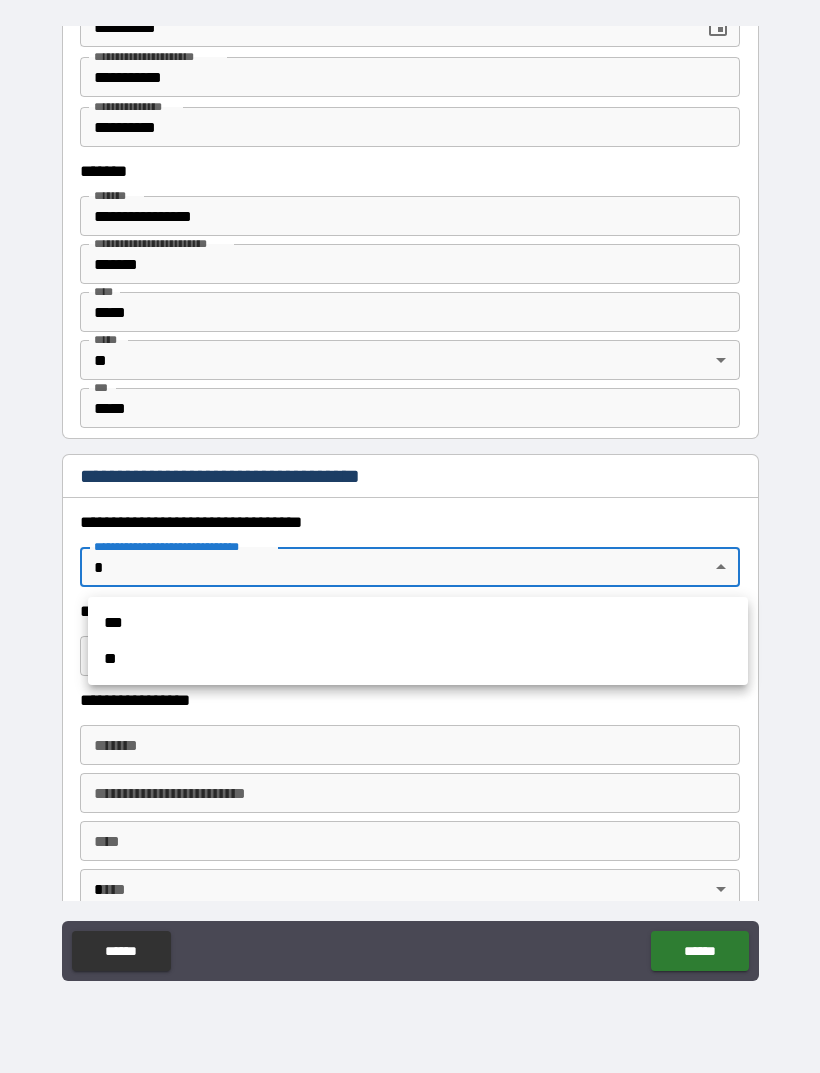 click on "***" at bounding box center [418, 623] 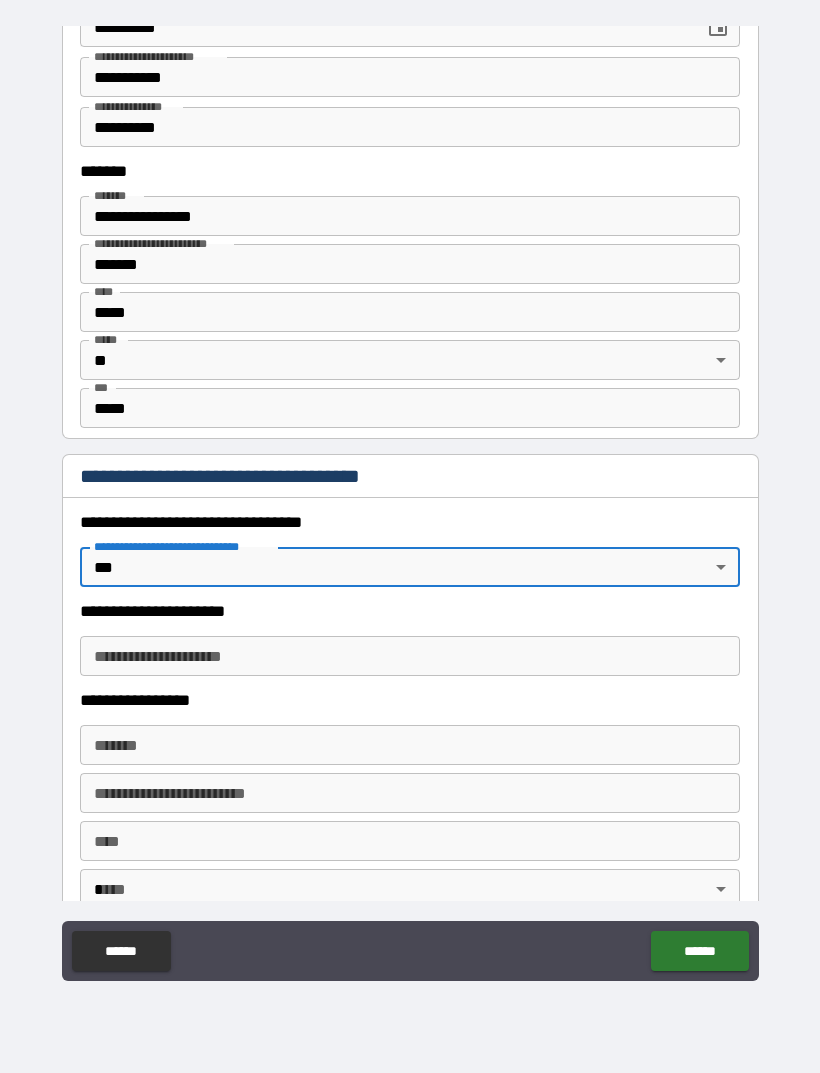 click on "**********" at bounding box center (410, 656) 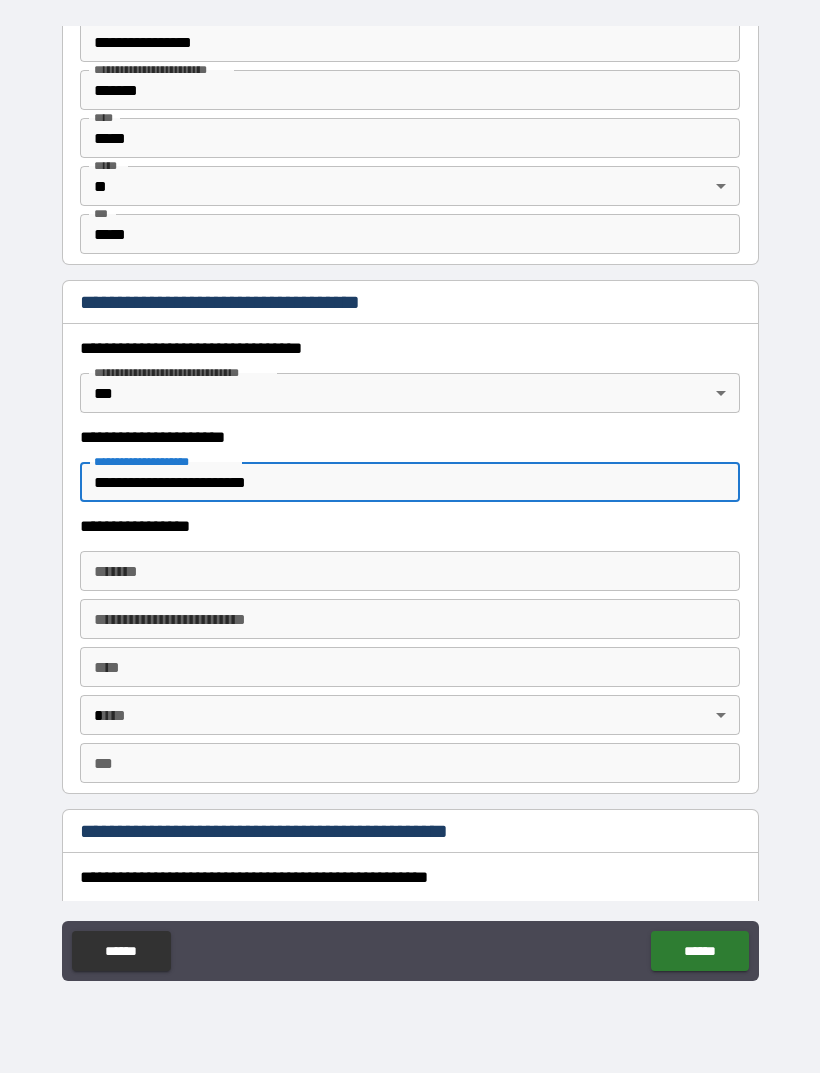 scroll, scrollTop: 1425, scrollLeft: 0, axis: vertical 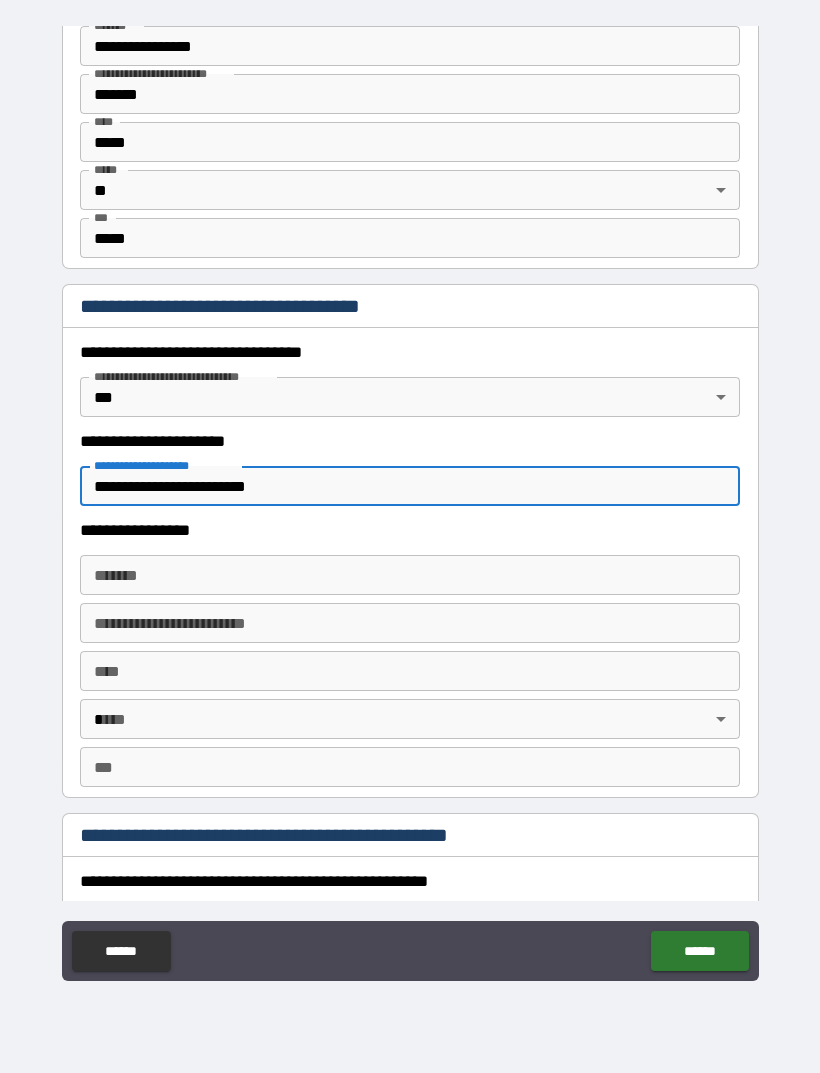 type on "**********" 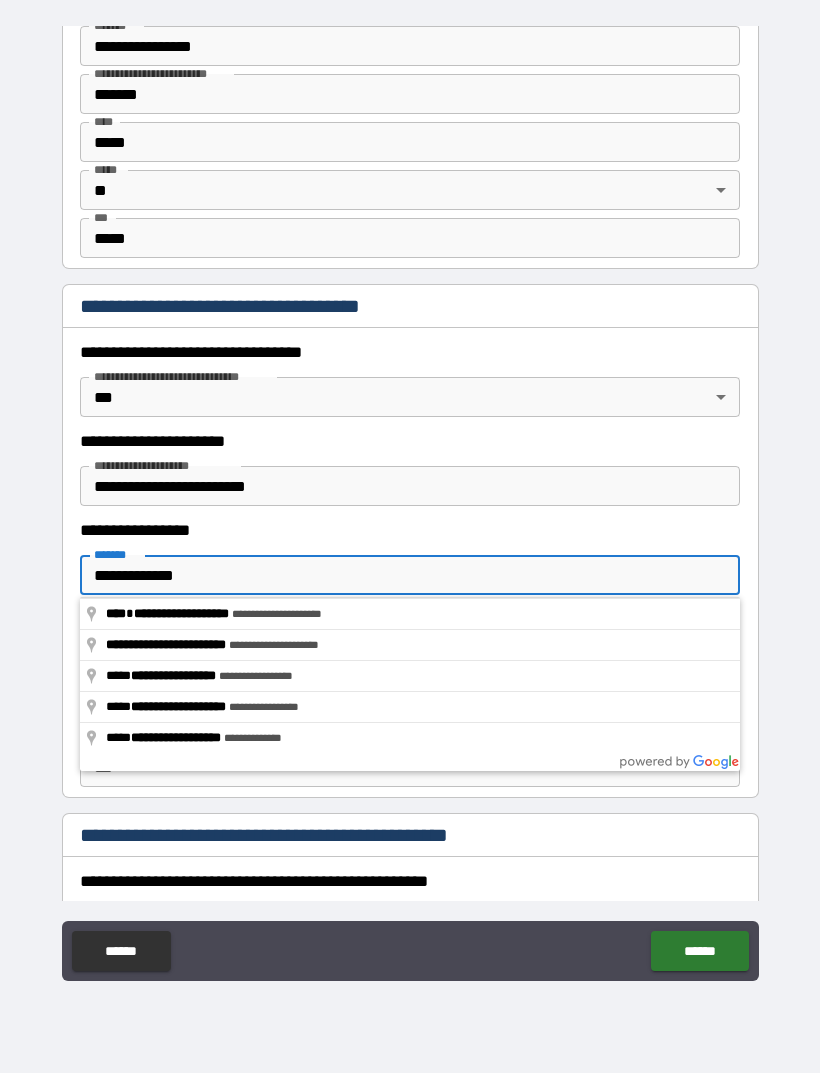 type on "**********" 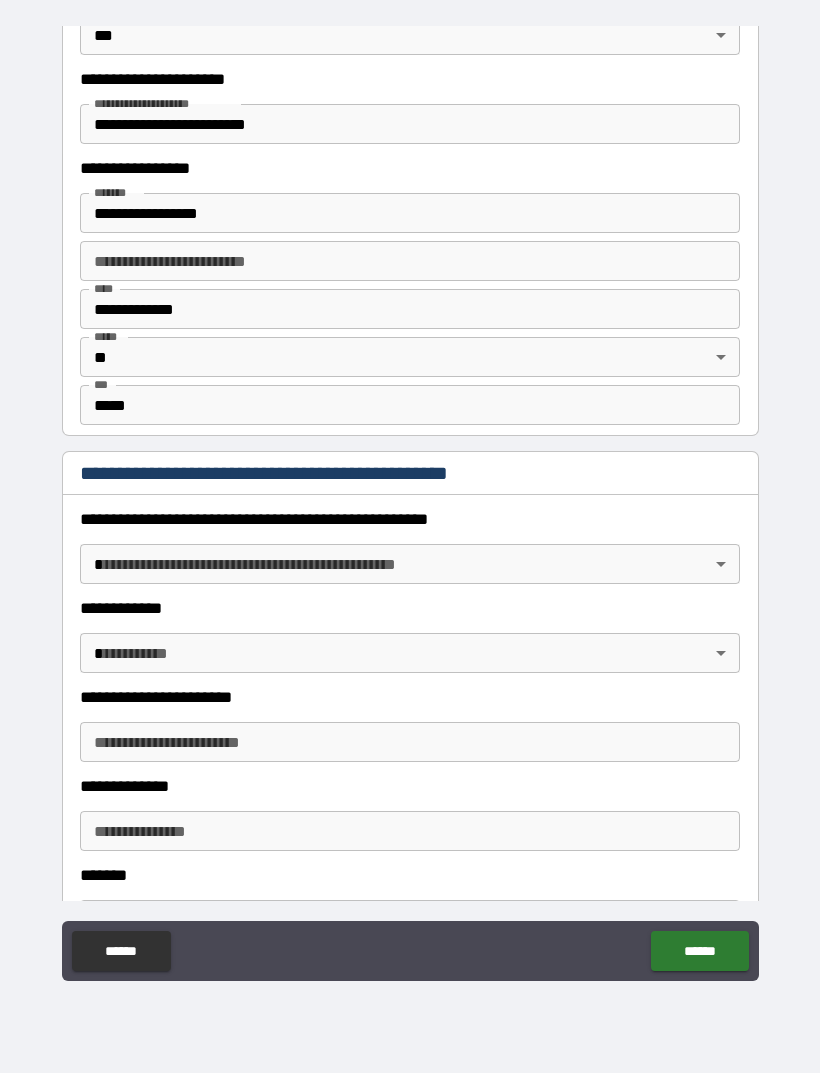 scroll, scrollTop: 1788, scrollLeft: 0, axis: vertical 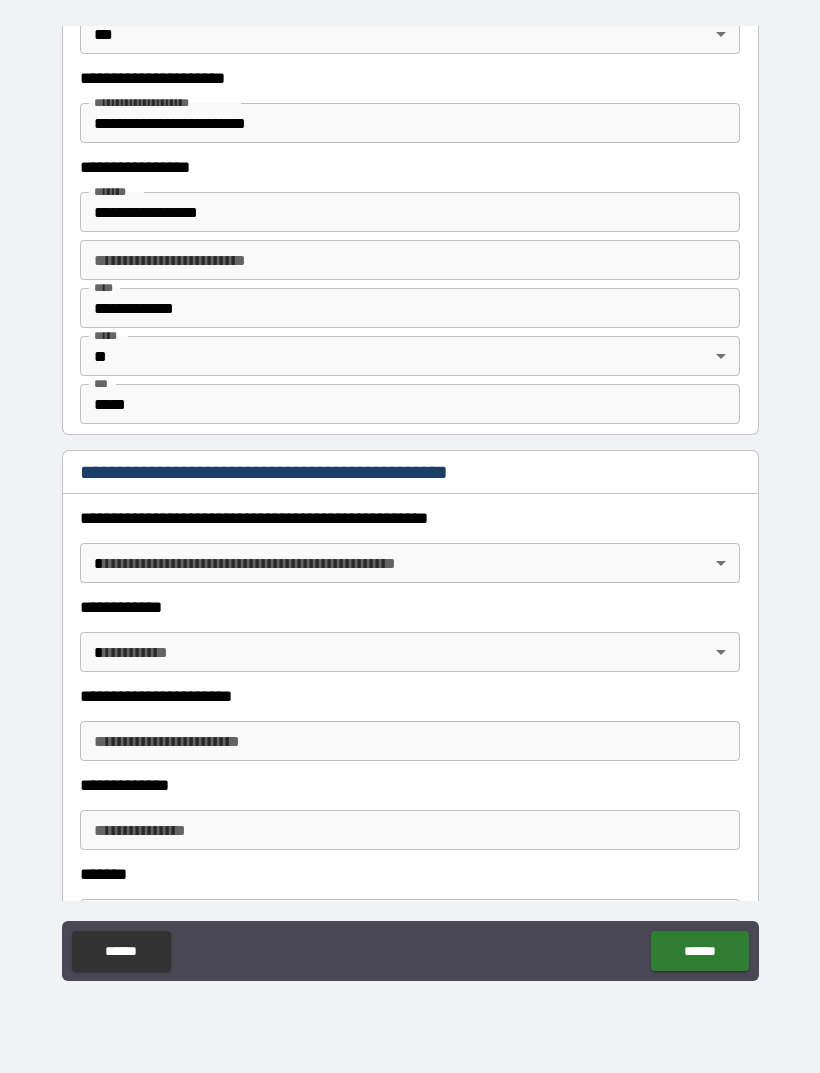 click on "**********" at bounding box center [410, 504] 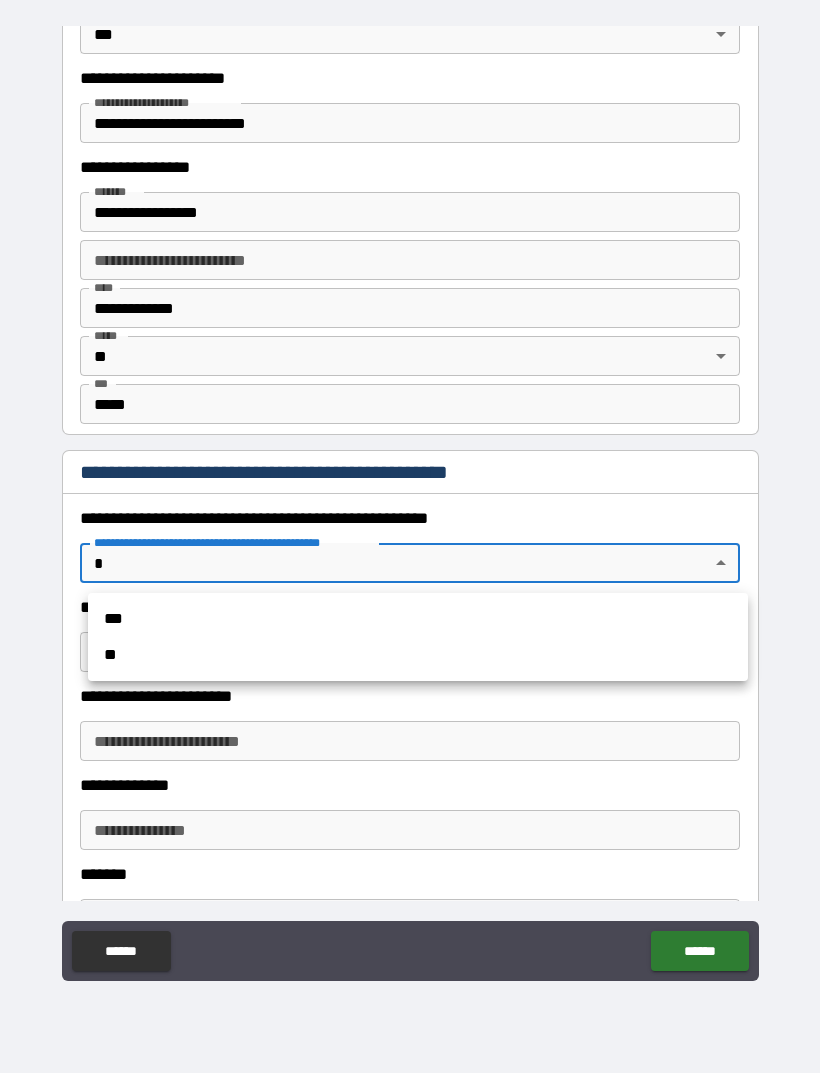click on "**" at bounding box center (418, 655) 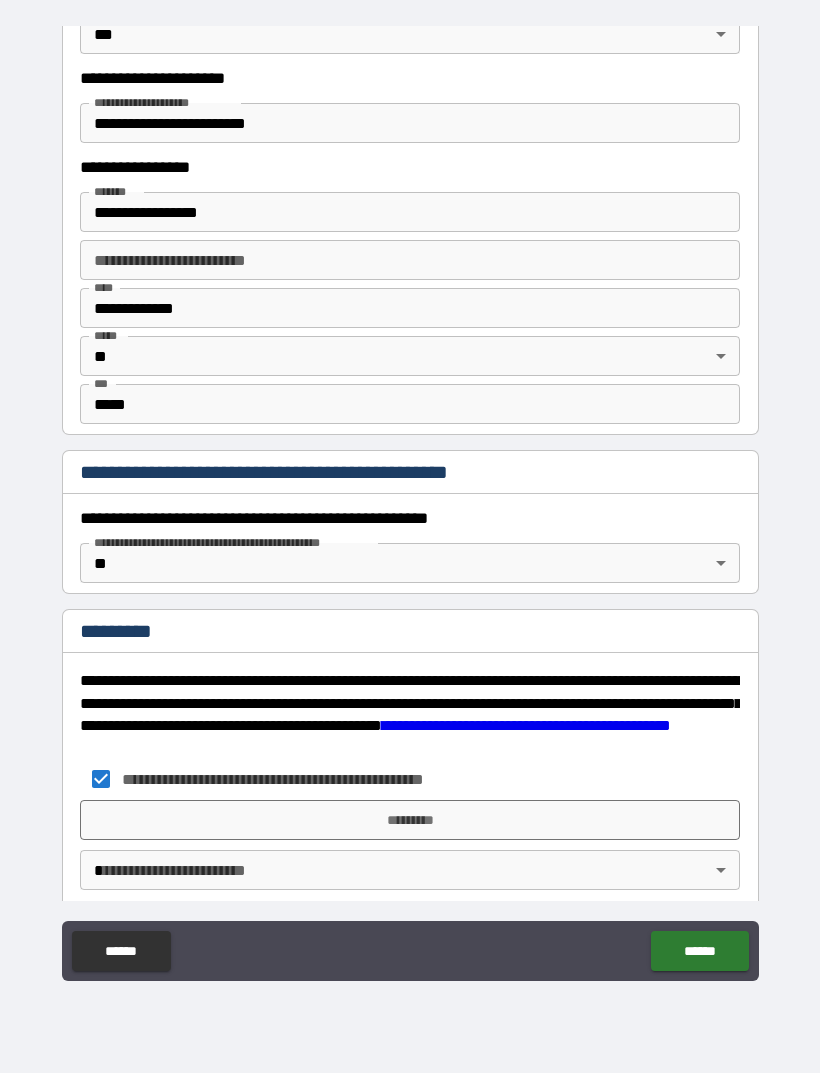 click on "*********" at bounding box center [410, 820] 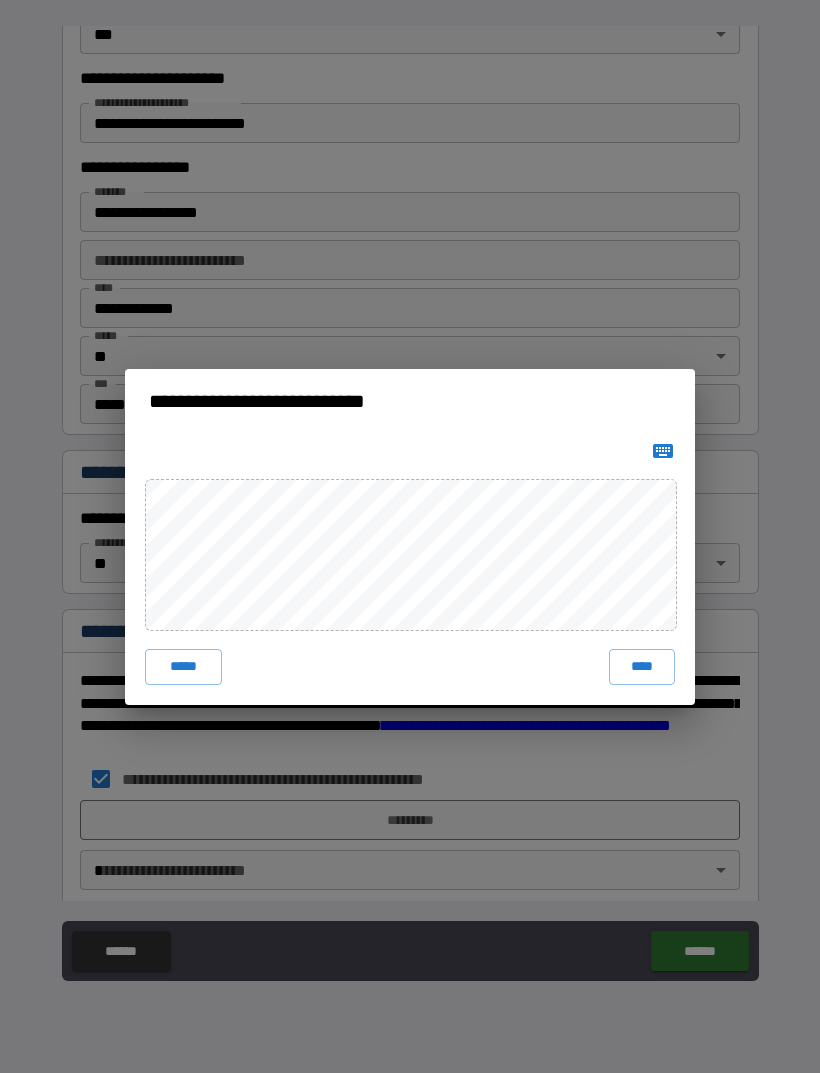 click on "****" at bounding box center [642, 667] 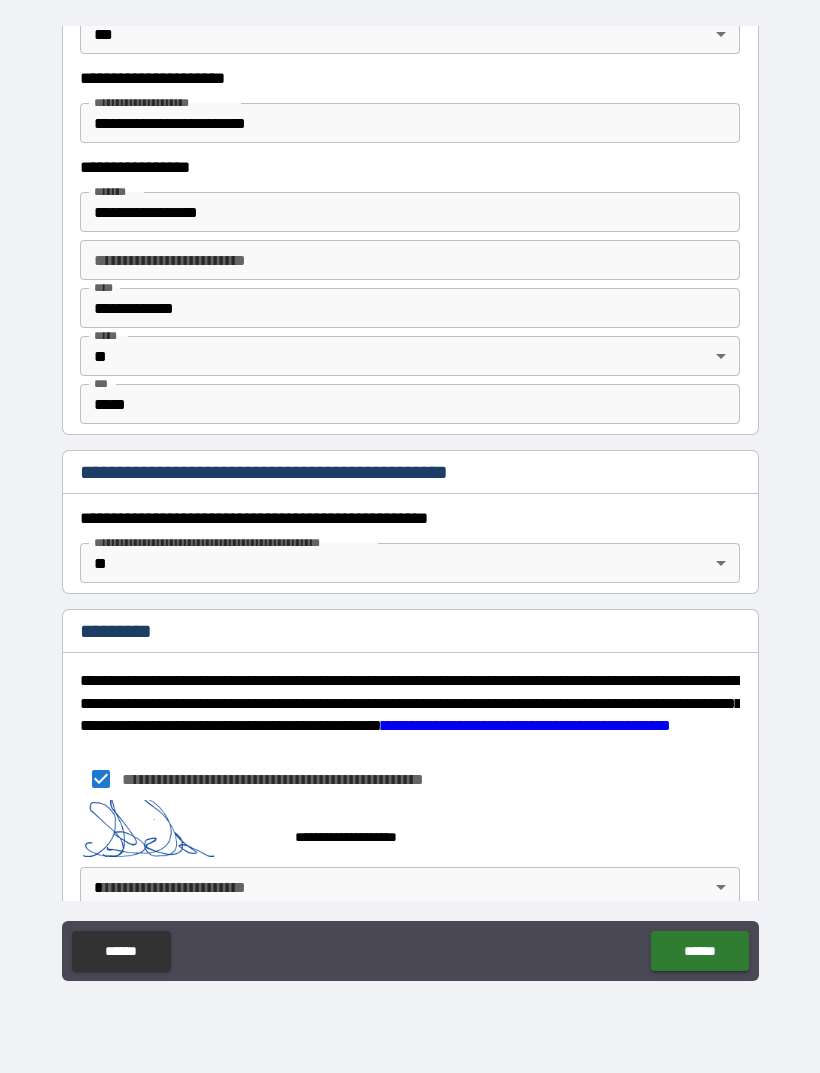 click on "******" at bounding box center (699, 951) 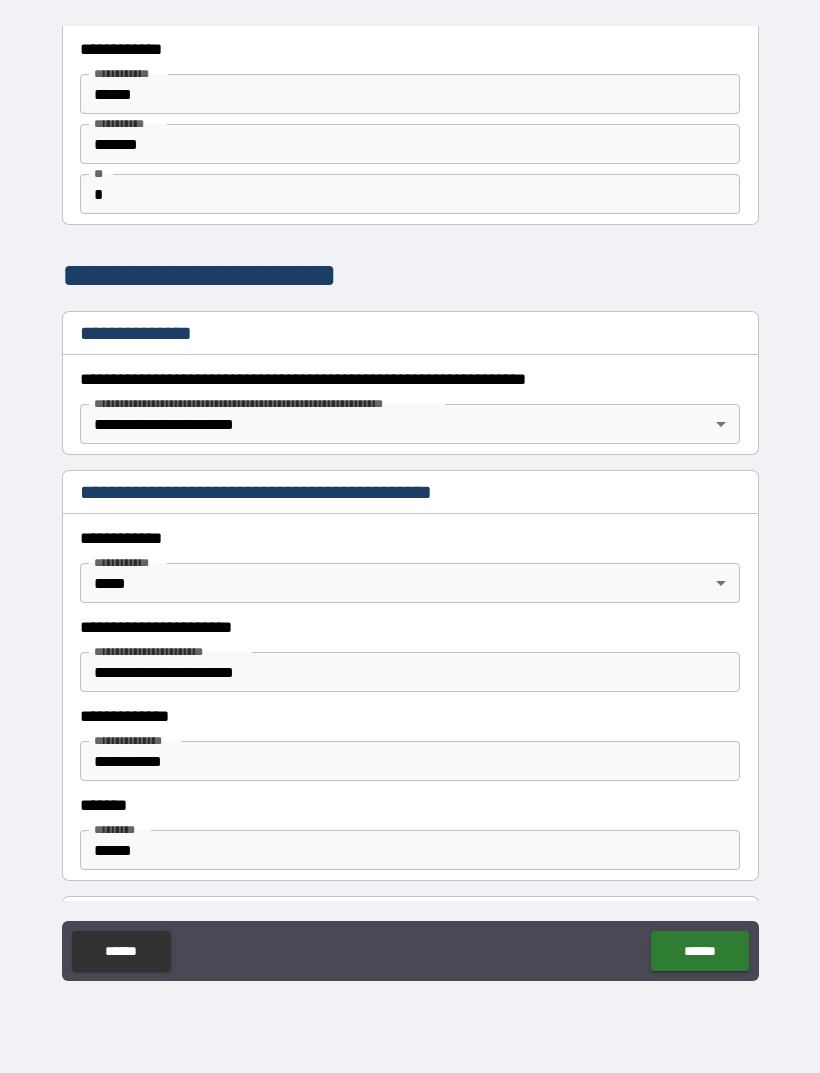 scroll, scrollTop: 43, scrollLeft: 0, axis: vertical 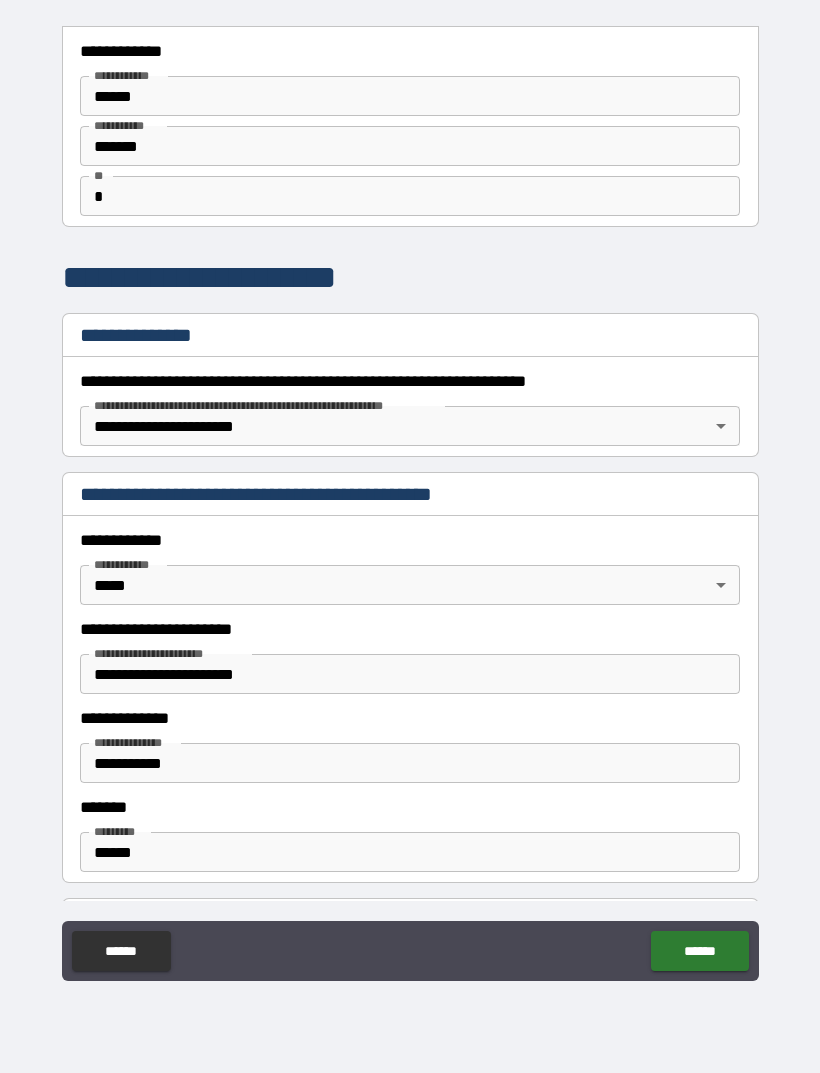 click on "**********" at bounding box center [410, 504] 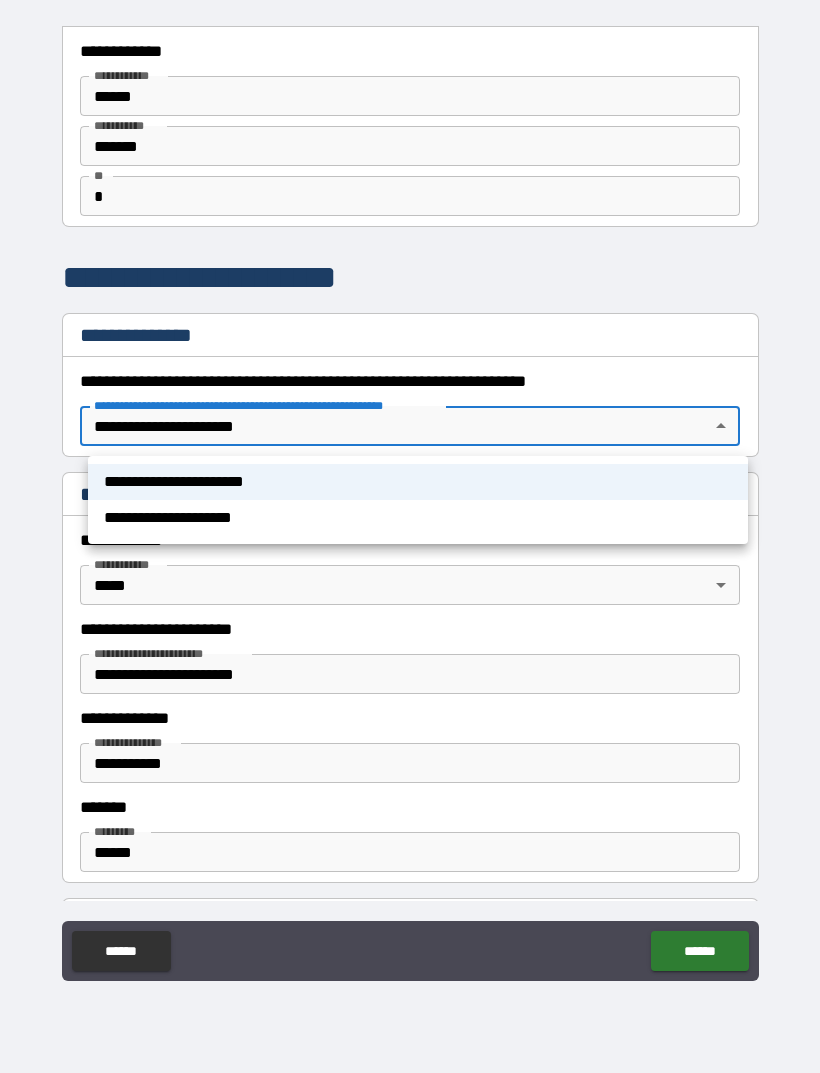 click on "**********" at bounding box center [418, 482] 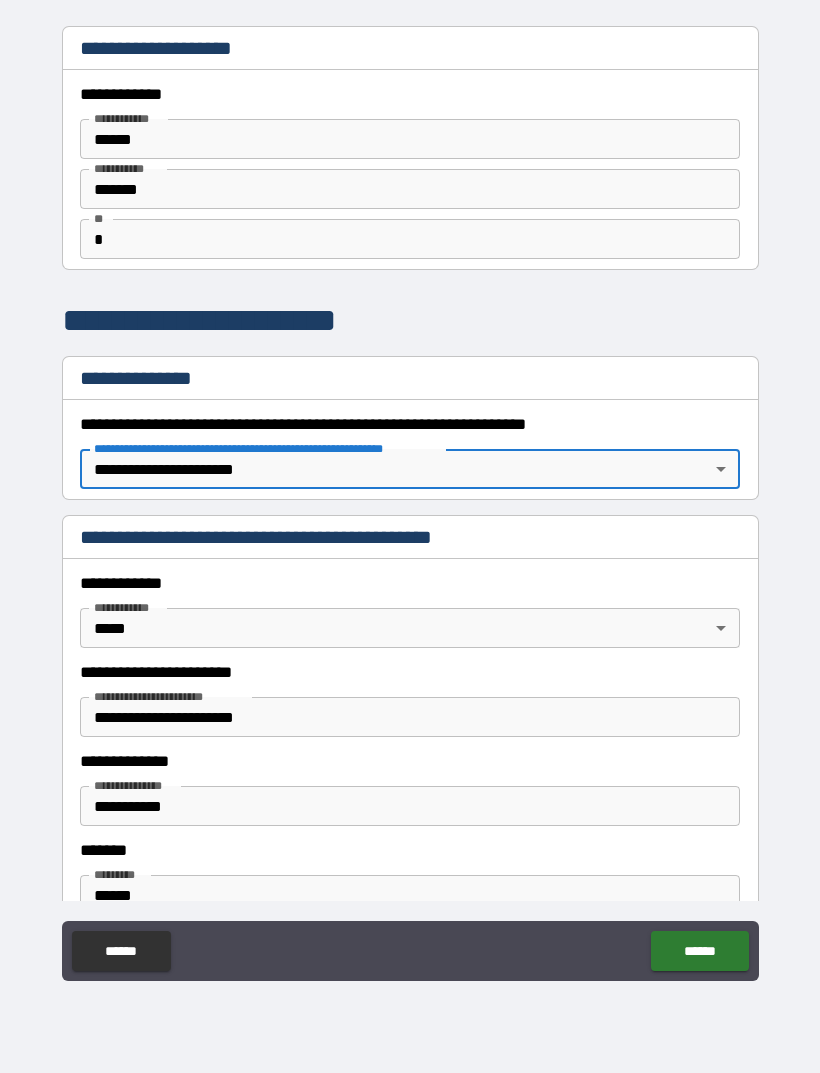 scroll, scrollTop: 0, scrollLeft: 0, axis: both 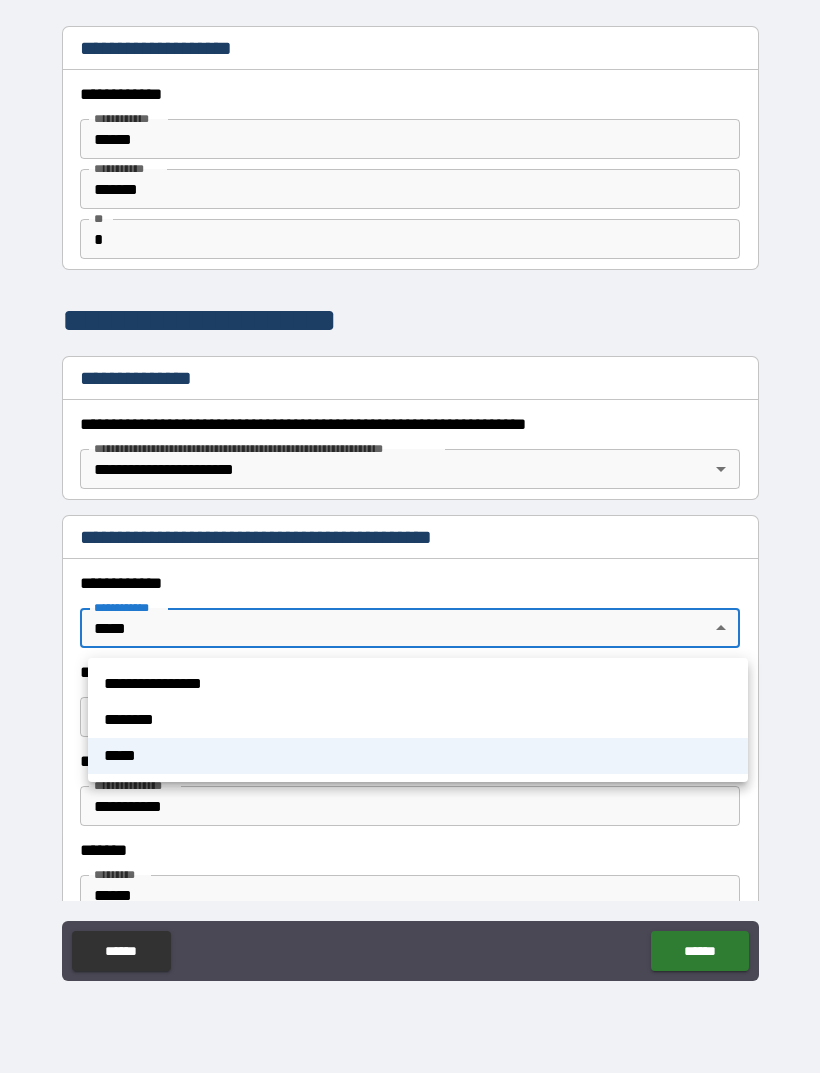 click on "**********" at bounding box center [418, 684] 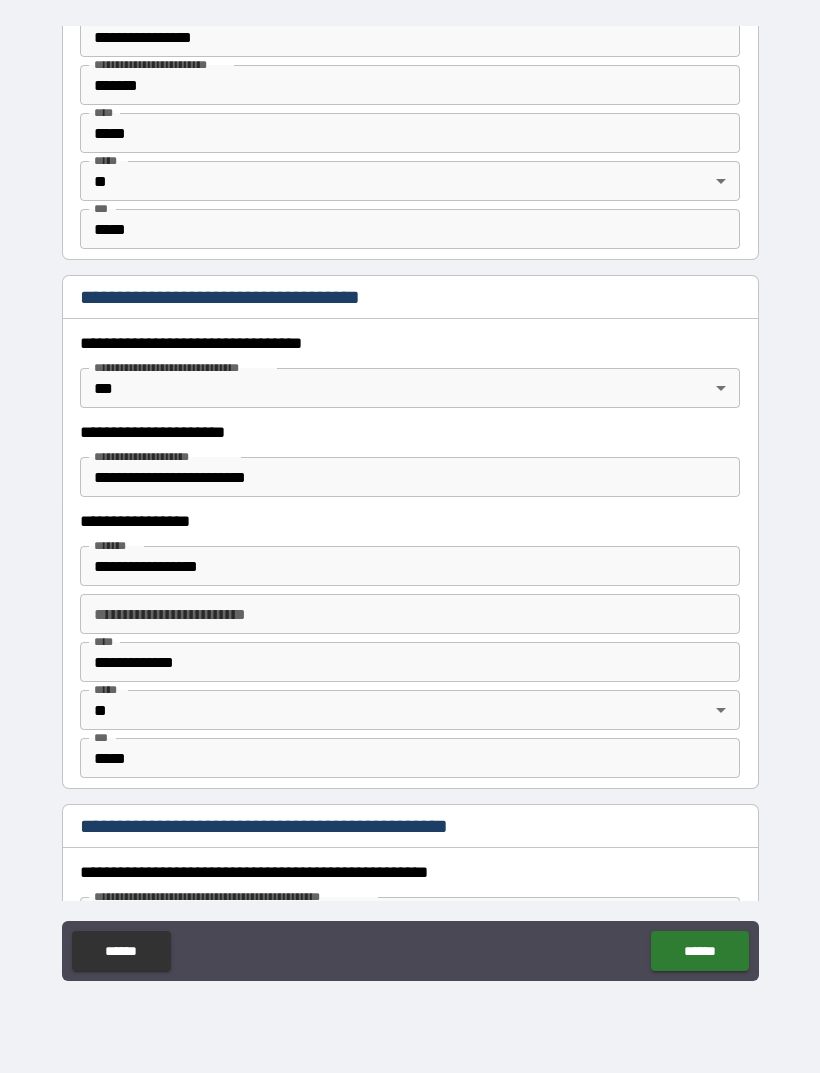 click on "**********" at bounding box center (410, 504) 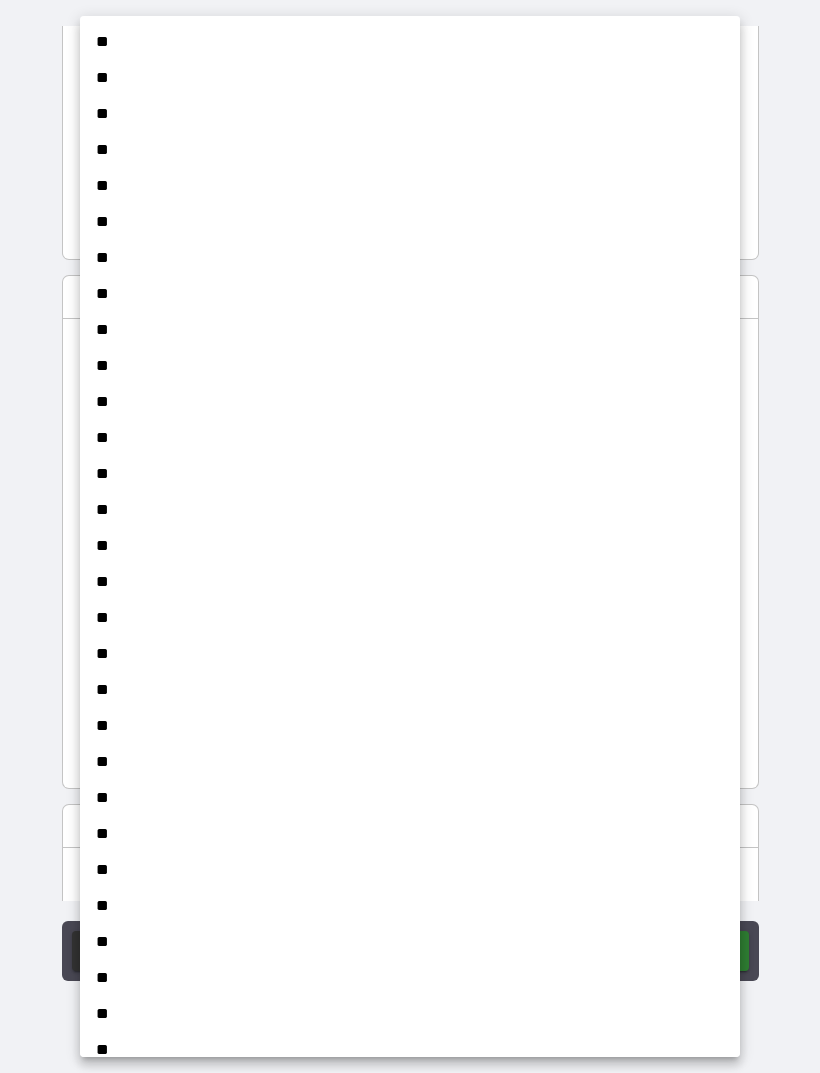 scroll, scrollTop: 1498, scrollLeft: 0, axis: vertical 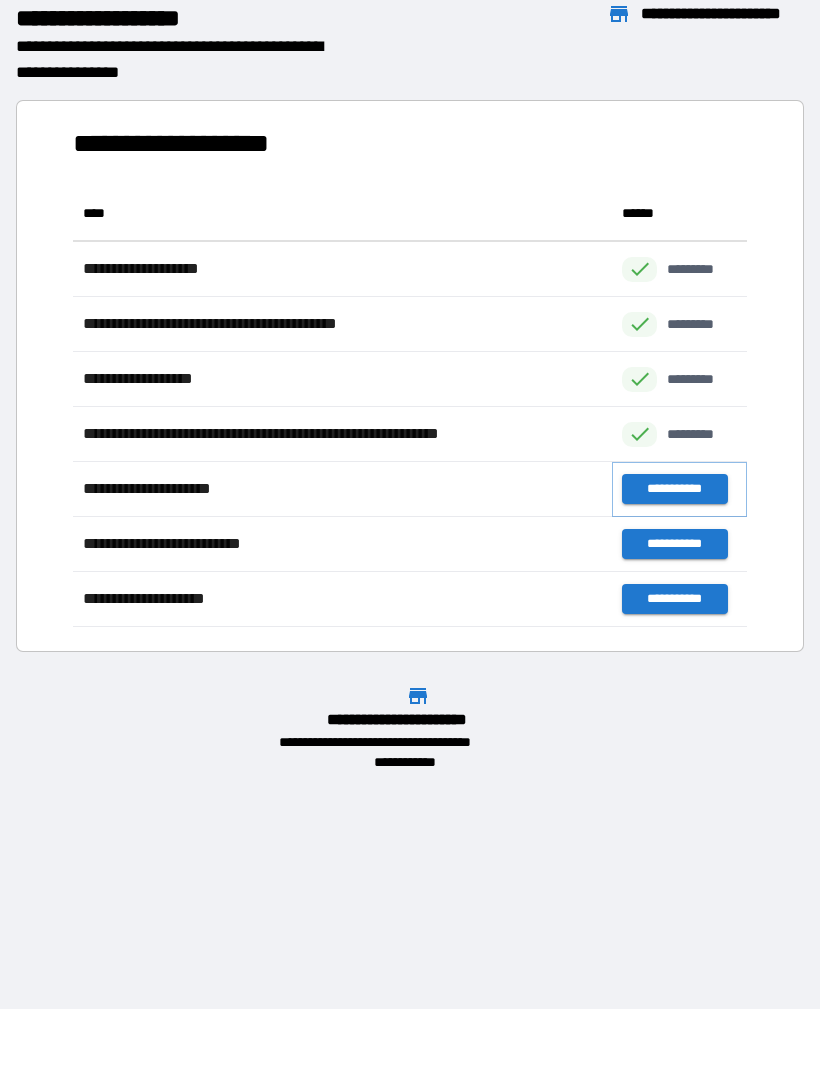 click on "**********" at bounding box center (674, 489) 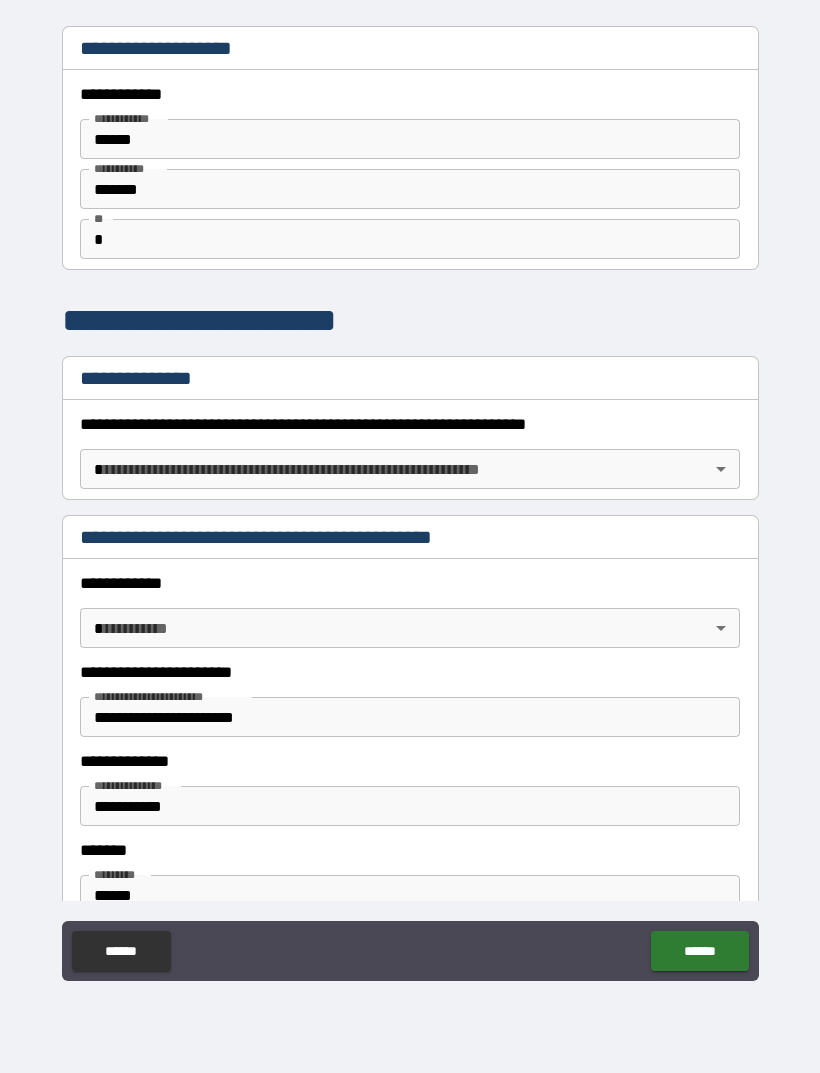 click on "**********" at bounding box center [410, 504] 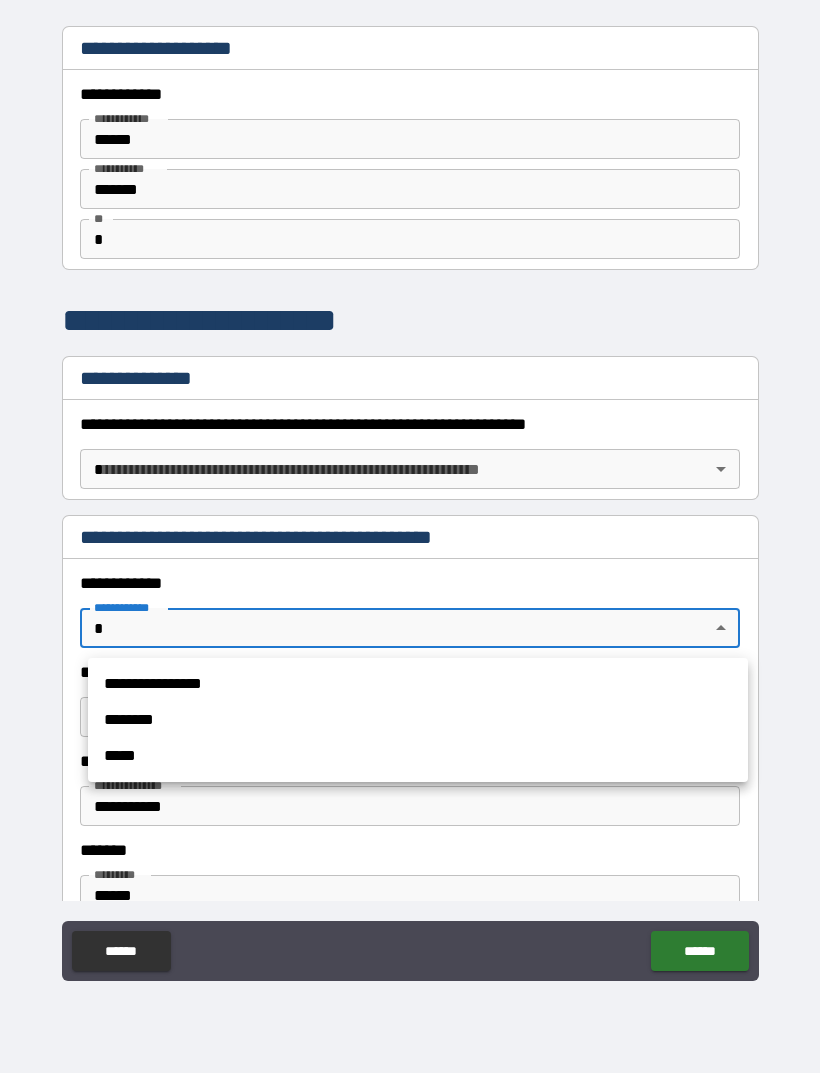 click on "**********" at bounding box center (418, 684) 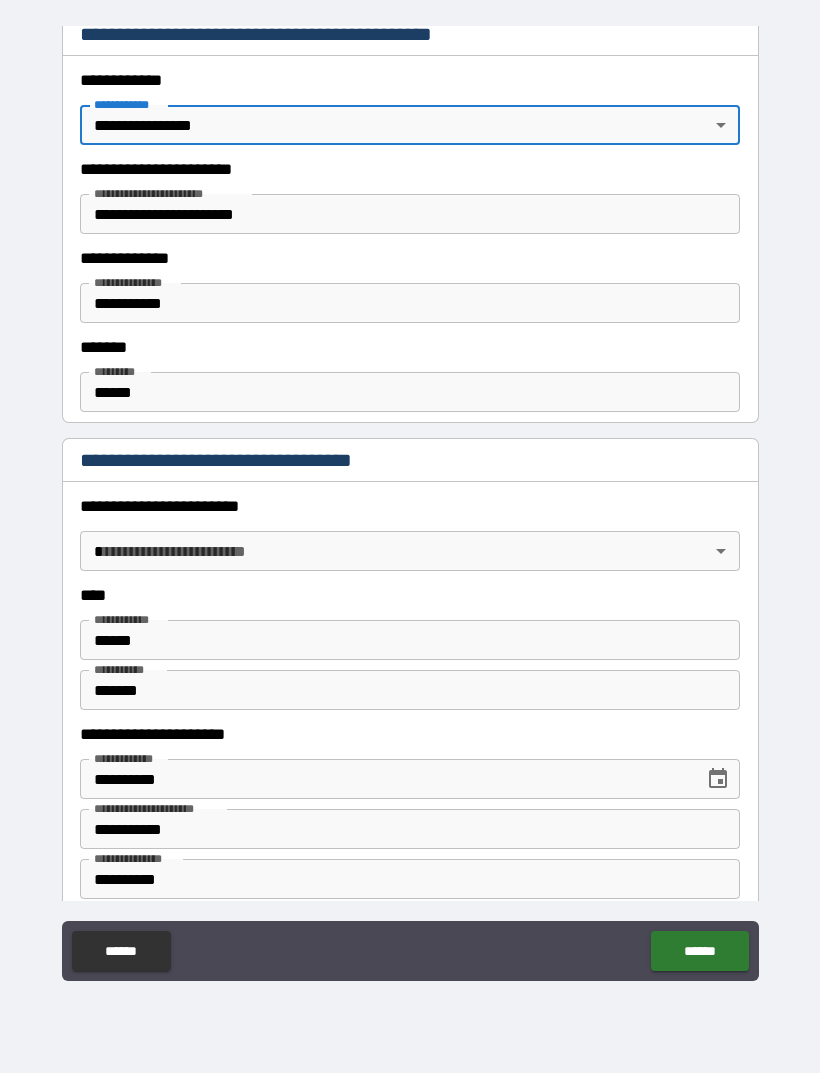 scroll, scrollTop: 505, scrollLeft: 0, axis: vertical 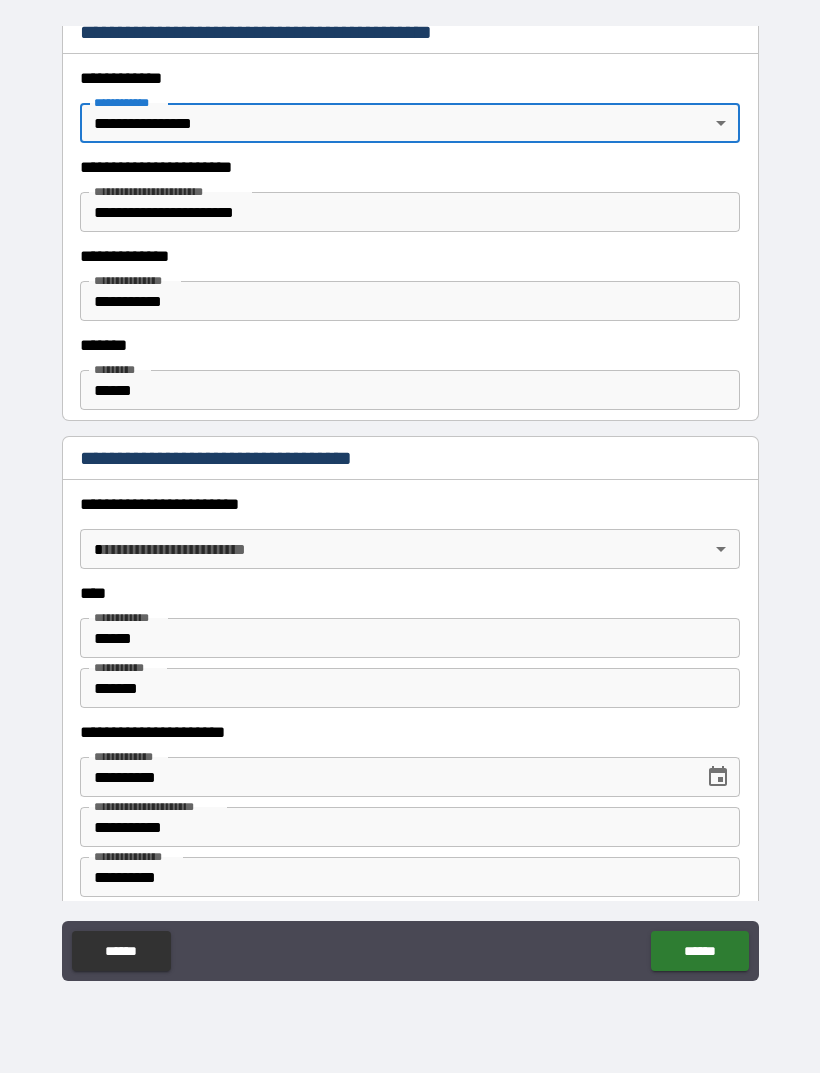 click on "**********" at bounding box center [410, 504] 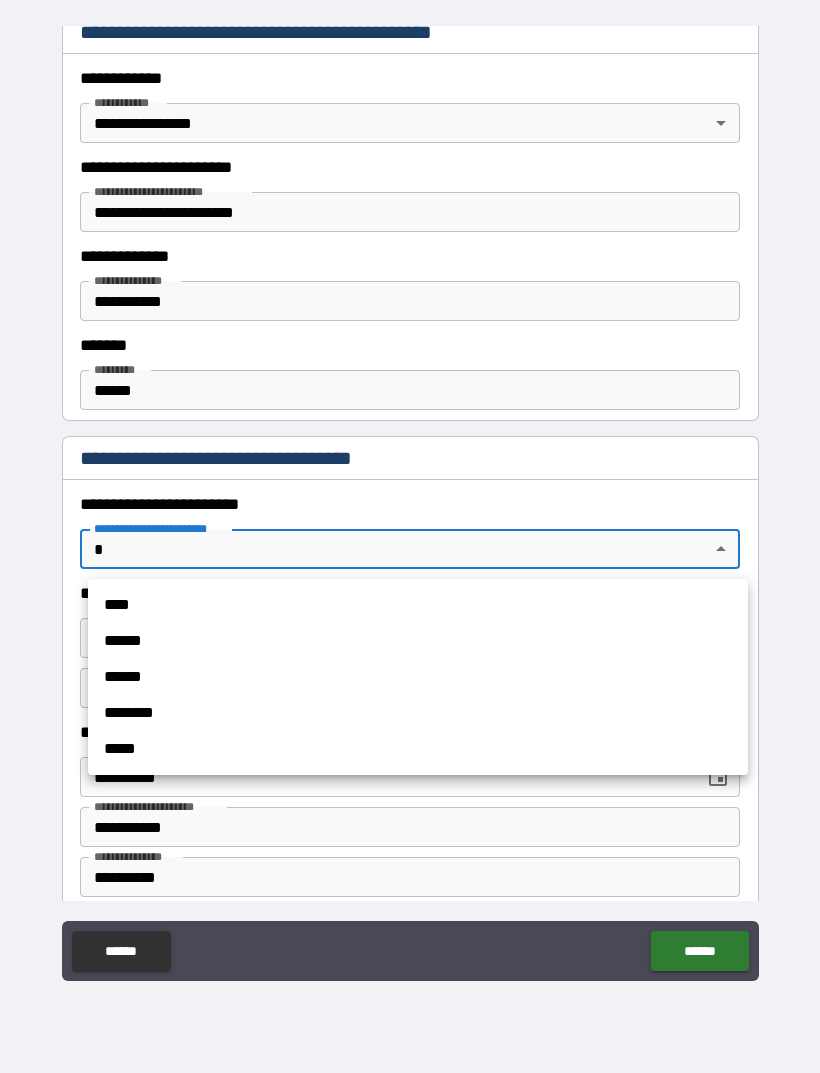 click on "****" at bounding box center (418, 605) 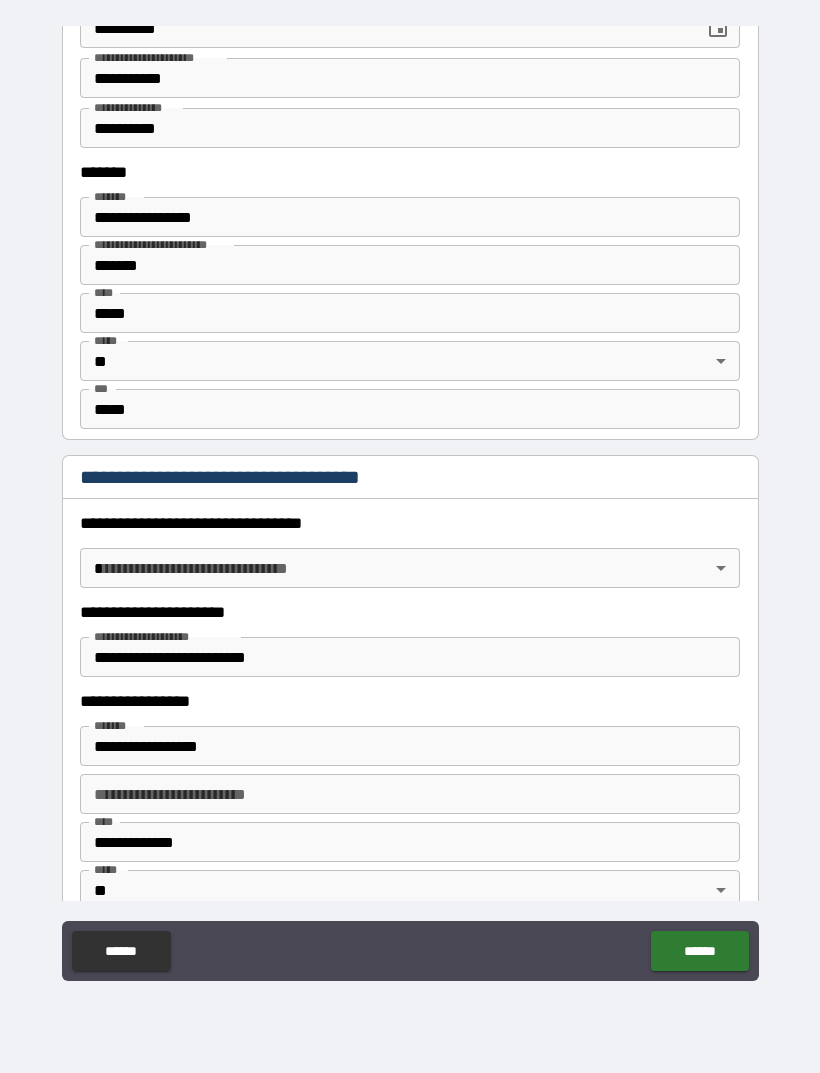 scroll, scrollTop: 1255, scrollLeft: 0, axis: vertical 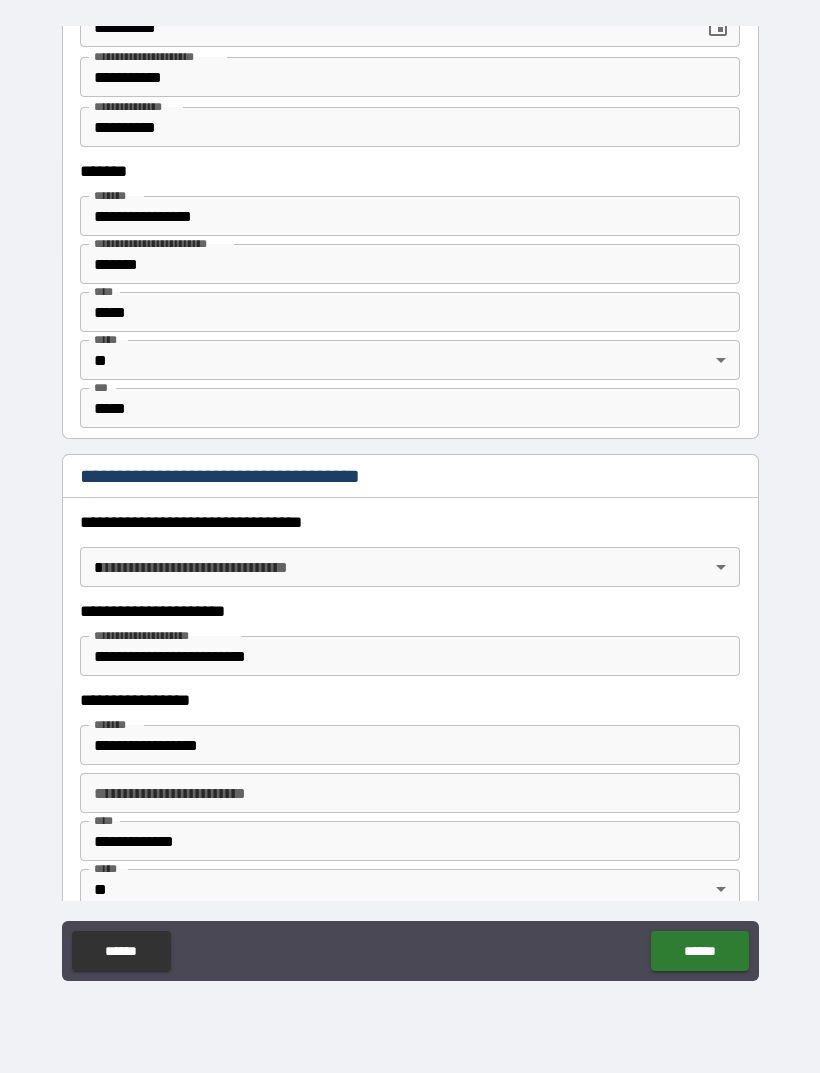 click on "**********" at bounding box center [410, 504] 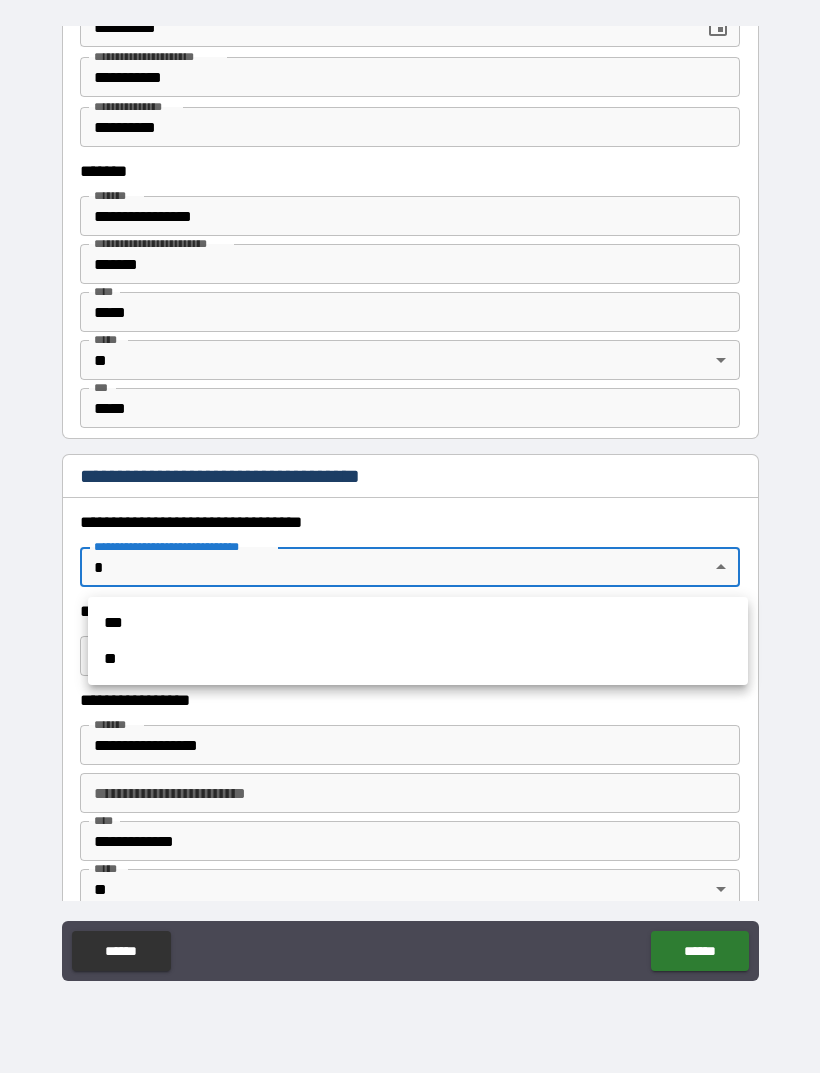click on "***" at bounding box center (418, 623) 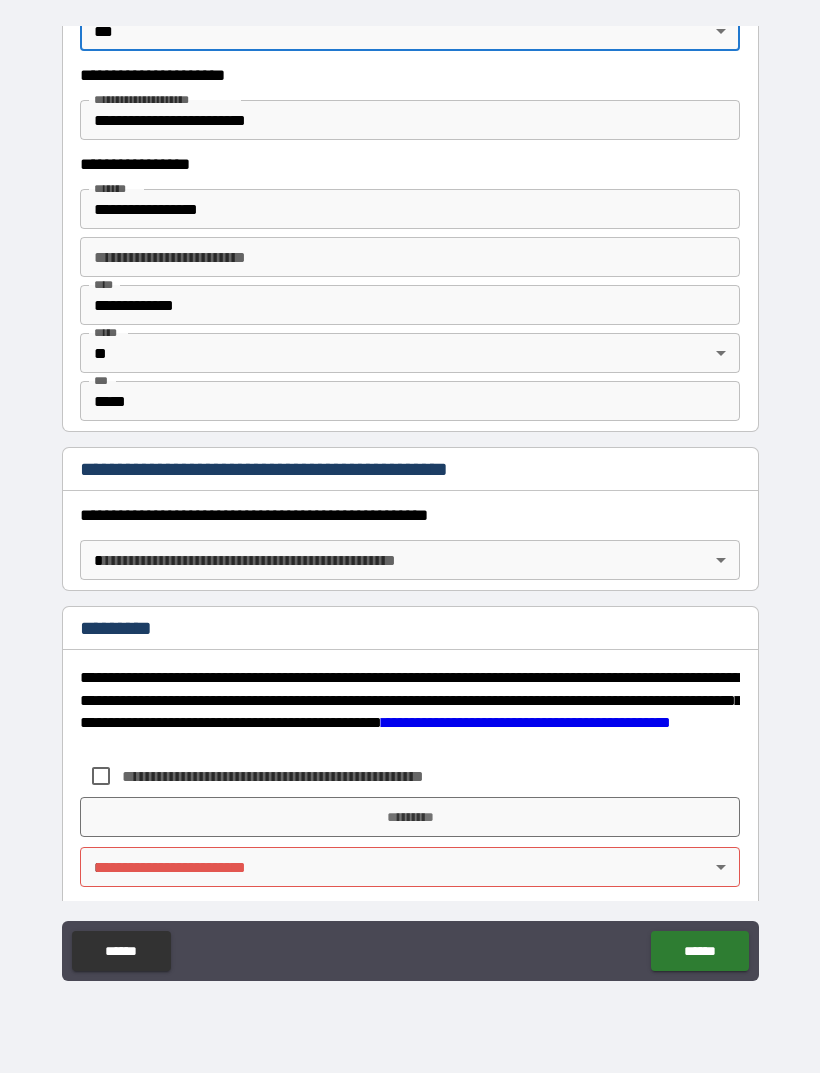 scroll, scrollTop: 1791, scrollLeft: 0, axis: vertical 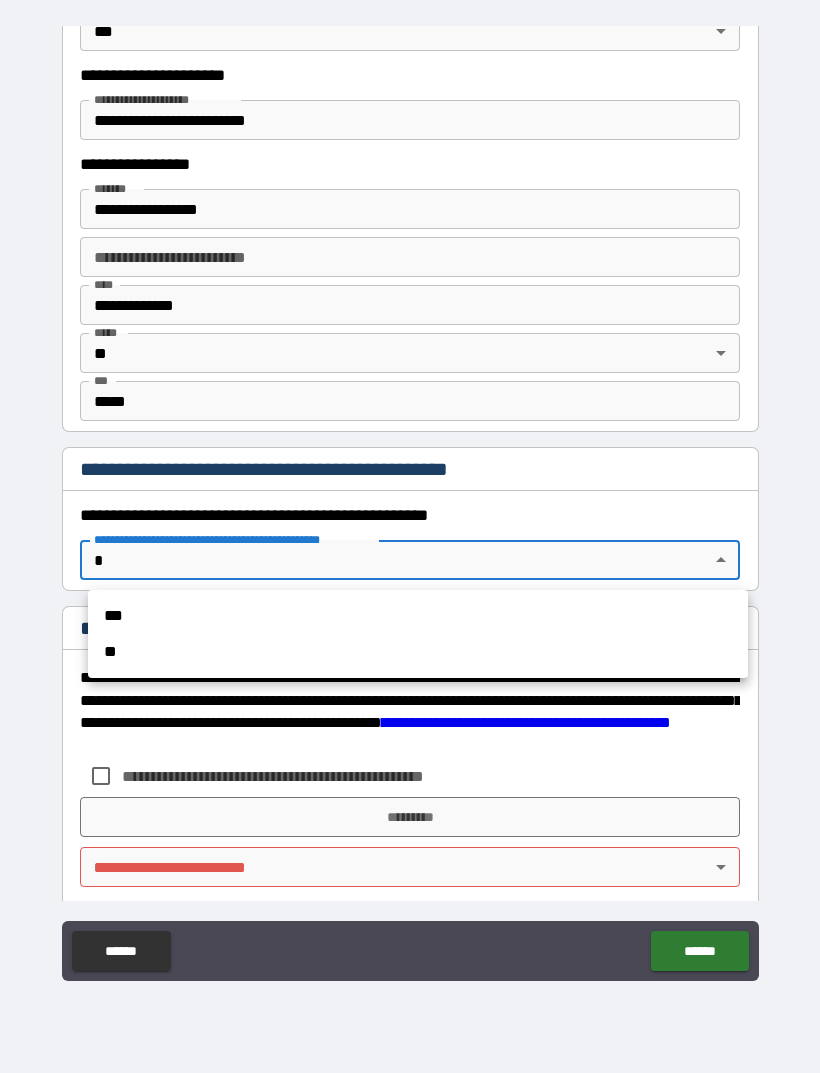 click on "**" at bounding box center (418, 652) 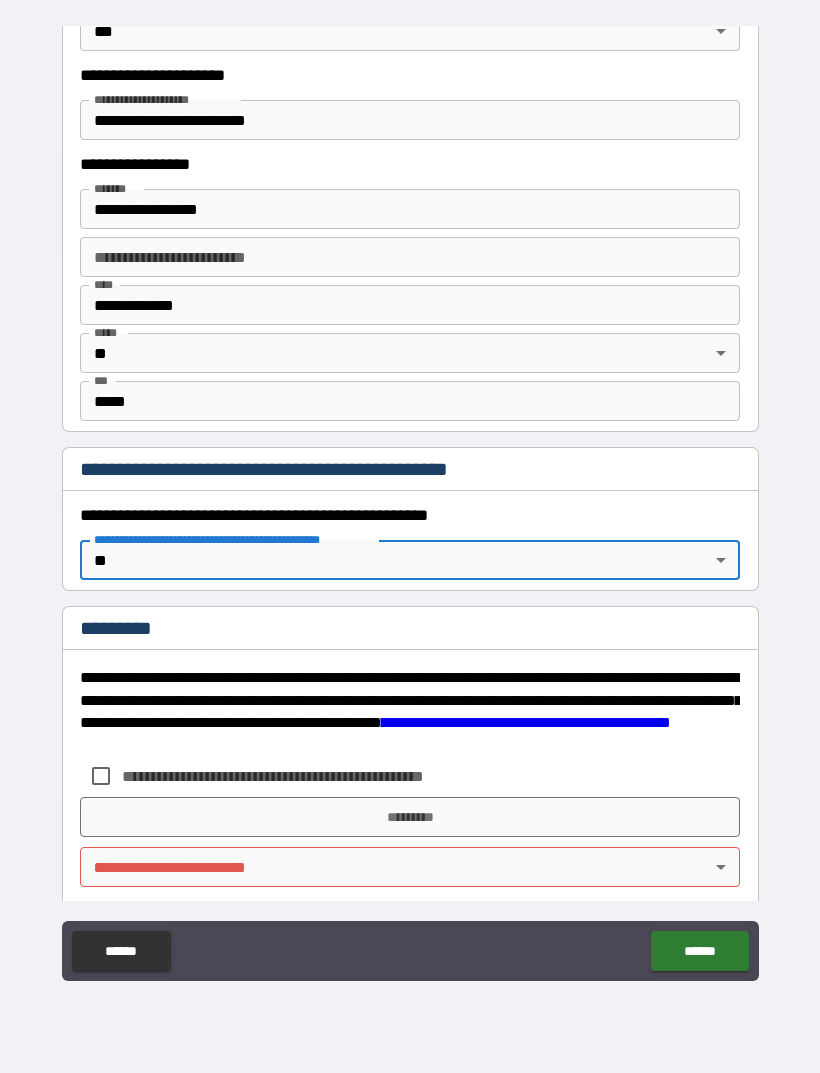 type on "*" 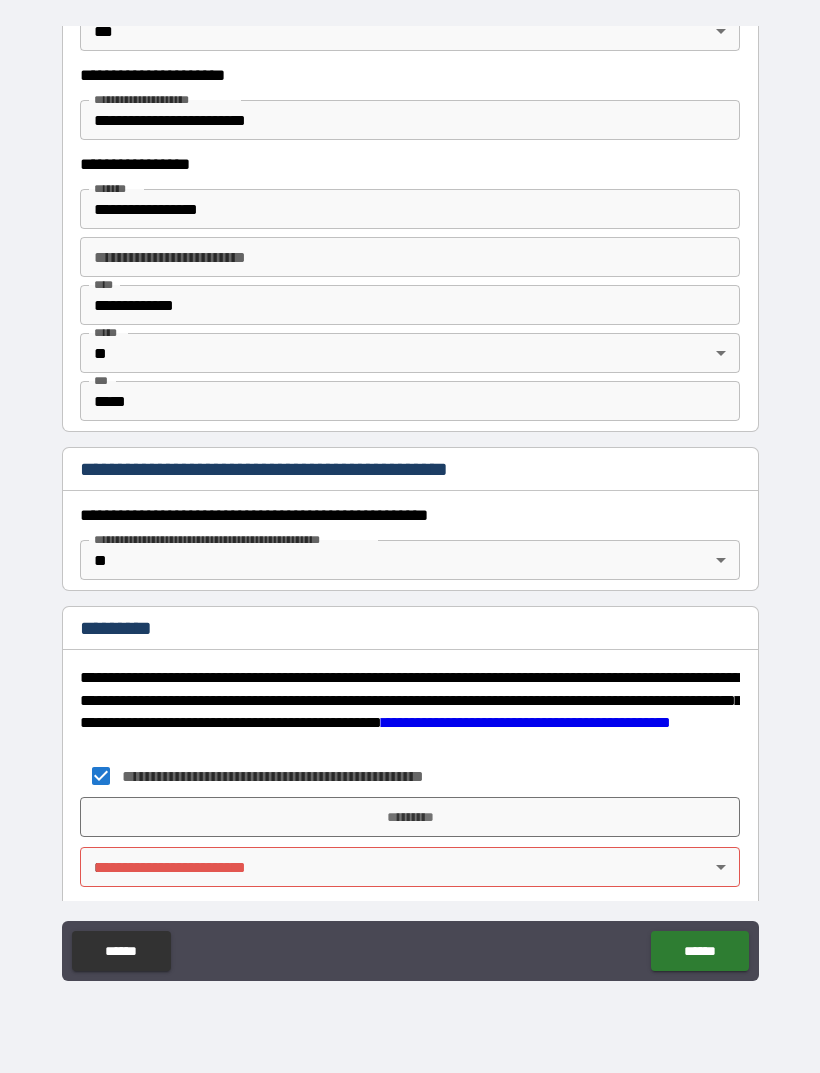 click on "*********" at bounding box center [410, 817] 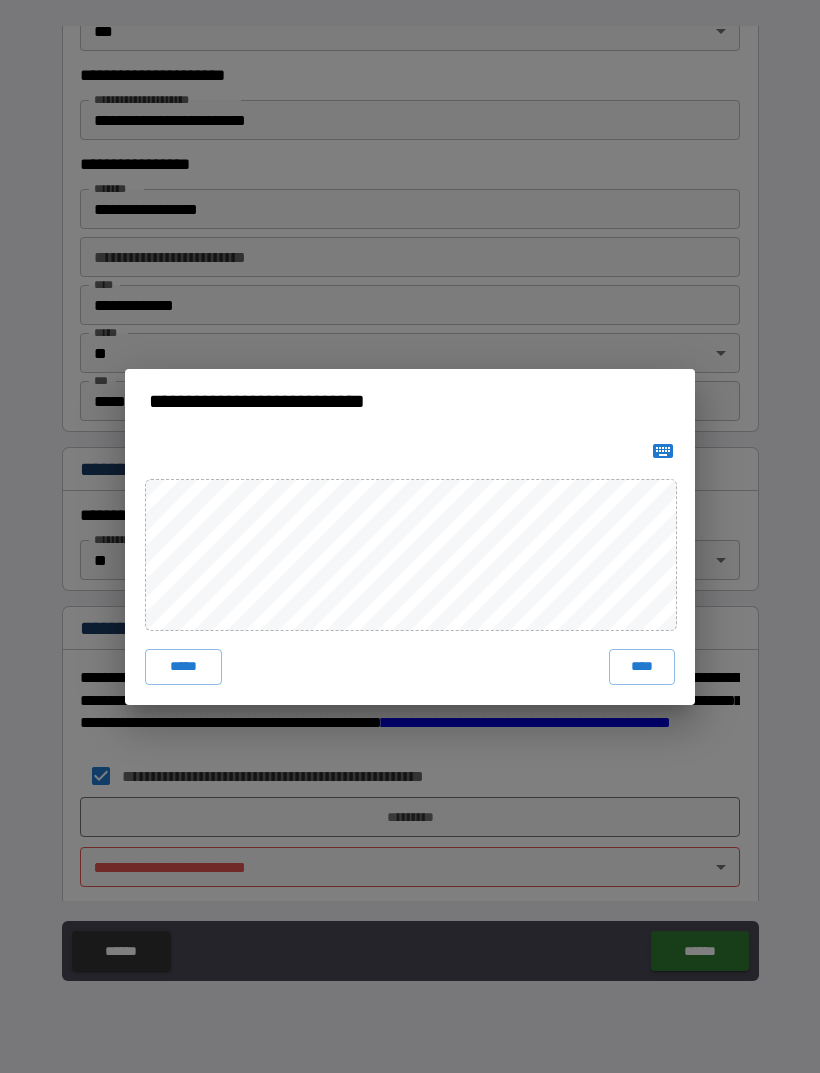 click on "**********" at bounding box center (410, 536) 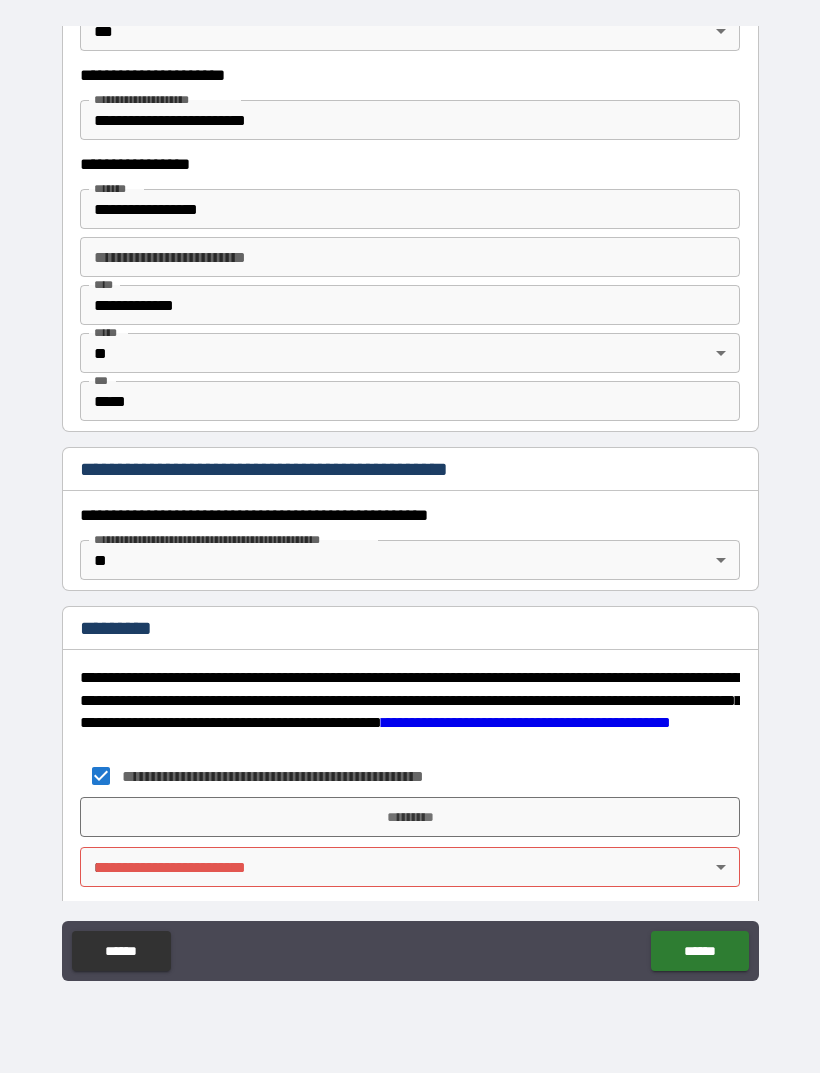click on "*********" at bounding box center (410, 817) 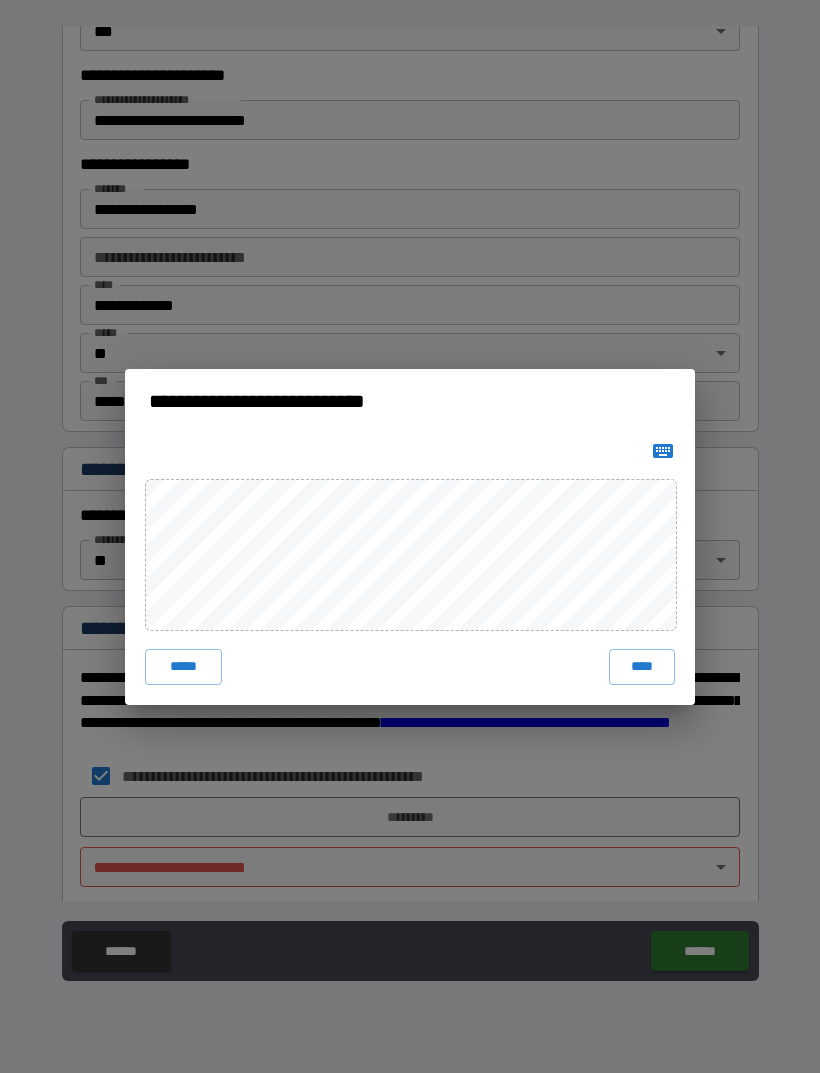 click on "****" at bounding box center (642, 667) 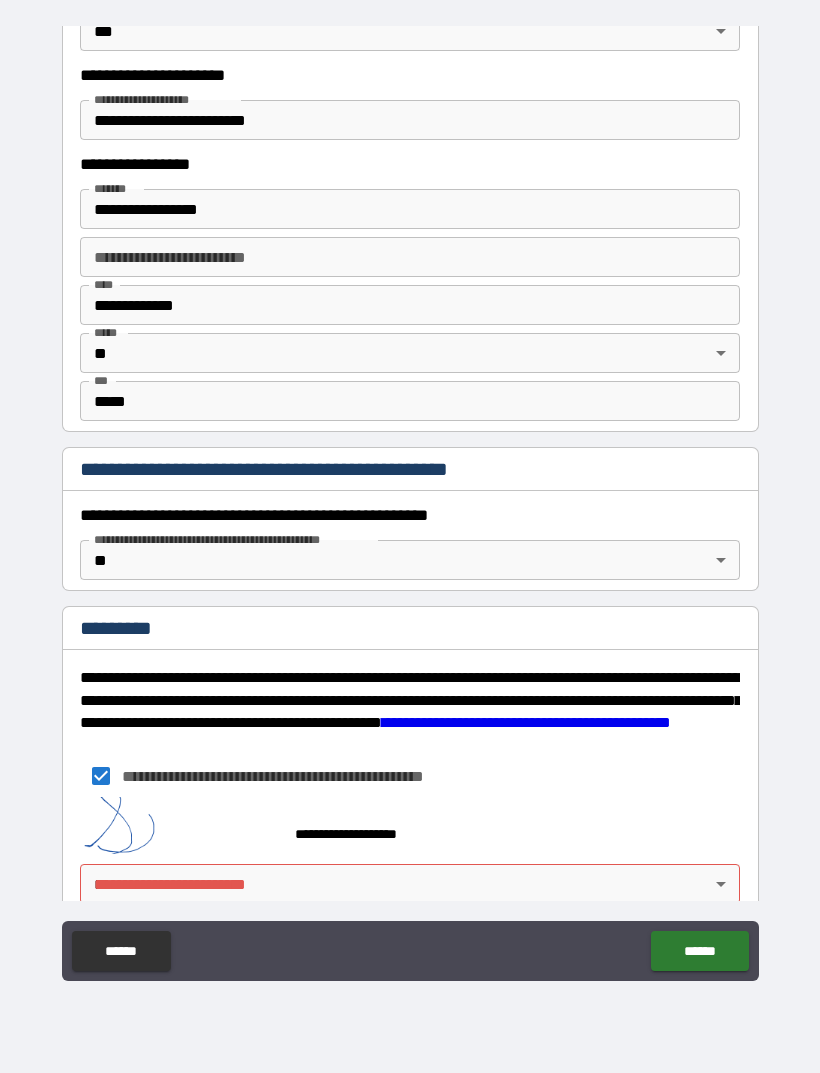 click on "**********" at bounding box center [410, 504] 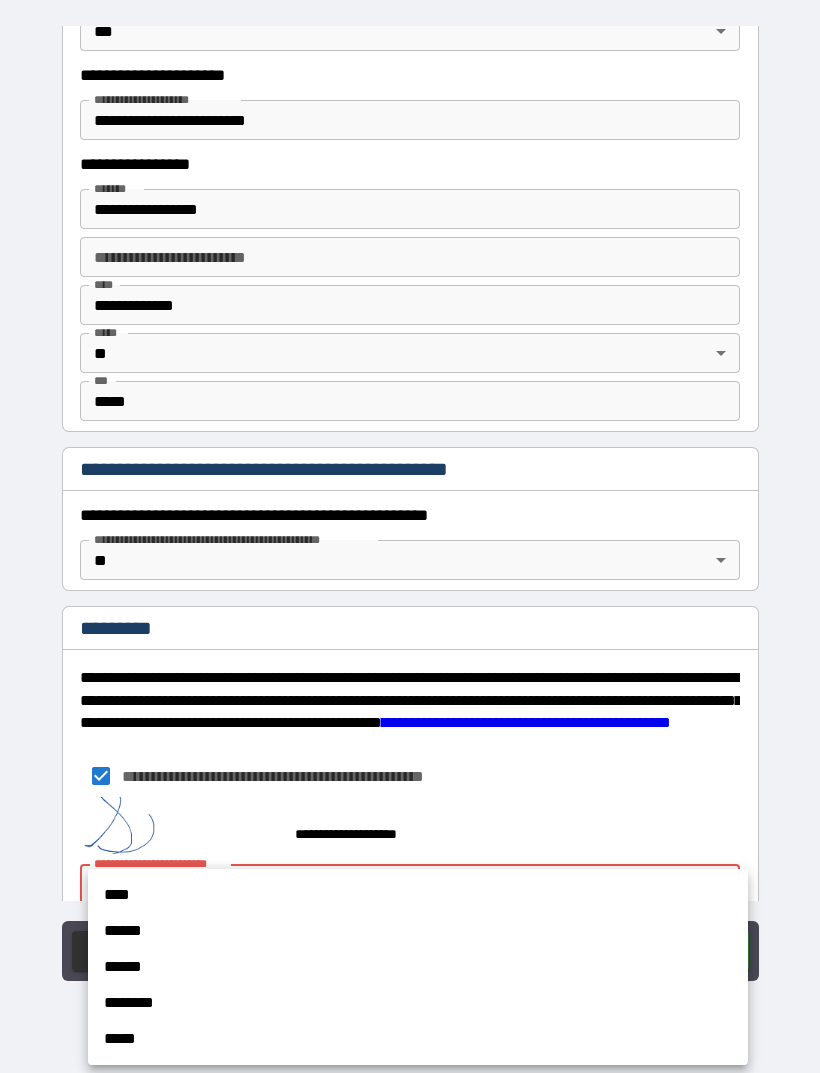 click on "****" at bounding box center [418, 895] 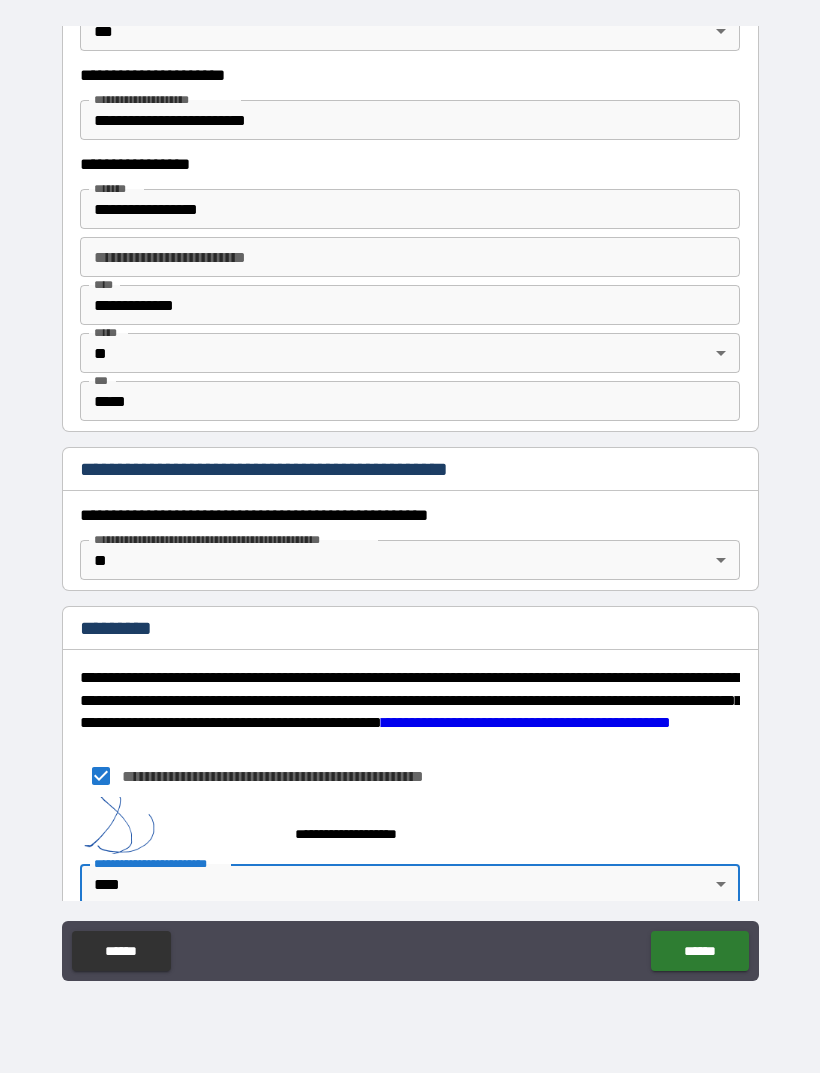 type on "*" 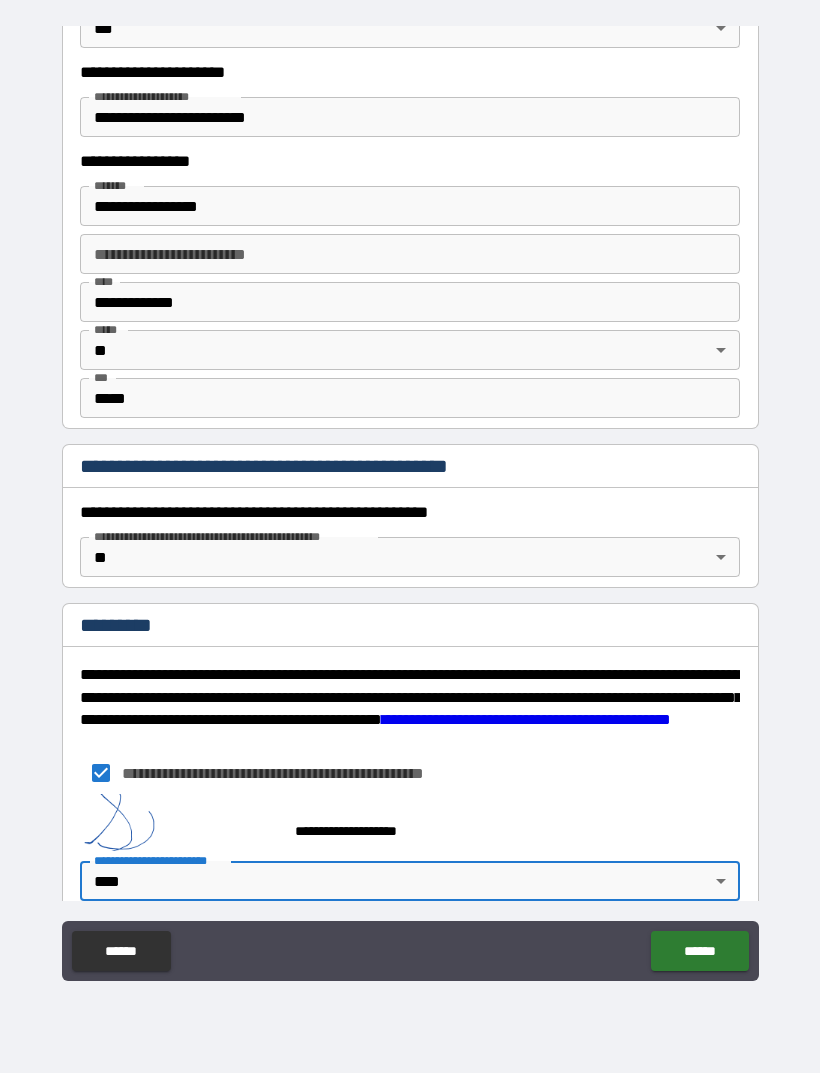click on "******" at bounding box center (699, 951) 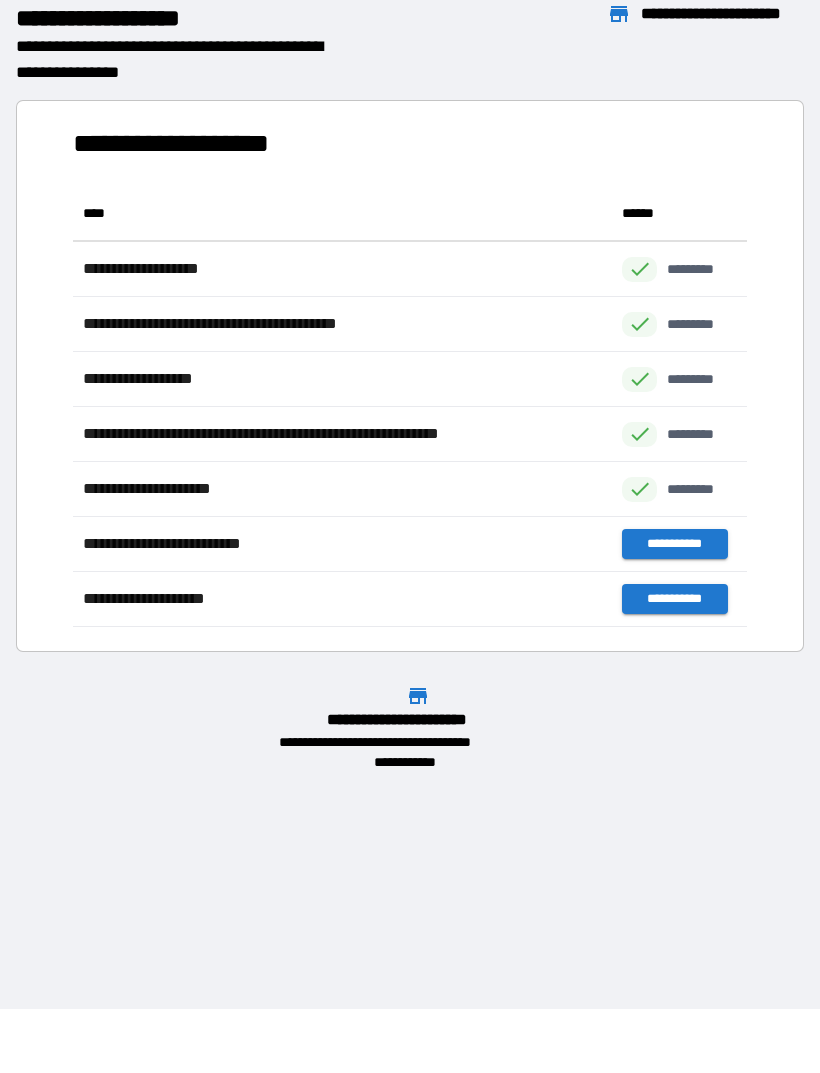 scroll, scrollTop: 1, scrollLeft: 1, axis: both 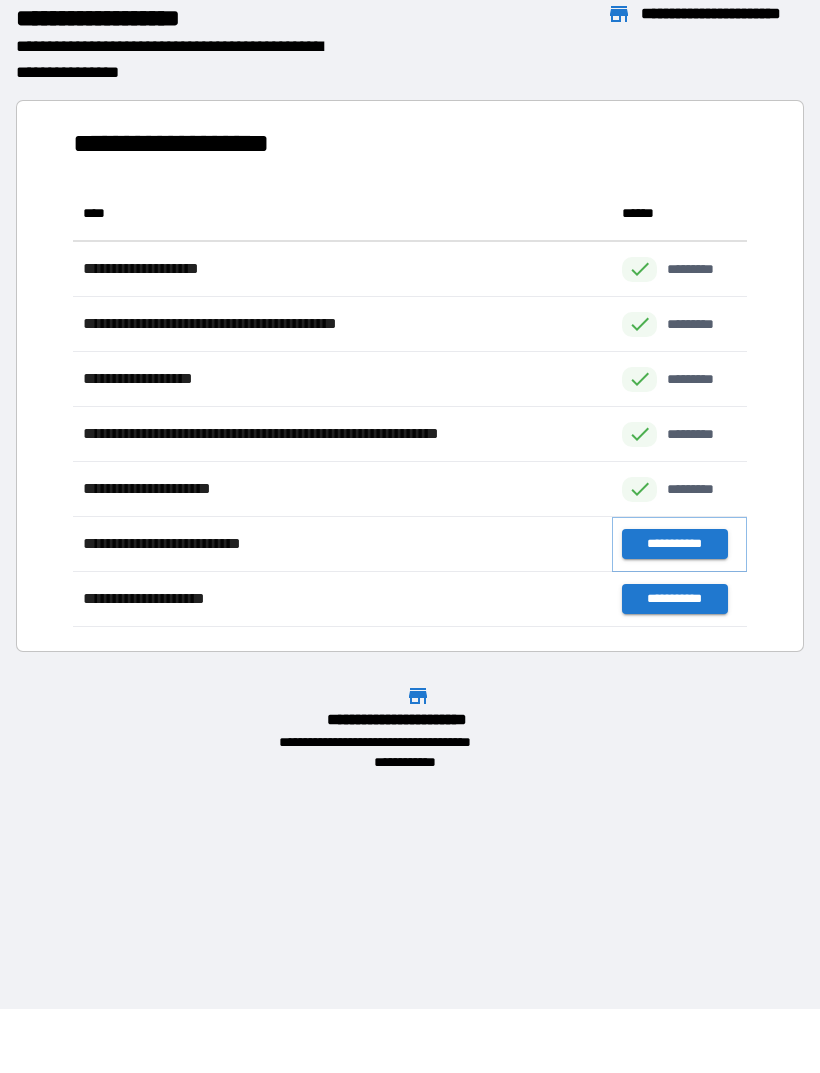 click on "**********" at bounding box center (674, 544) 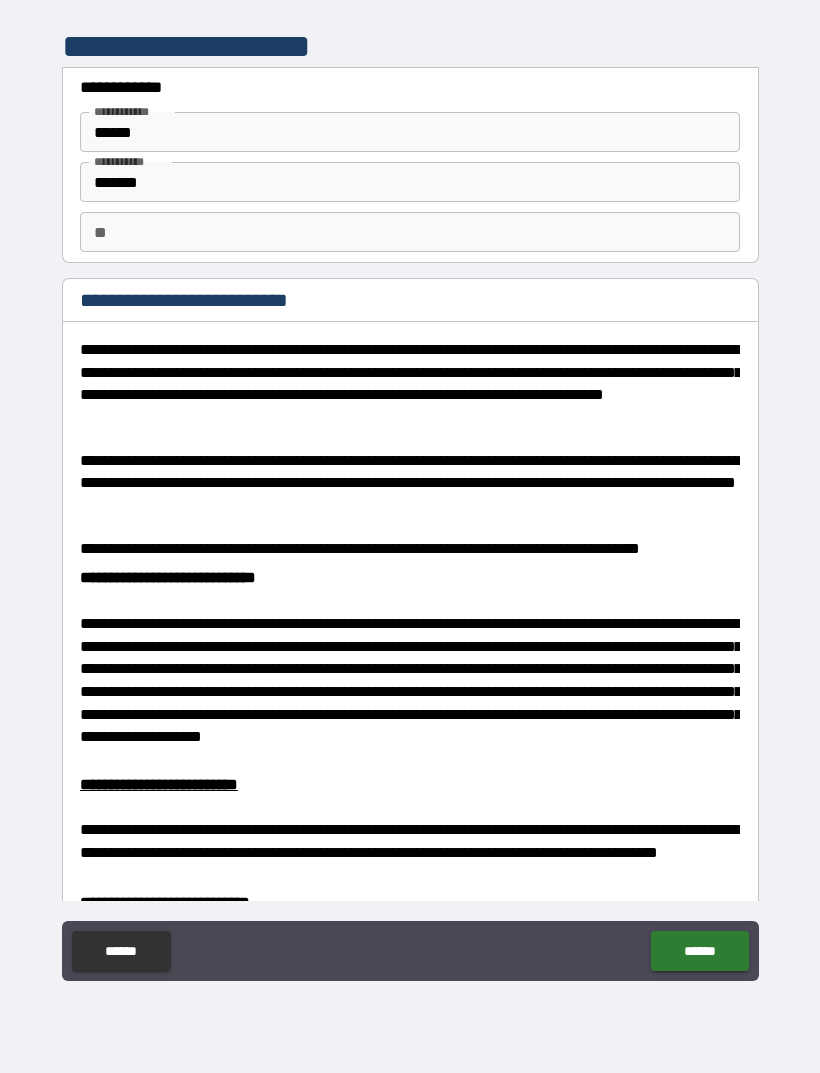 click on "**" at bounding box center [410, 232] 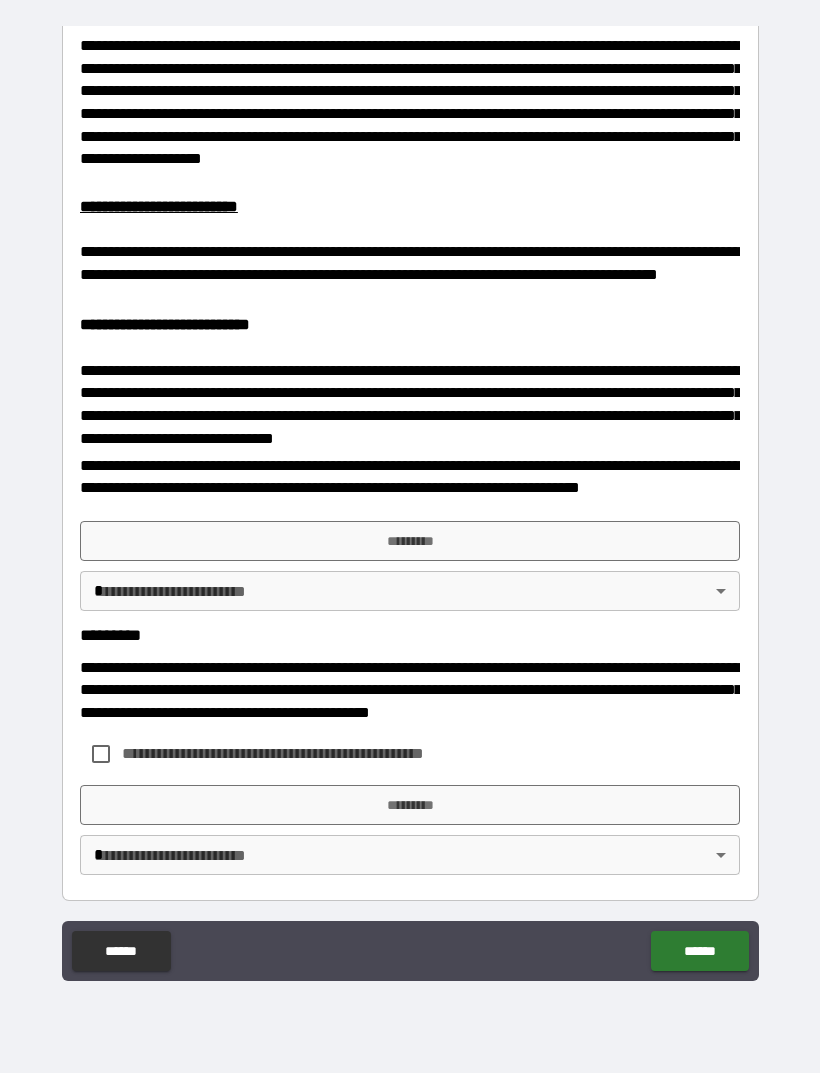 scroll, scrollTop: 577, scrollLeft: 0, axis: vertical 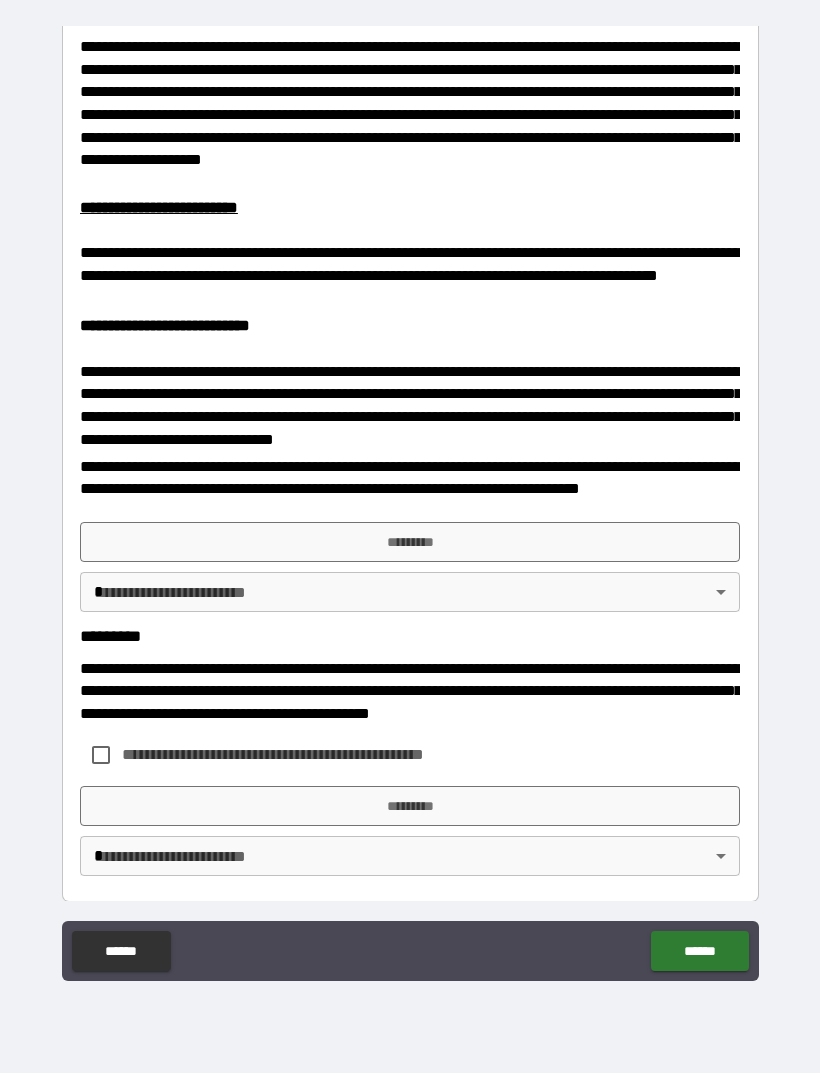 type on "*" 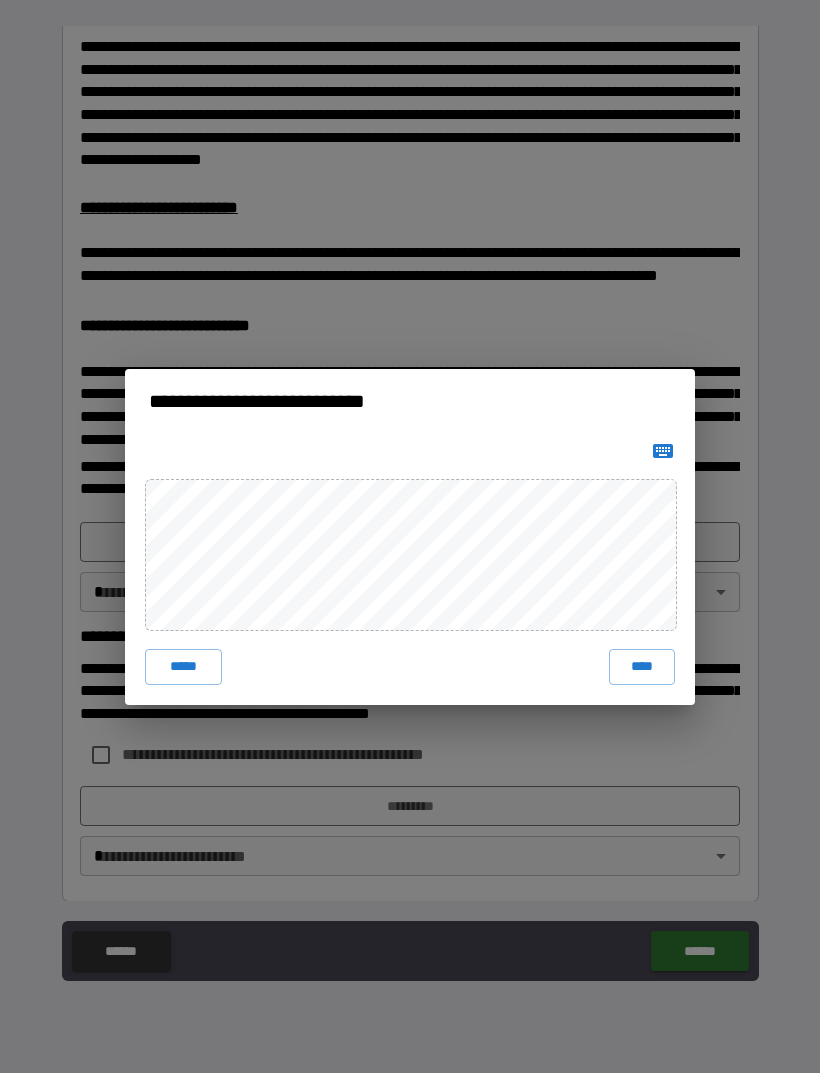 click on "****" at bounding box center [642, 667] 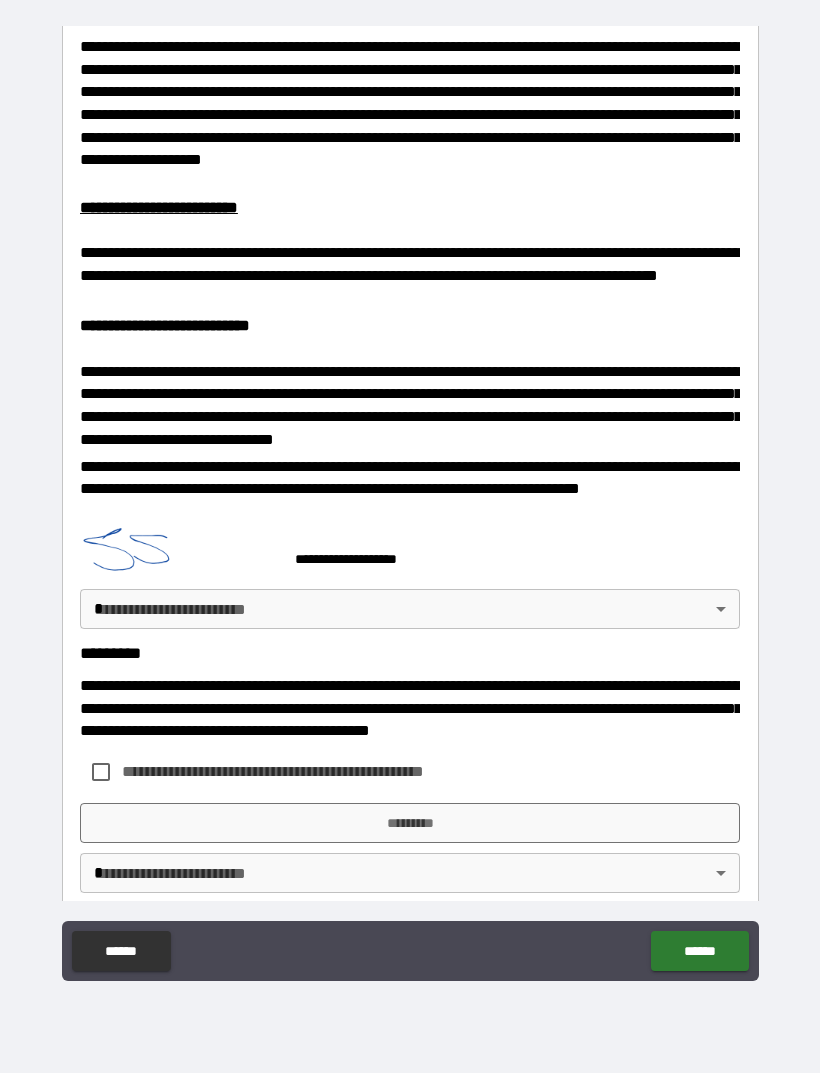 scroll, scrollTop: 567, scrollLeft: 0, axis: vertical 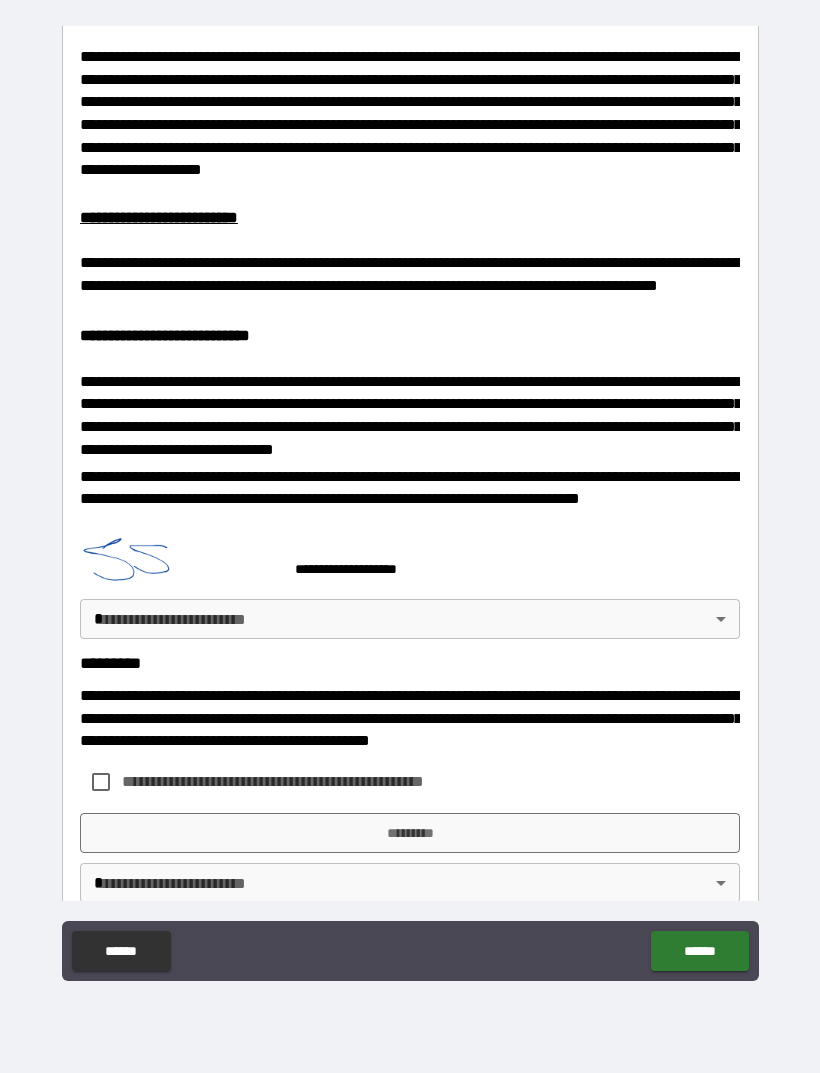 click on "**********" at bounding box center (410, 504) 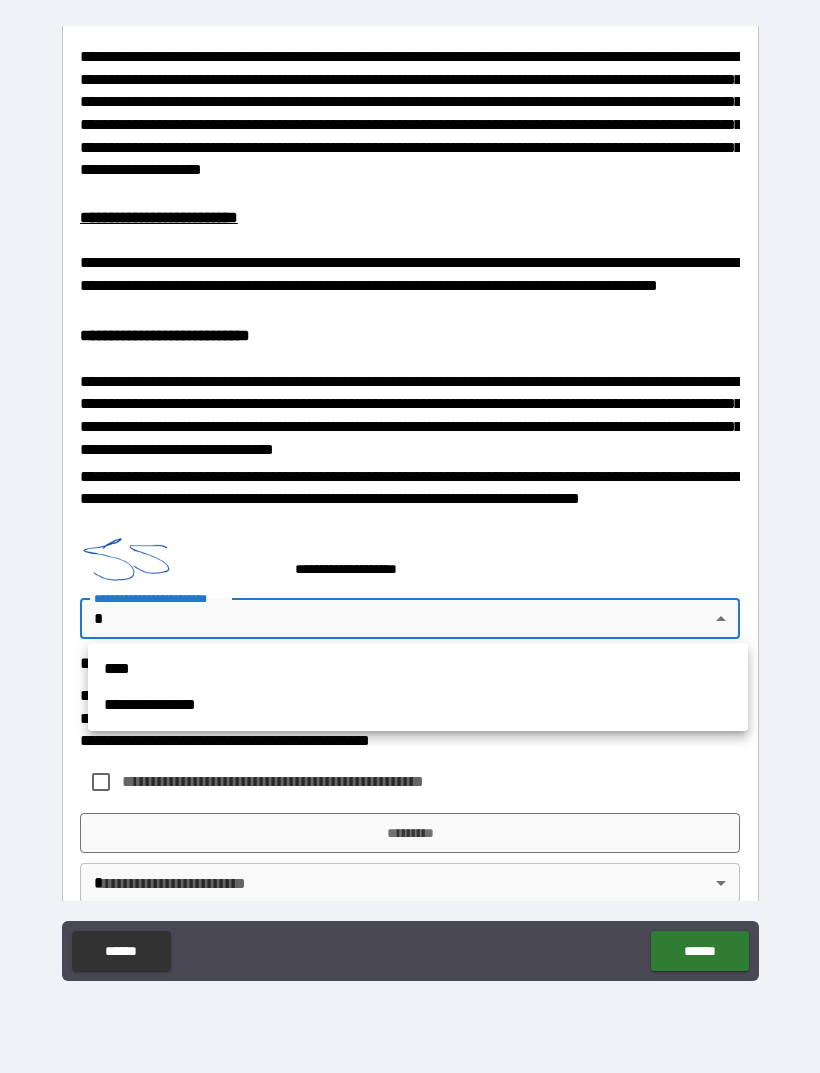 click on "****" at bounding box center (418, 669) 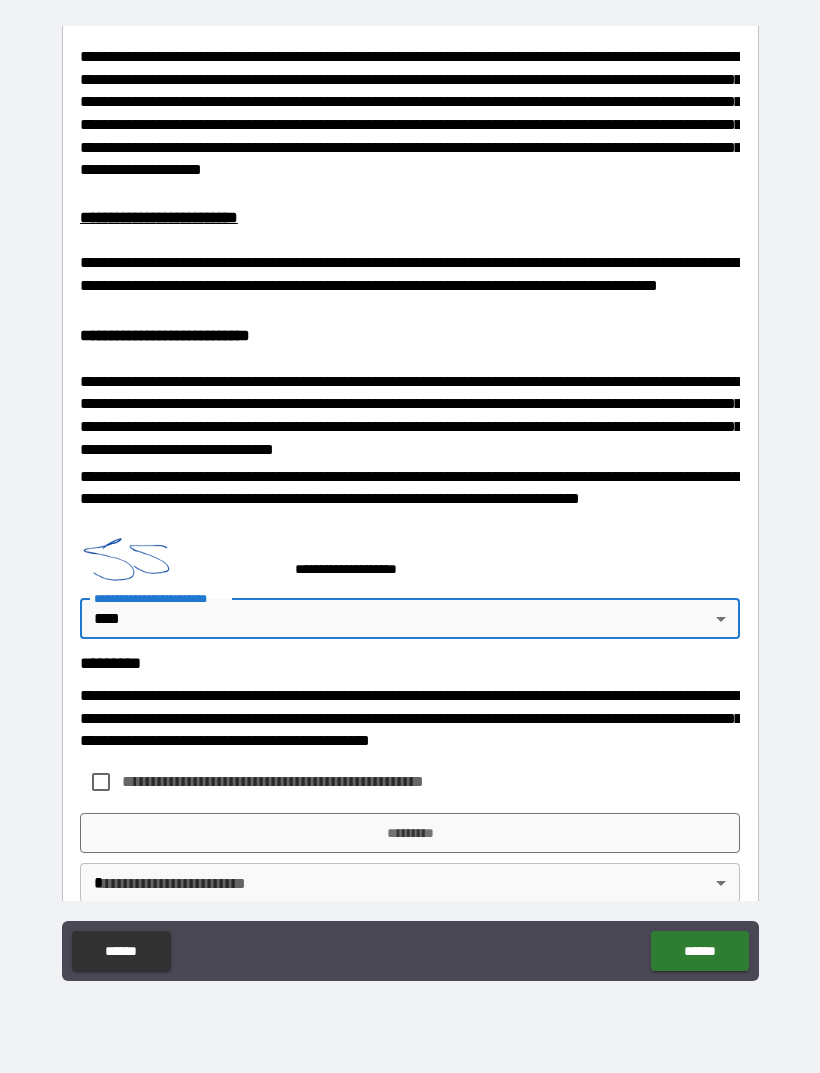 type on "****" 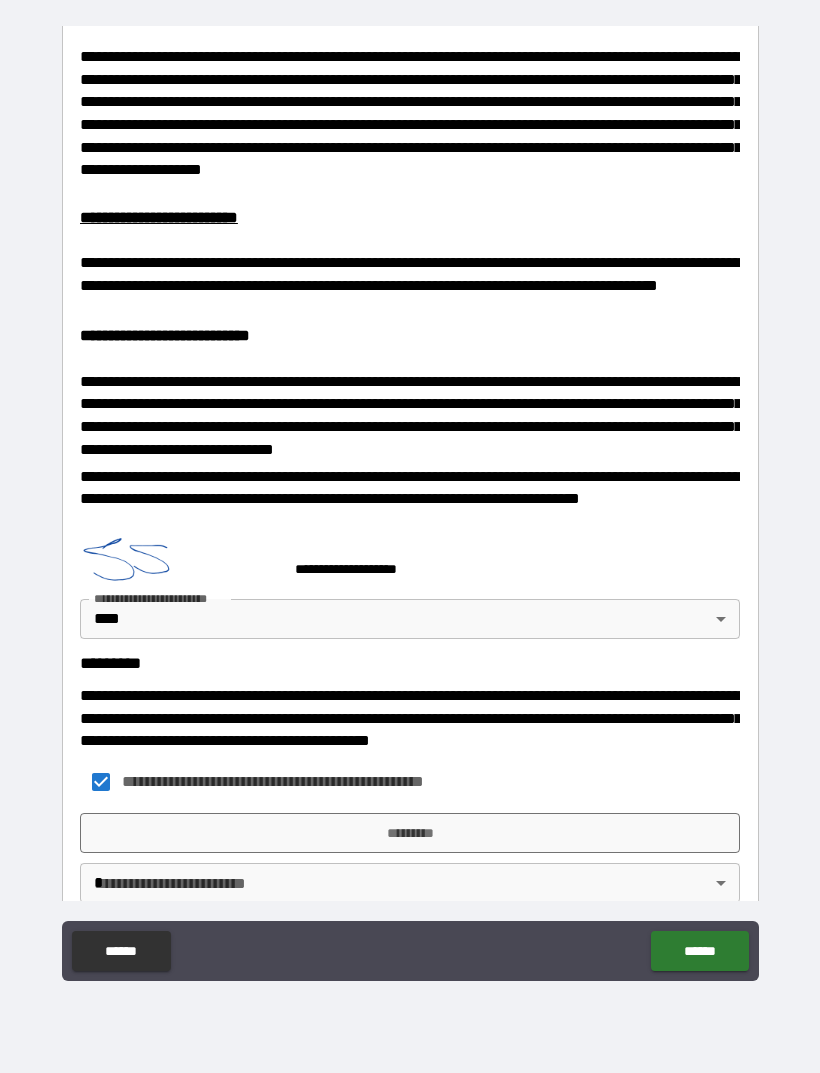 click on "*********" at bounding box center [410, 833] 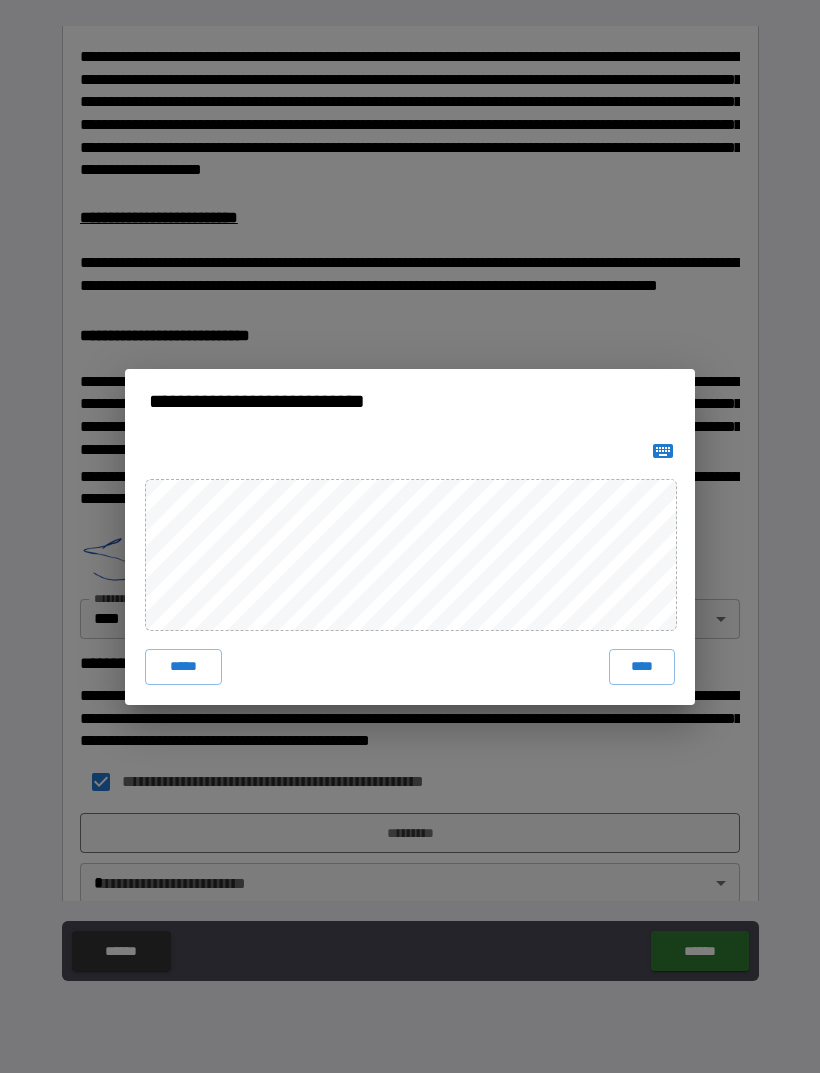 click on "****" at bounding box center [642, 667] 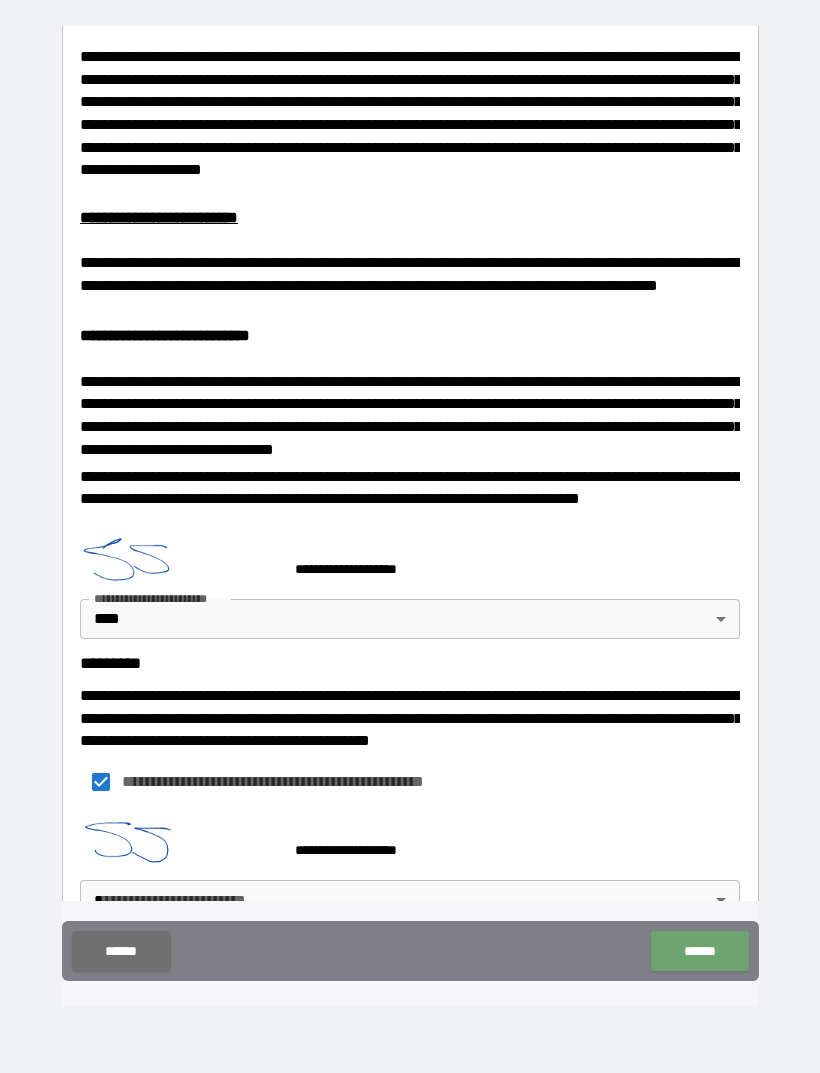 click on "******" at bounding box center (699, 951) 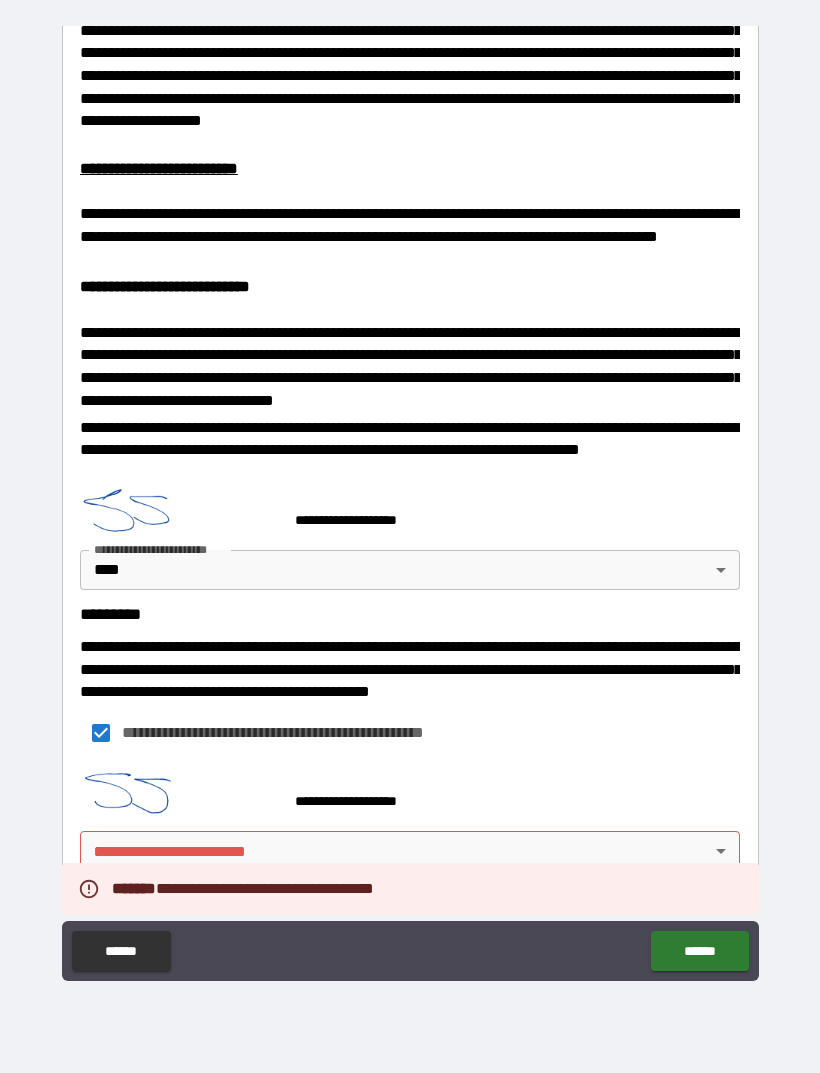 scroll, scrollTop: 611, scrollLeft: 0, axis: vertical 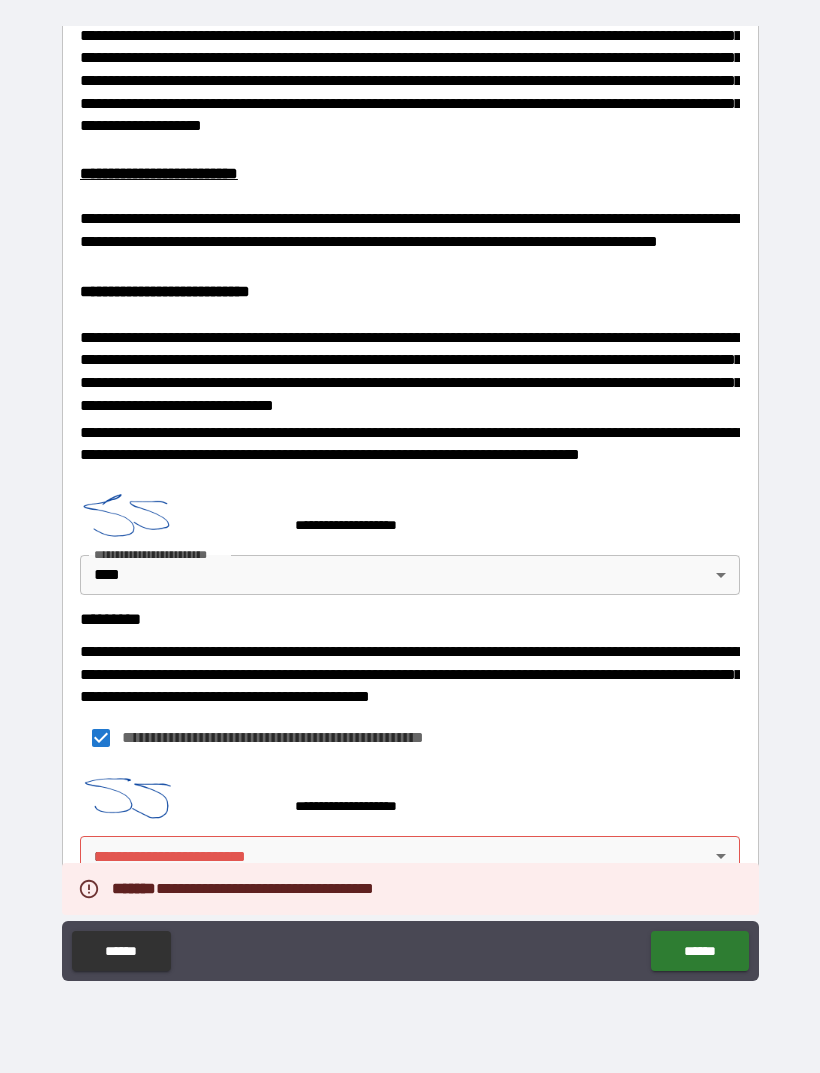 click on "**********" at bounding box center (410, 504) 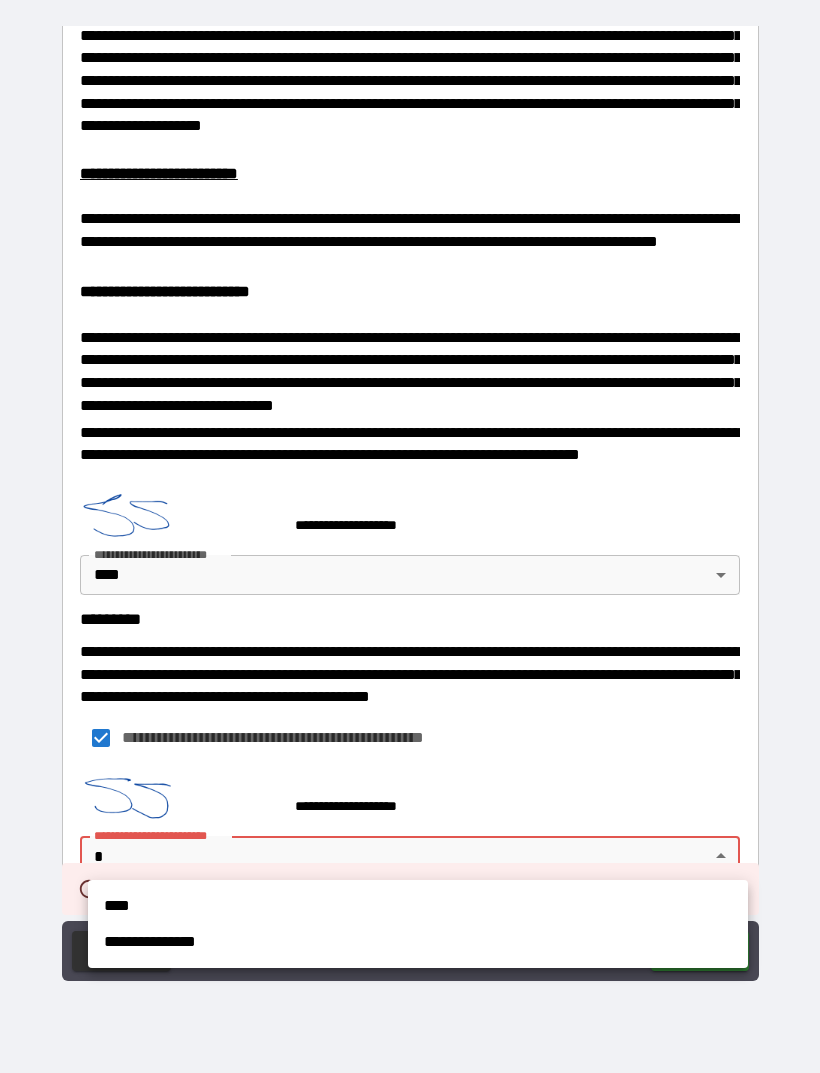 click on "****" at bounding box center [418, 906] 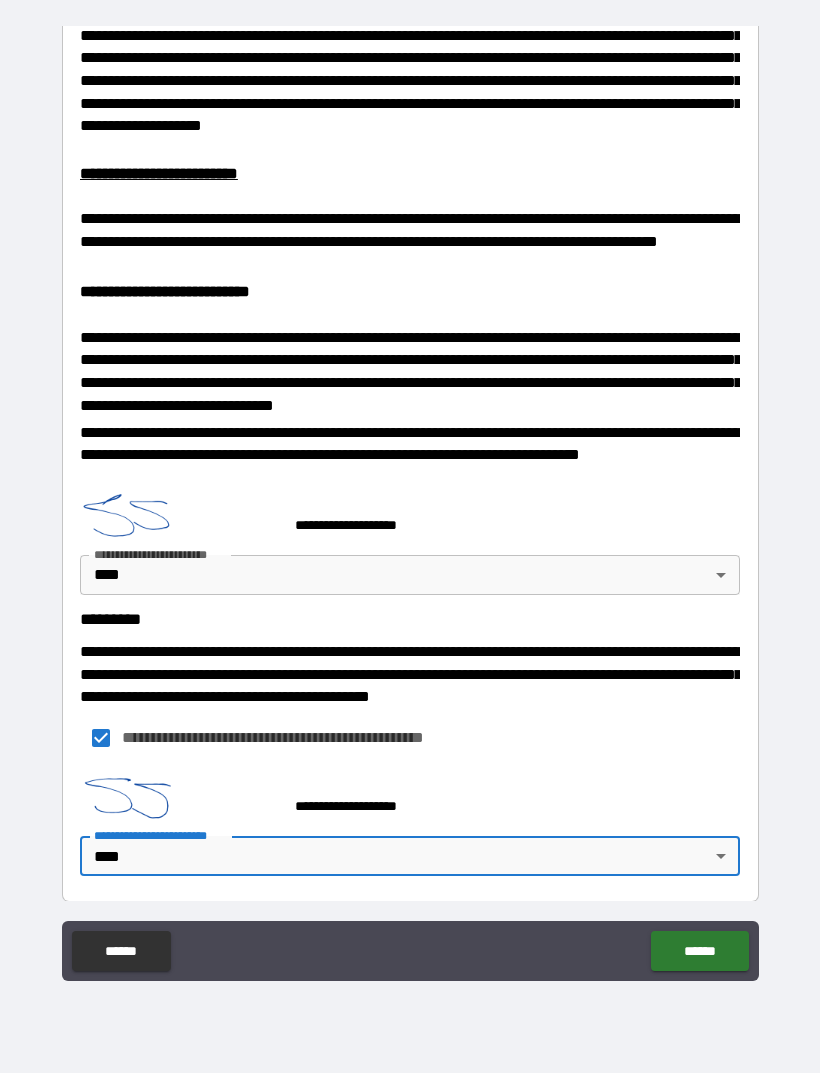 type on "****" 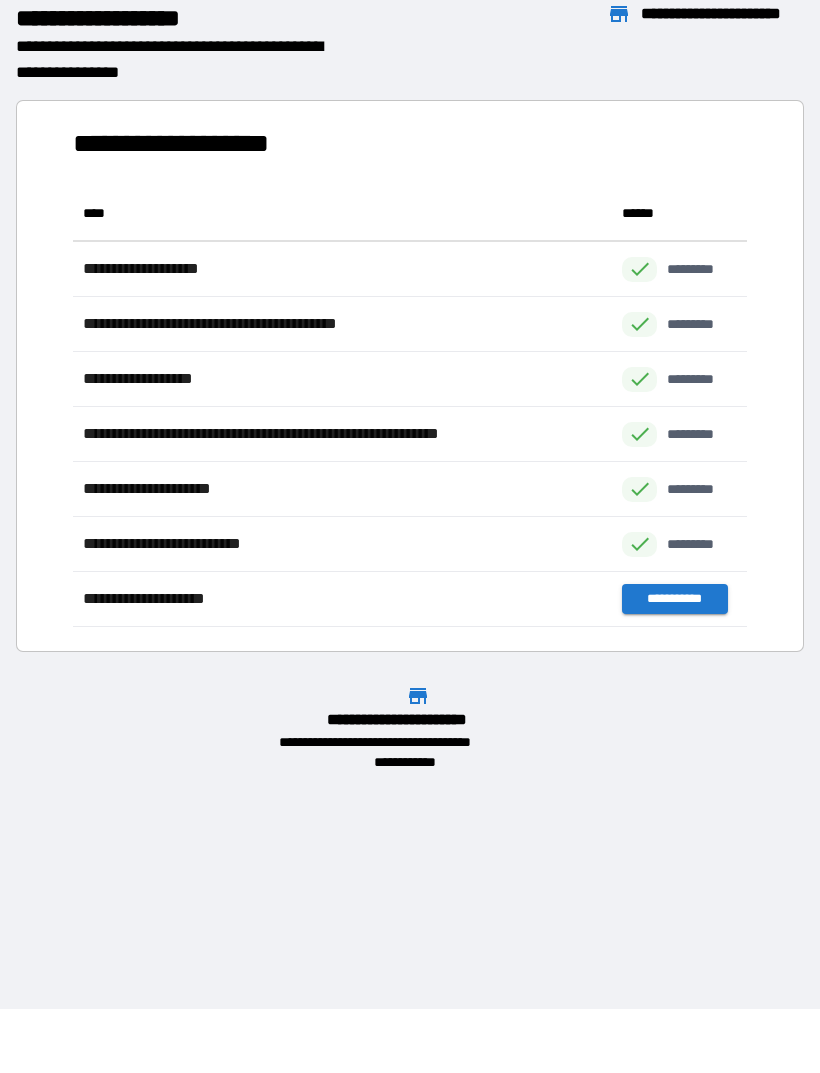scroll, scrollTop: 441, scrollLeft: 674, axis: both 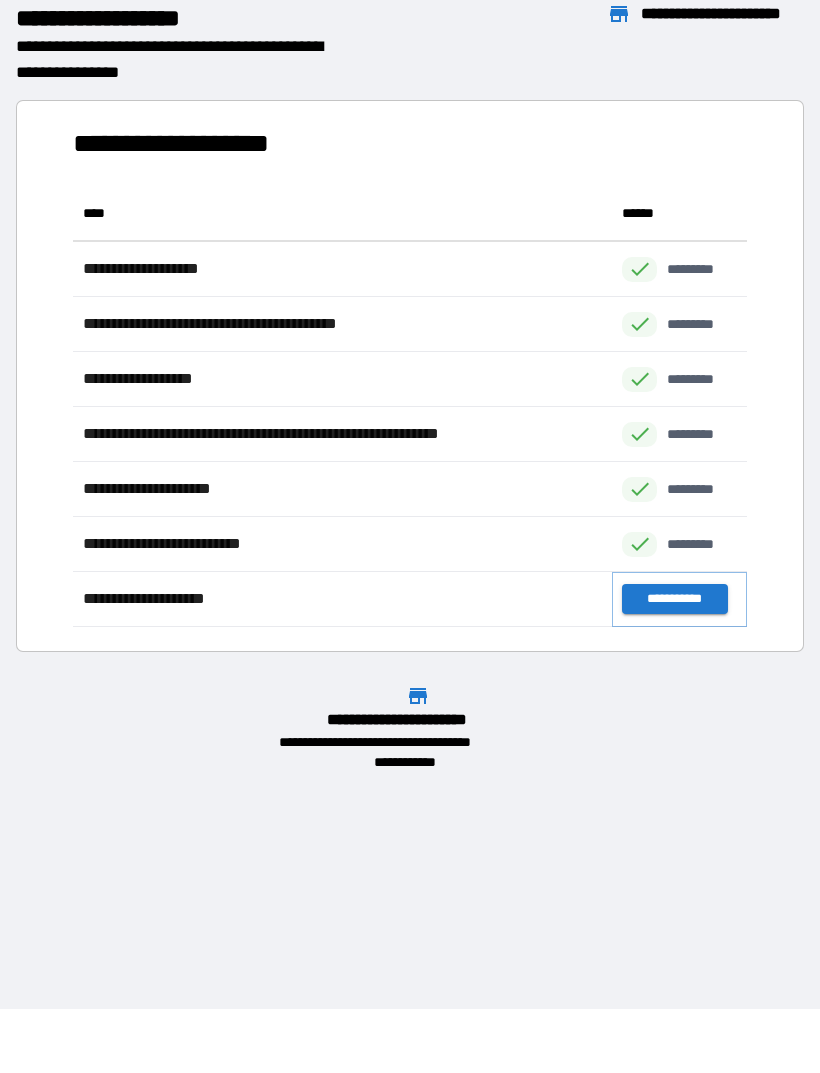 click on "**********" at bounding box center (674, 599) 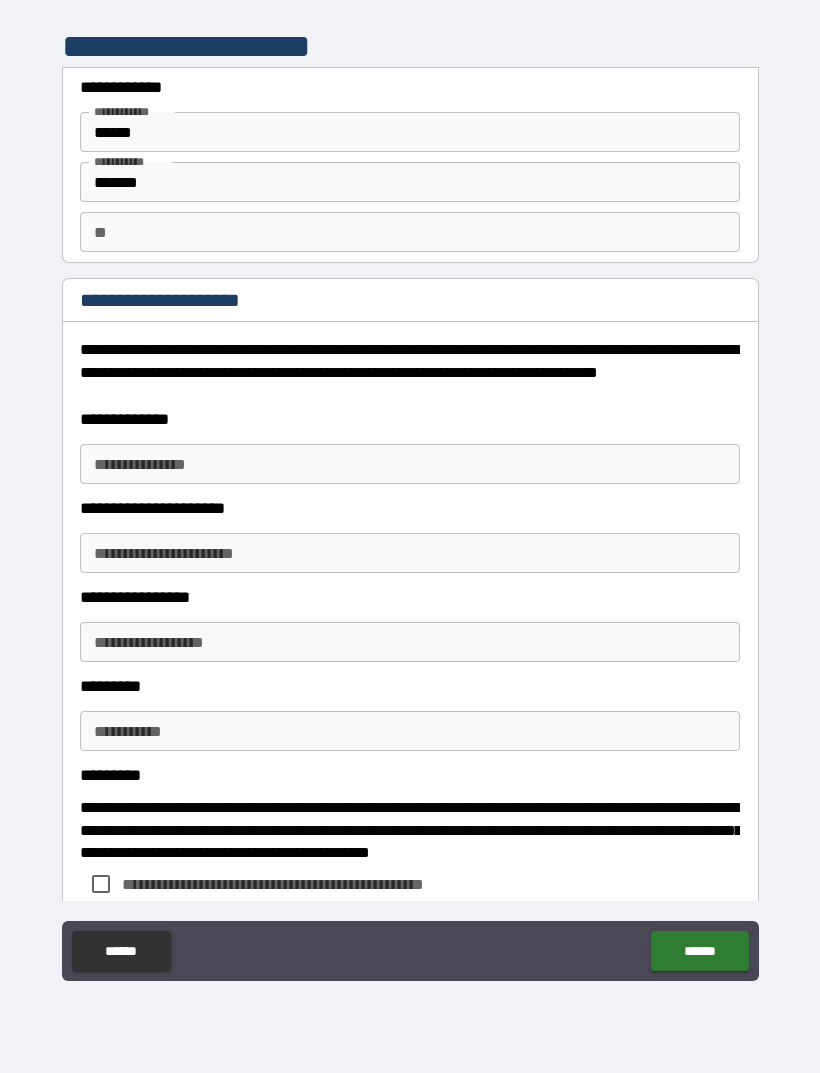 click on "** **" at bounding box center (410, 232) 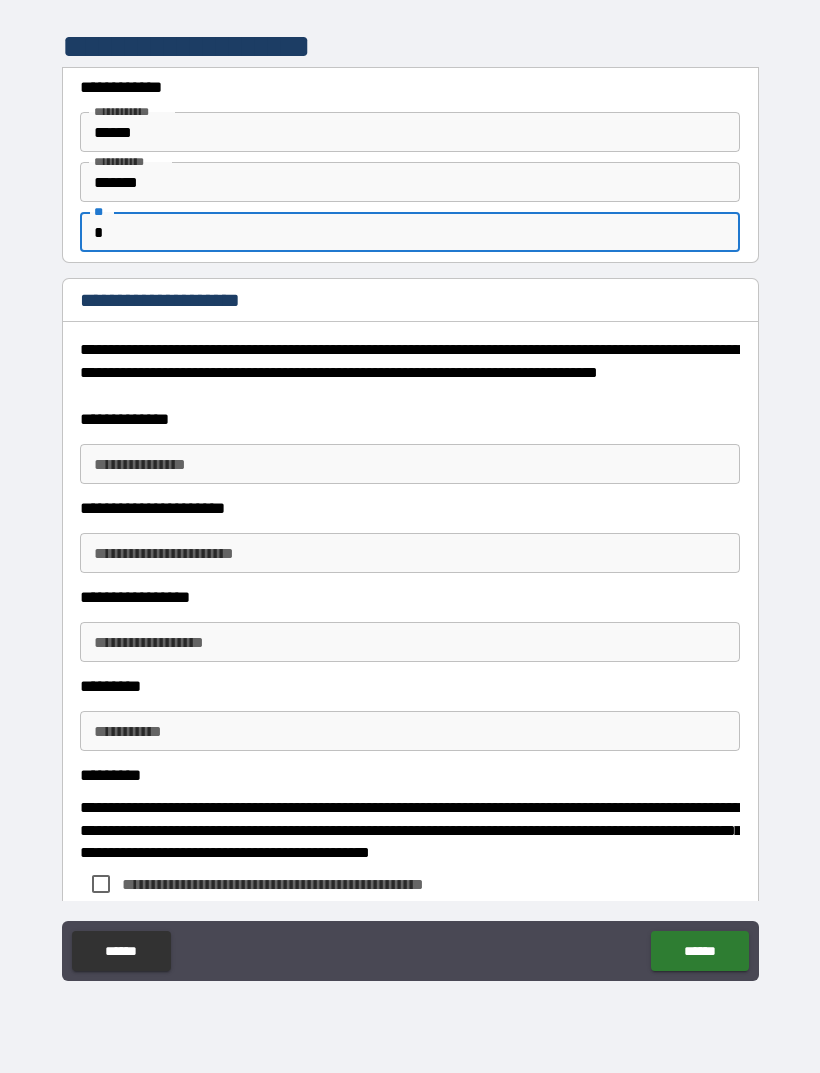 type on "*" 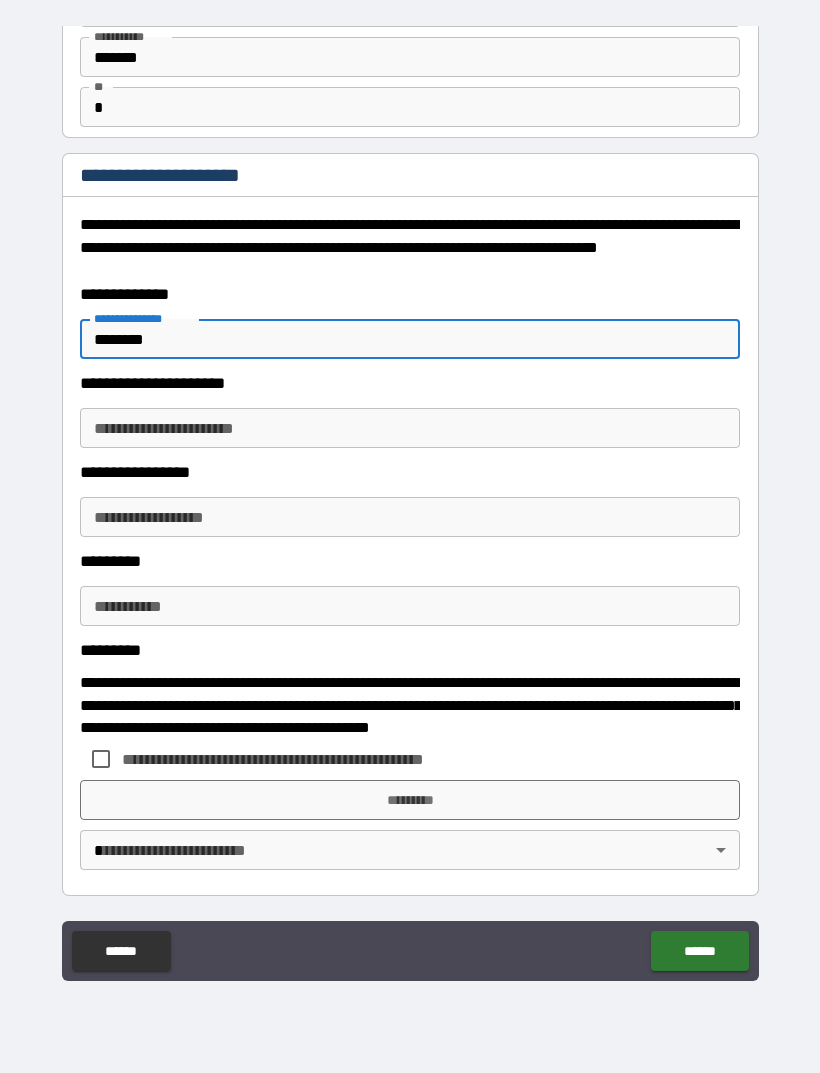 scroll, scrollTop: 125, scrollLeft: 0, axis: vertical 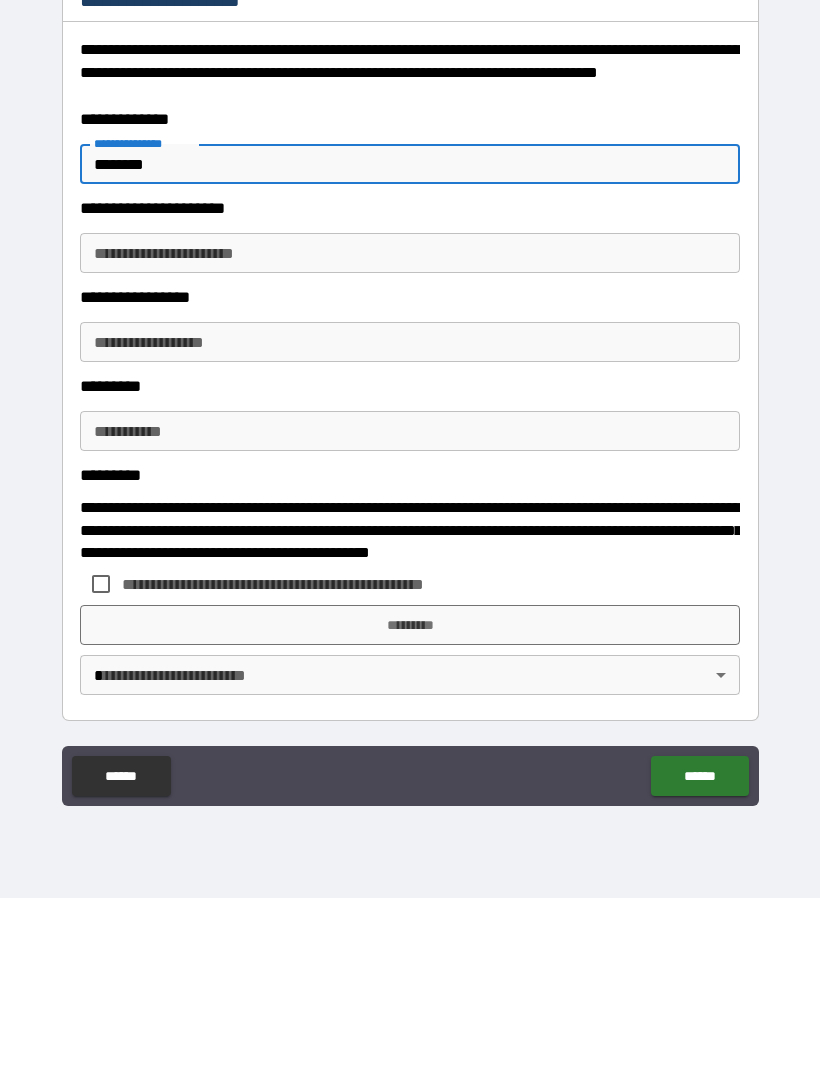 type on "*******" 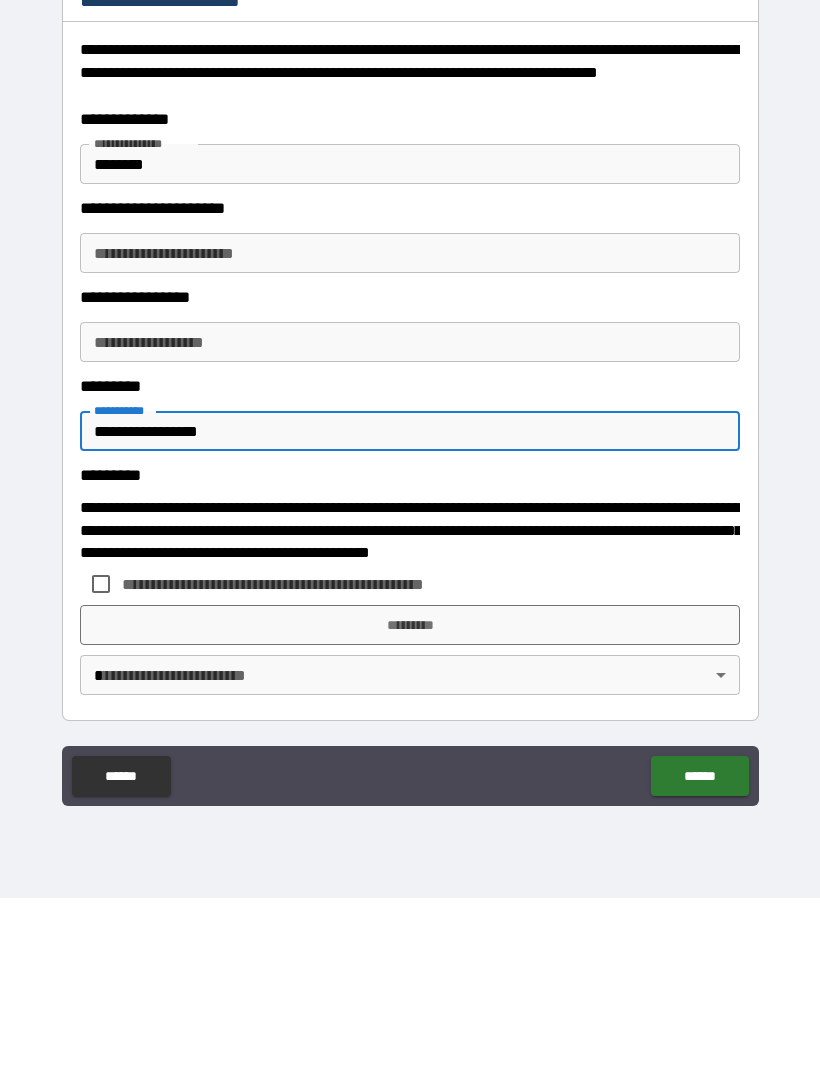 type on "**********" 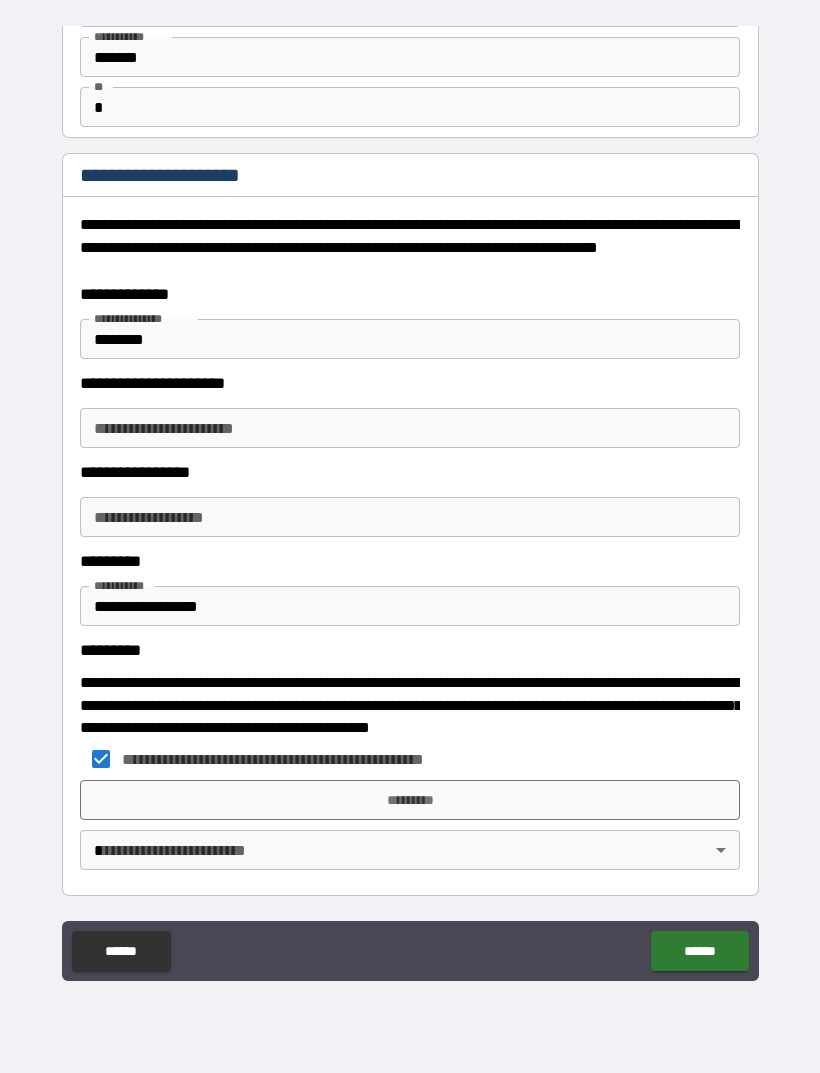 click on "*********" at bounding box center (410, 800) 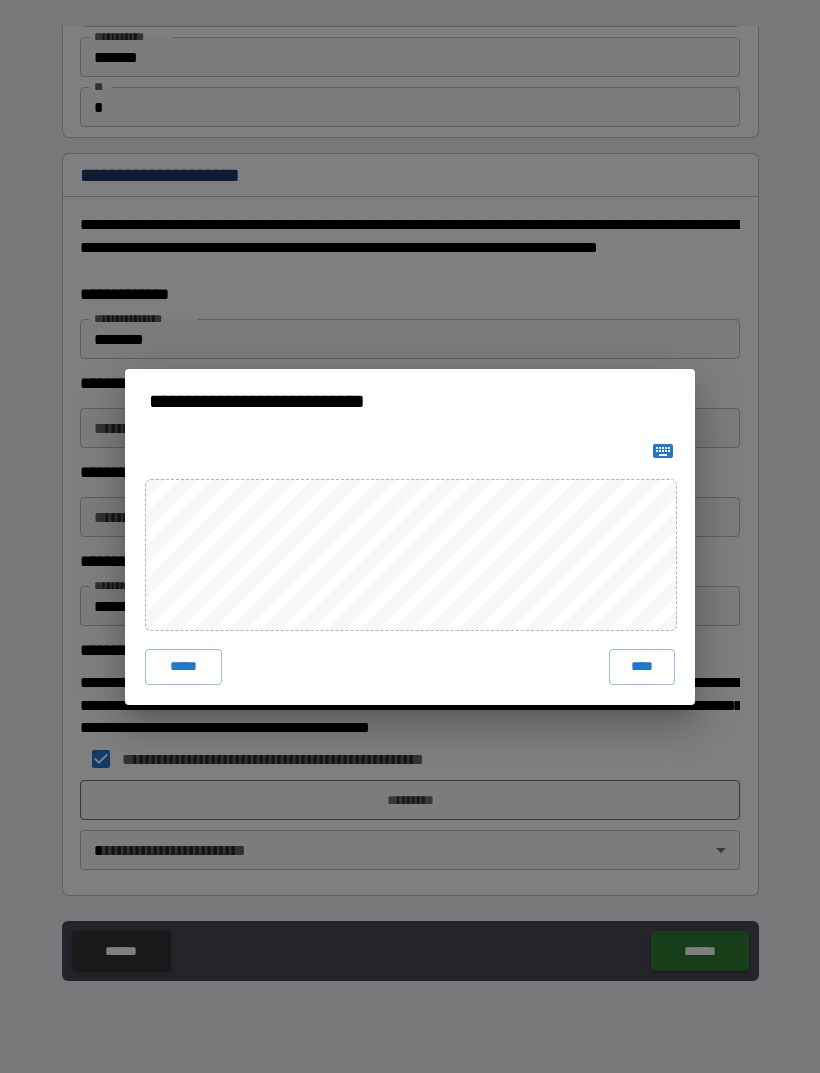 click on "****" at bounding box center [642, 667] 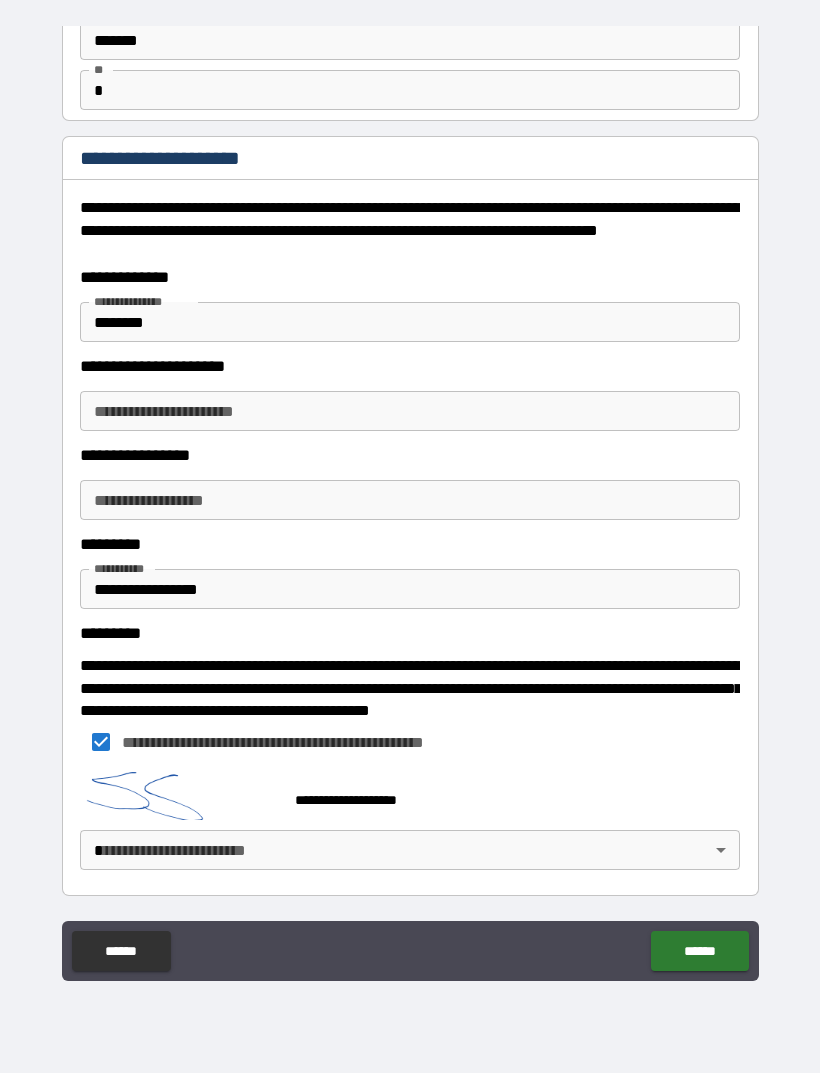 scroll, scrollTop: 142, scrollLeft: 0, axis: vertical 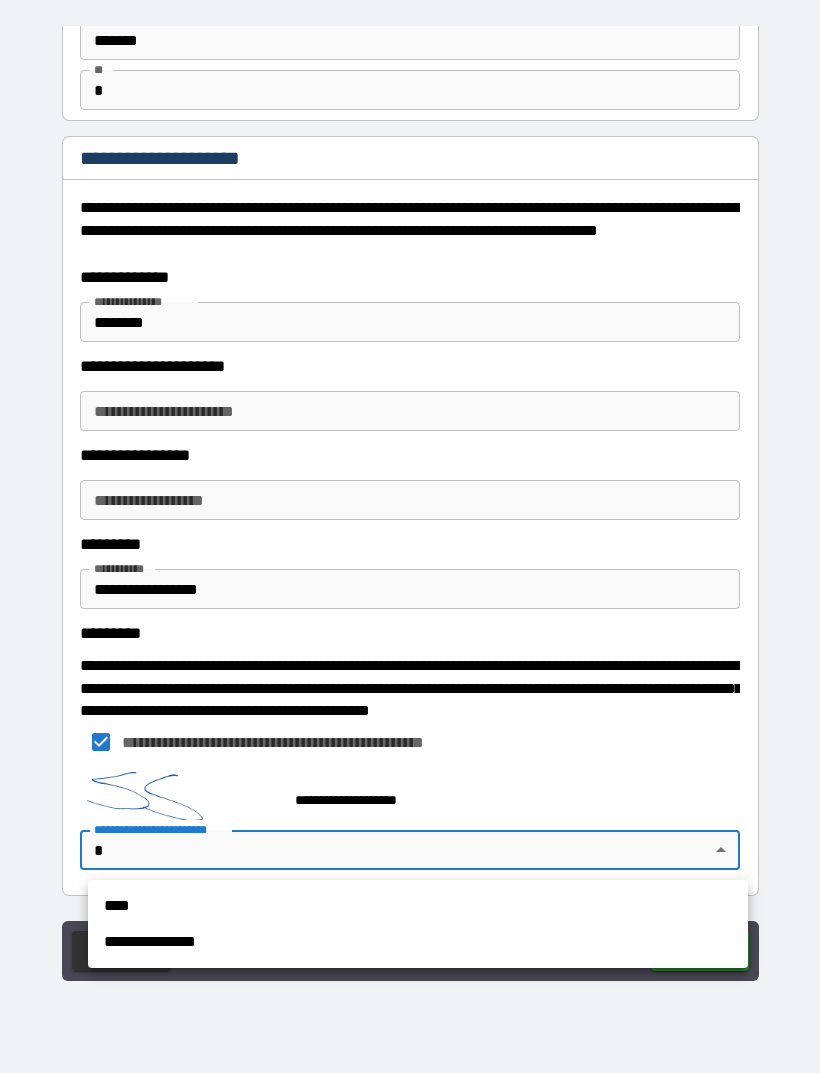 click on "****" at bounding box center [418, 906] 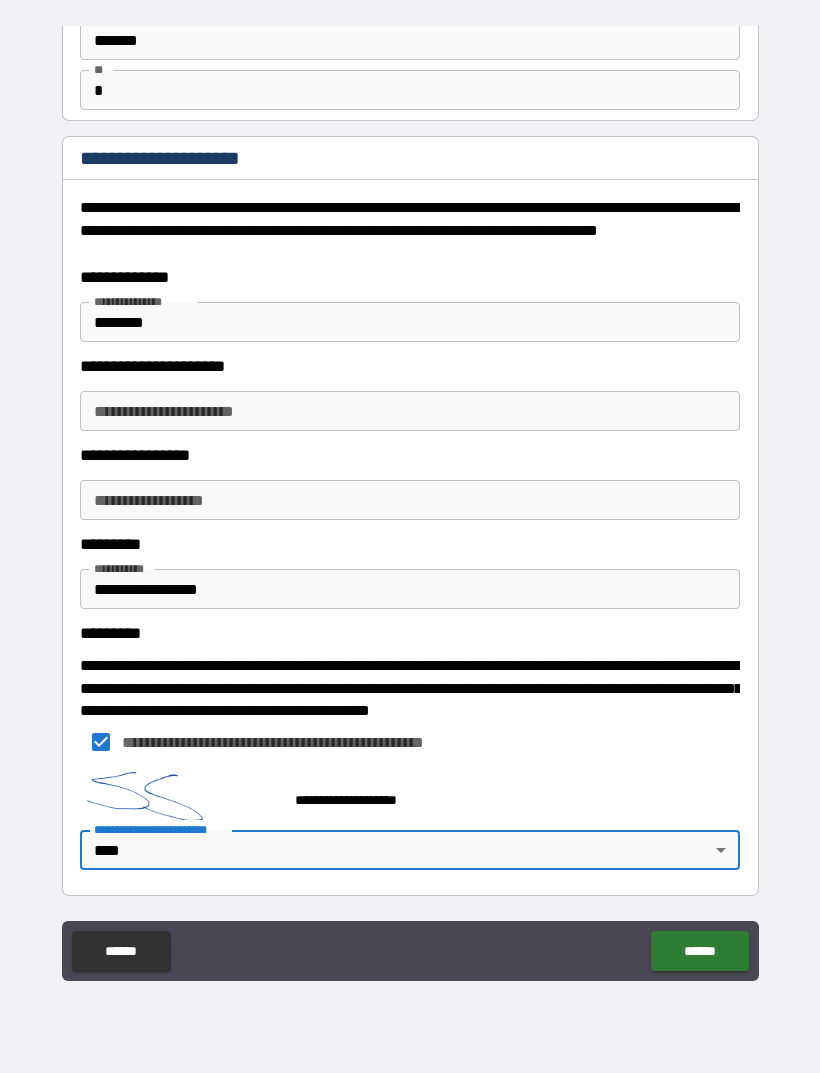 click on "******" at bounding box center [699, 951] 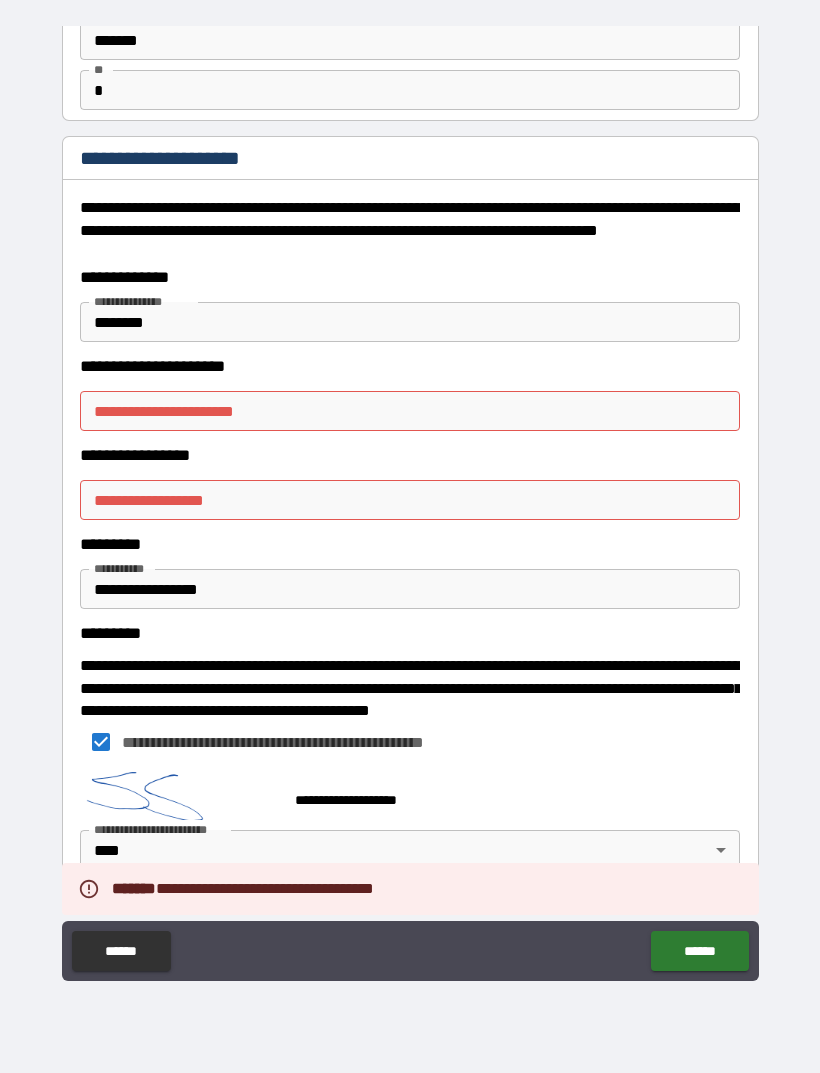 click on "**********" at bounding box center [410, 411] 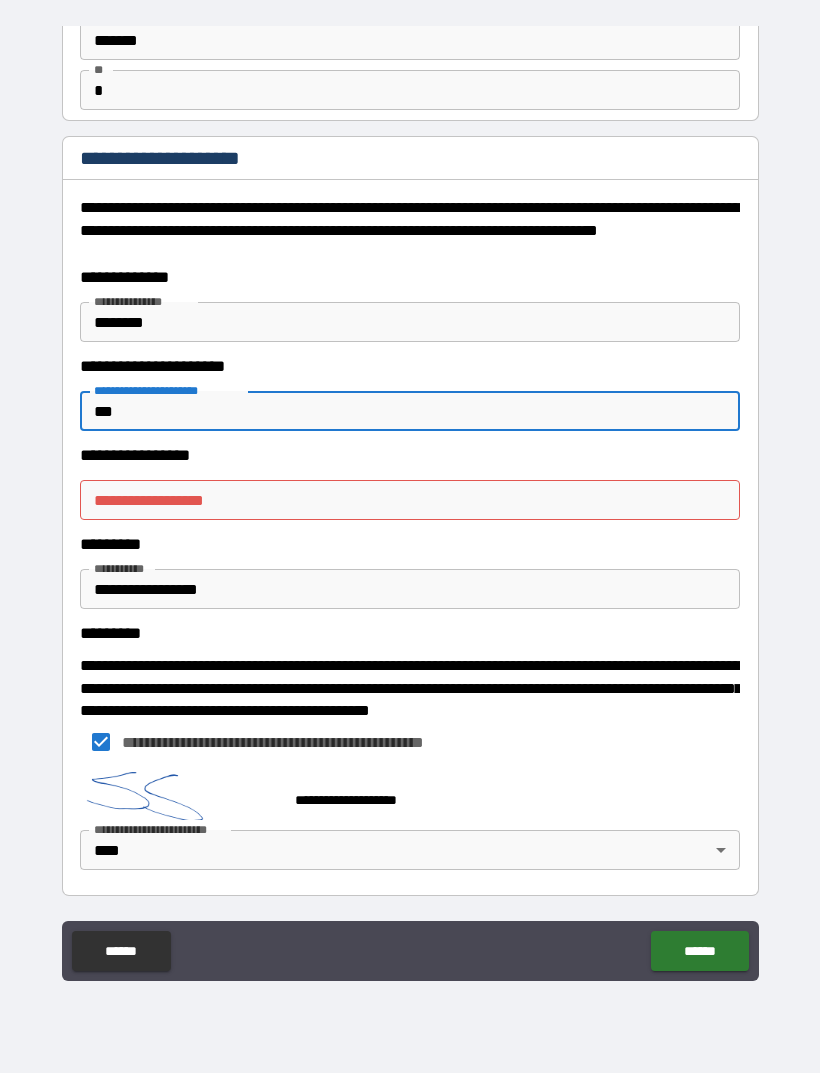 type on "***" 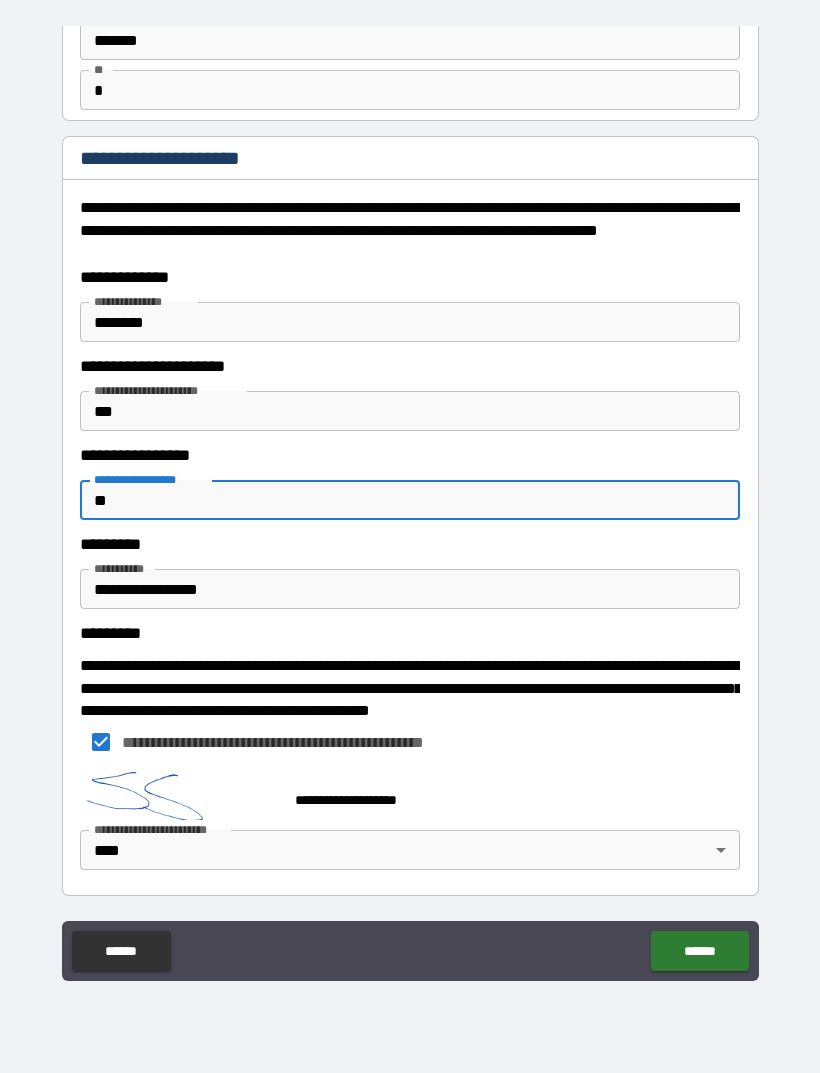 type on "***" 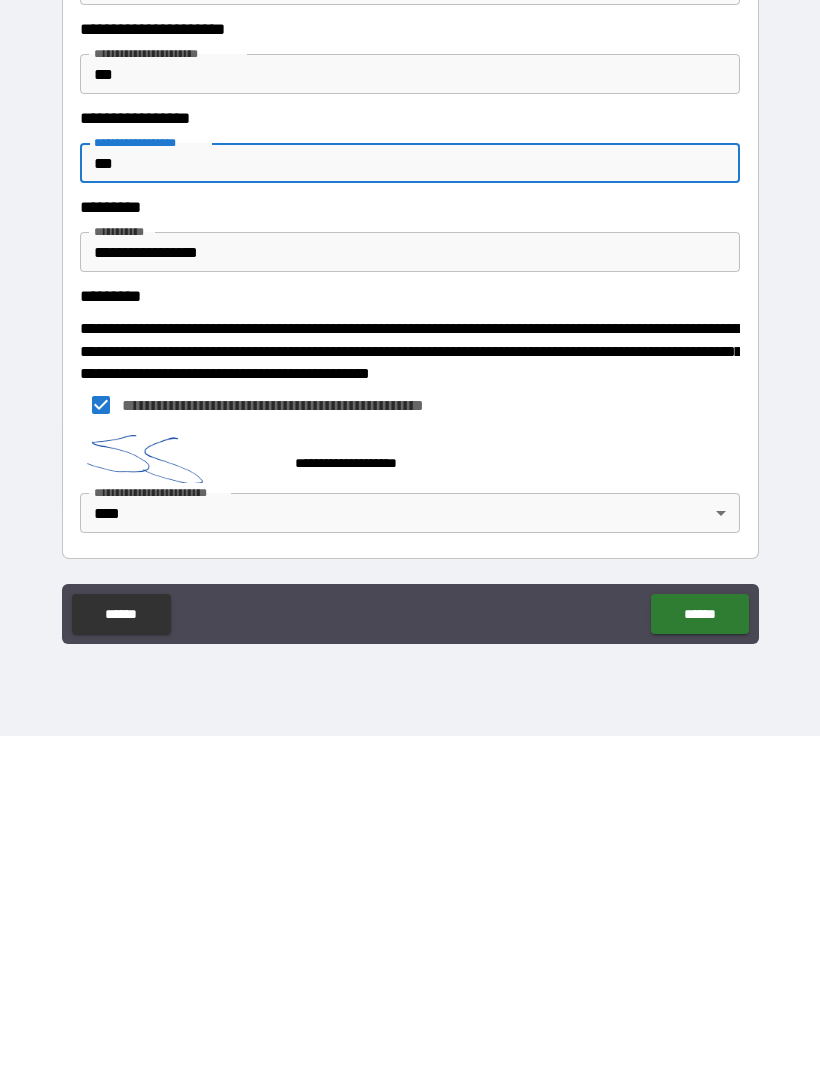 click on "******" at bounding box center [699, 951] 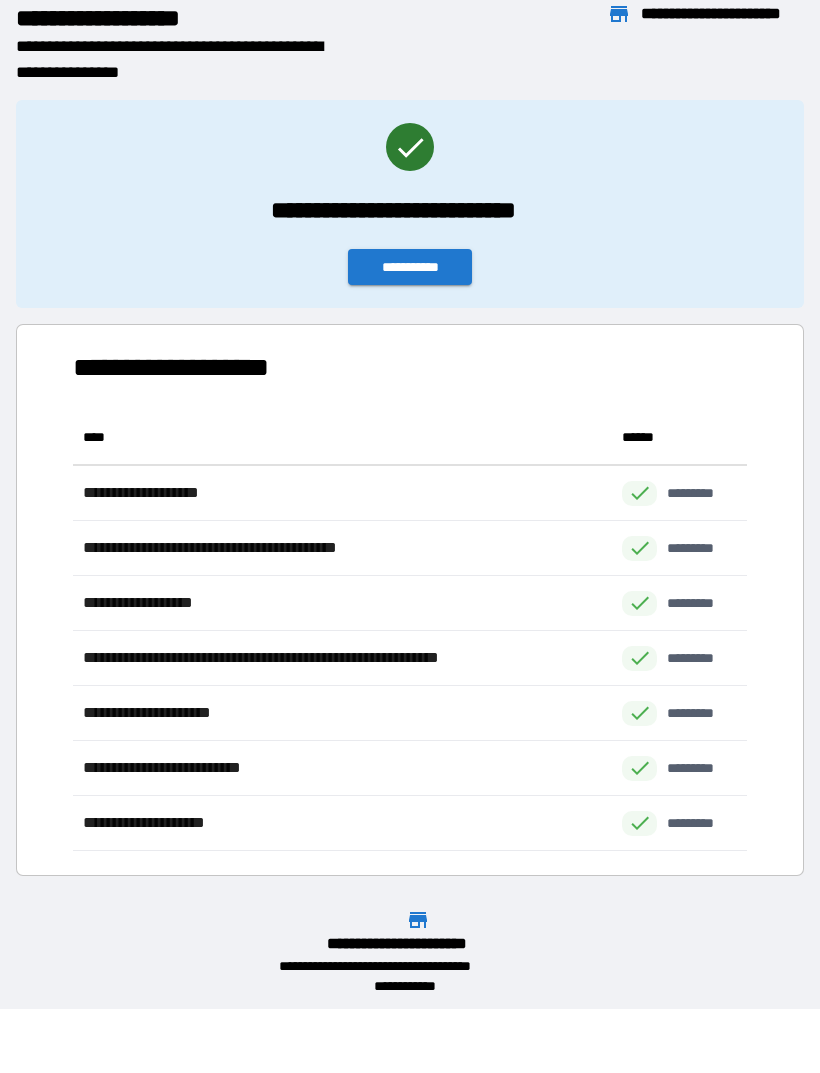 scroll, scrollTop: 1, scrollLeft: 1, axis: both 